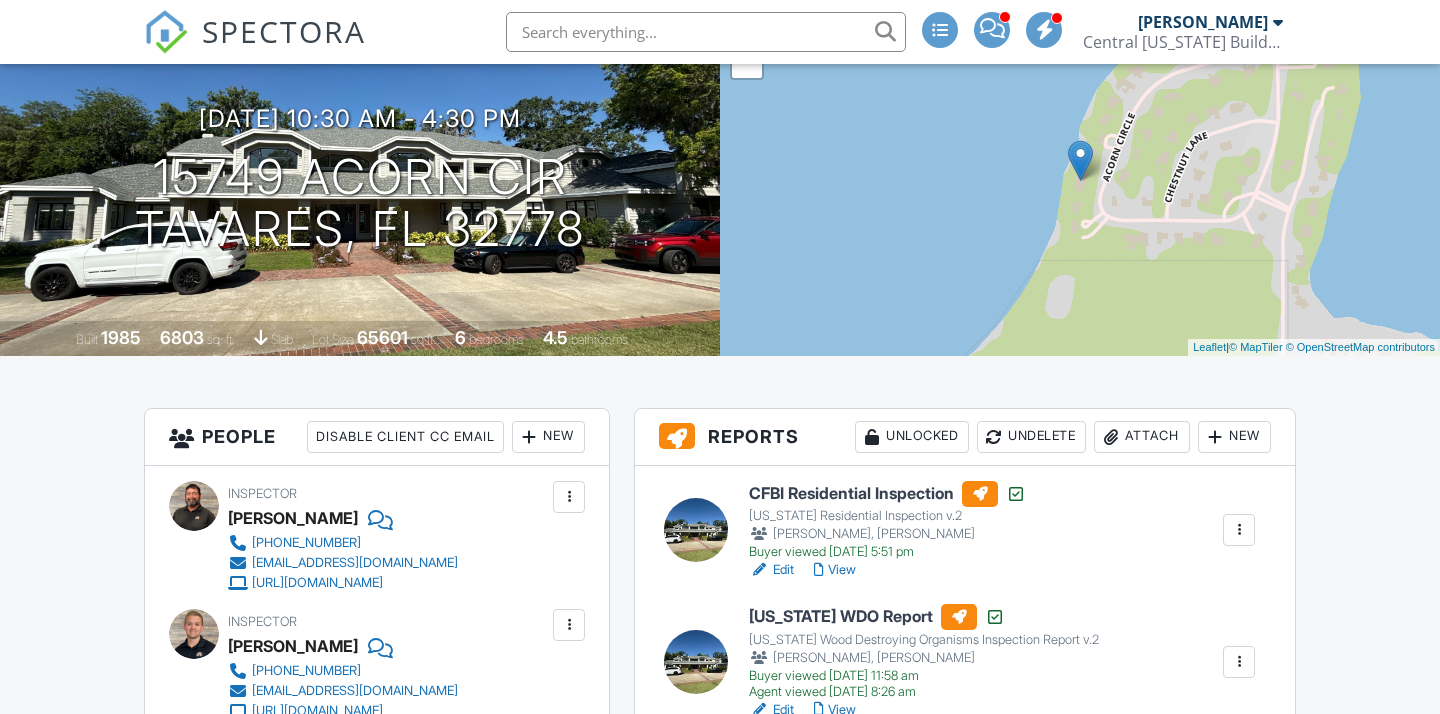scroll, scrollTop: 240, scrollLeft: 0, axis: vertical 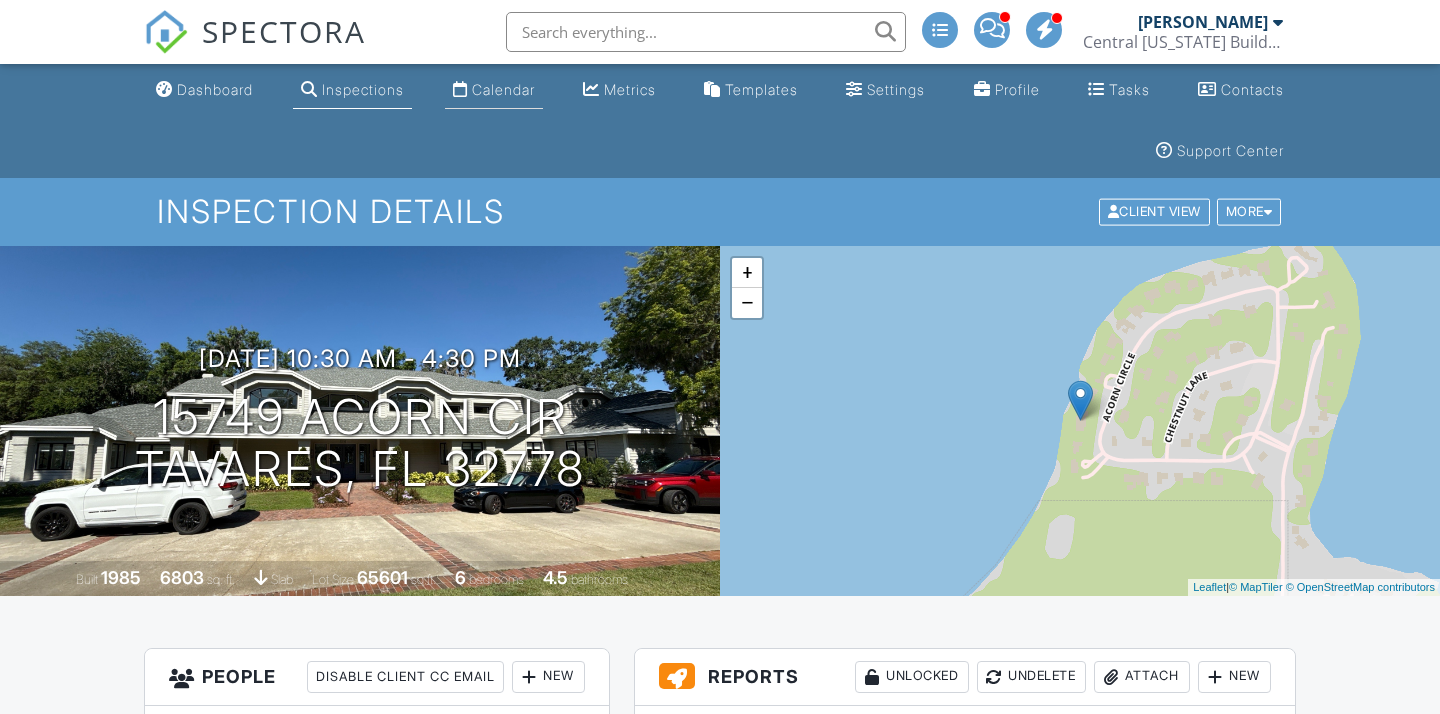 click on "Calendar" at bounding box center (503, 89) 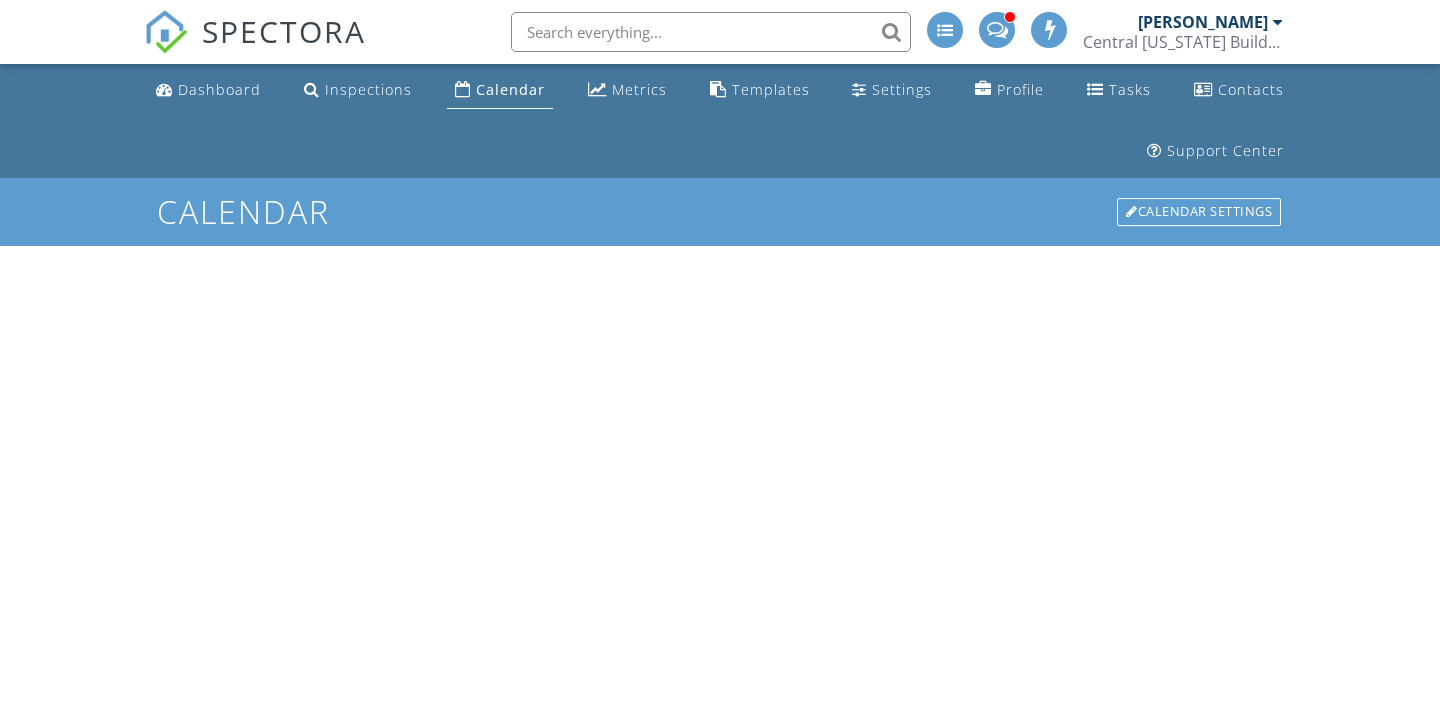 scroll, scrollTop: 0, scrollLeft: 0, axis: both 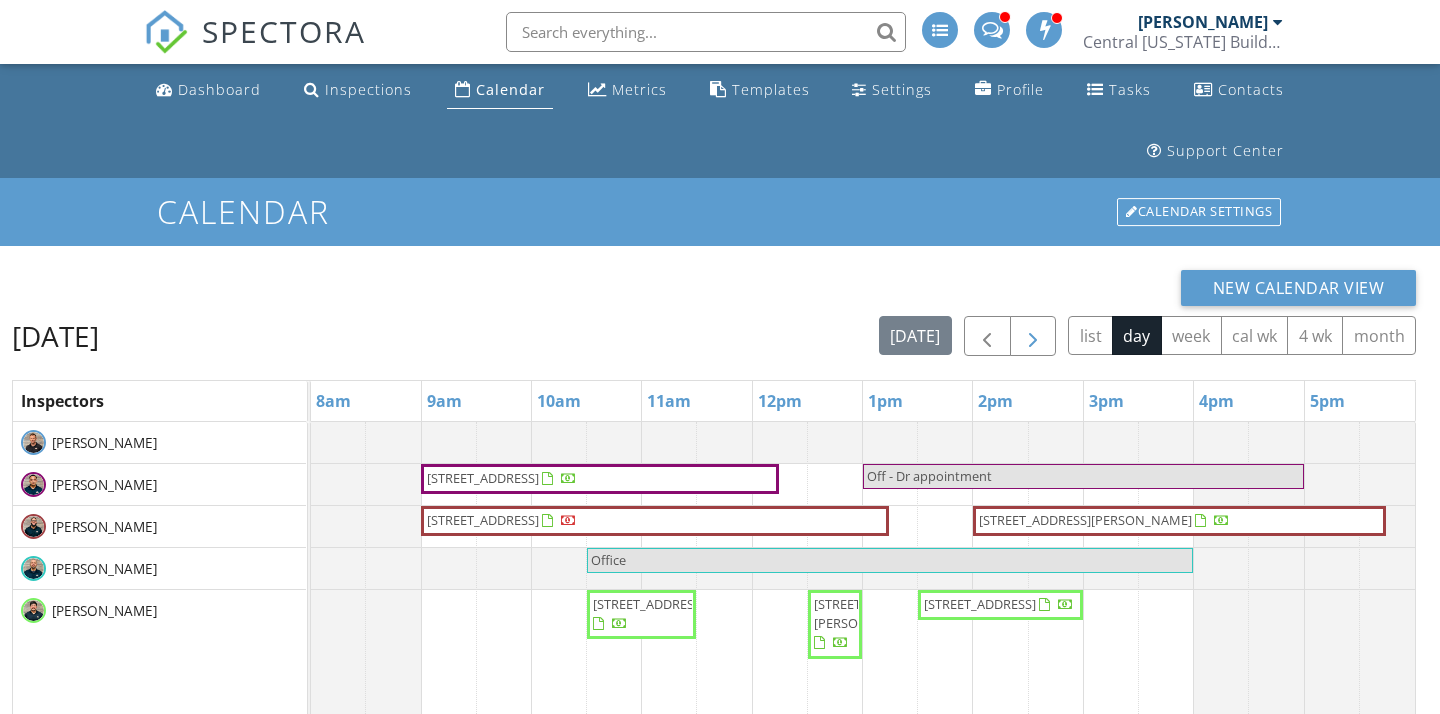 click at bounding box center [1033, 337] 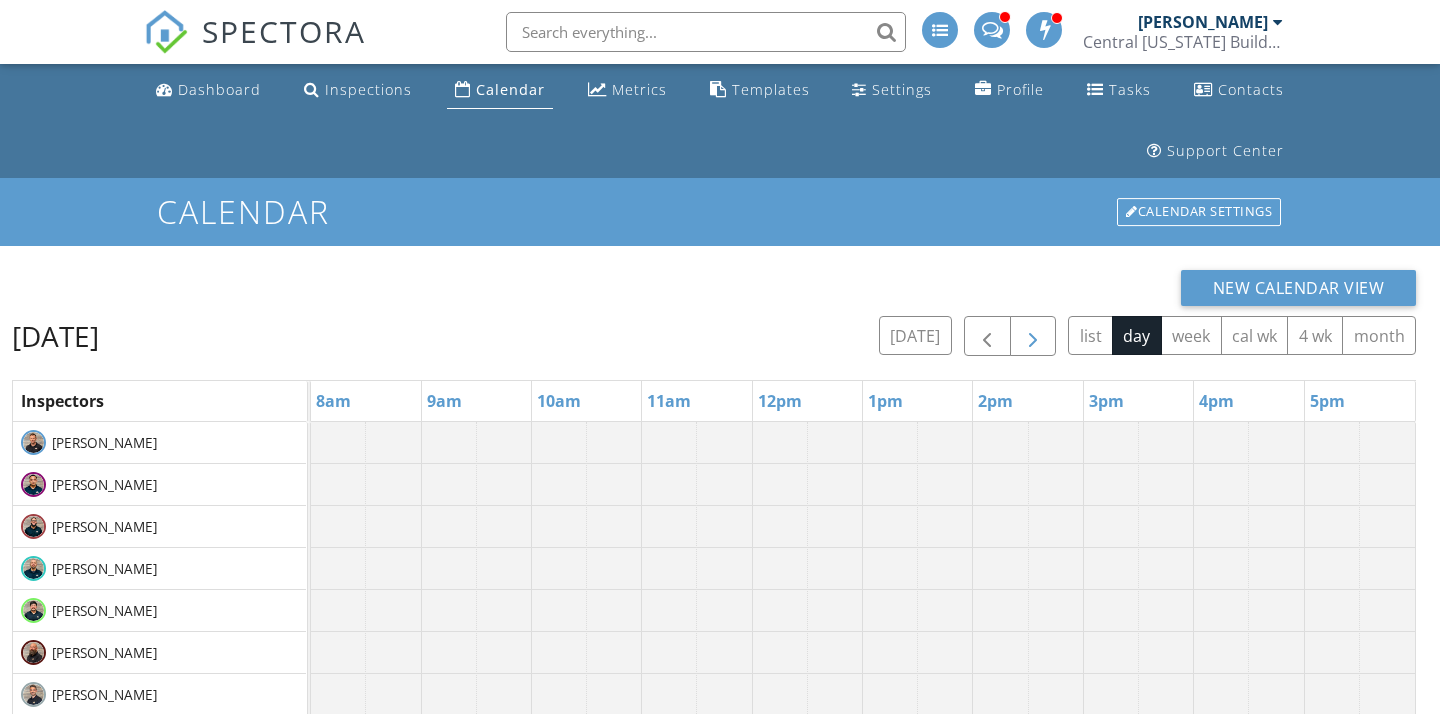 click at bounding box center [1033, 337] 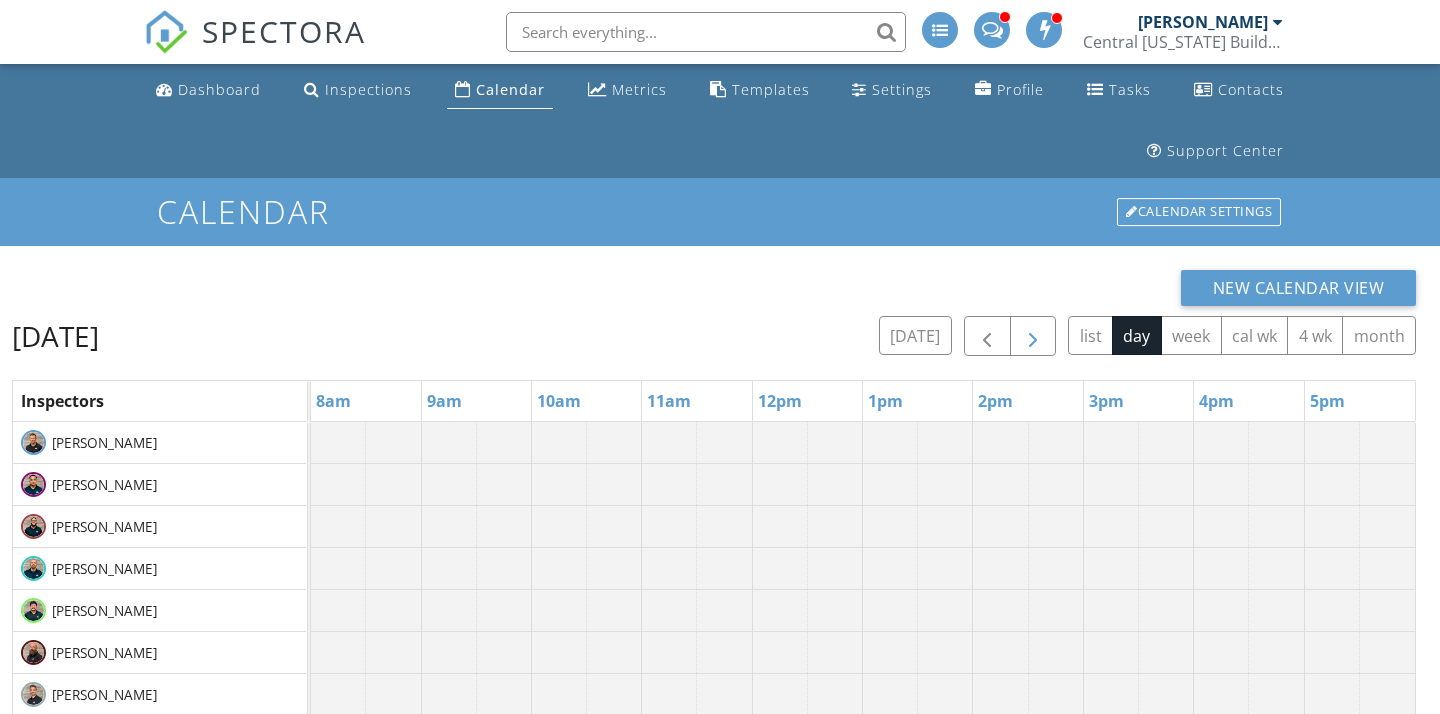 click at bounding box center (1033, 337) 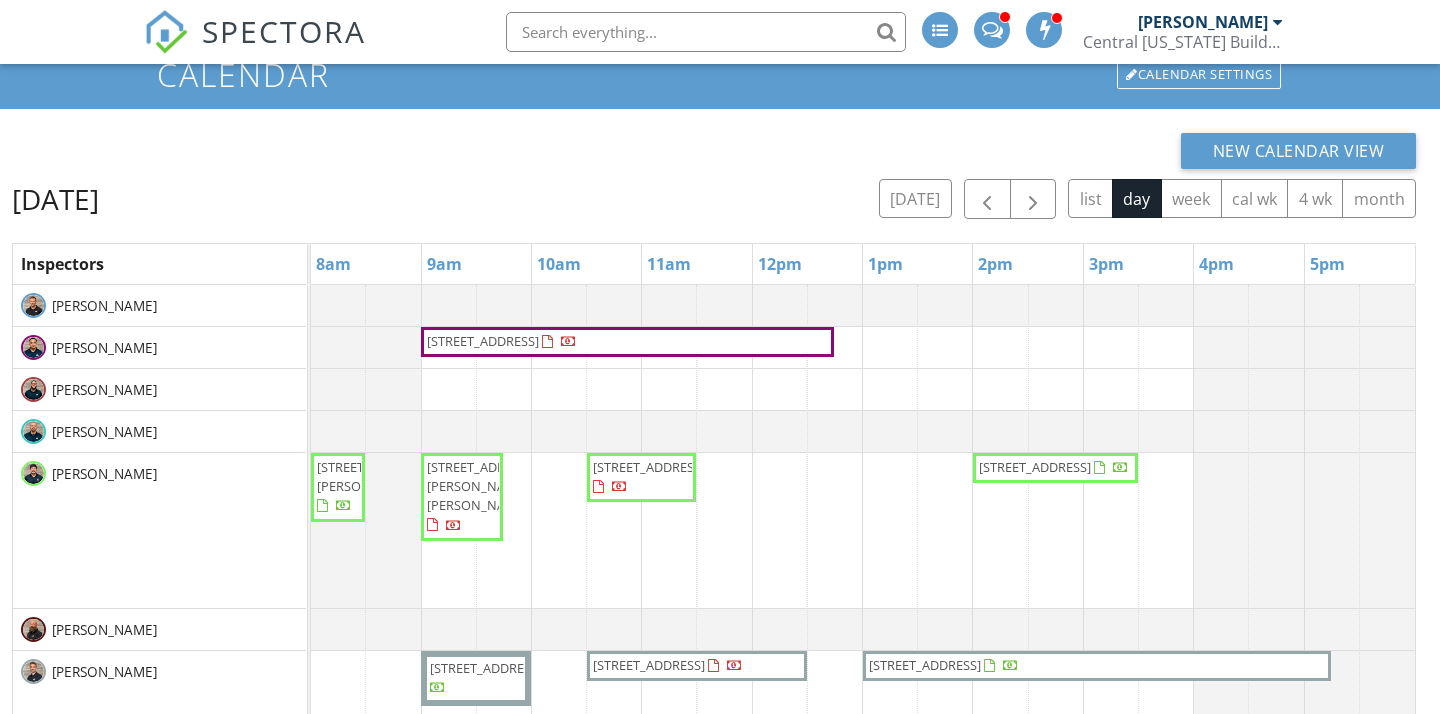 scroll, scrollTop: 146, scrollLeft: 0, axis: vertical 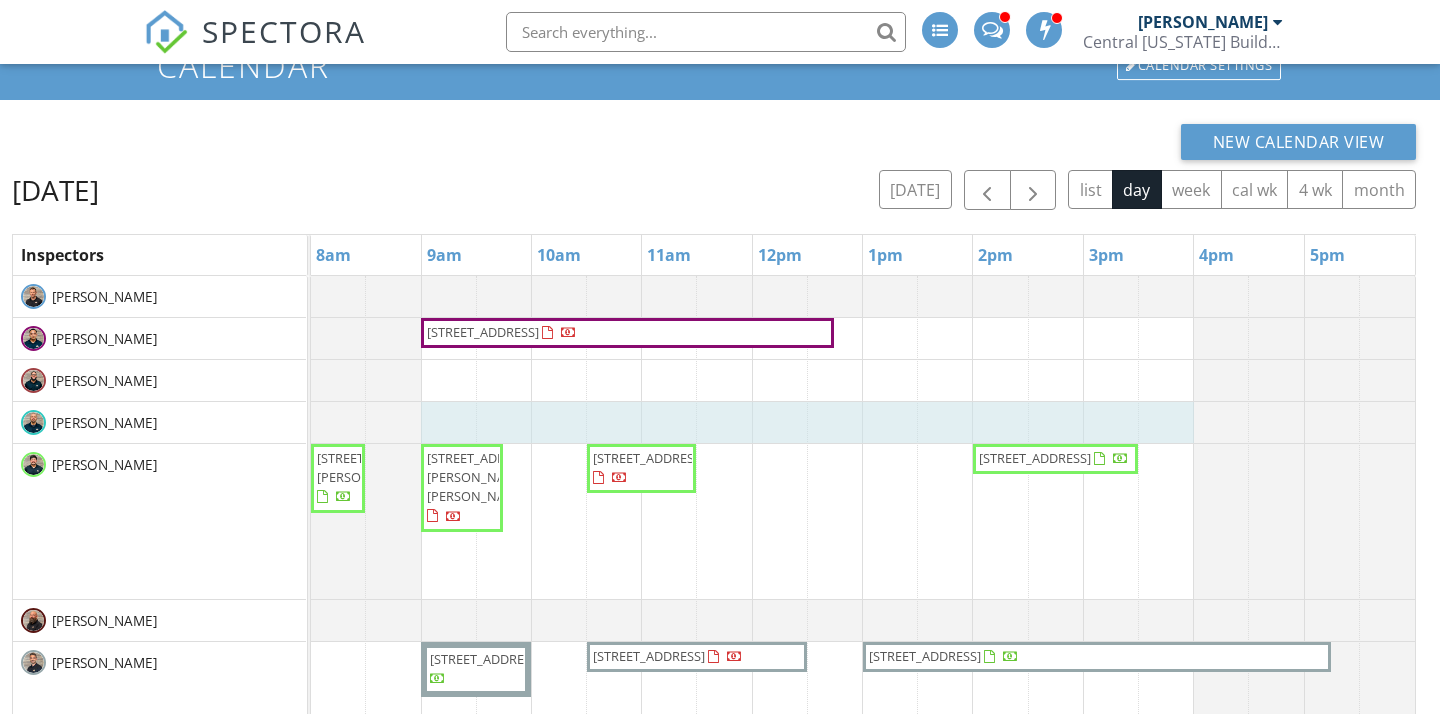 drag, startPoint x: 455, startPoint y: 414, endPoint x: 1189, endPoint y: 430, distance: 734.1744 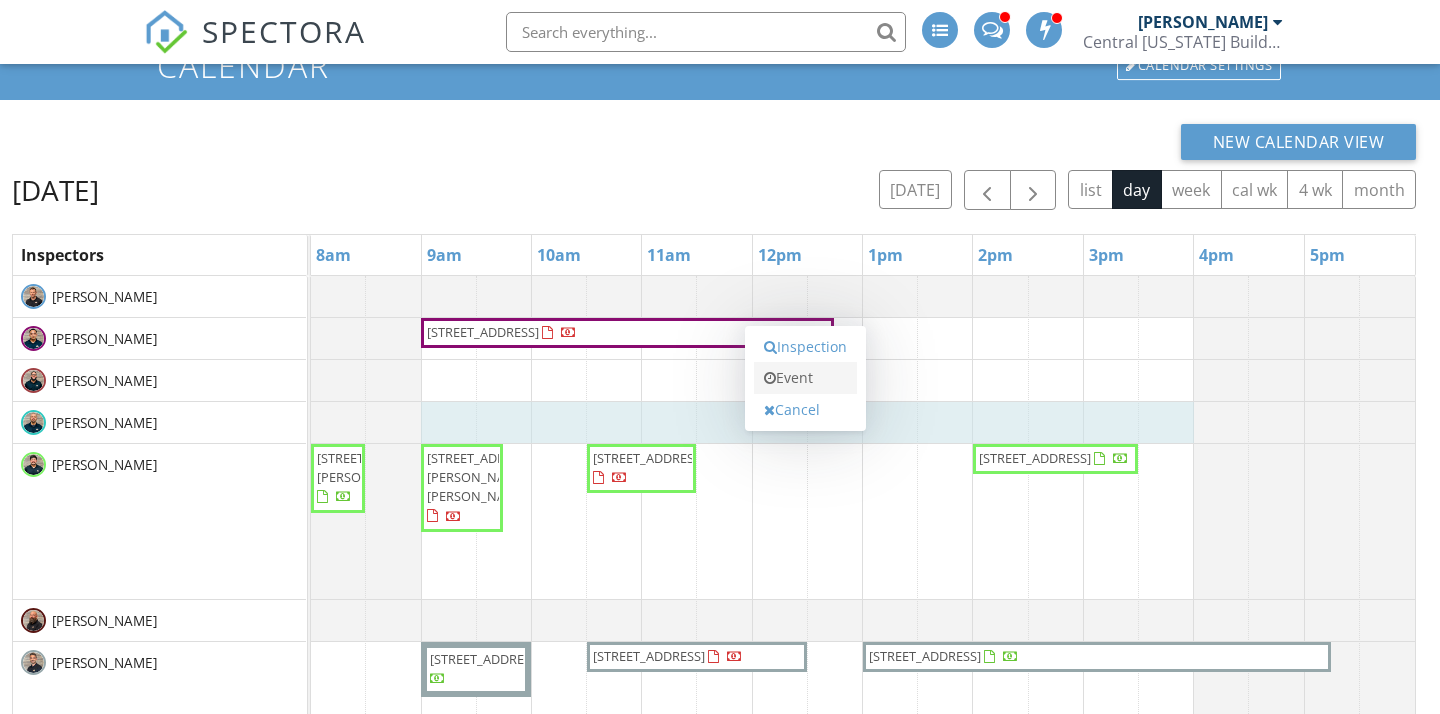 click on "Event" at bounding box center [805, 378] 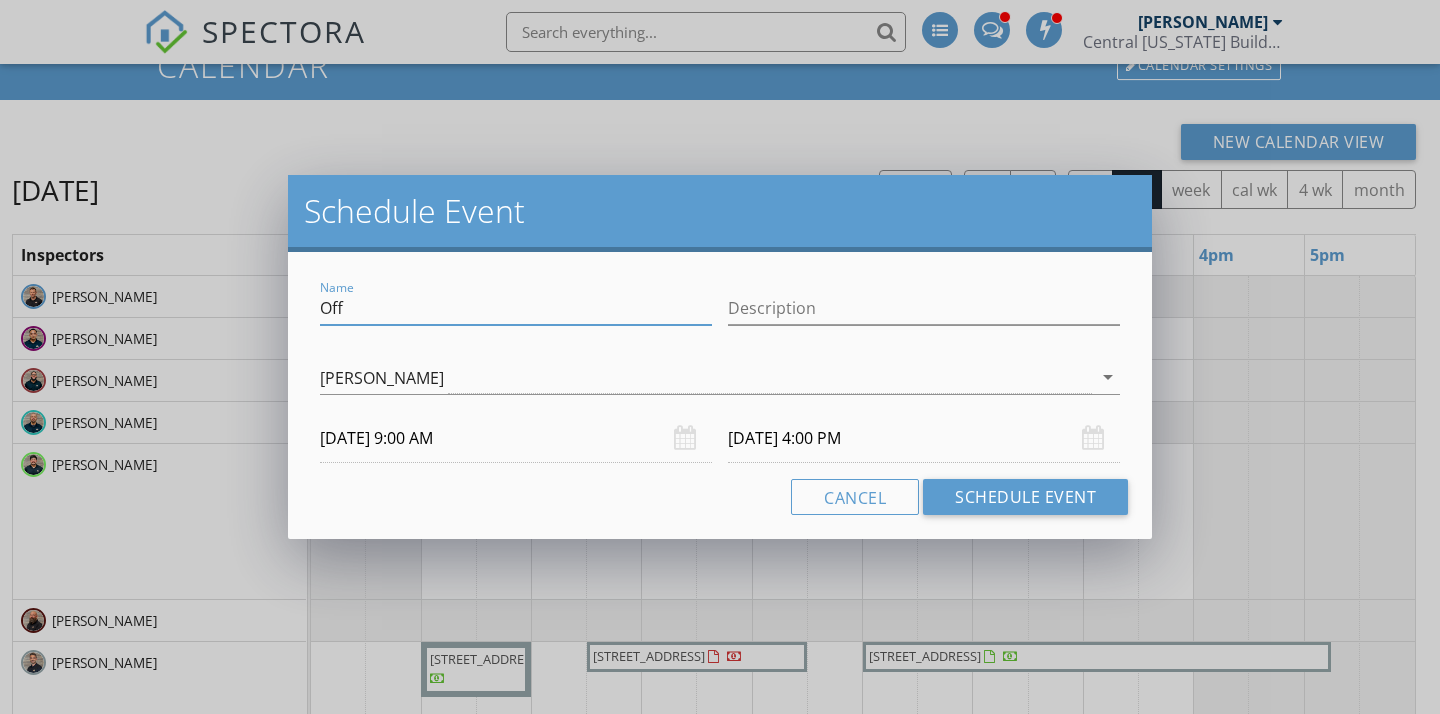 drag, startPoint x: 357, startPoint y: 309, endPoint x: 300, endPoint y: 309, distance: 57 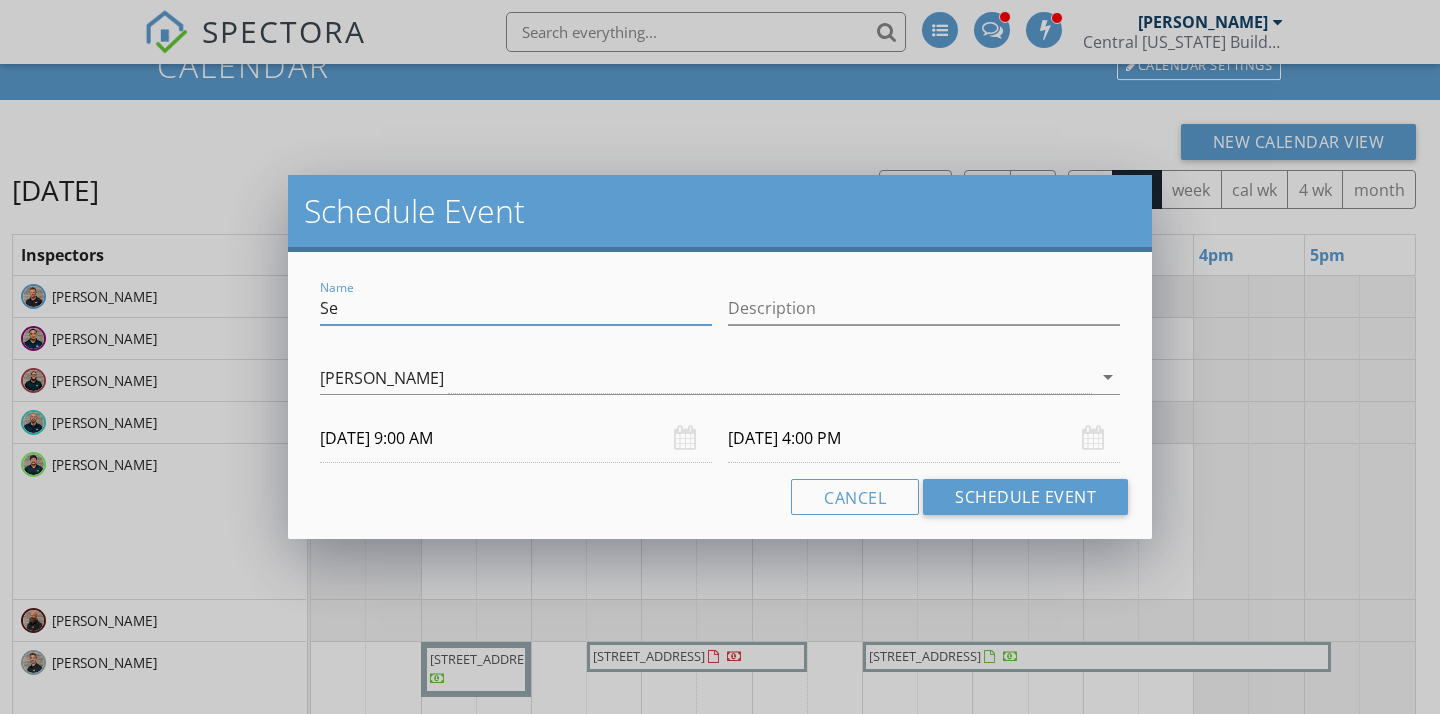 type on "S" 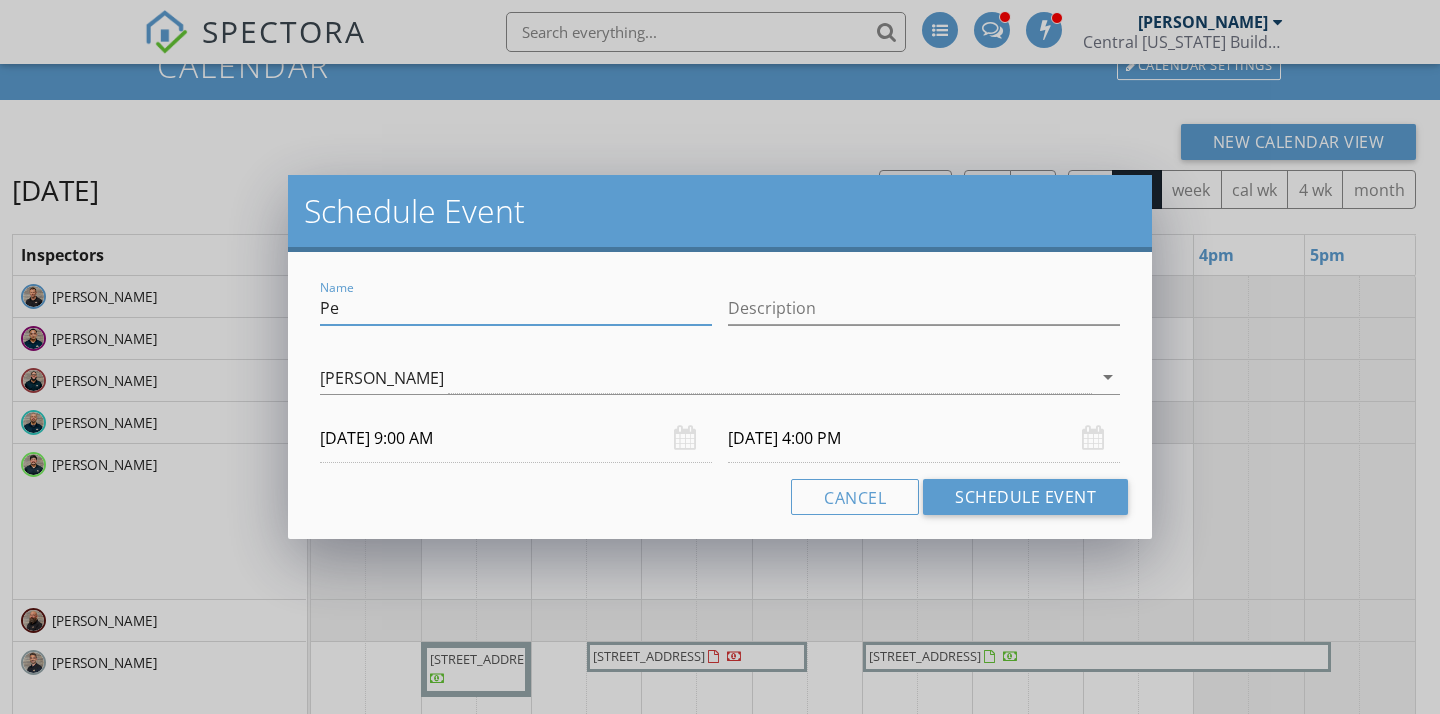 type on "P" 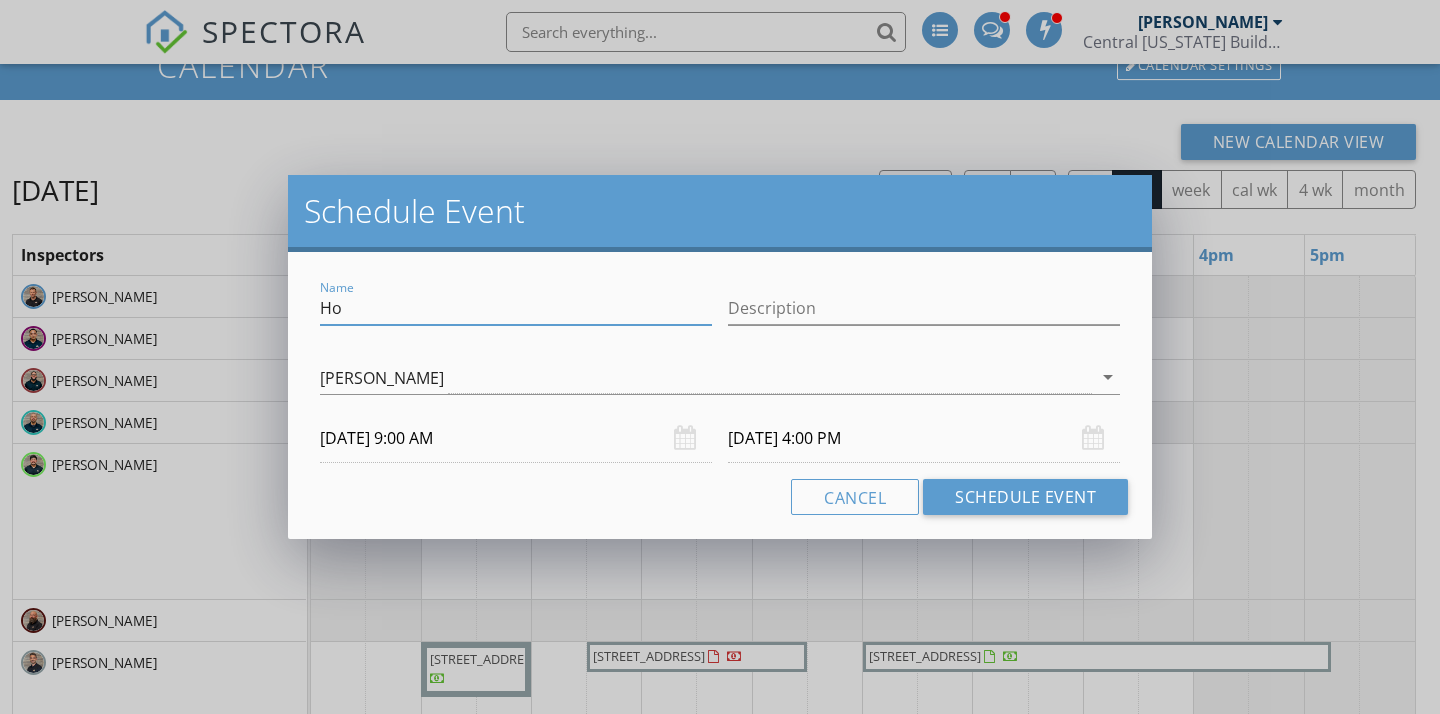 type on "H" 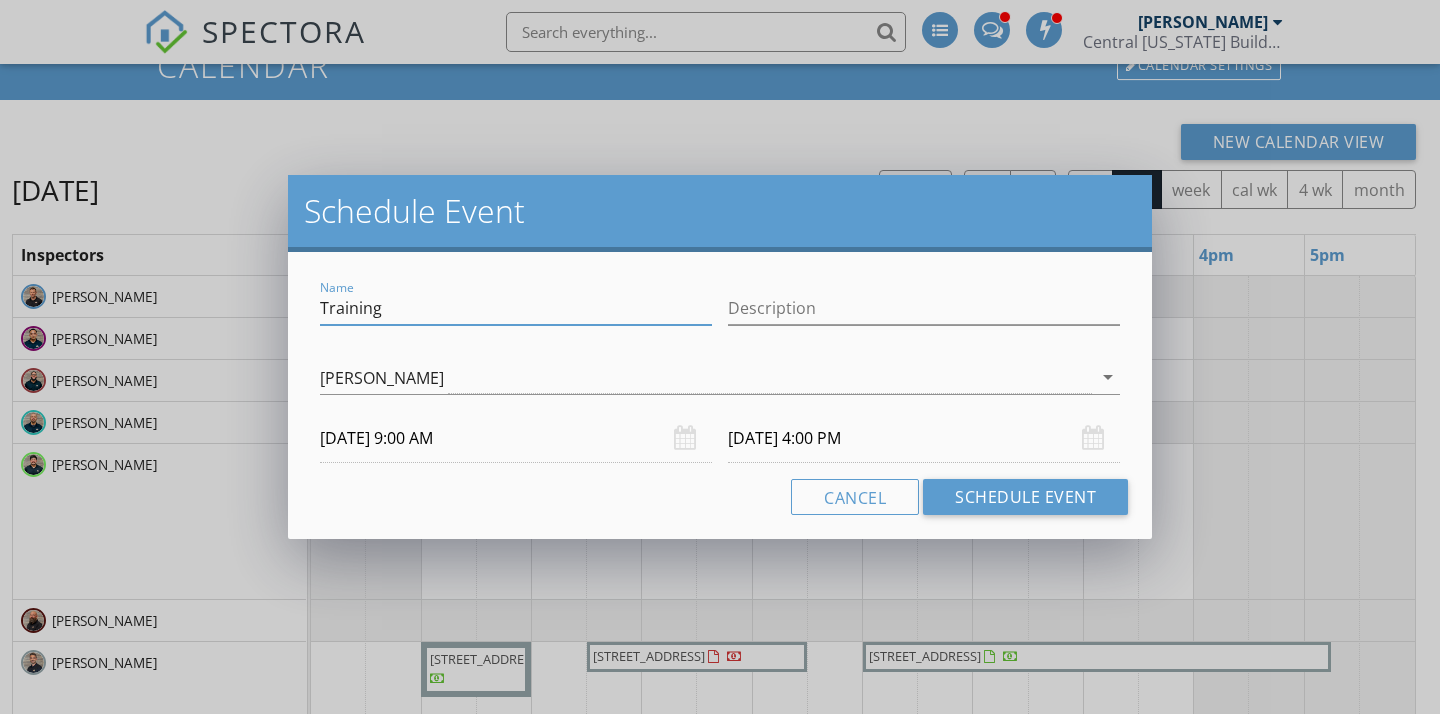 type on "Training" 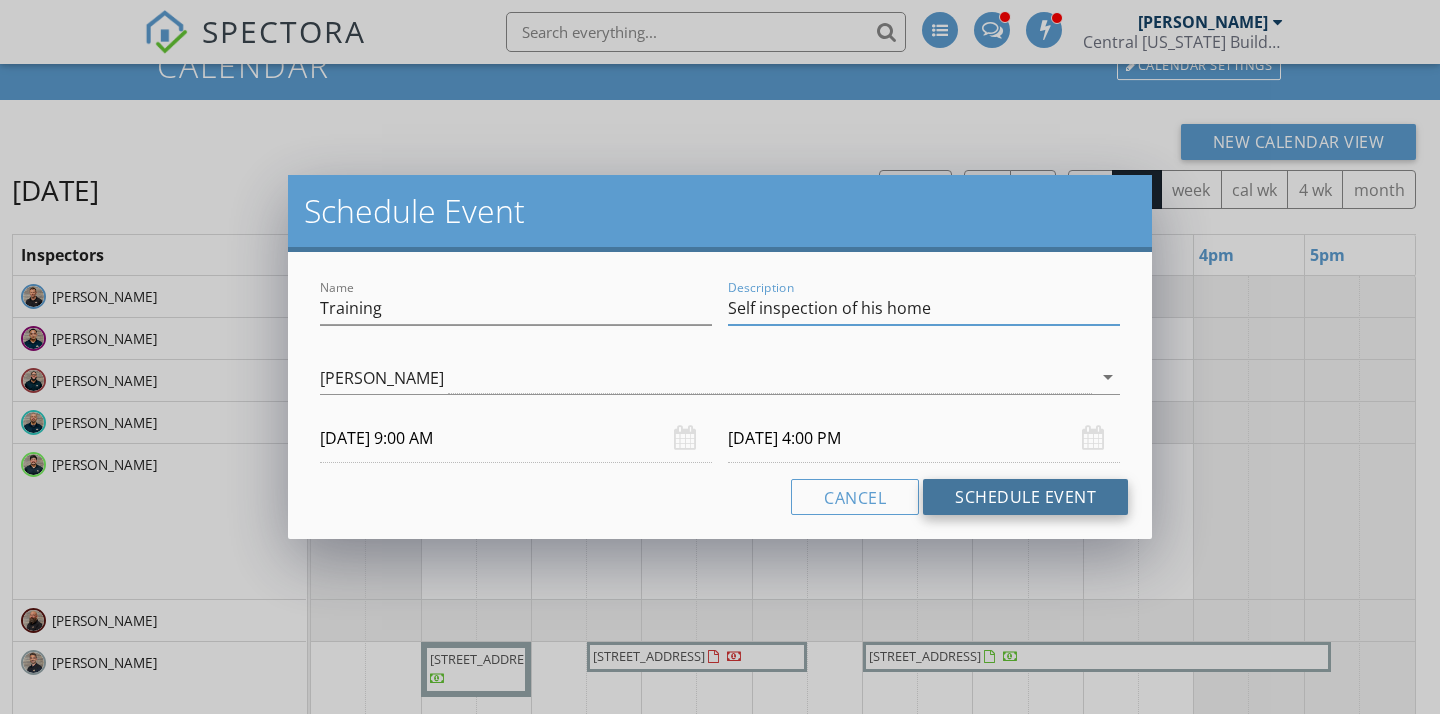 type on "Self inspection of his home" 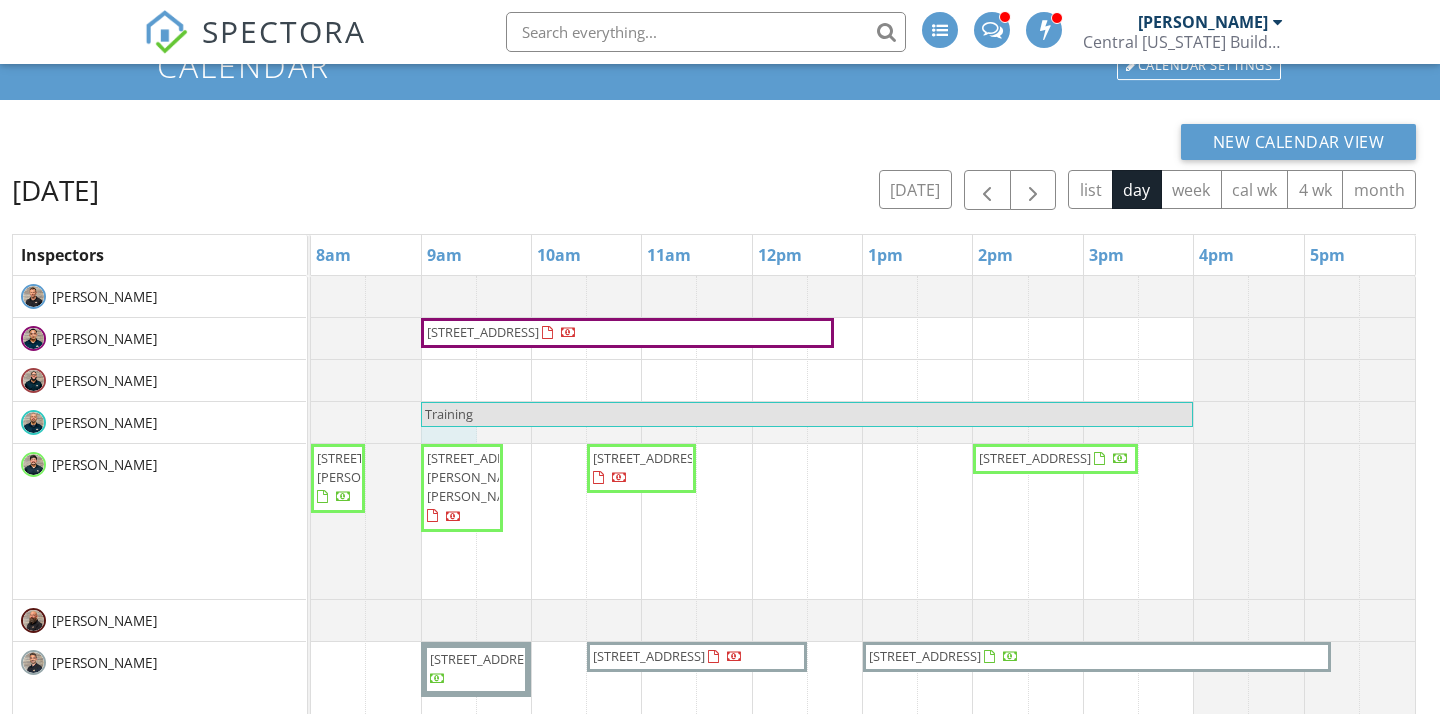 click at bounding box center (311, 422) 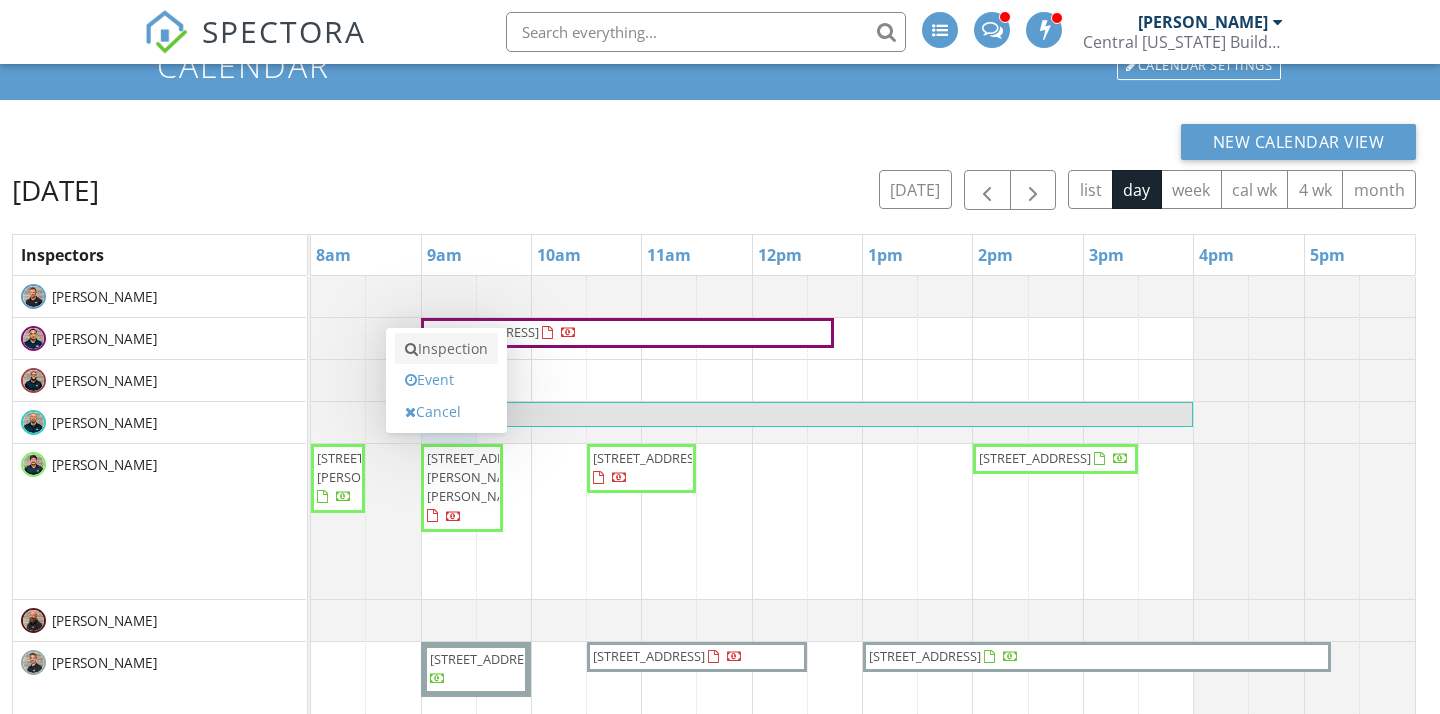 click on "Inspection" at bounding box center [446, 349] 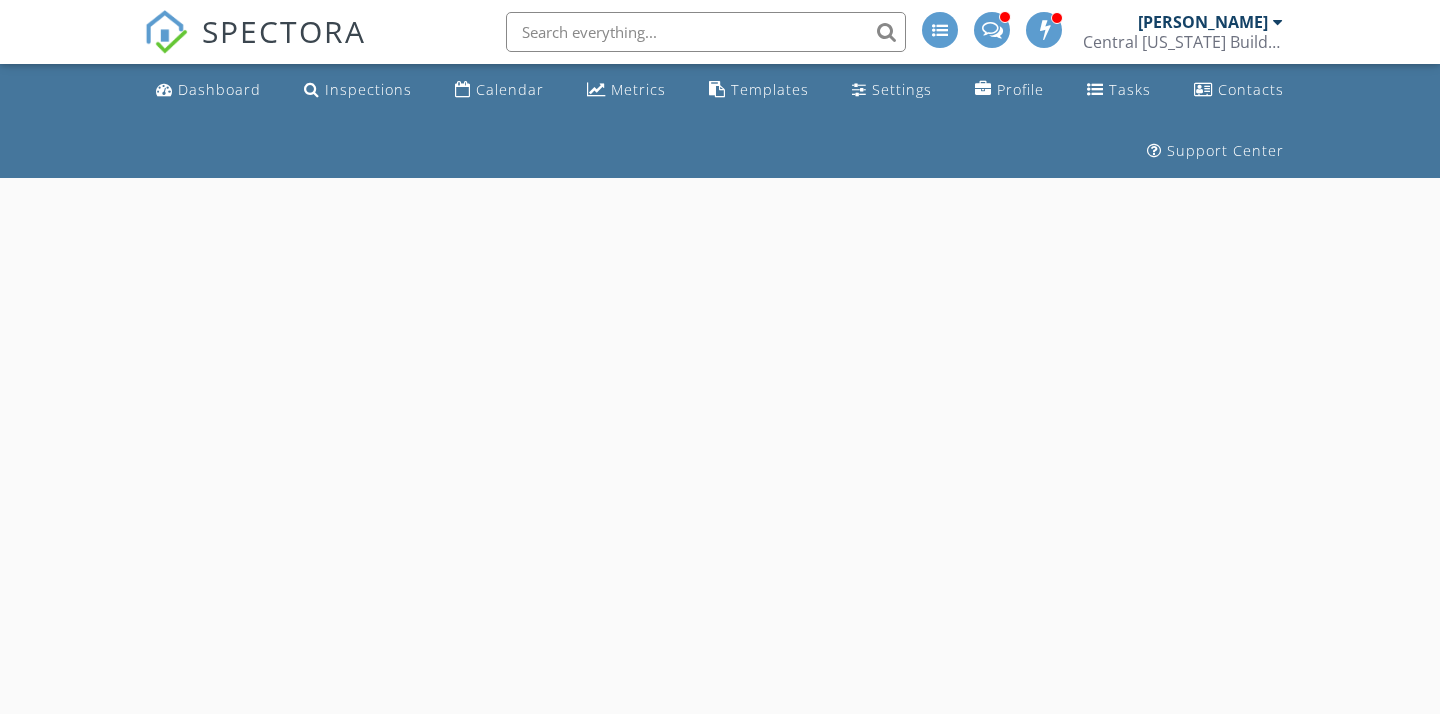 scroll, scrollTop: 0, scrollLeft: 0, axis: both 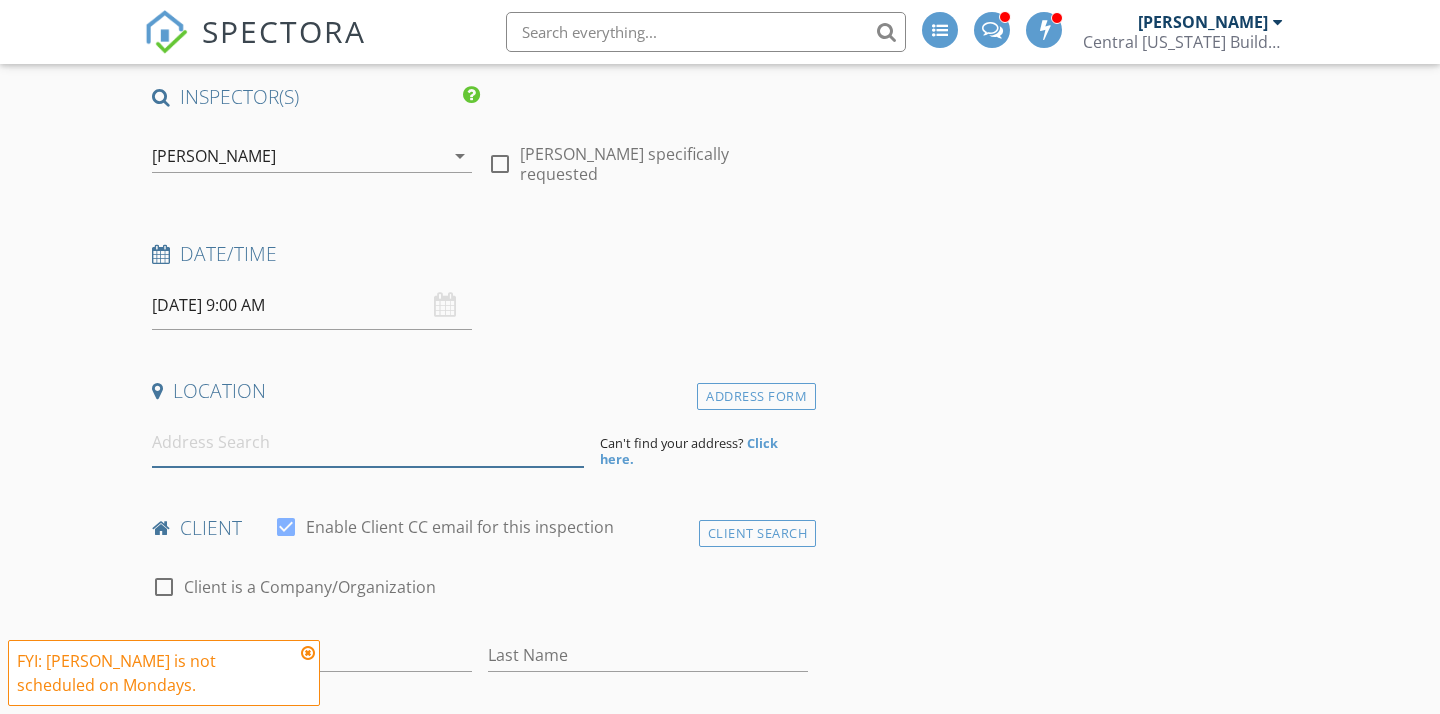 click at bounding box center [368, 442] 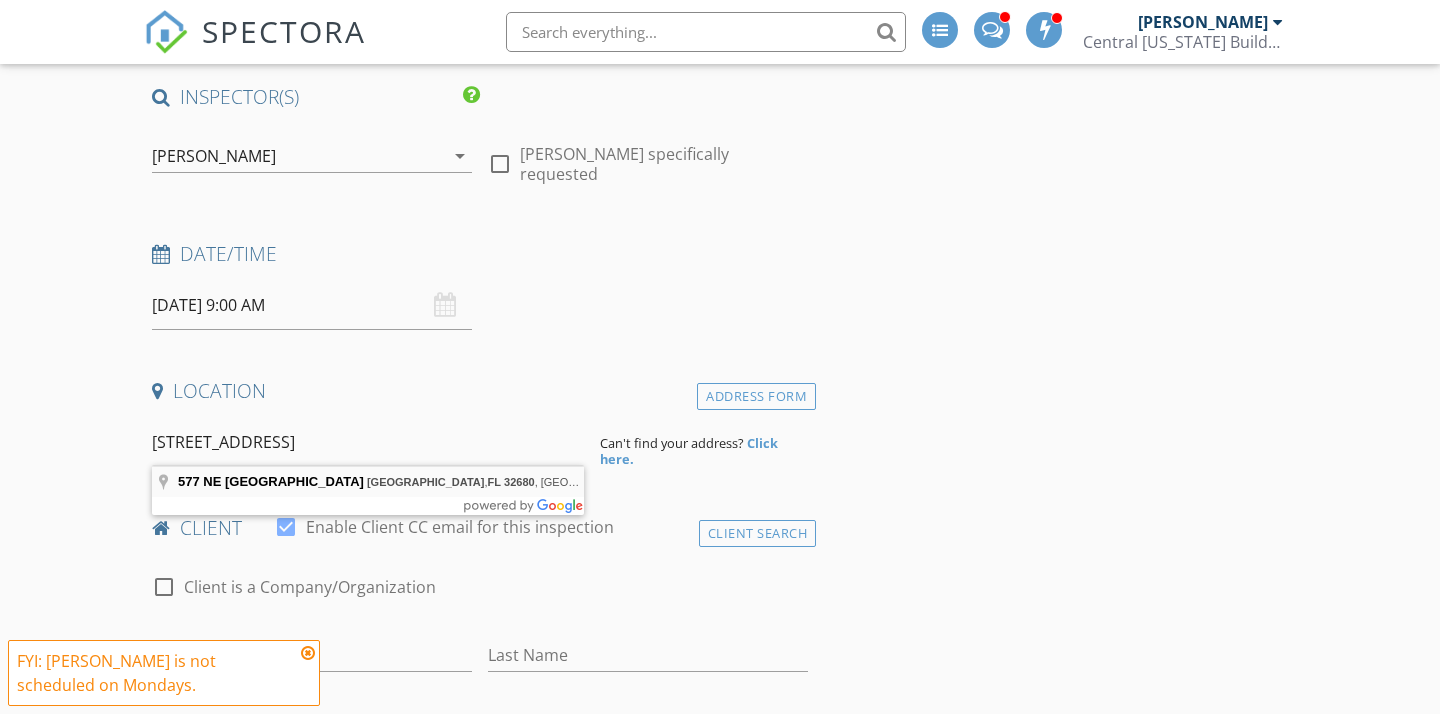 type on "577 NE 212th Ave, Old Town, FL 32680, USA" 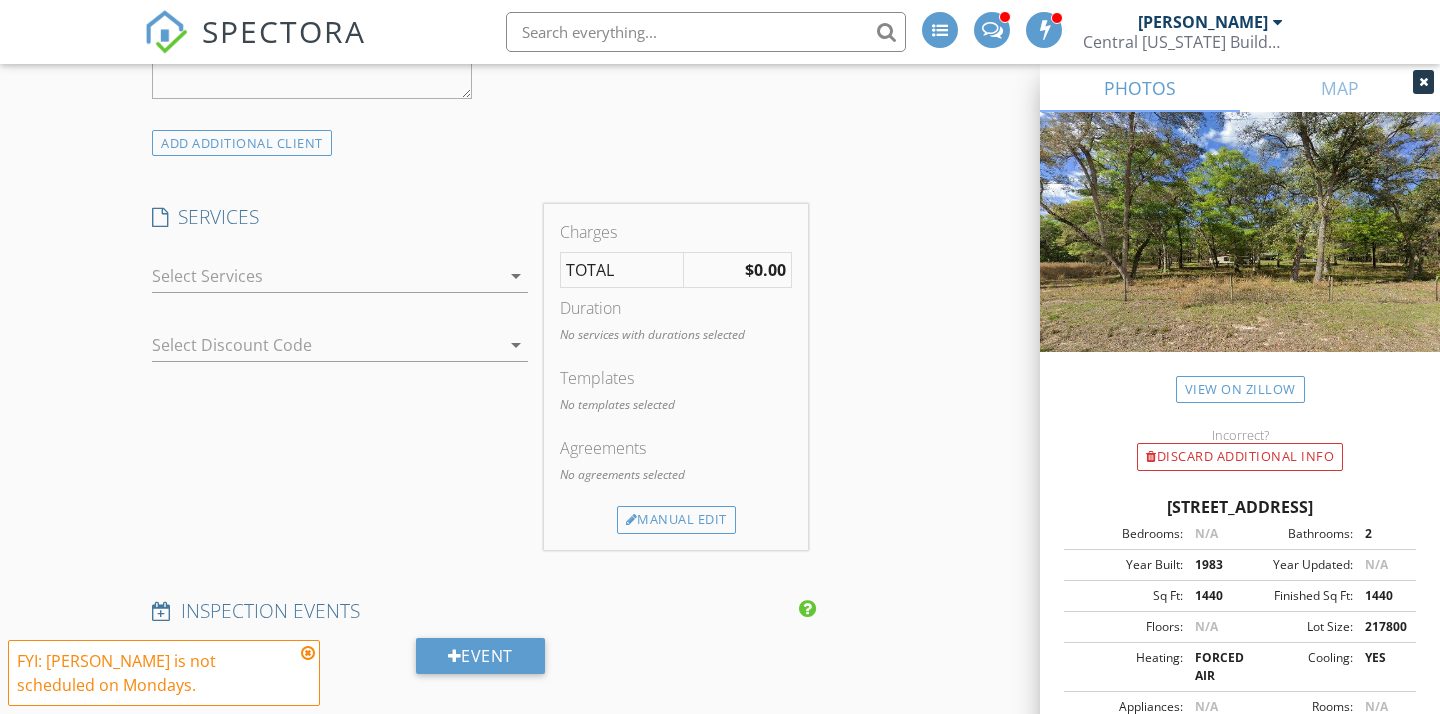 scroll, scrollTop: 1770, scrollLeft: 0, axis: vertical 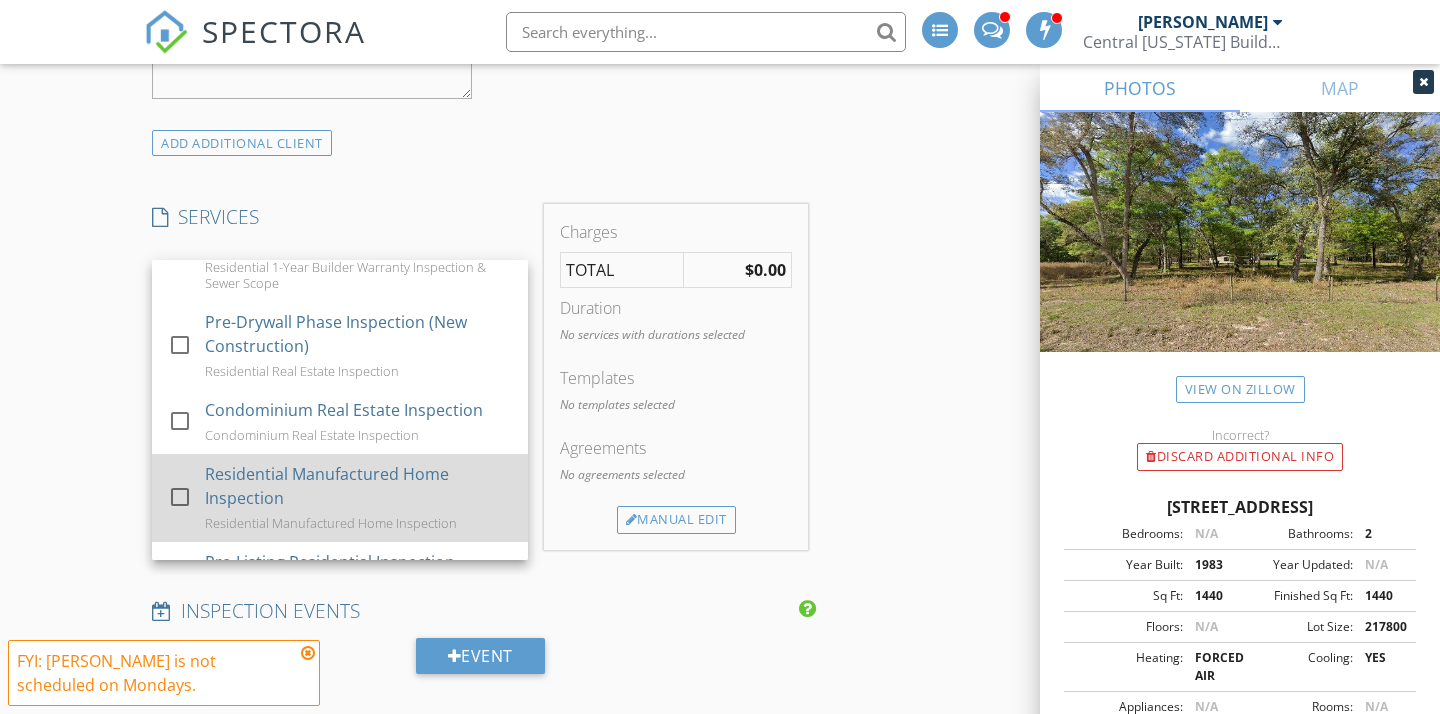 click on "Residential Manufactured Home Inspection" at bounding box center [358, 486] 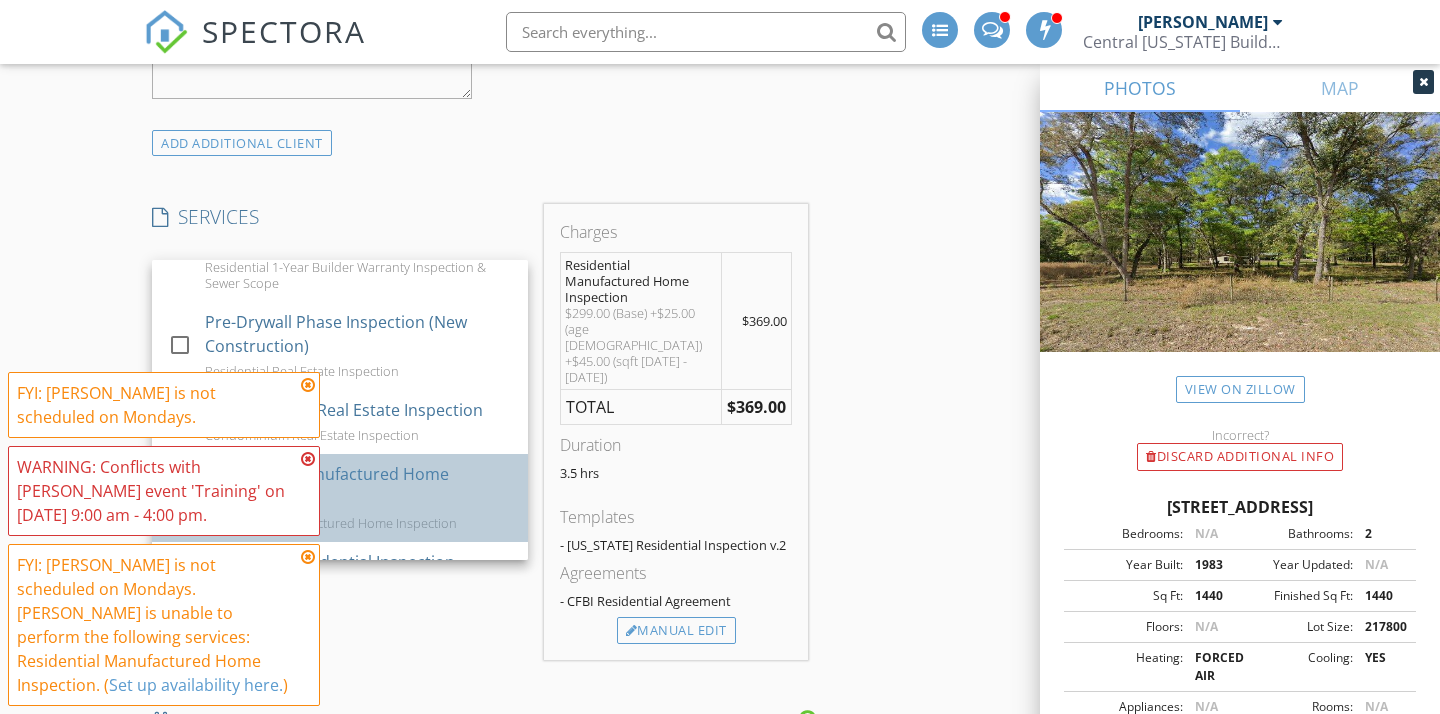 click on "Residential Manufactured Home Inspection" at bounding box center (358, 486) 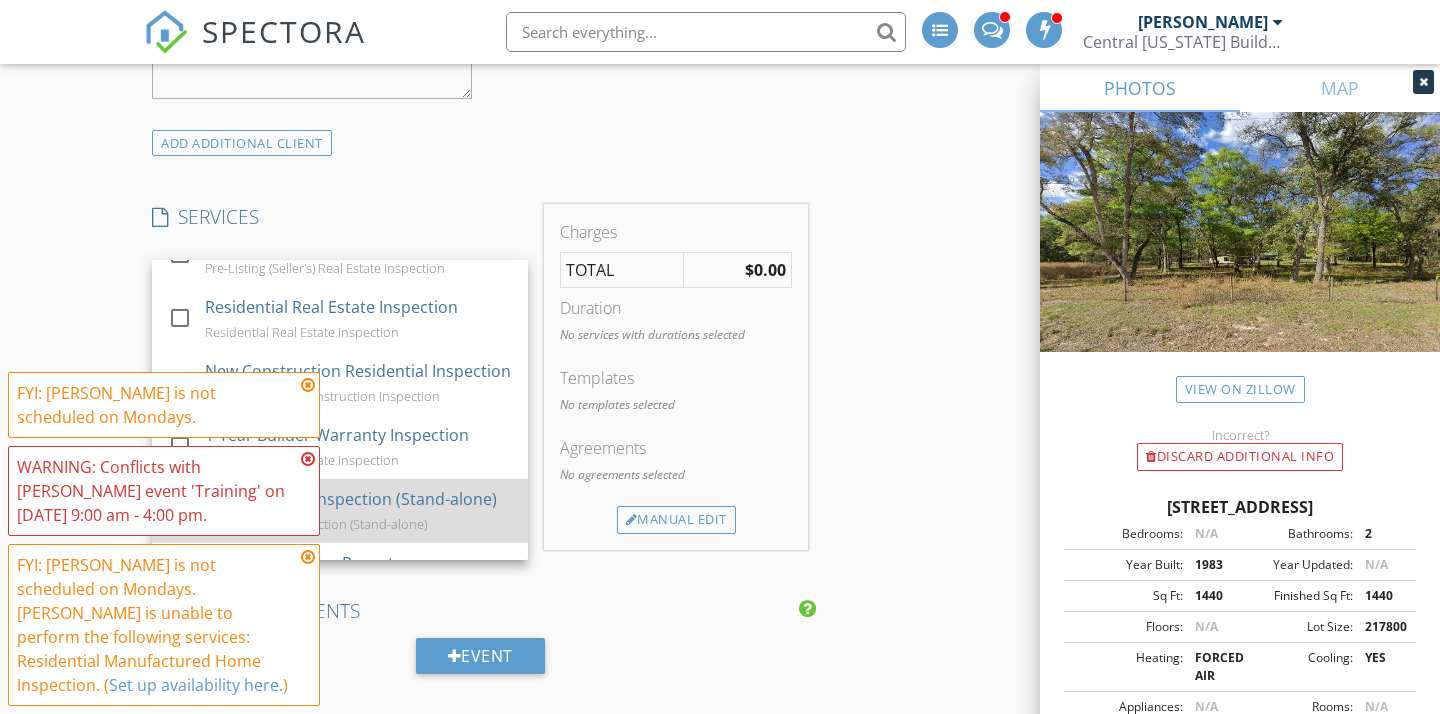 scroll, scrollTop: 769, scrollLeft: 0, axis: vertical 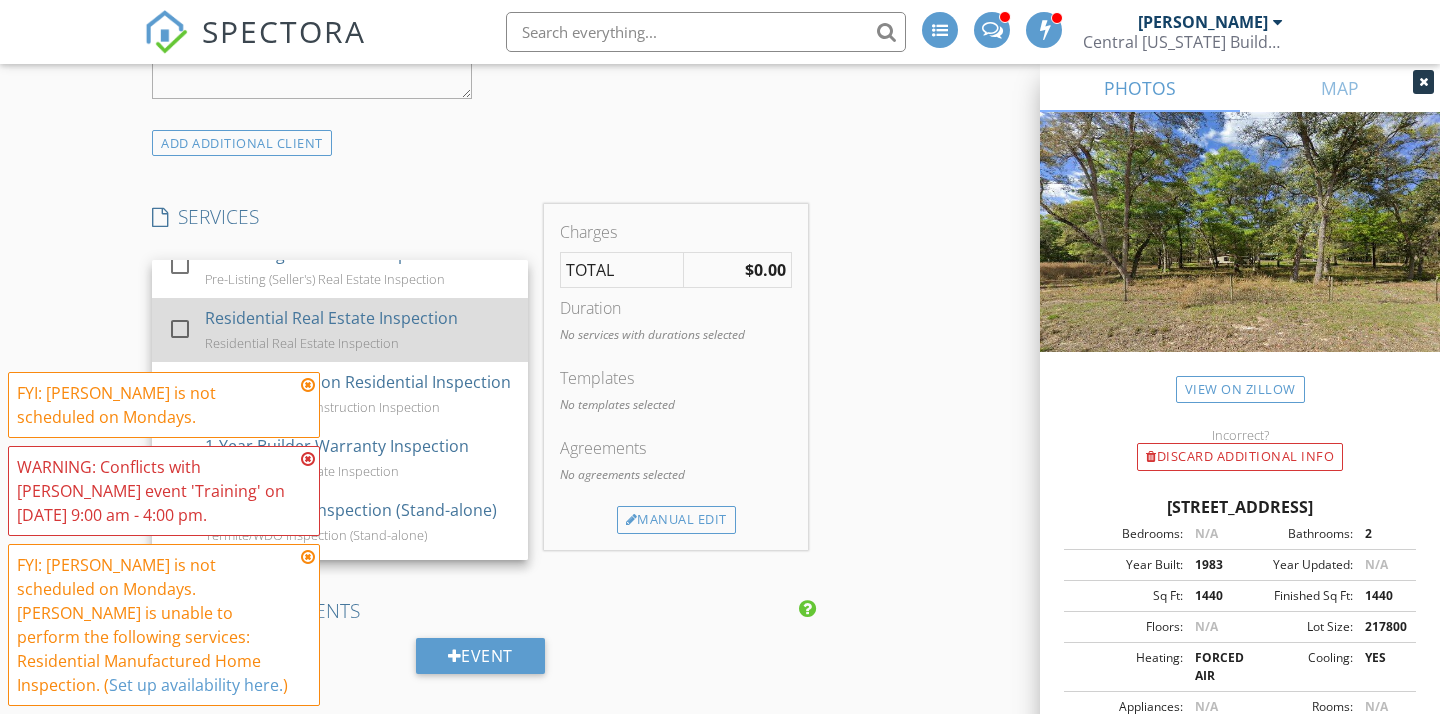 click on "Residential Real Estate Inspection" at bounding box center (331, 318) 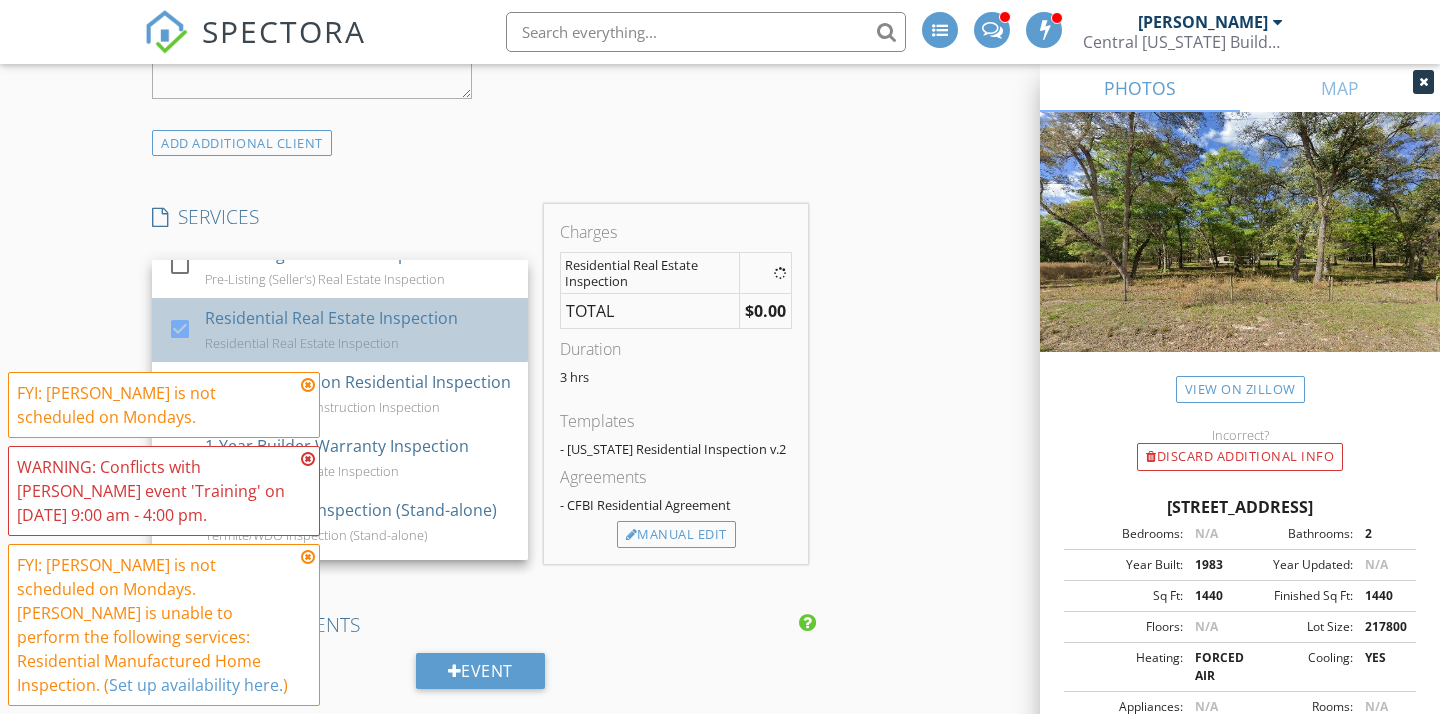 checkbox on "true" 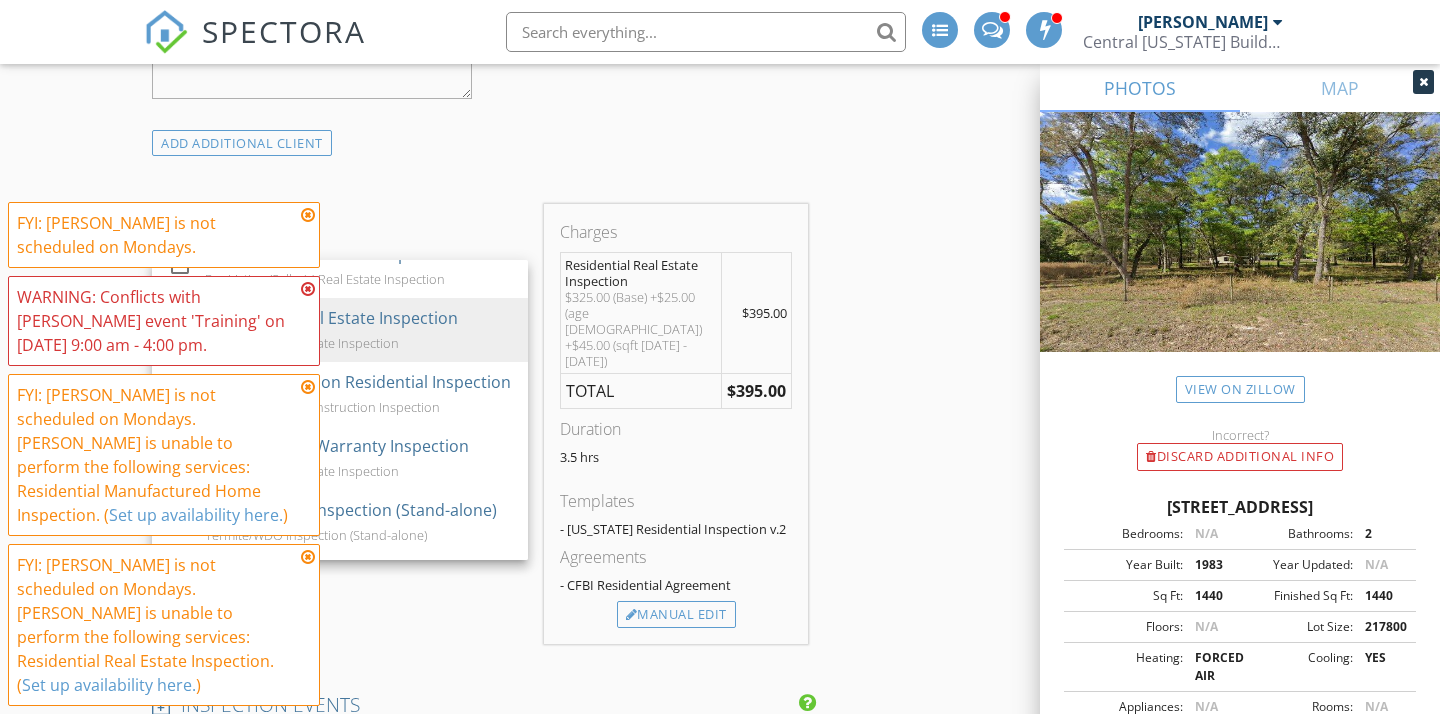 click at bounding box center [308, 215] 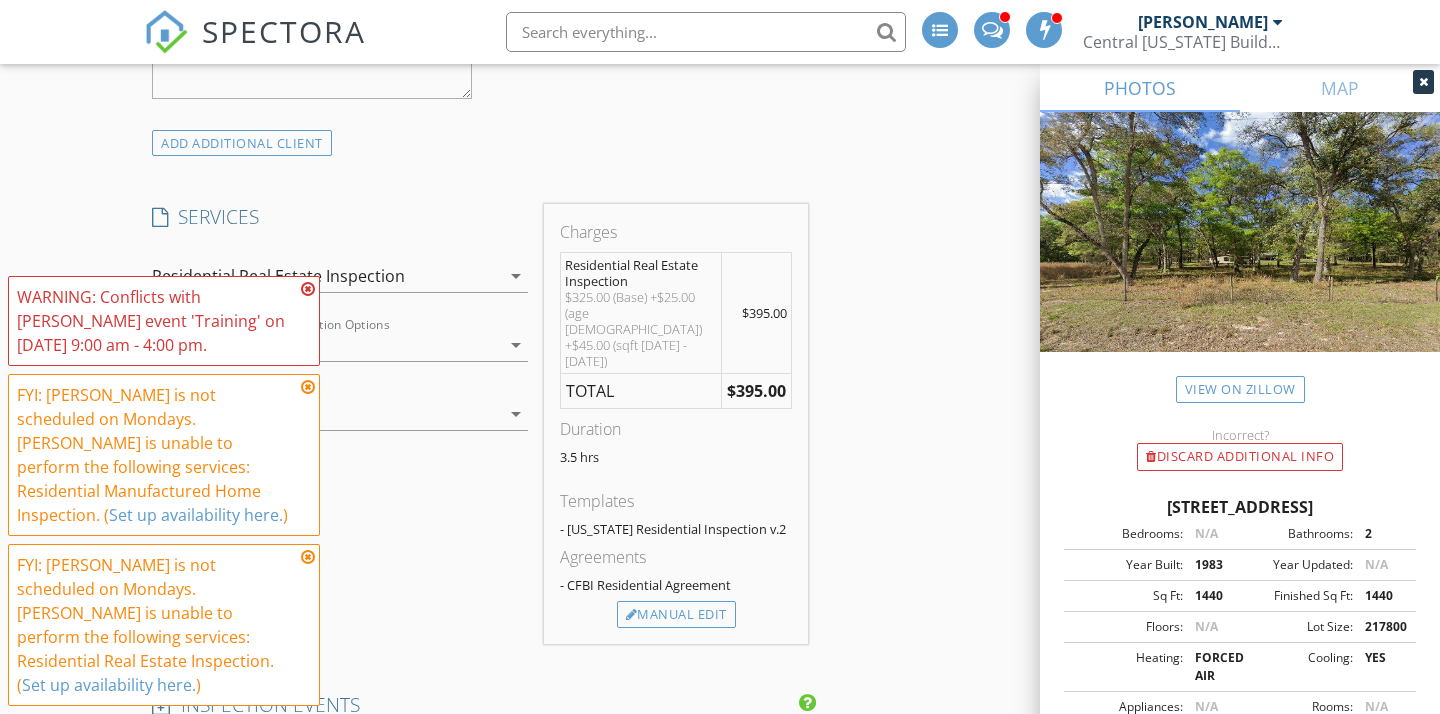 click at bounding box center [308, 289] 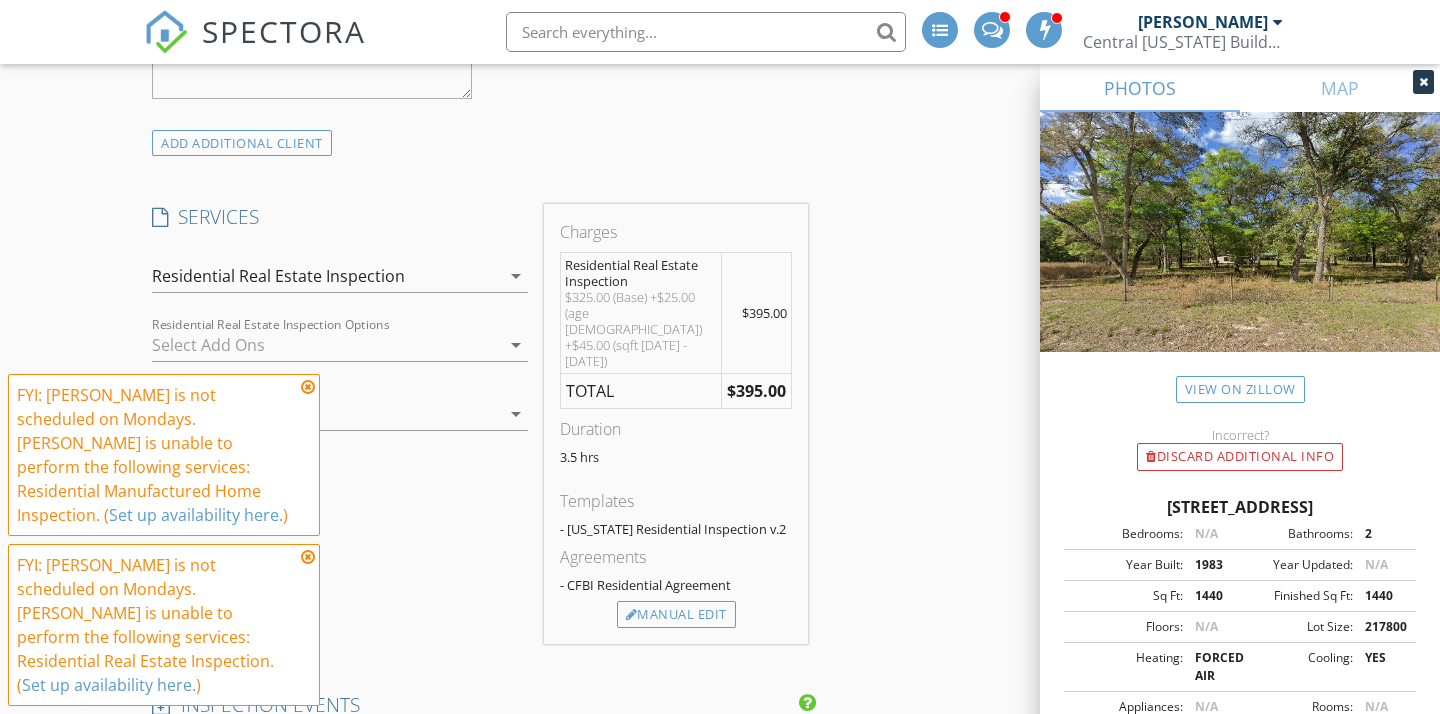 click at bounding box center [308, 387] 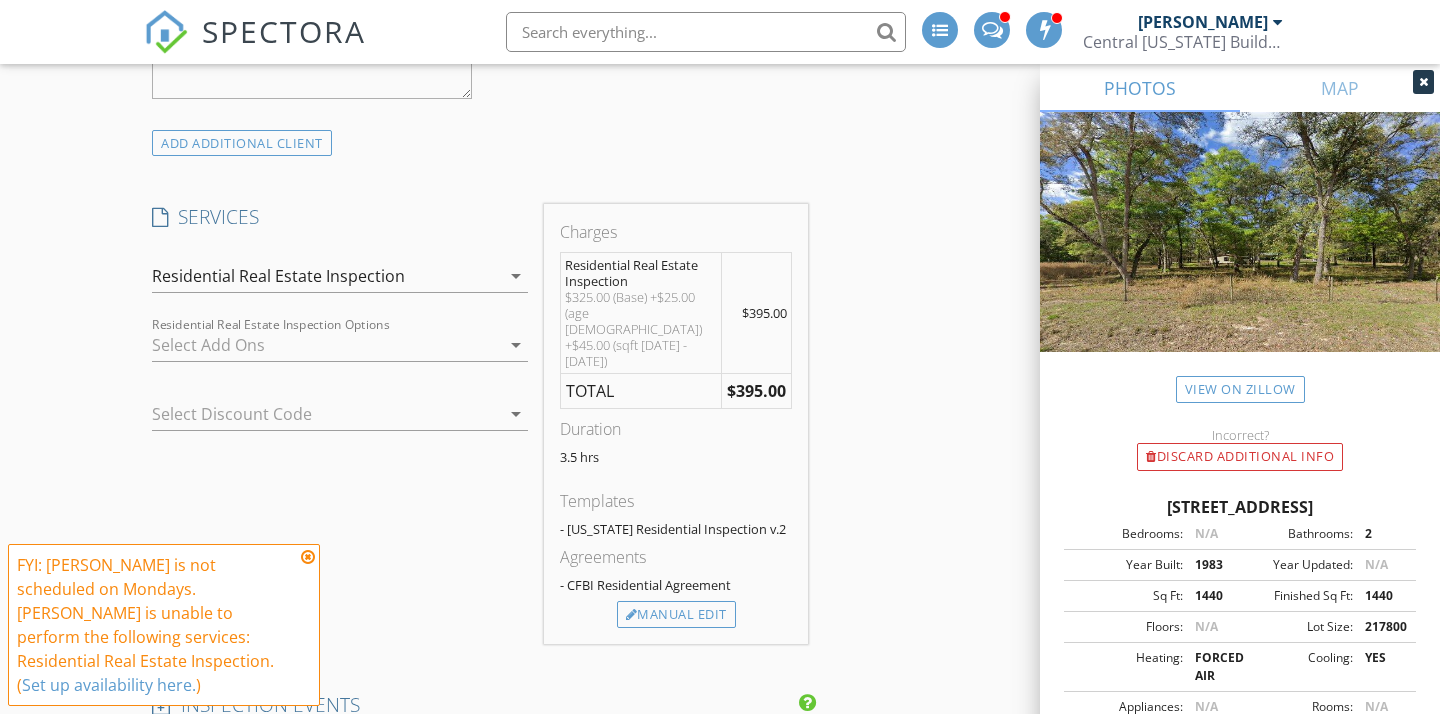 click at bounding box center [308, 557] 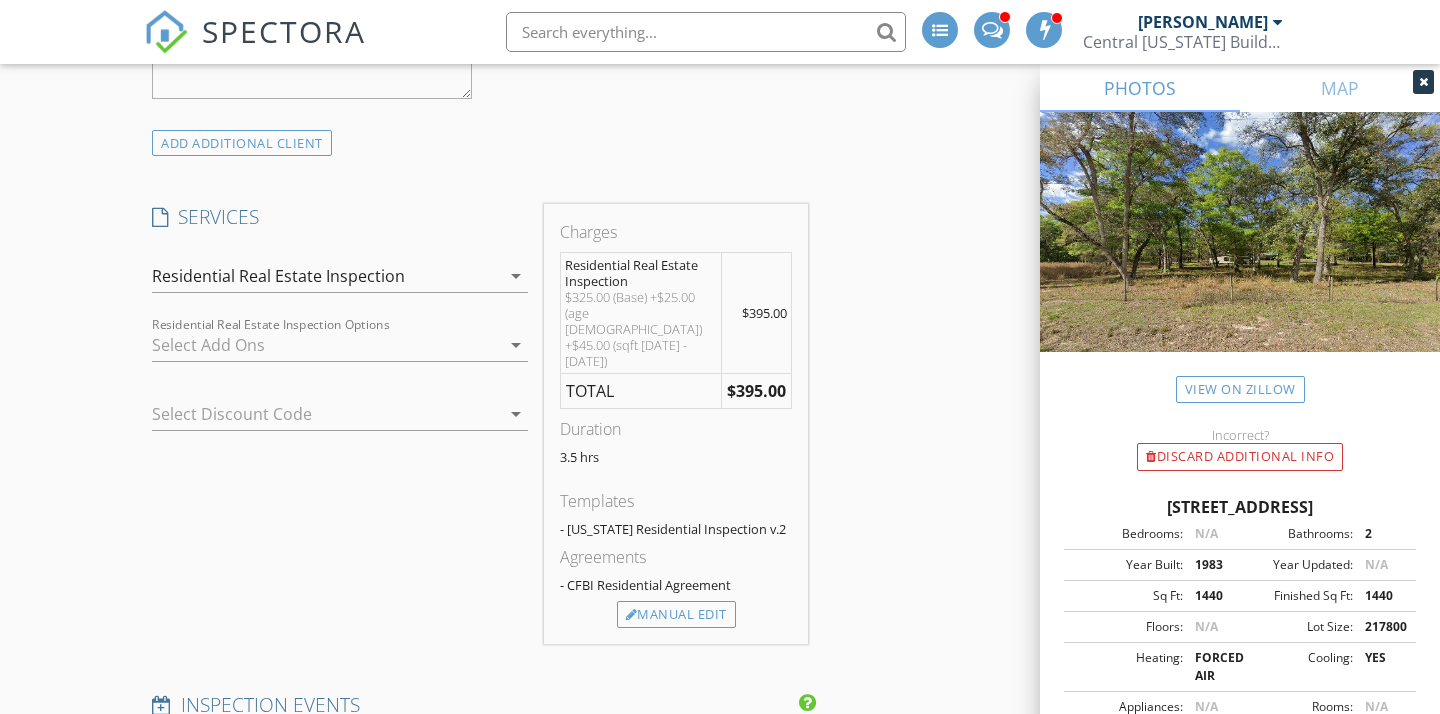 click at bounding box center [326, 345] 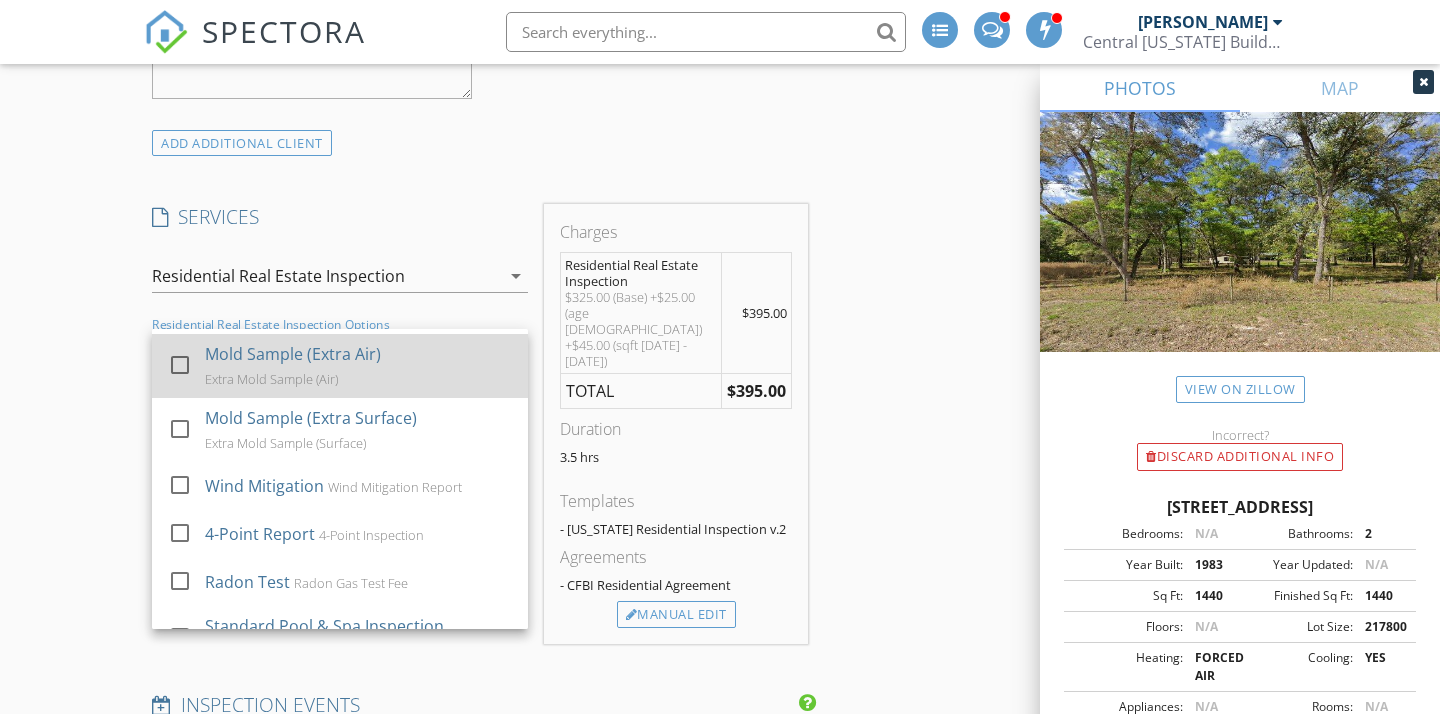 scroll, scrollTop: 190, scrollLeft: 0, axis: vertical 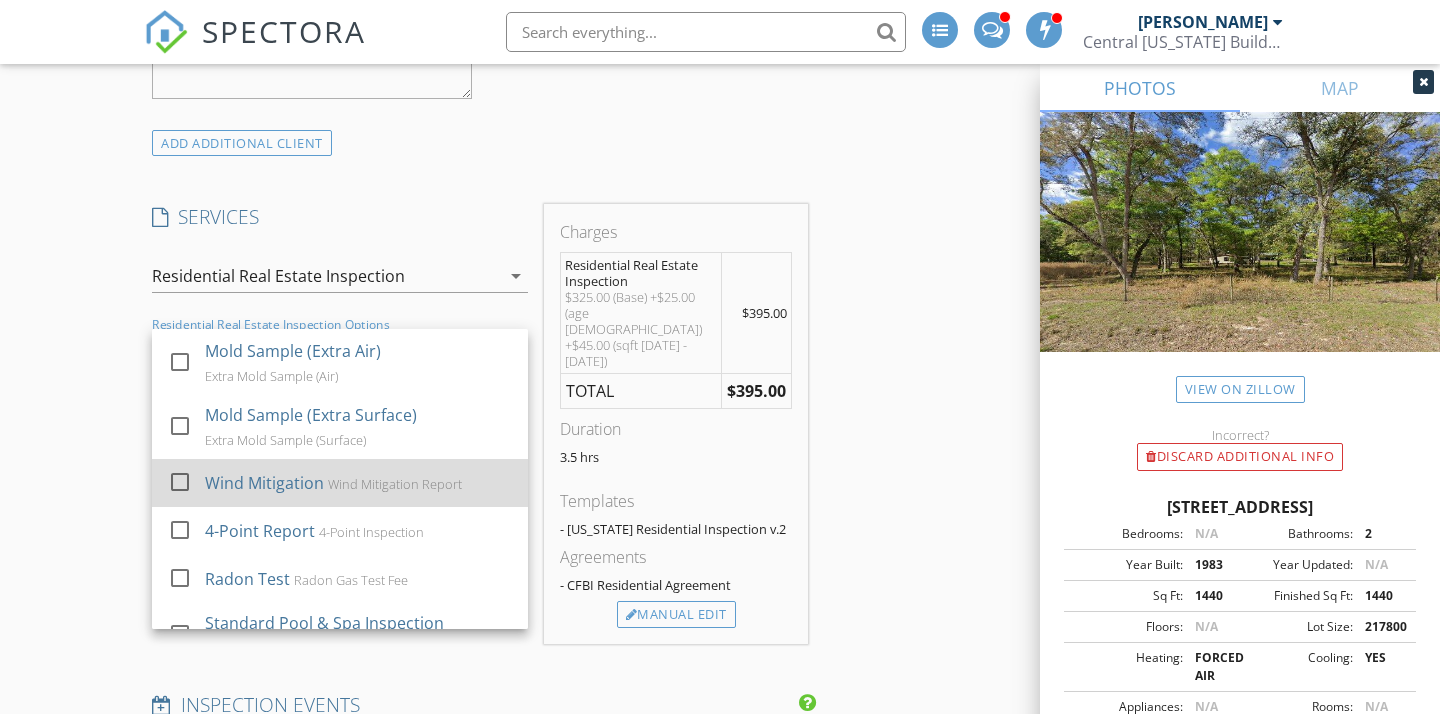 click at bounding box center [180, 482] 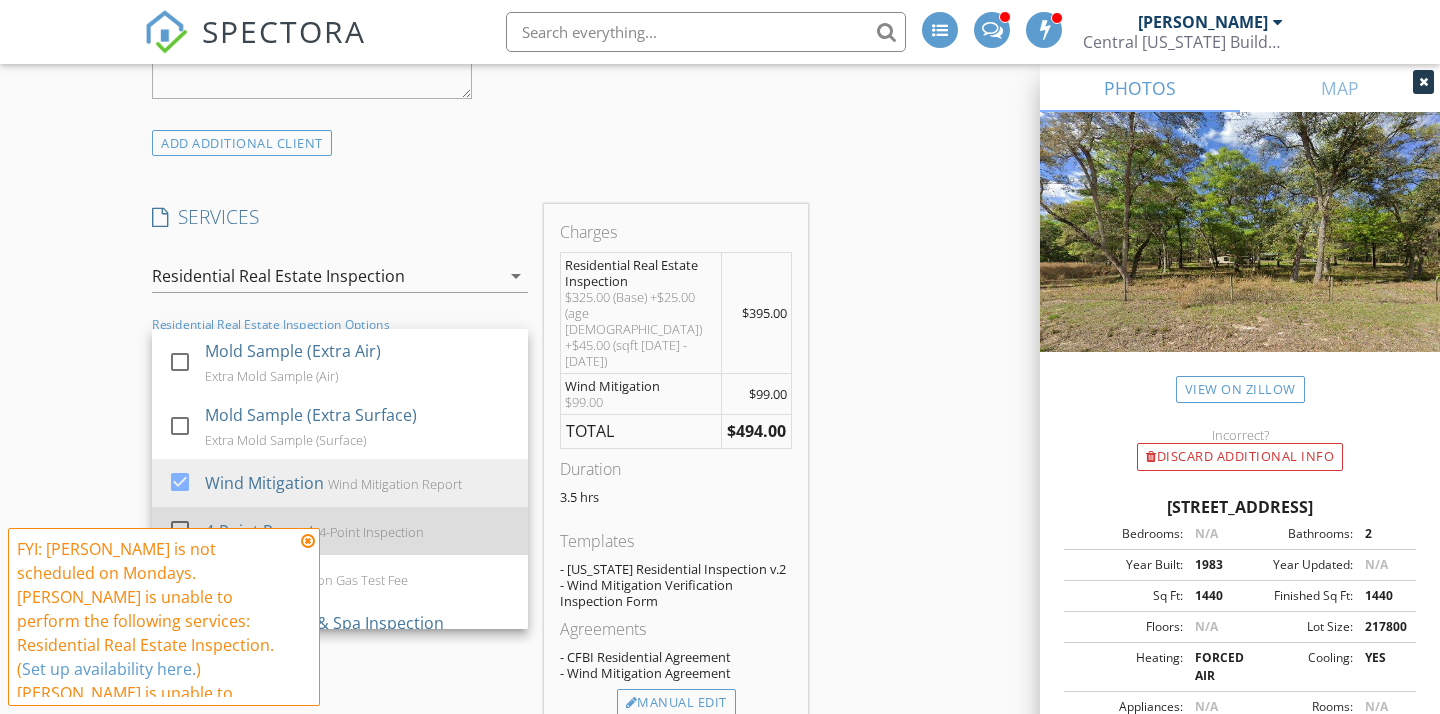 click at bounding box center (180, 530) 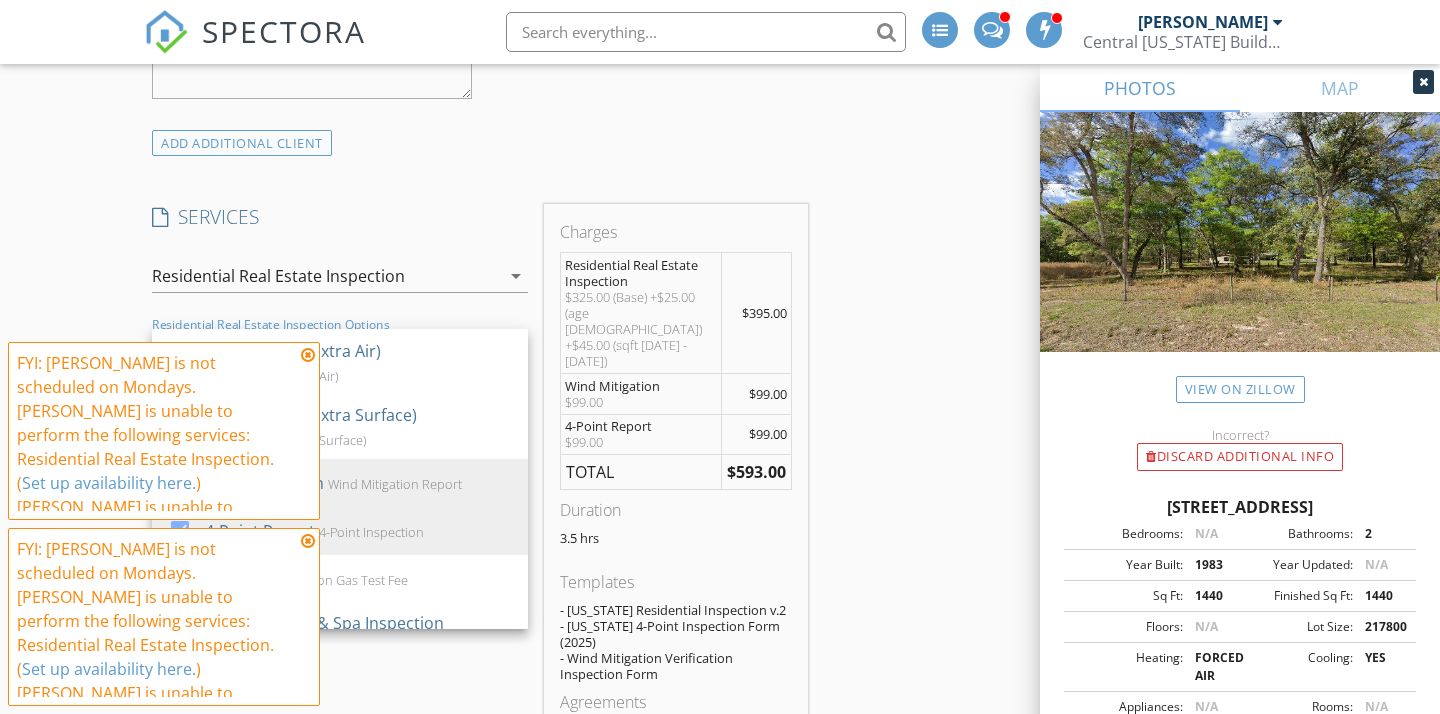 click at bounding box center [308, 355] 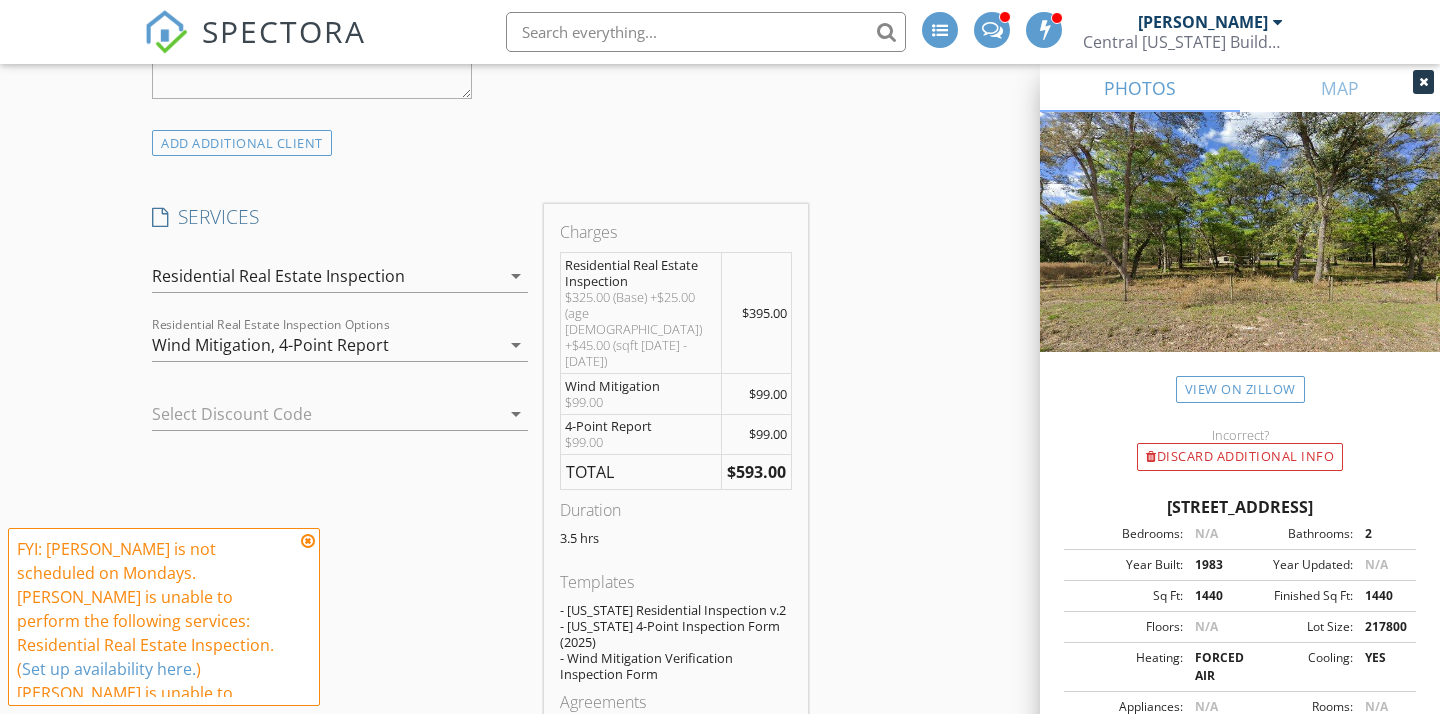 click at bounding box center [308, 541] 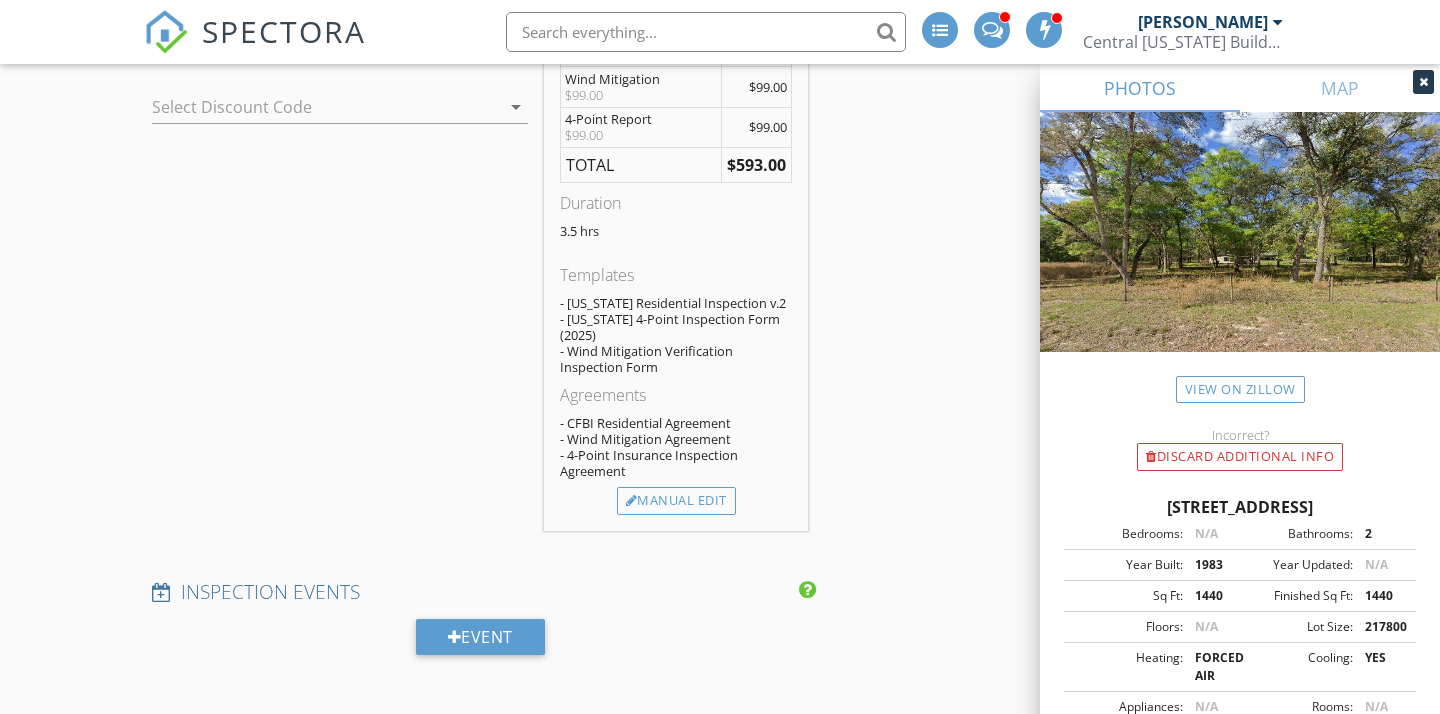 scroll, scrollTop: 2078, scrollLeft: 0, axis: vertical 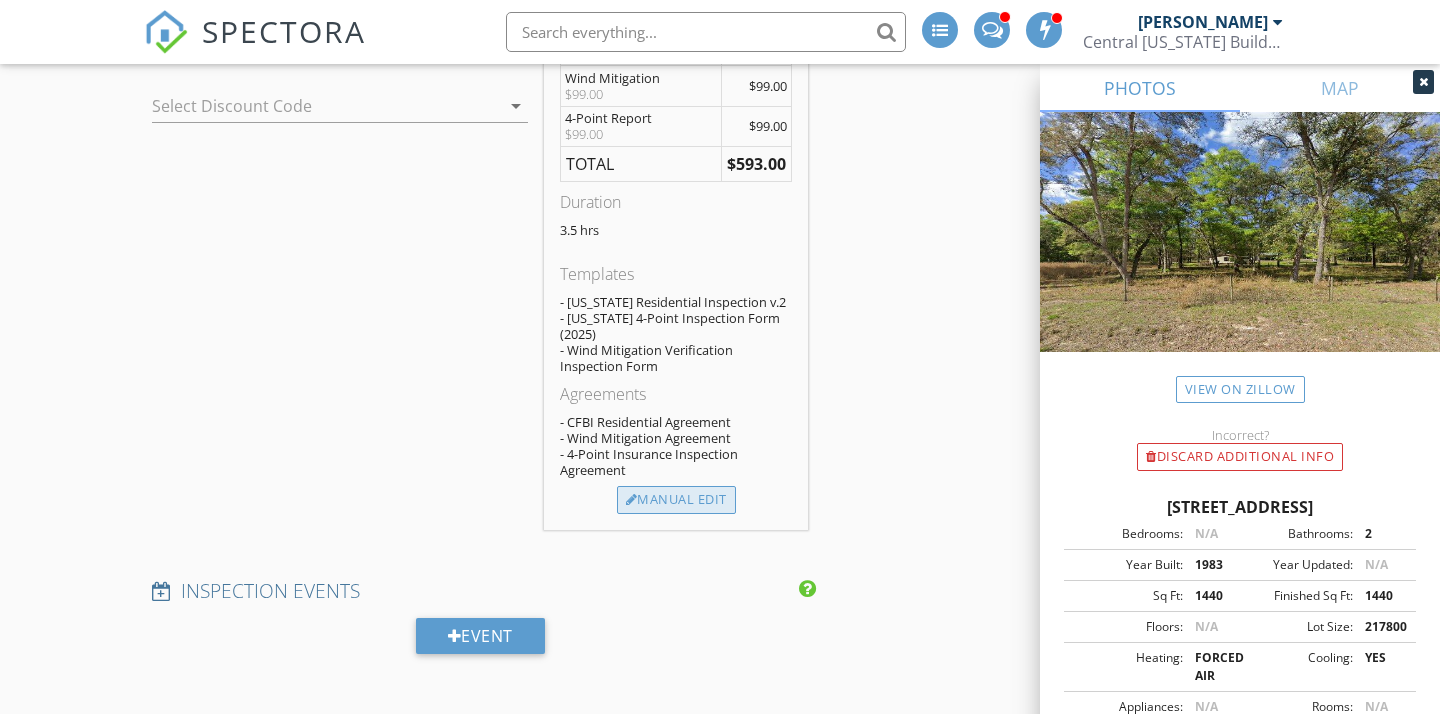 click on "Manual Edit" at bounding box center [676, 500] 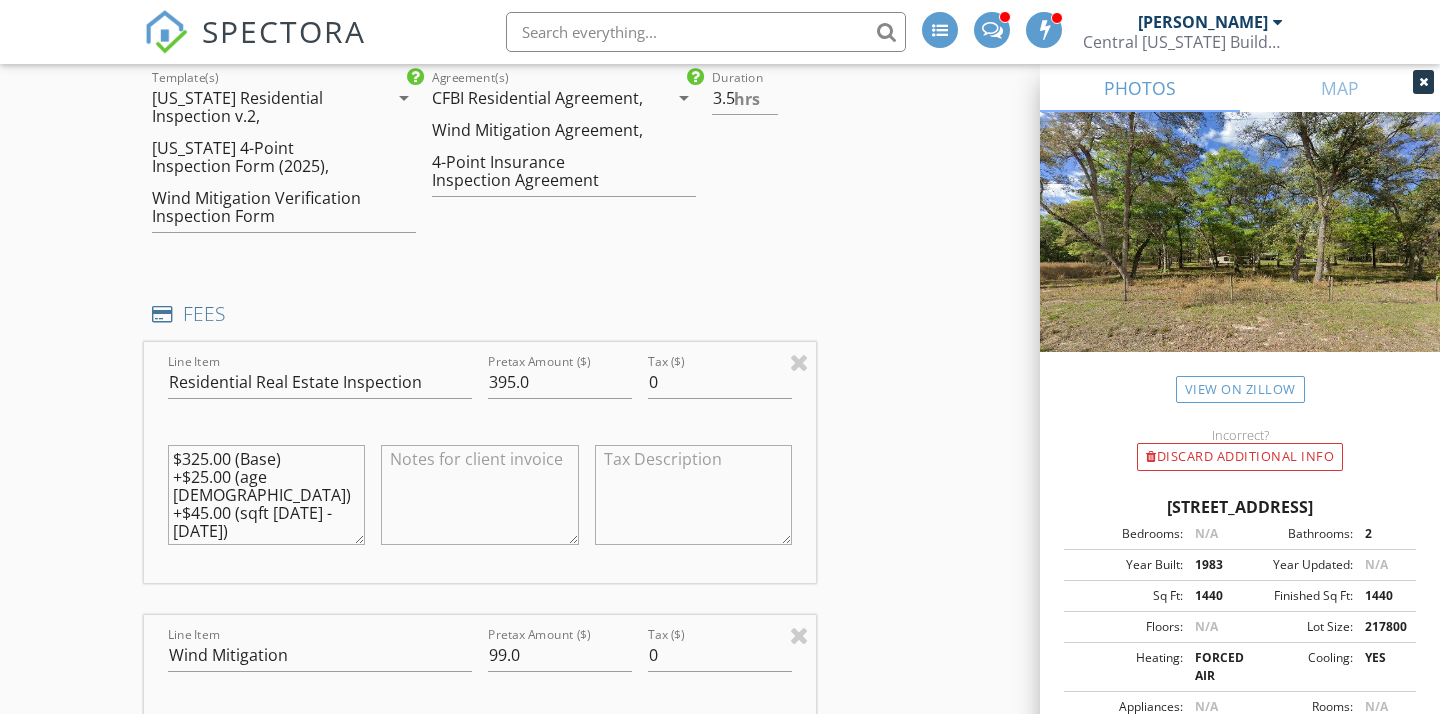 scroll, scrollTop: 1970, scrollLeft: 0, axis: vertical 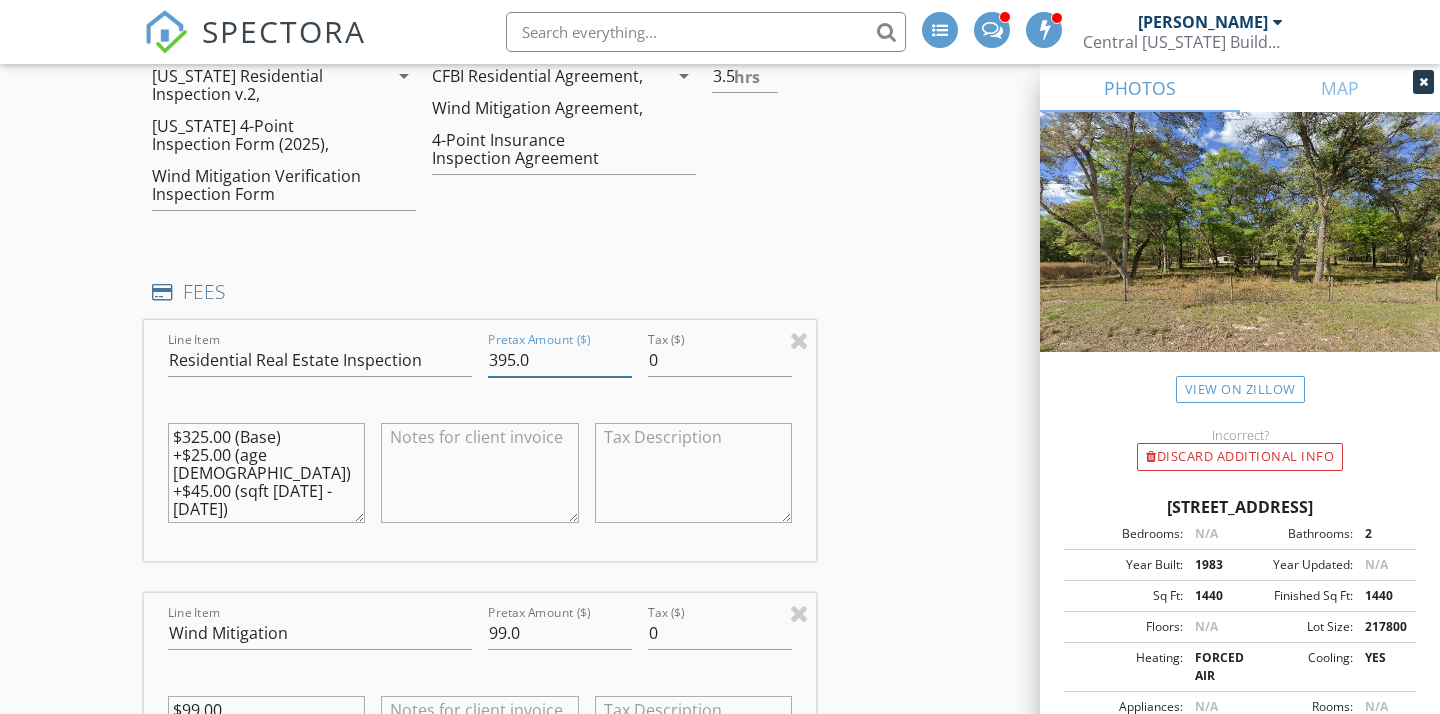 drag, startPoint x: 534, startPoint y: 351, endPoint x: 471, endPoint y: 351, distance: 63 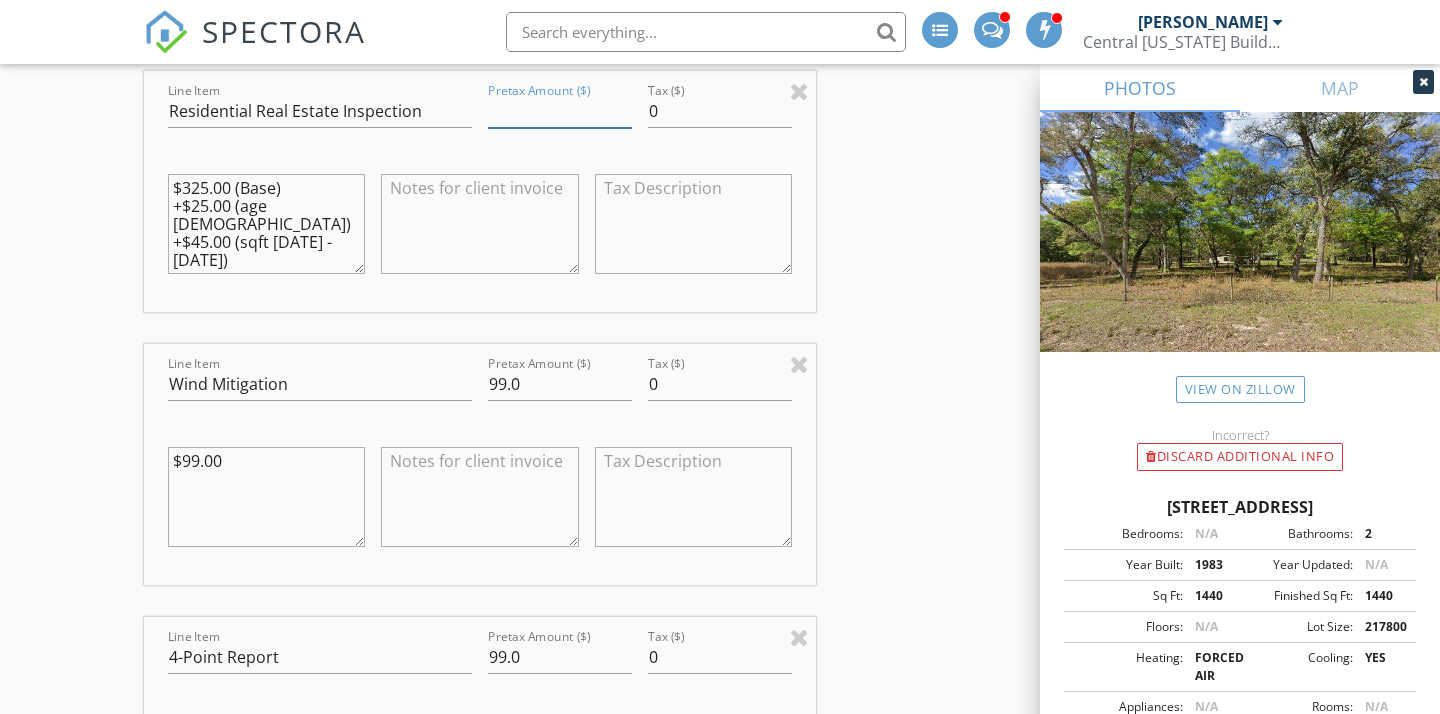scroll, scrollTop: 2219, scrollLeft: 0, axis: vertical 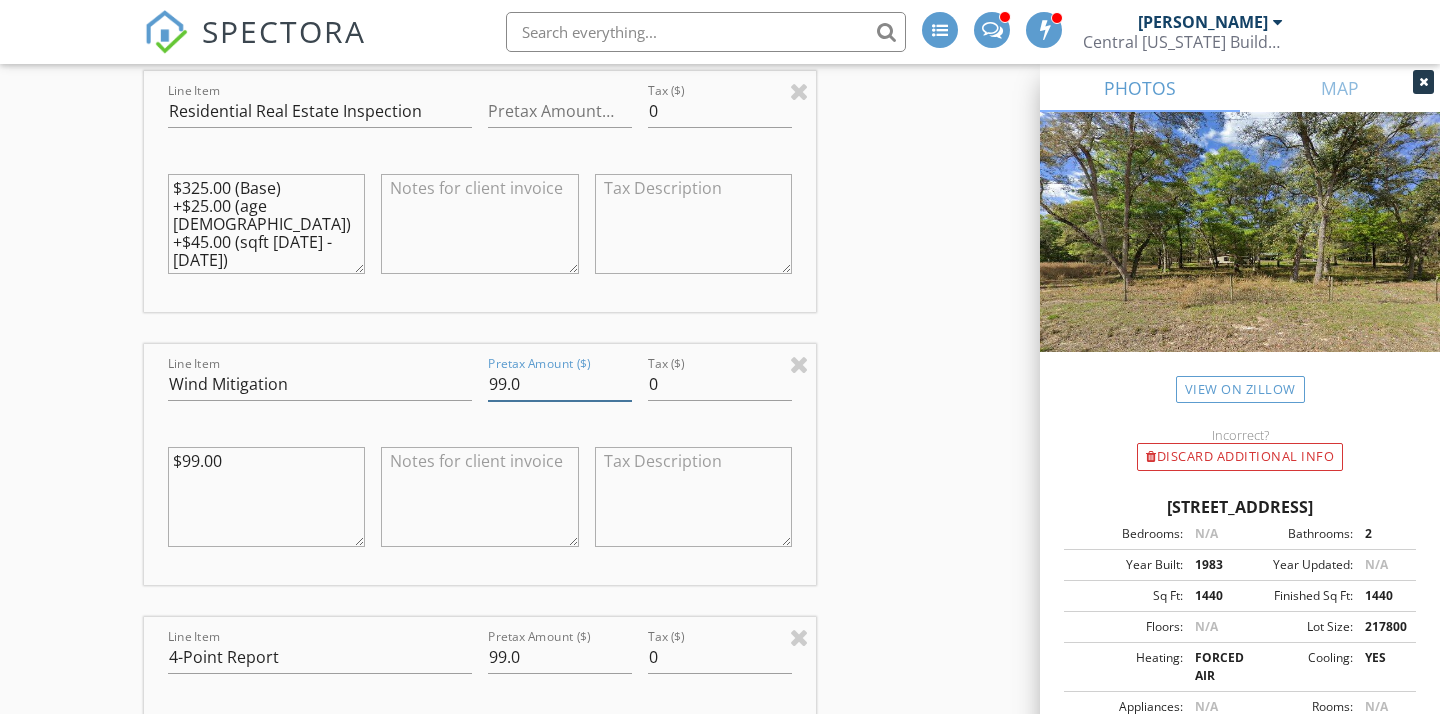 drag, startPoint x: 519, startPoint y: 389, endPoint x: 478, endPoint y: 389, distance: 41 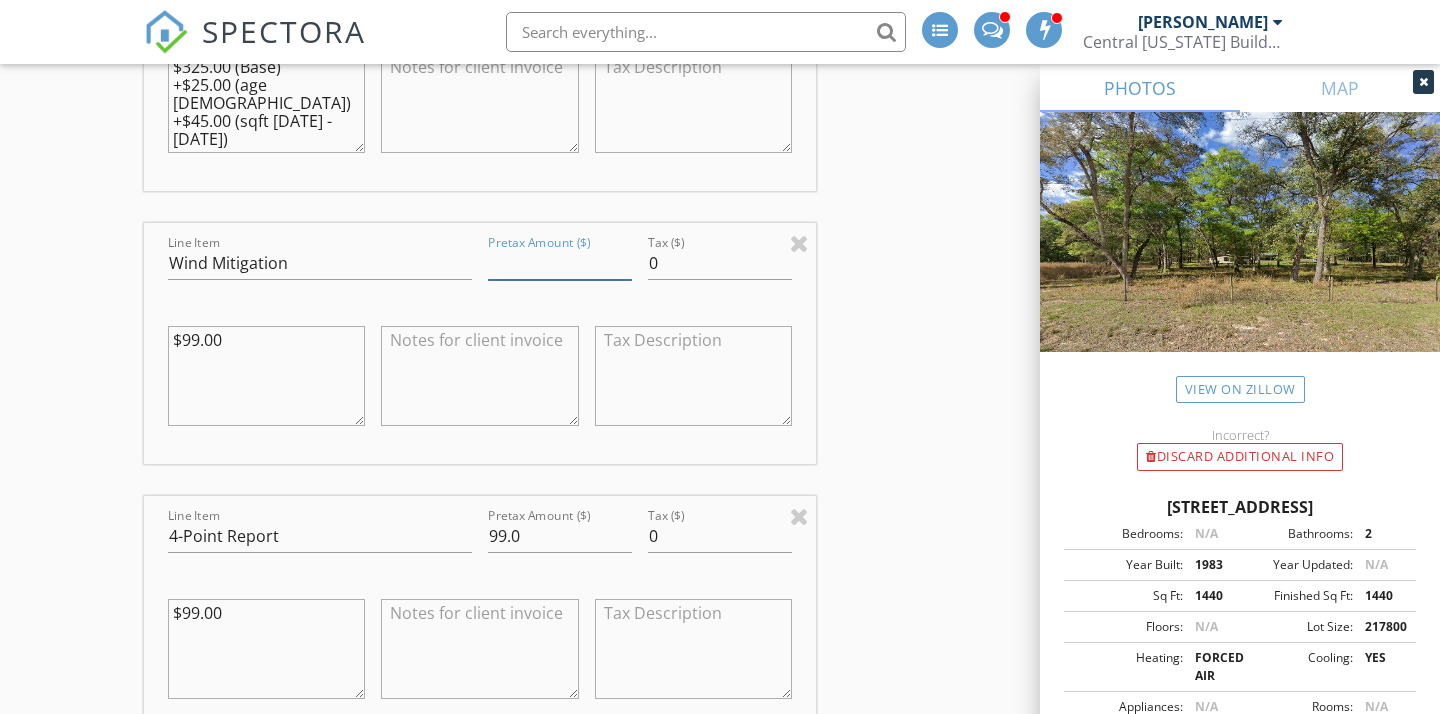 scroll, scrollTop: 2349, scrollLeft: 0, axis: vertical 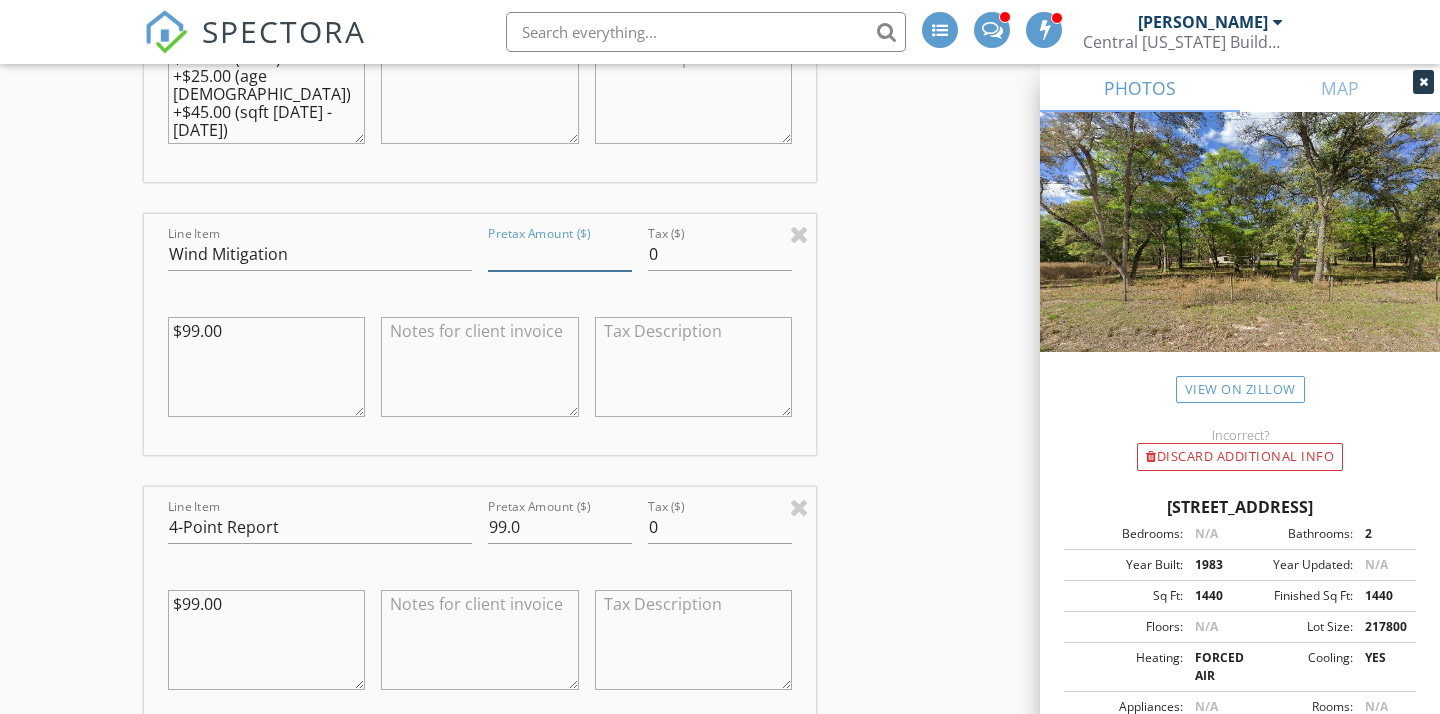 type 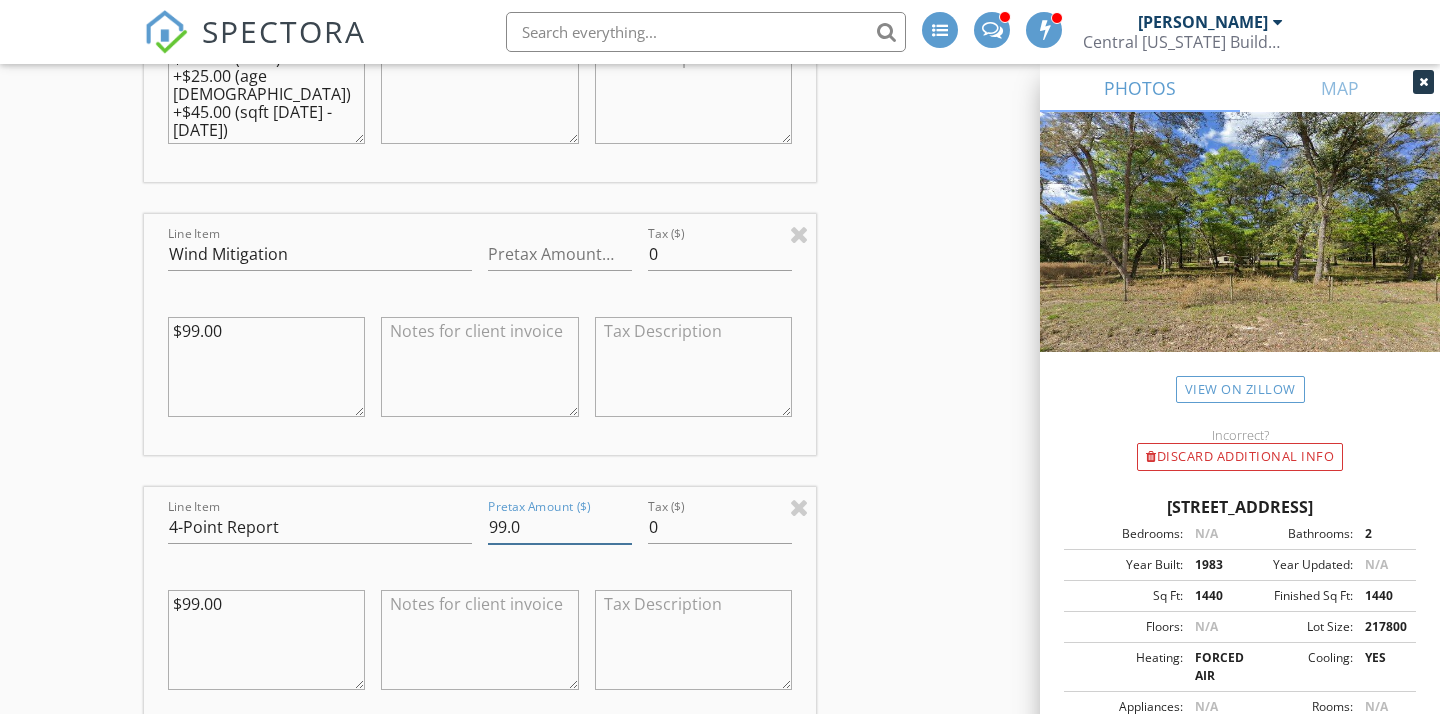 drag, startPoint x: 537, startPoint y: 521, endPoint x: 473, endPoint y: 518, distance: 64.070274 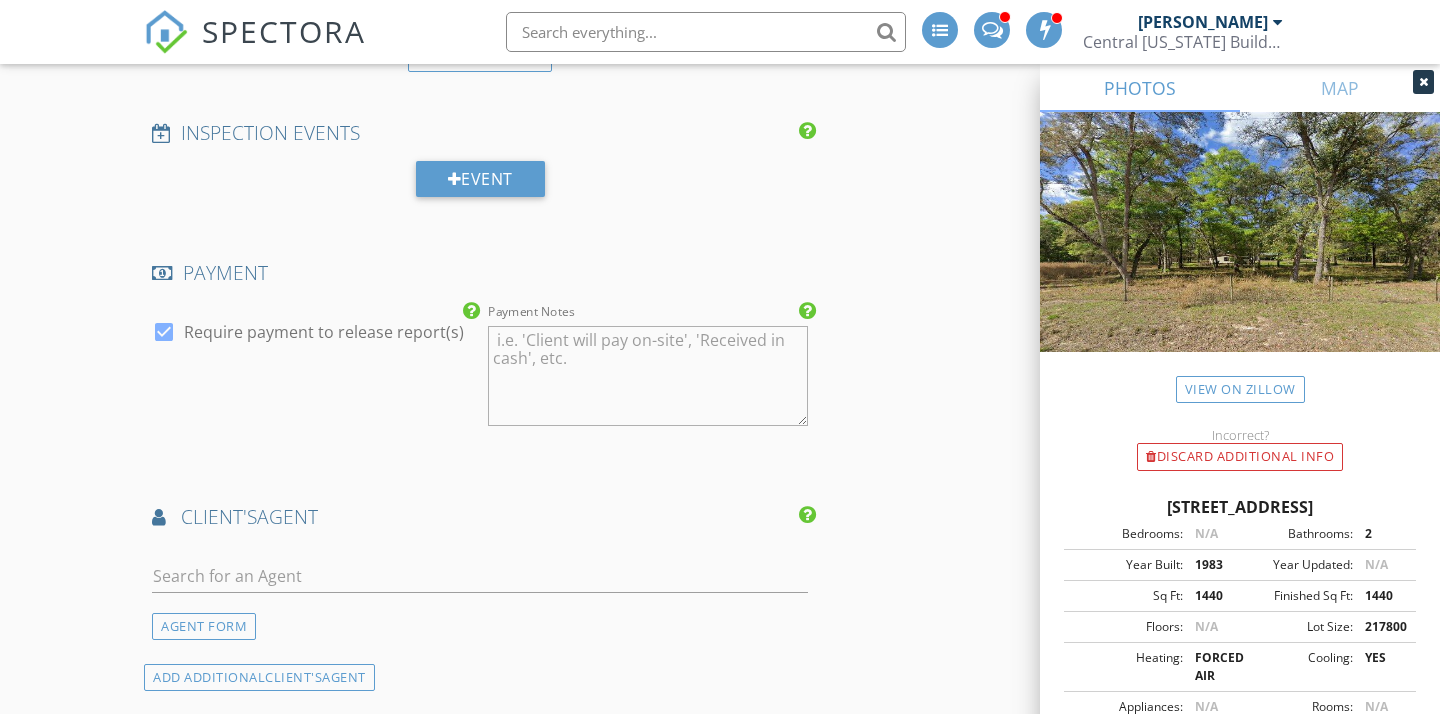 scroll, scrollTop: 3145, scrollLeft: 0, axis: vertical 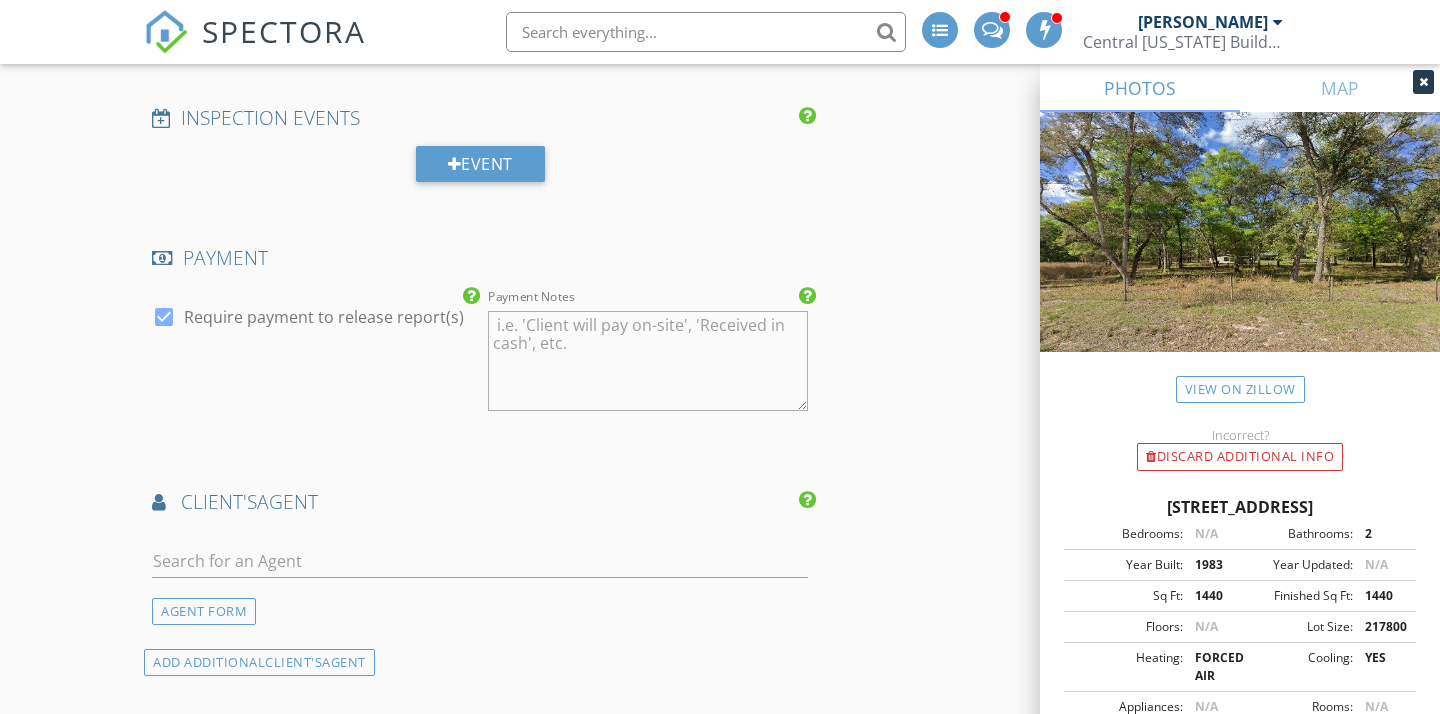 type 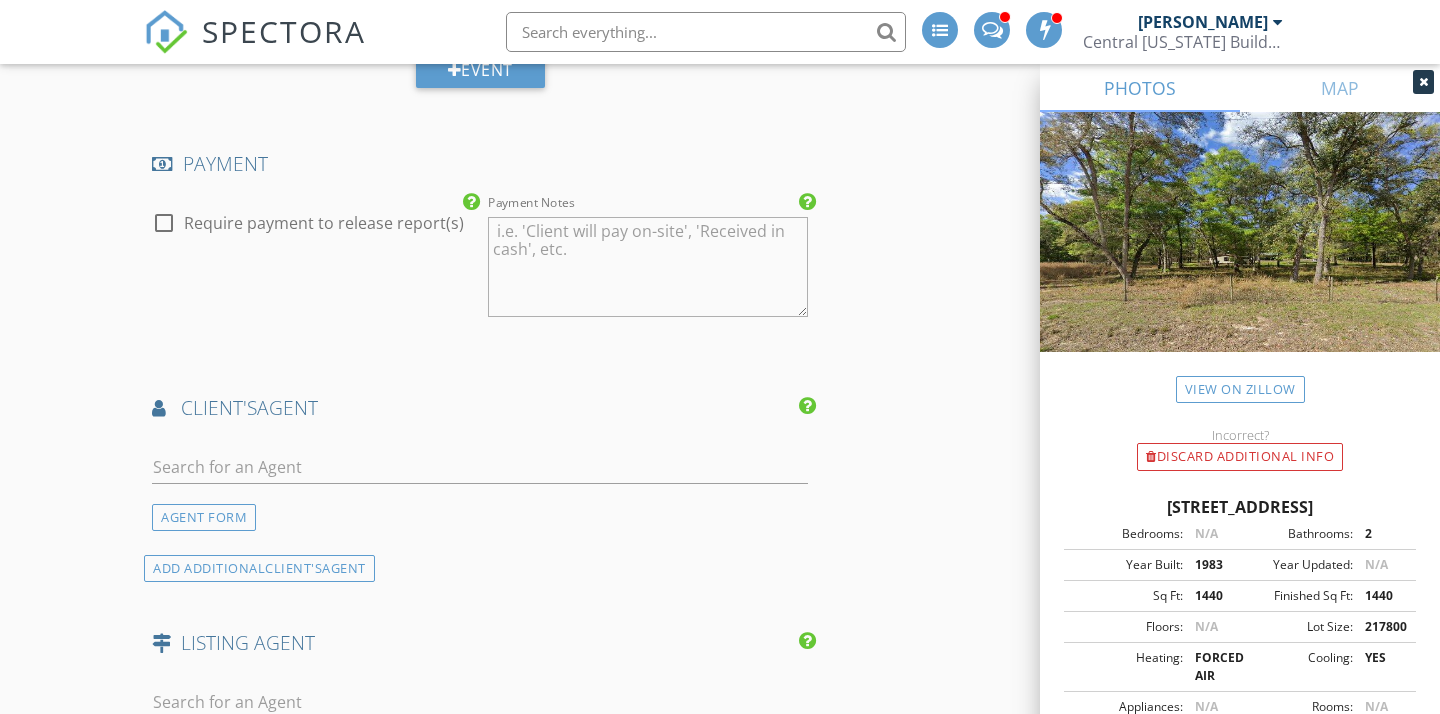 scroll, scrollTop: 3238, scrollLeft: 0, axis: vertical 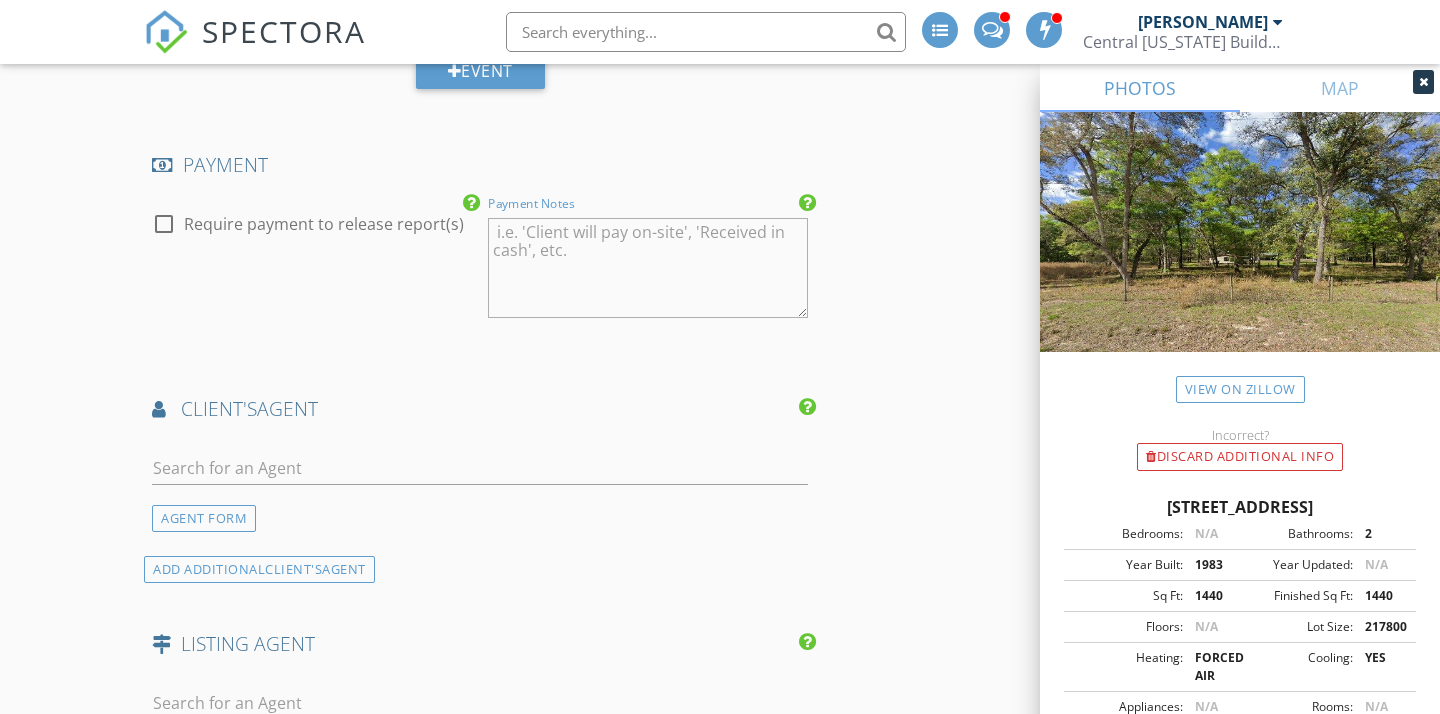 click on "Payment Notes" at bounding box center (648, 268) 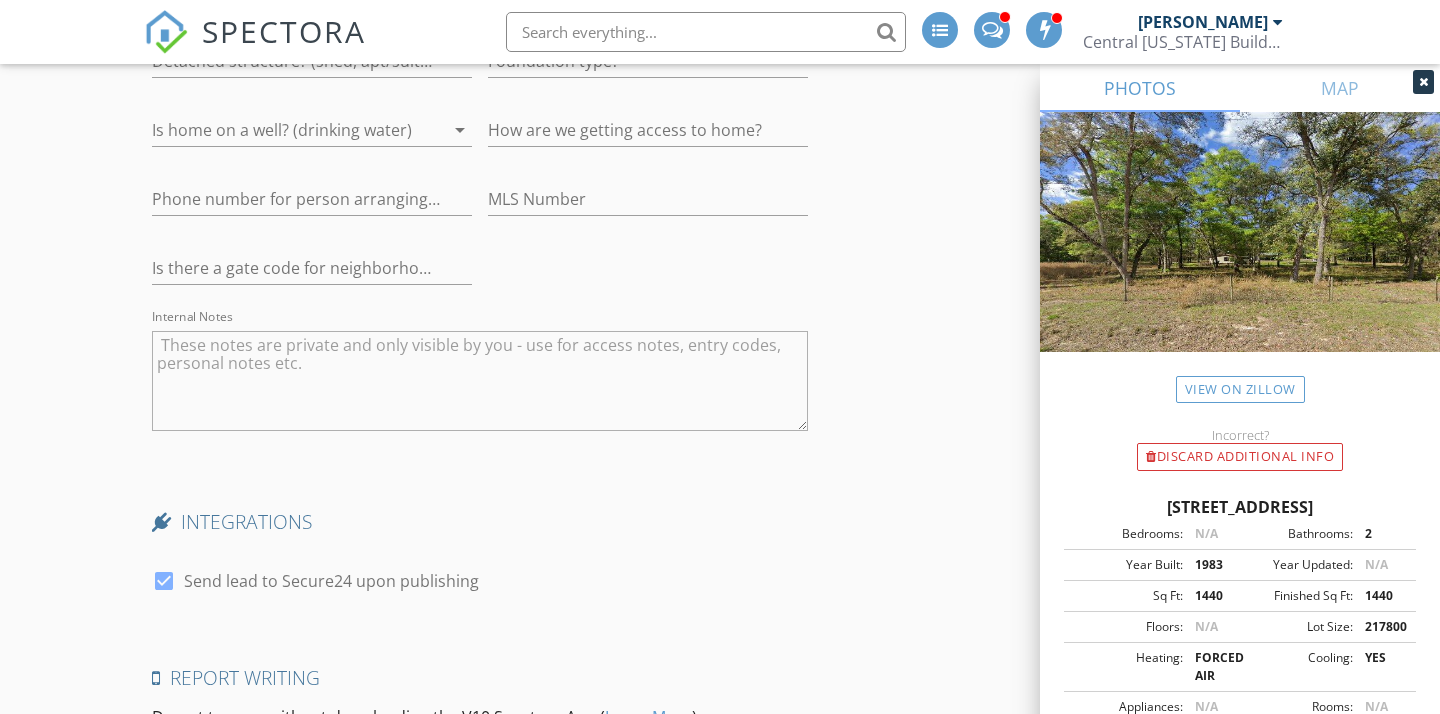 scroll, scrollTop: 4408, scrollLeft: 0, axis: vertical 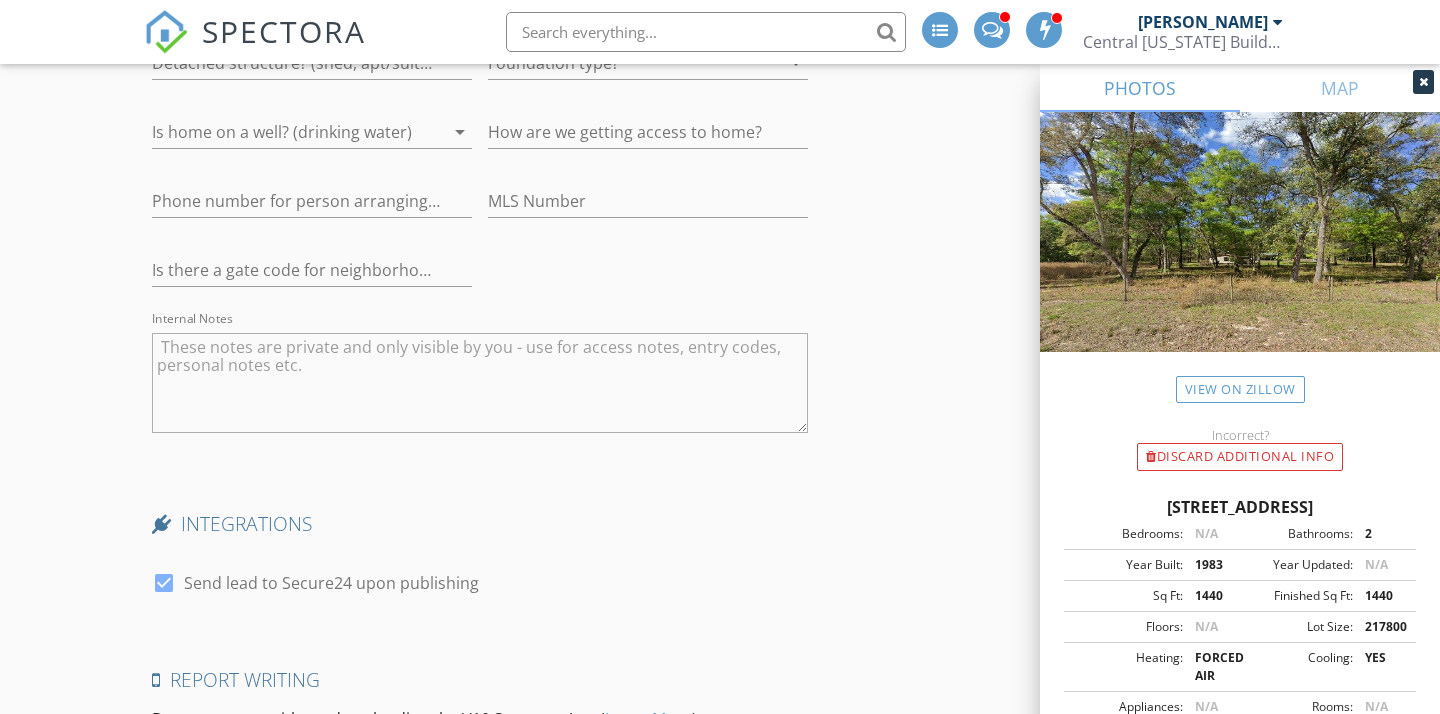 type on "Training inspection $0.00" 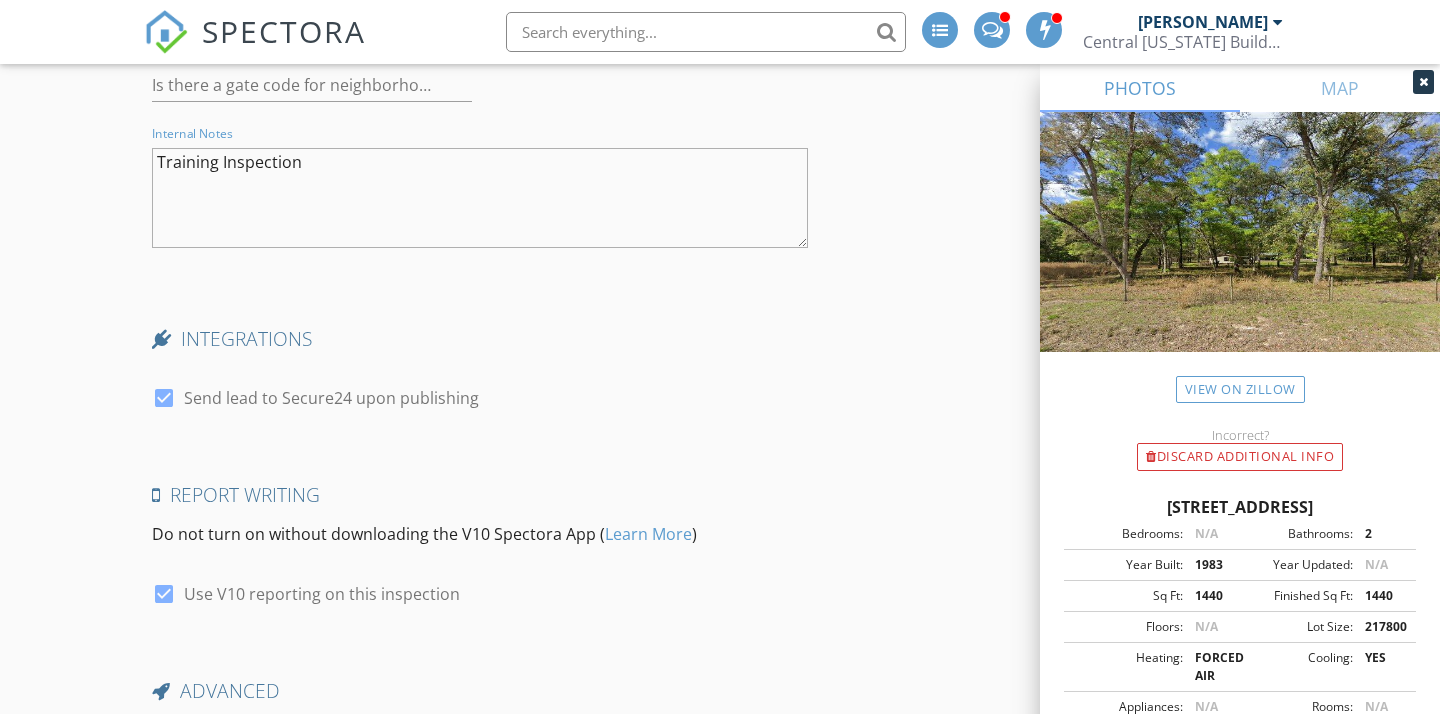 scroll, scrollTop: 4672, scrollLeft: 0, axis: vertical 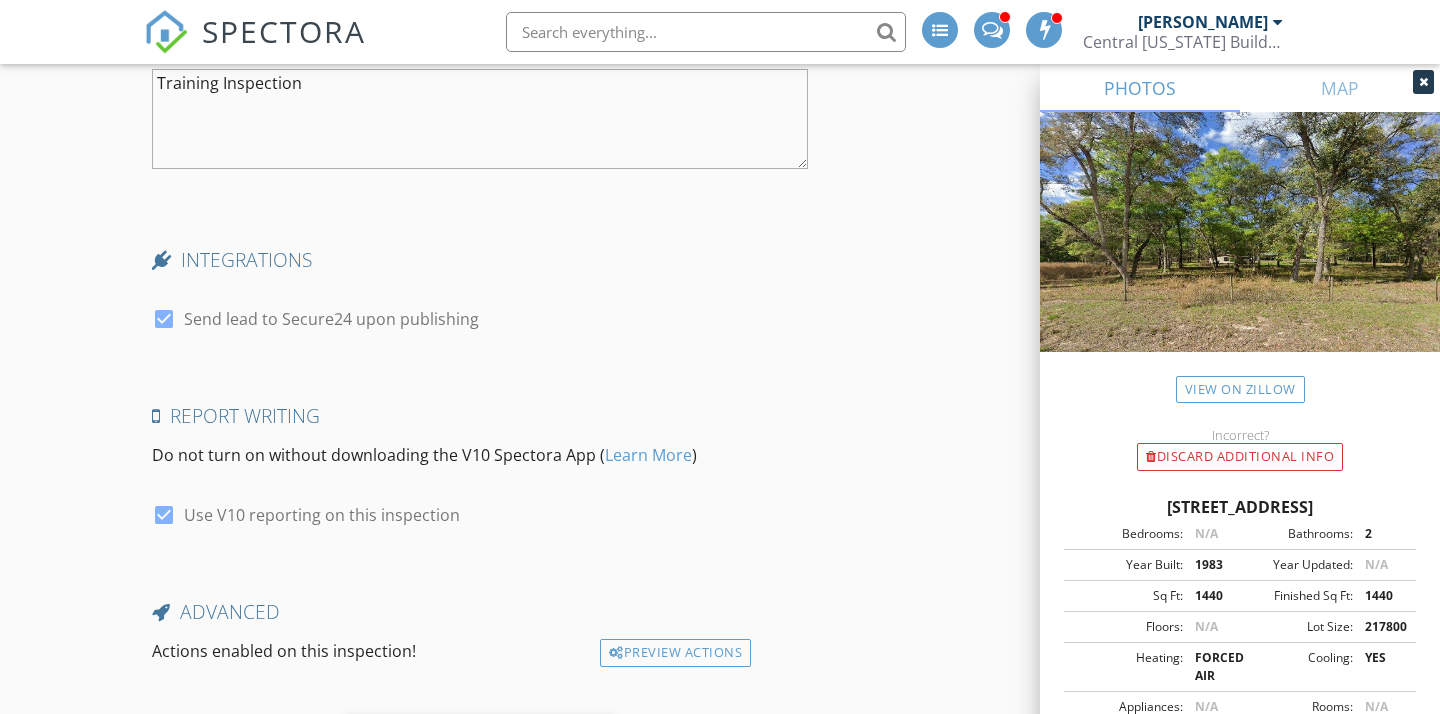 type on "Training Inspection" 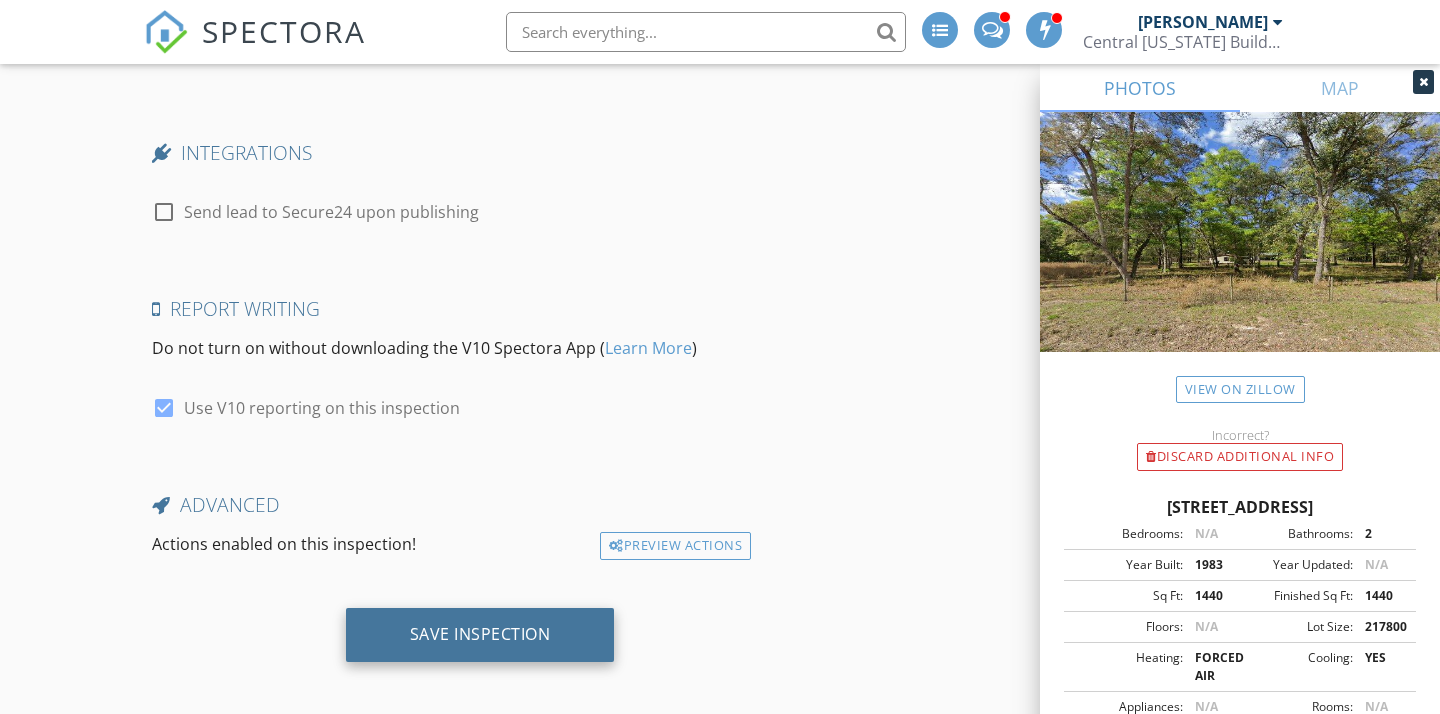 scroll, scrollTop: 4778, scrollLeft: 0, axis: vertical 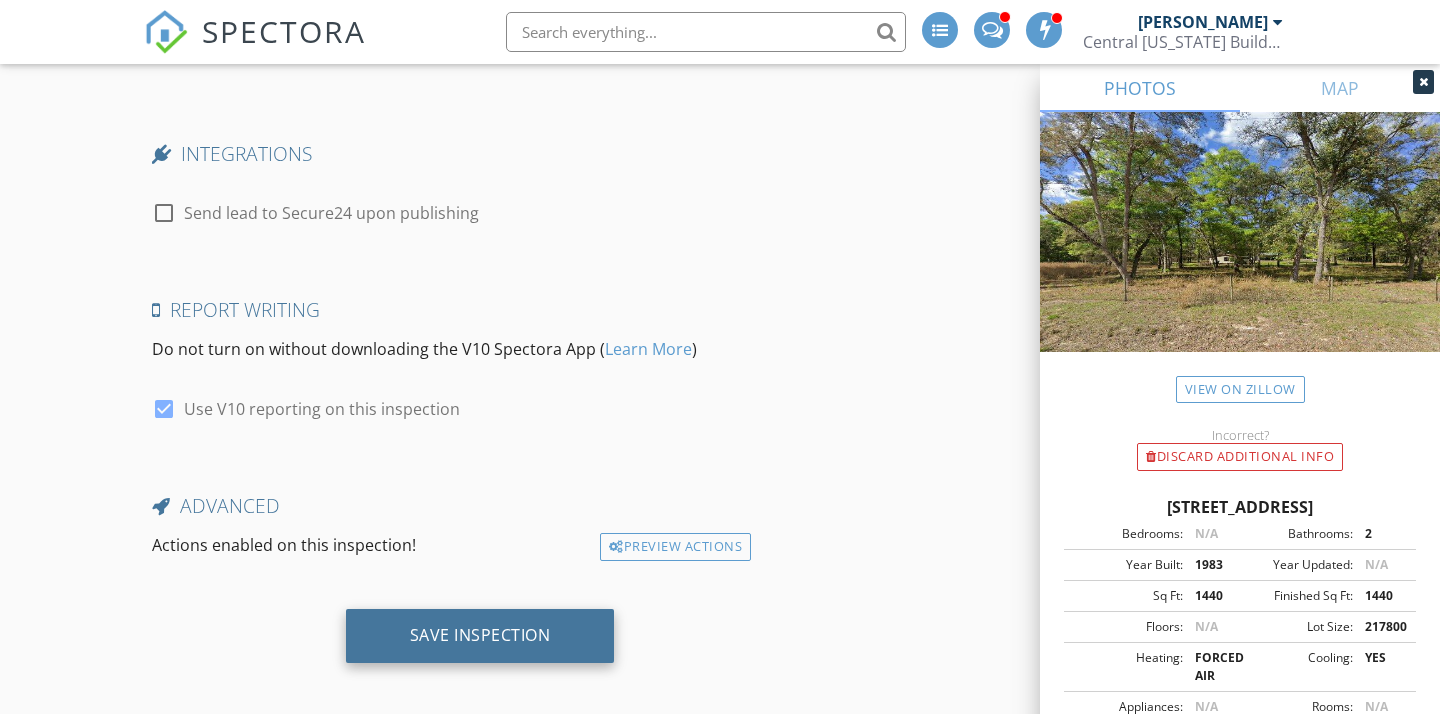 click on "Save Inspection" at bounding box center (480, 635) 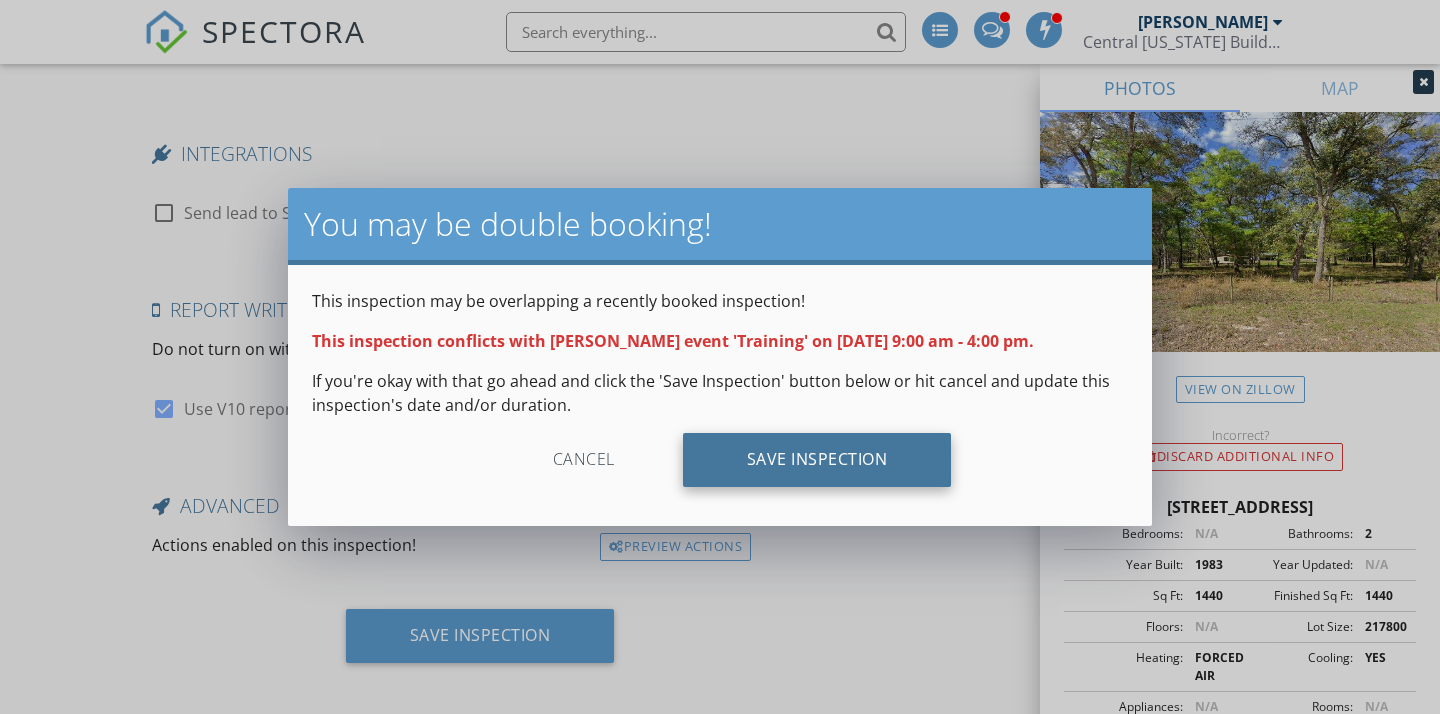 click on "Save Inspection" at bounding box center [817, 460] 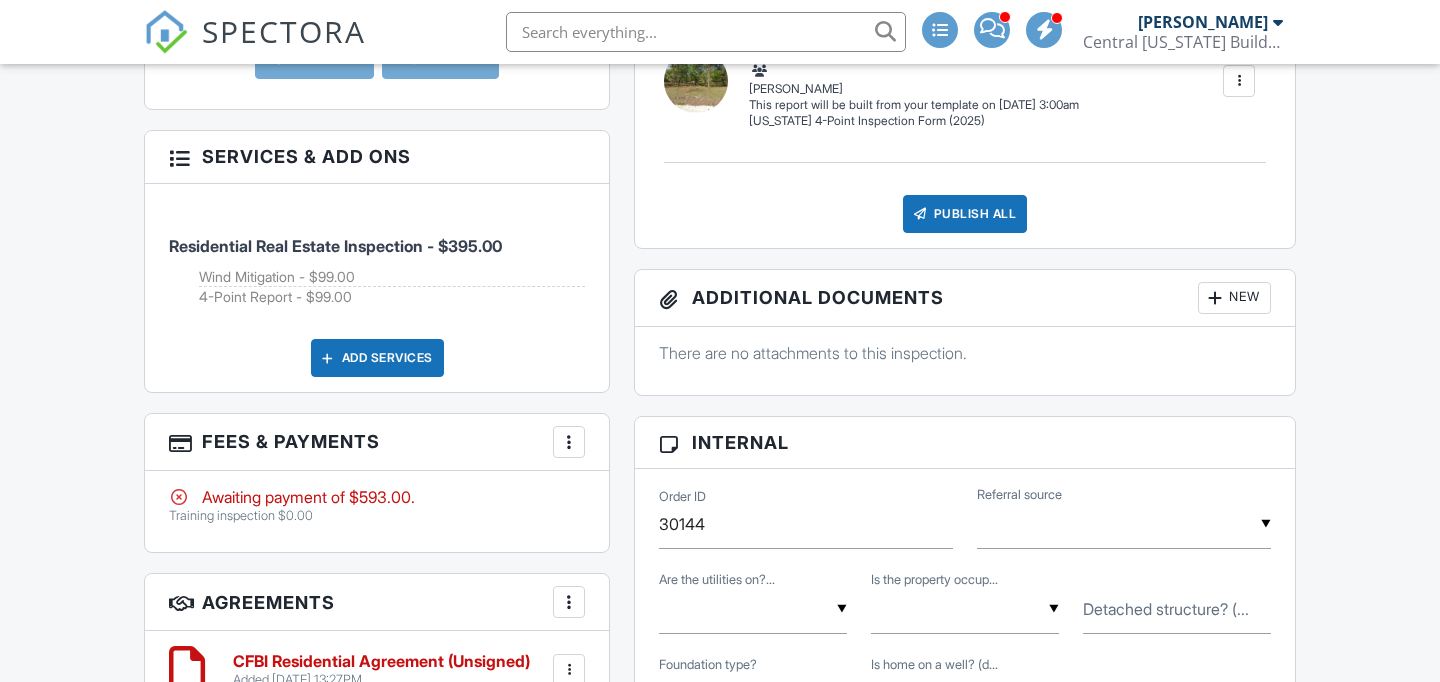 scroll, scrollTop: 928, scrollLeft: 0, axis: vertical 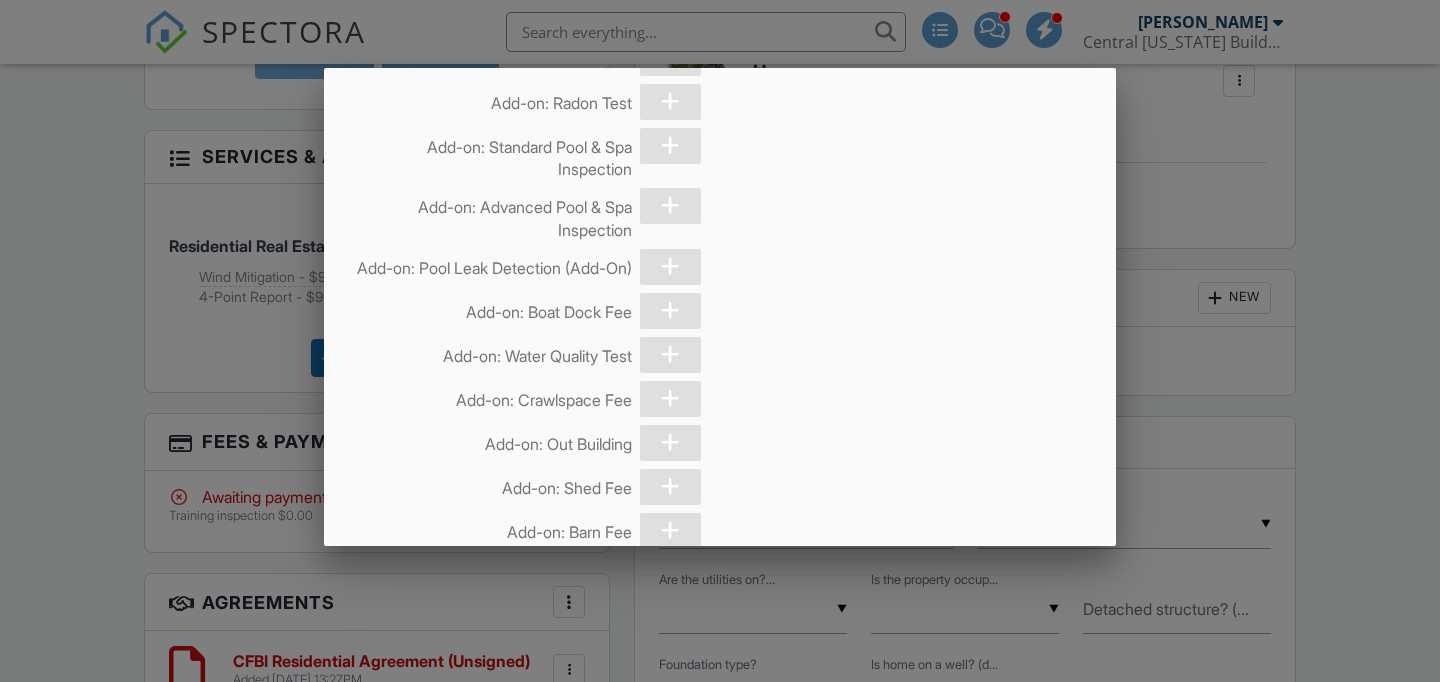 click at bounding box center [720, 326] 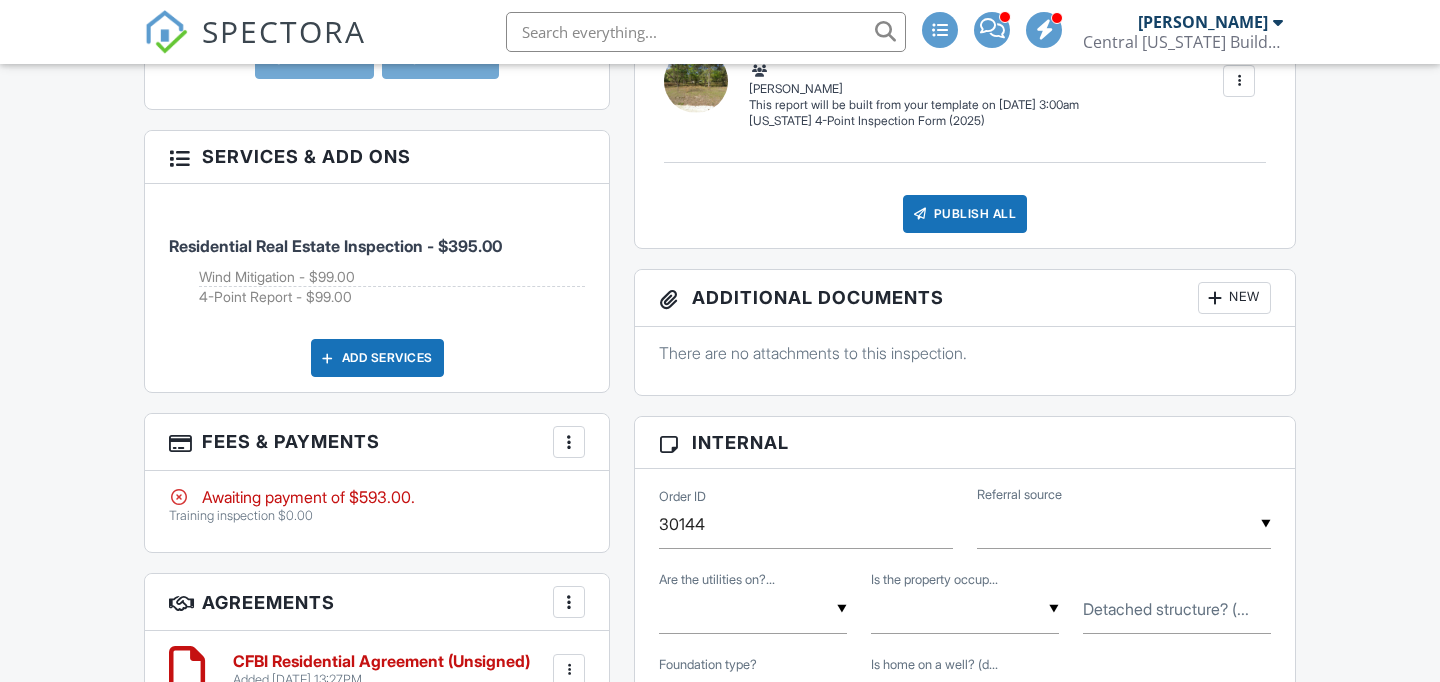 click on "More" at bounding box center (569, 442) 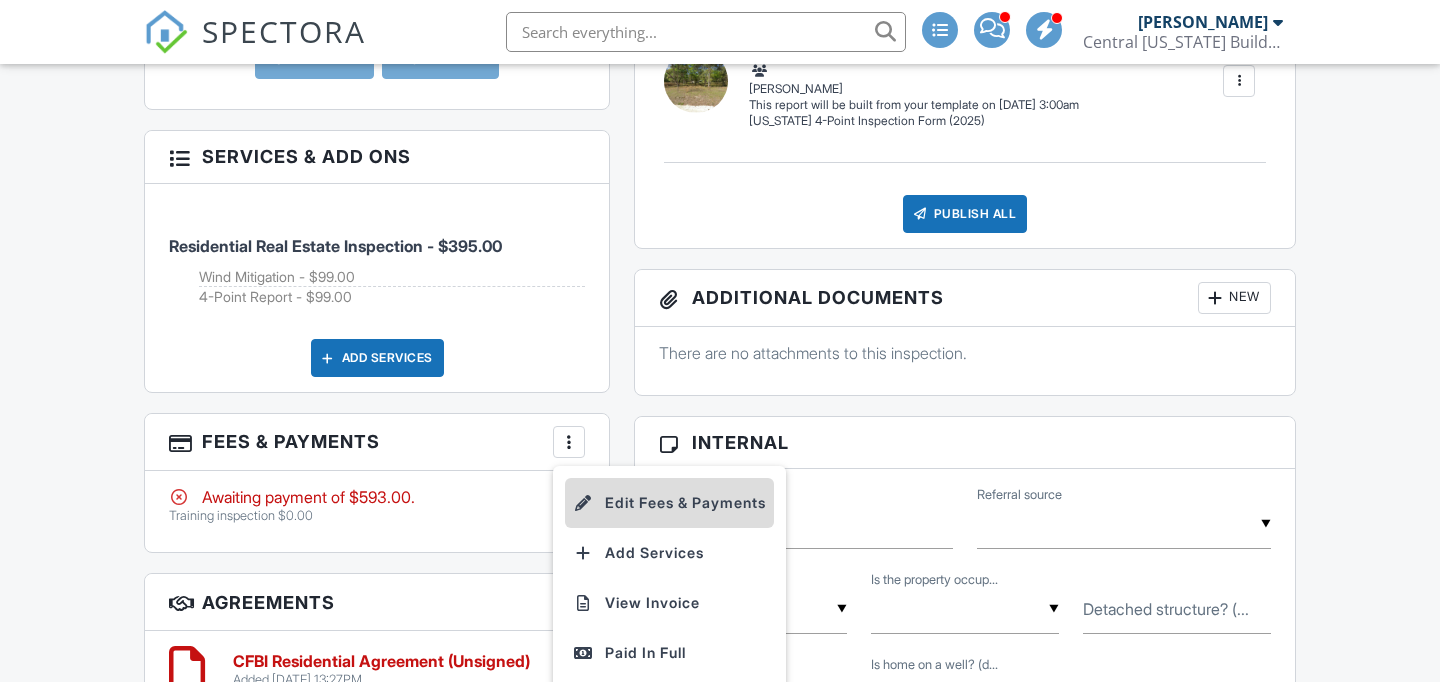 click on "Edit Fees & Payments" at bounding box center (669, 503) 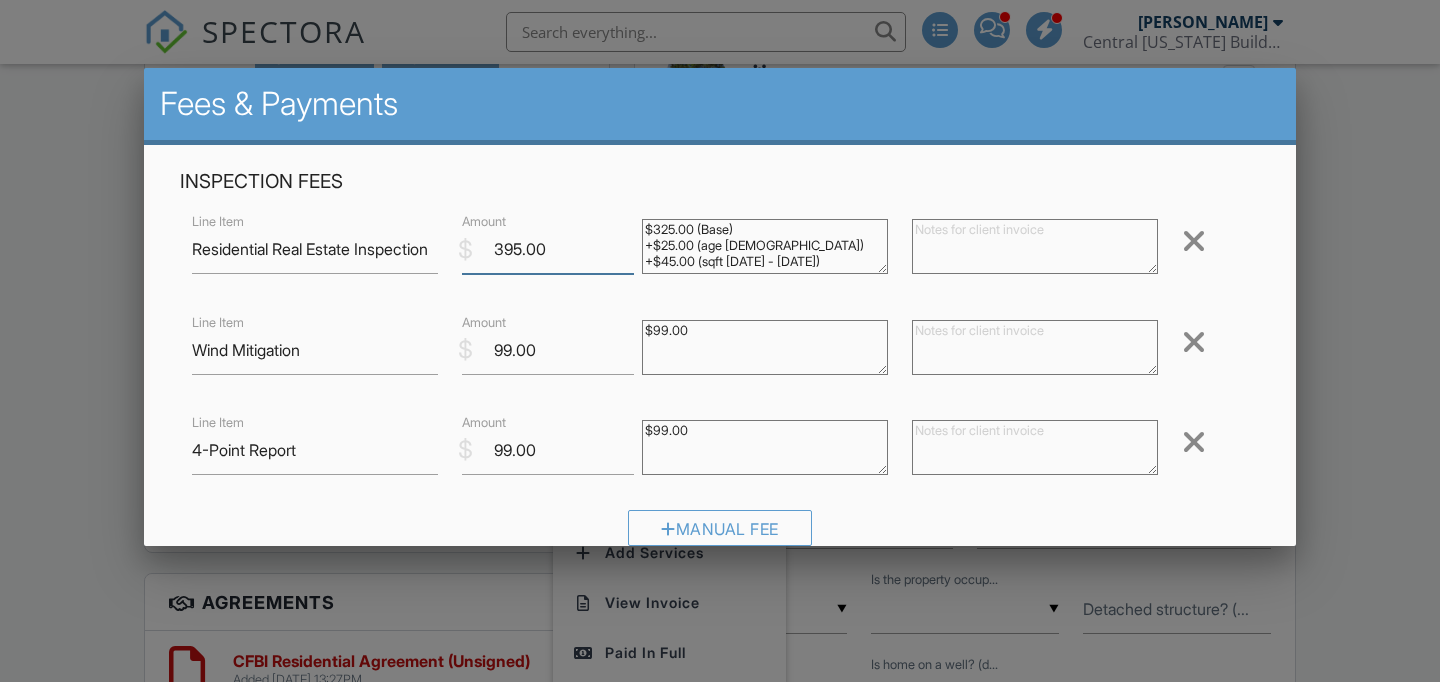 drag, startPoint x: 553, startPoint y: 254, endPoint x: 447, endPoint y: 254, distance: 106 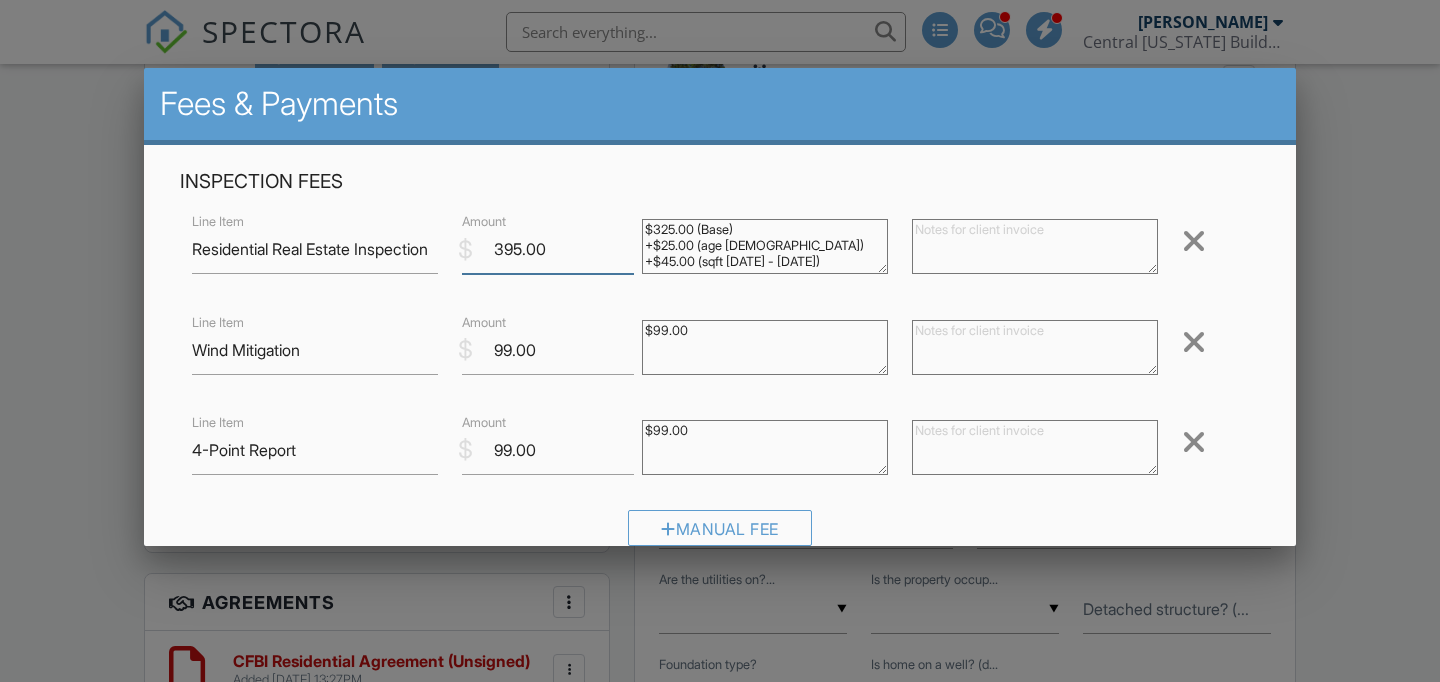 type on "0" 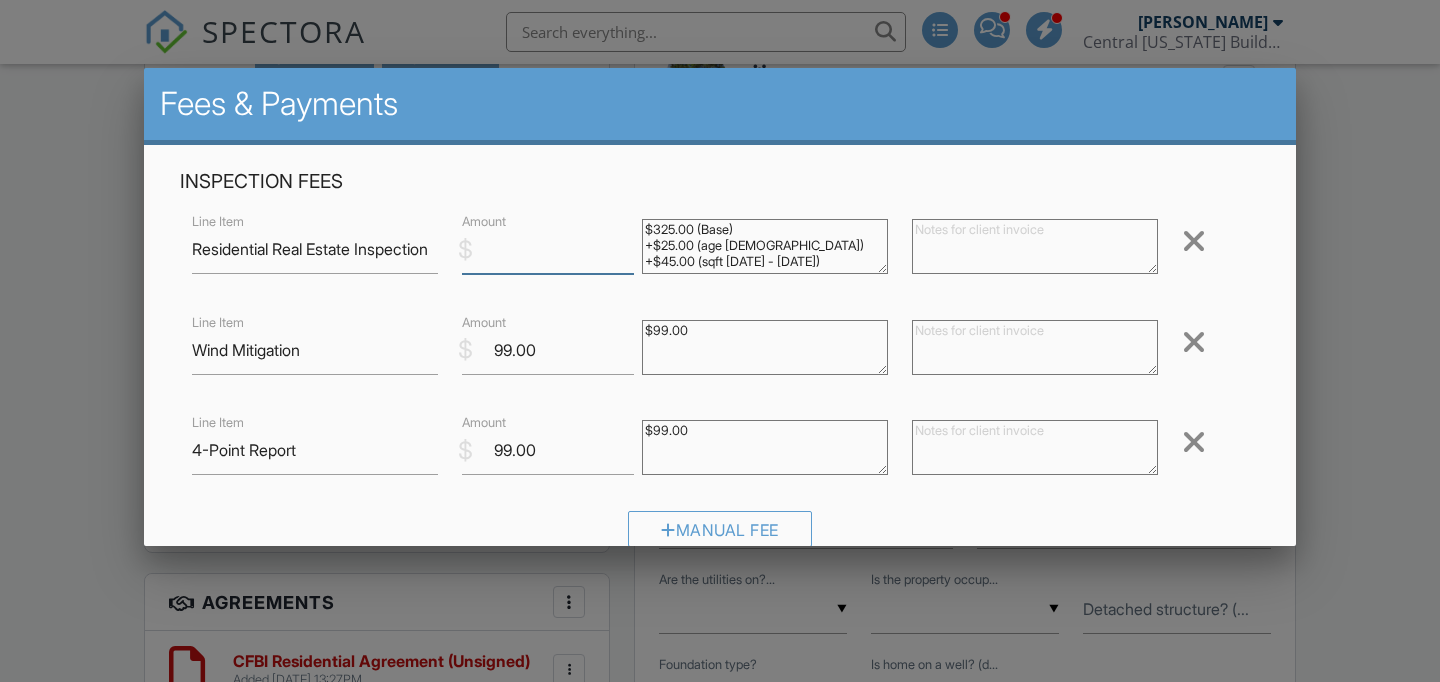 type 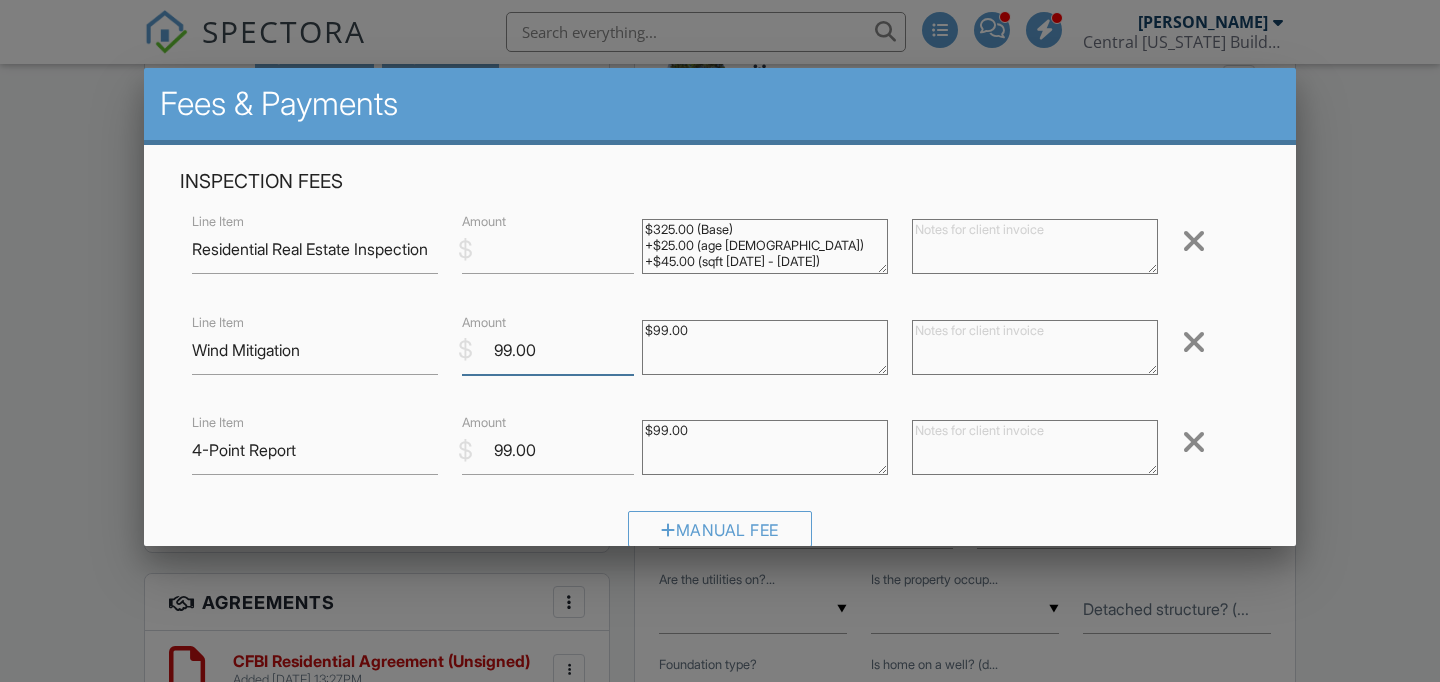 drag, startPoint x: 544, startPoint y: 365, endPoint x: 467, endPoint y: 358, distance: 77.31753 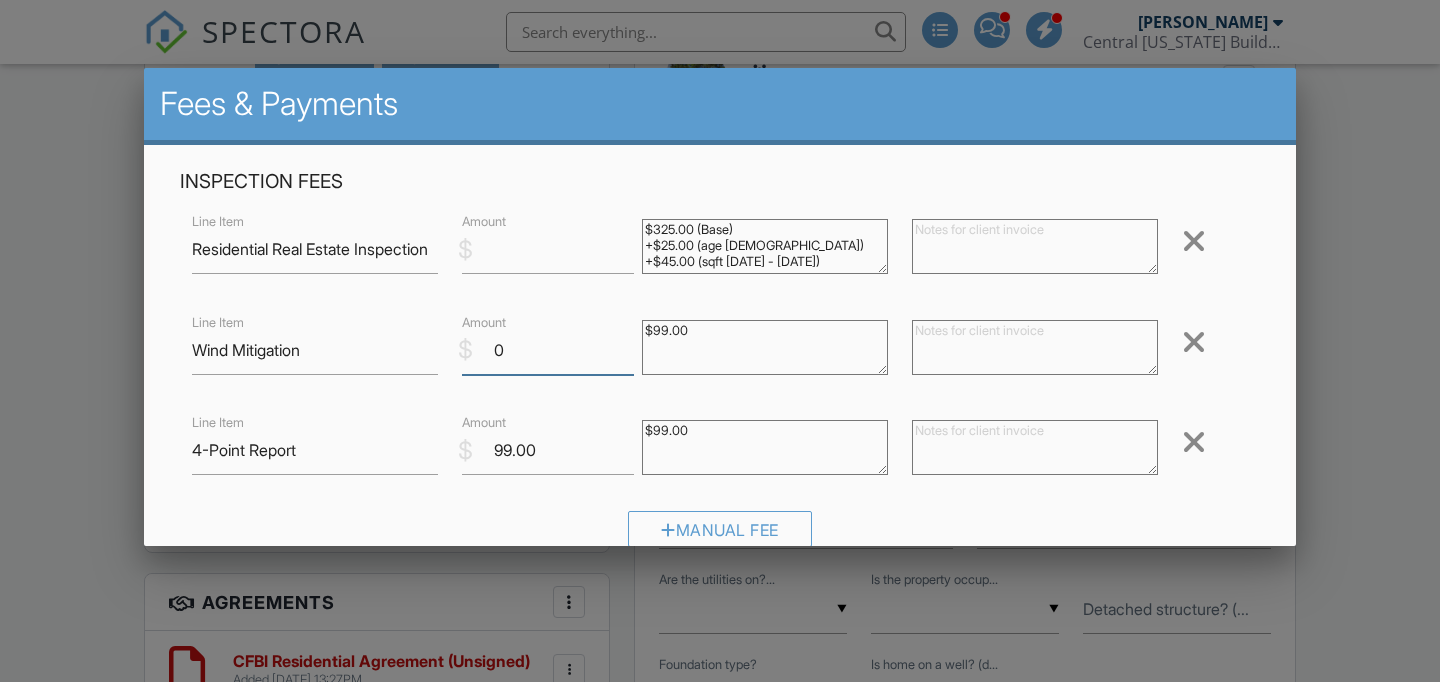 type on "0" 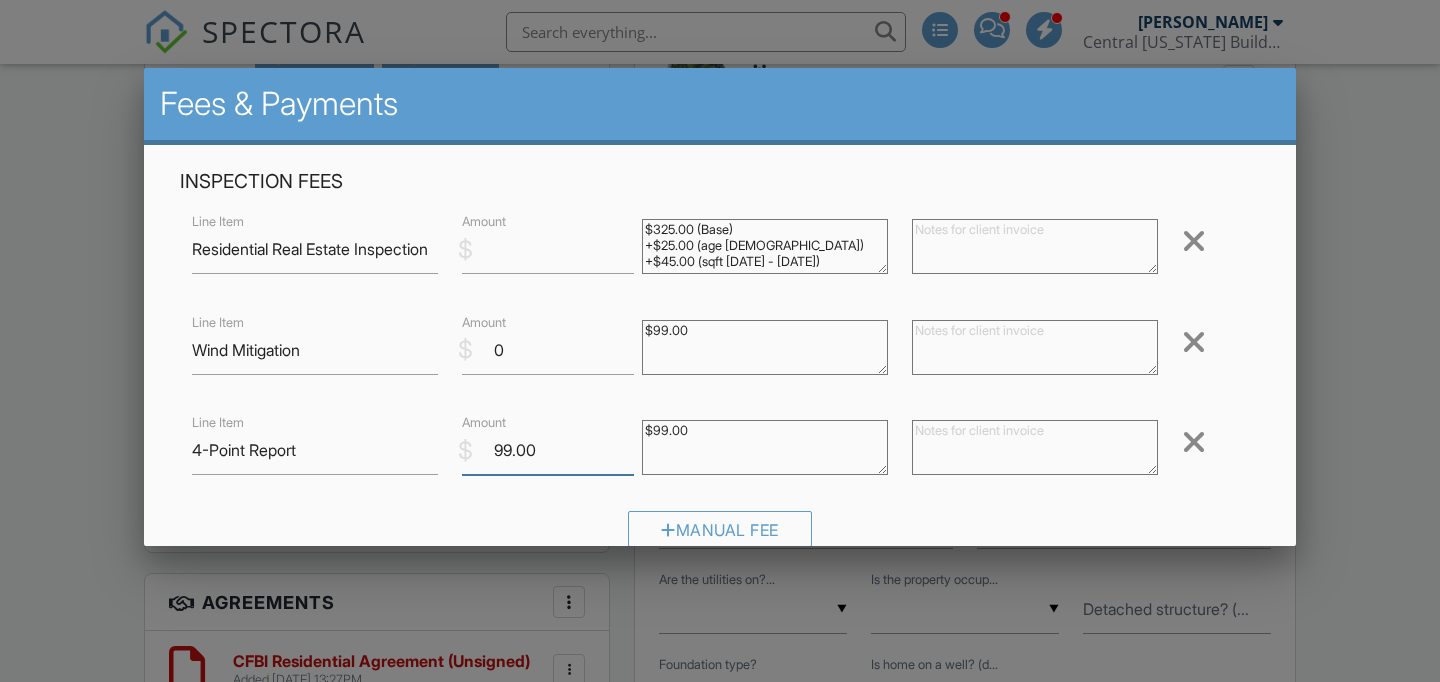 drag, startPoint x: 546, startPoint y: 451, endPoint x: 401, endPoint y: 451, distance: 145 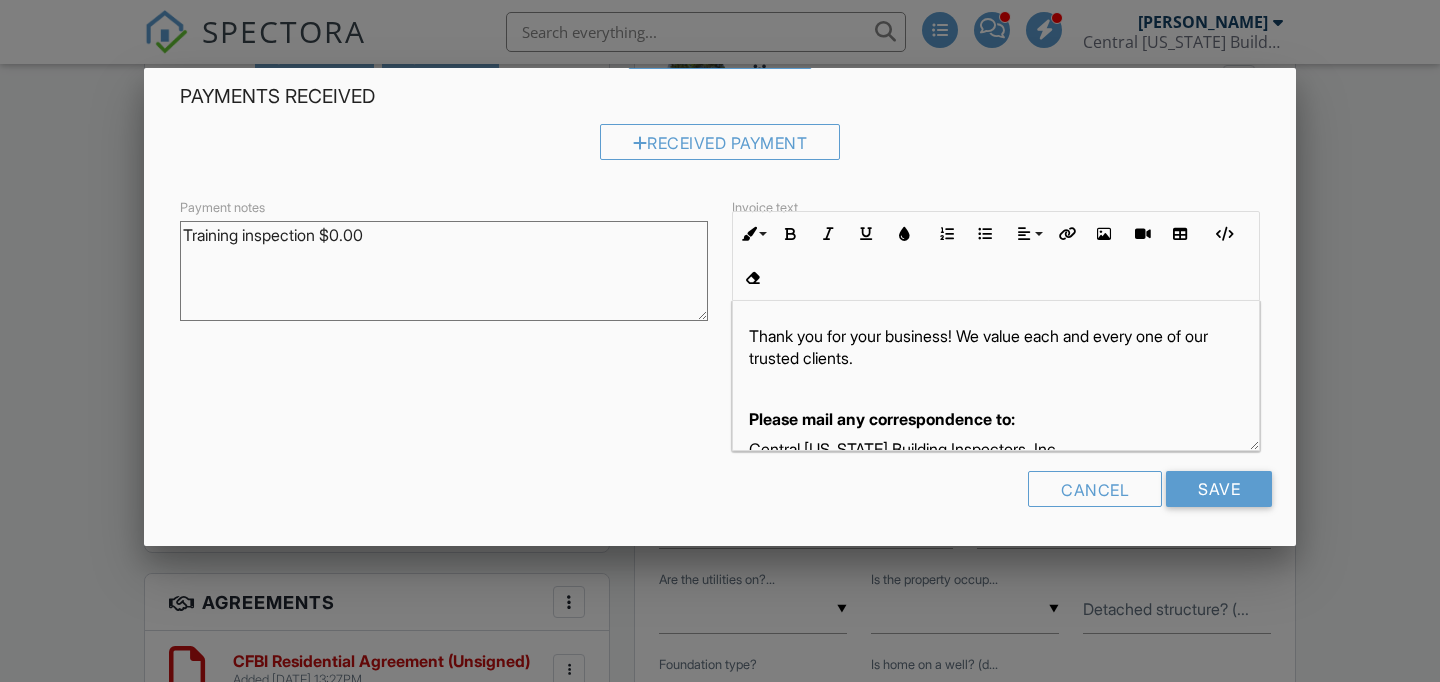 scroll, scrollTop: 476, scrollLeft: 0, axis: vertical 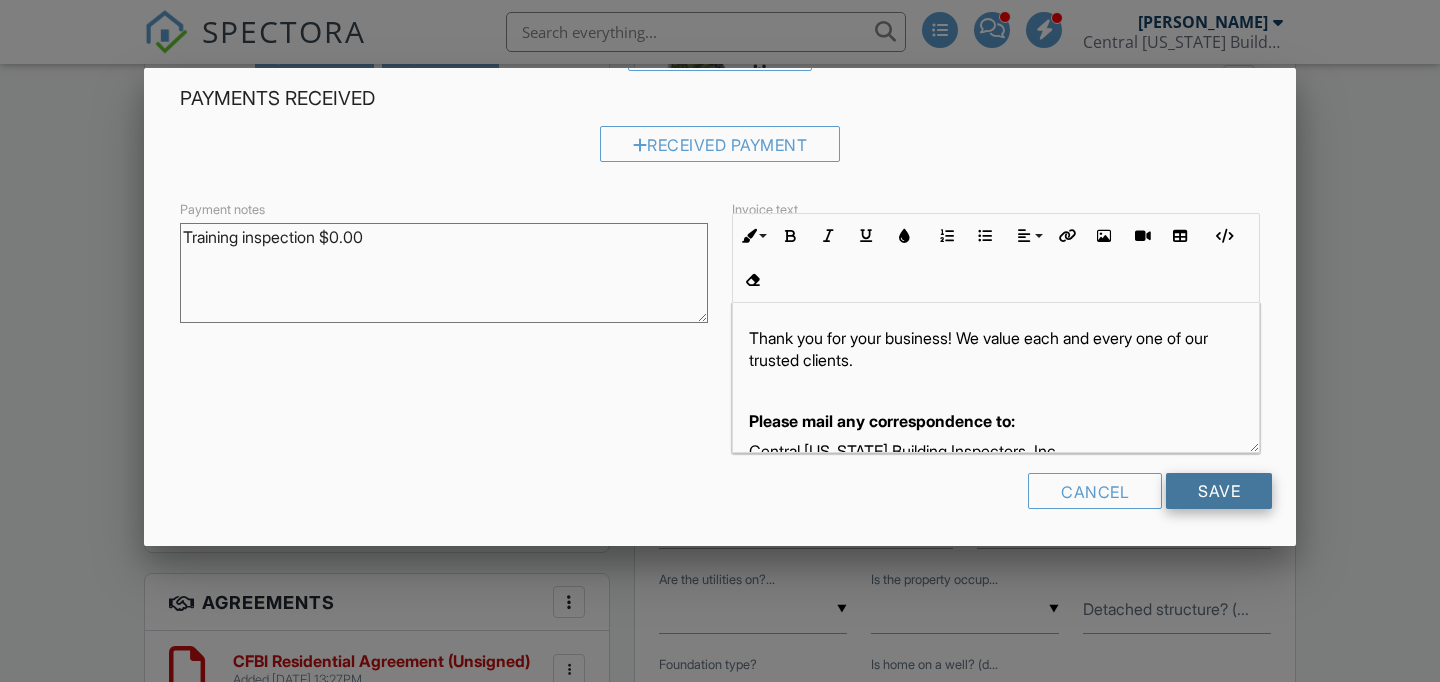 type on "0" 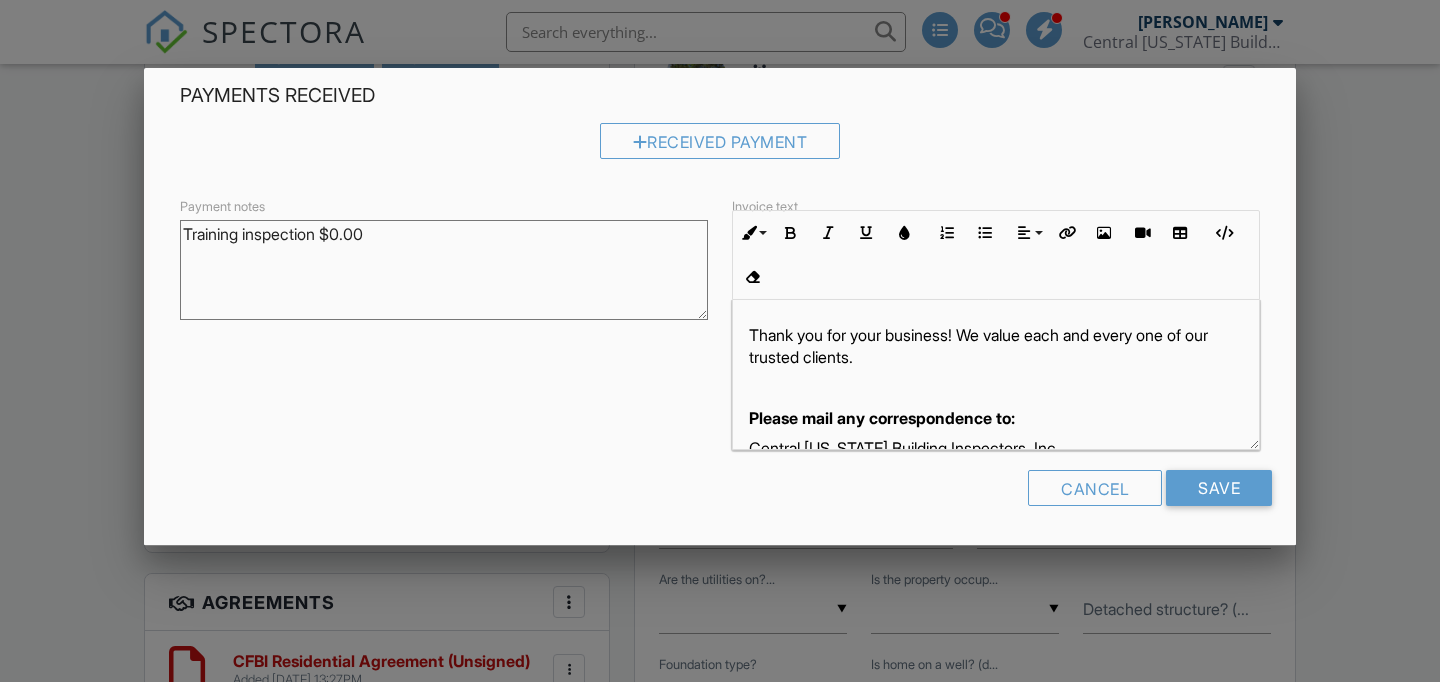 scroll, scrollTop: 482, scrollLeft: 0, axis: vertical 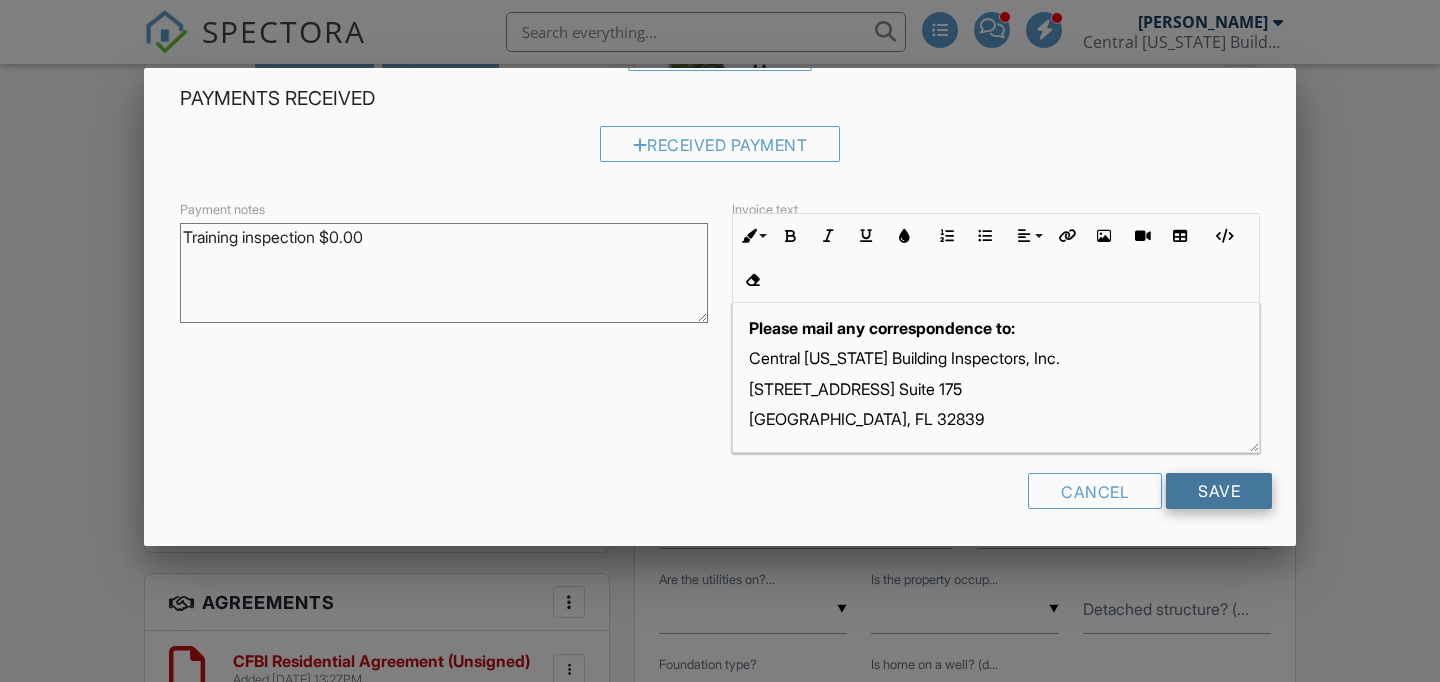 click on "Save" at bounding box center [1219, 491] 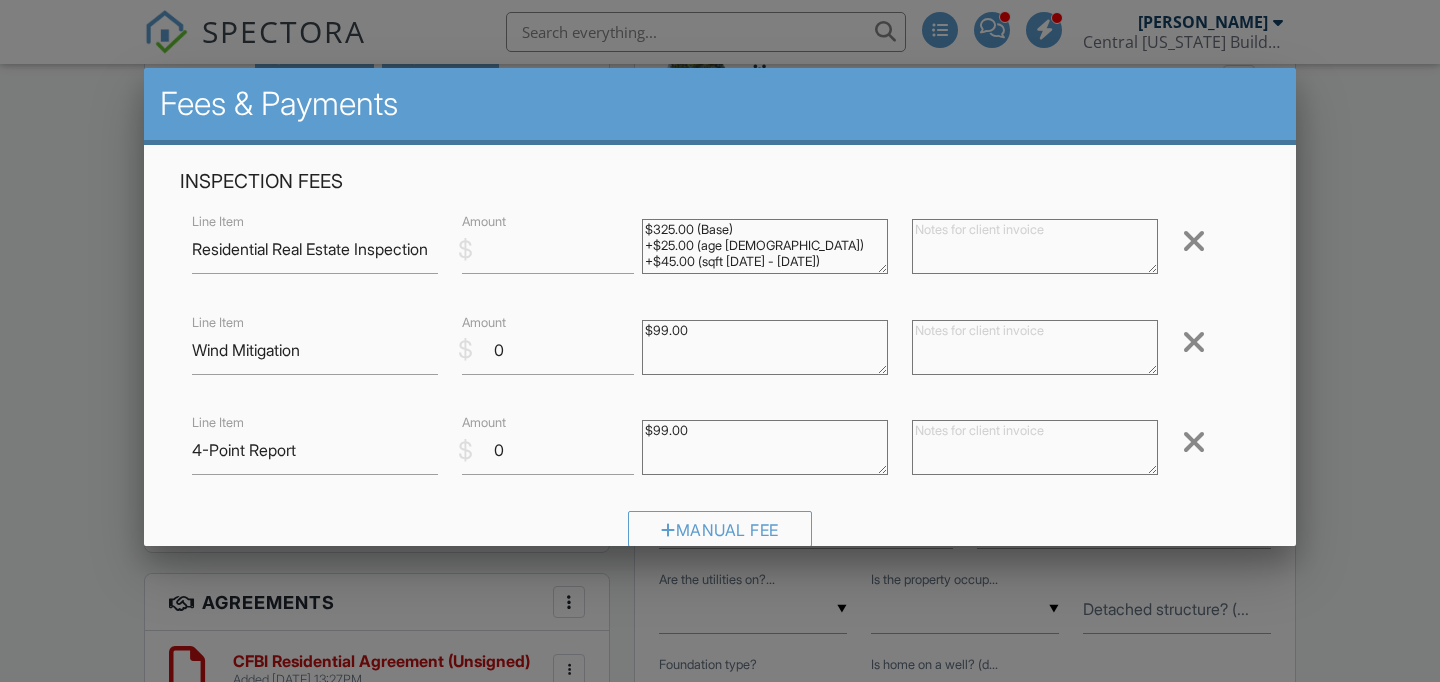 click at bounding box center (1194, 241) 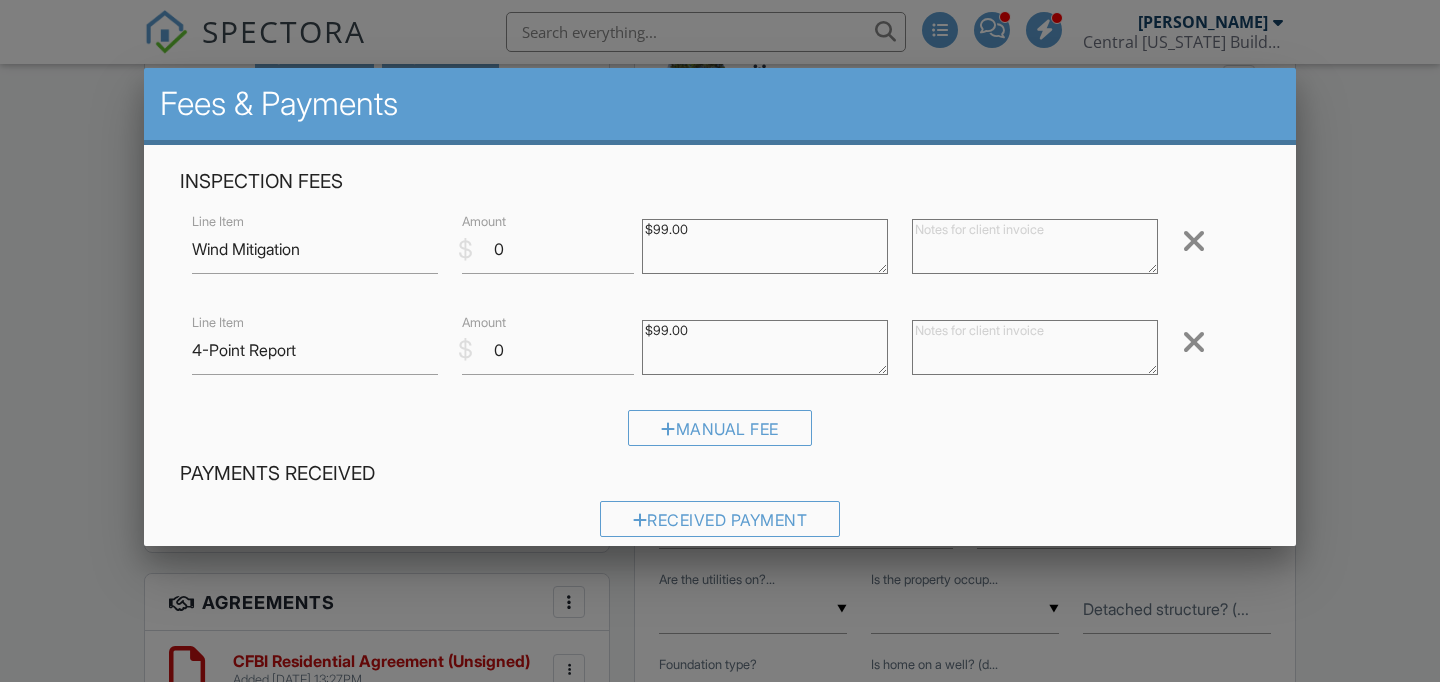 click at bounding box center (1194, 241) 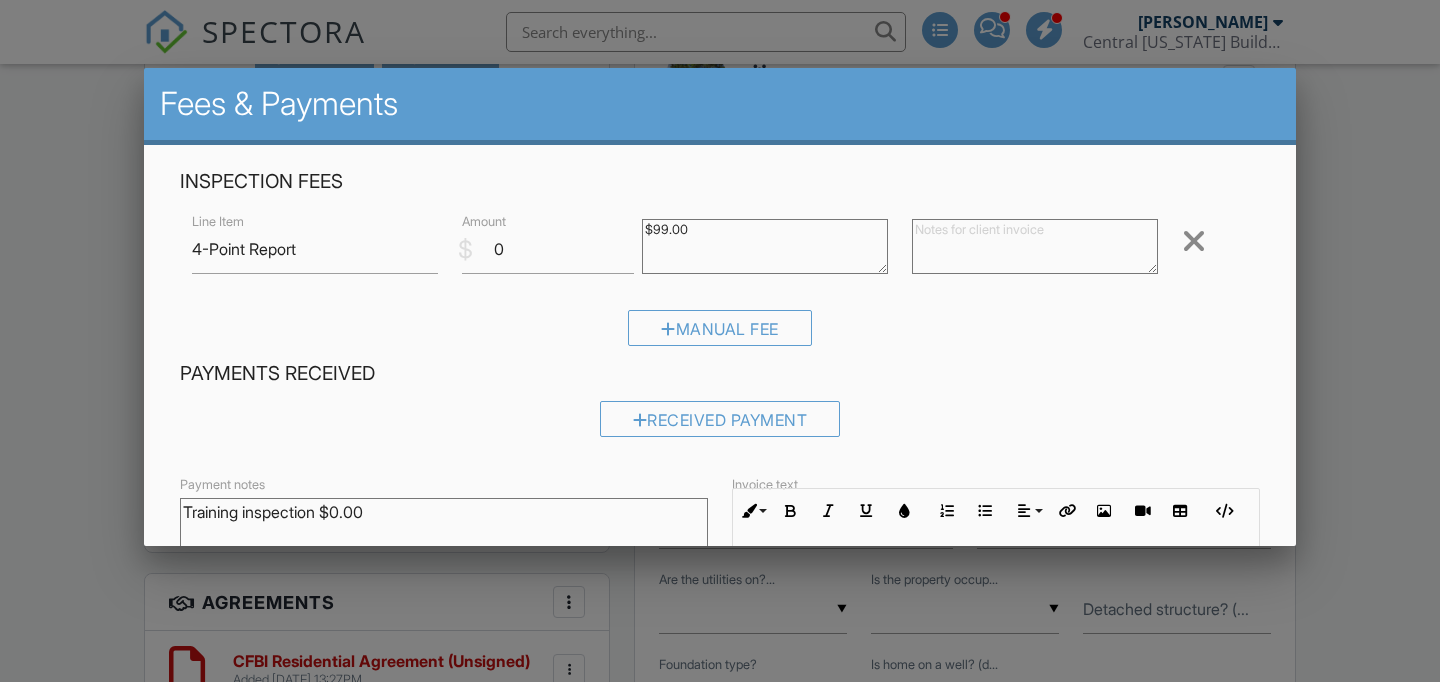 click at bounding box center [1194, 241] 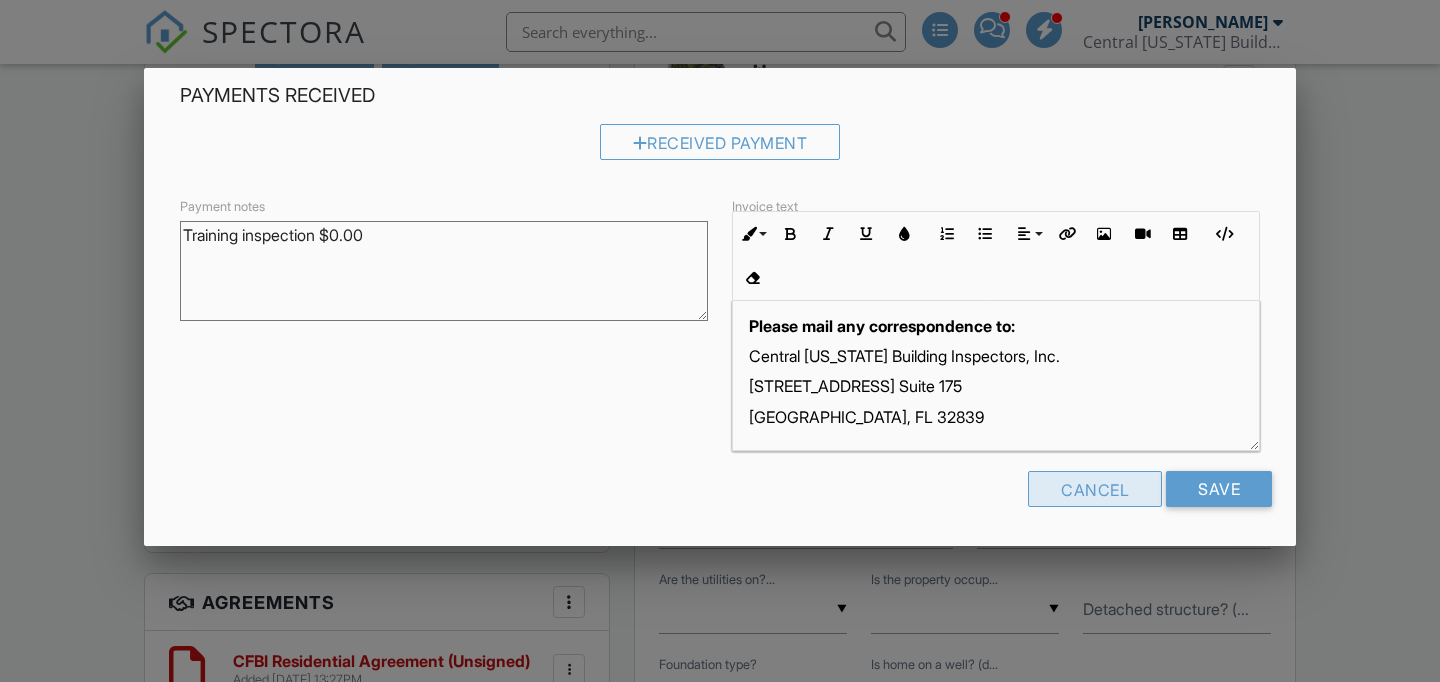 scroll, scrollTop: 176, scrollLeft: 0, axis: vertical 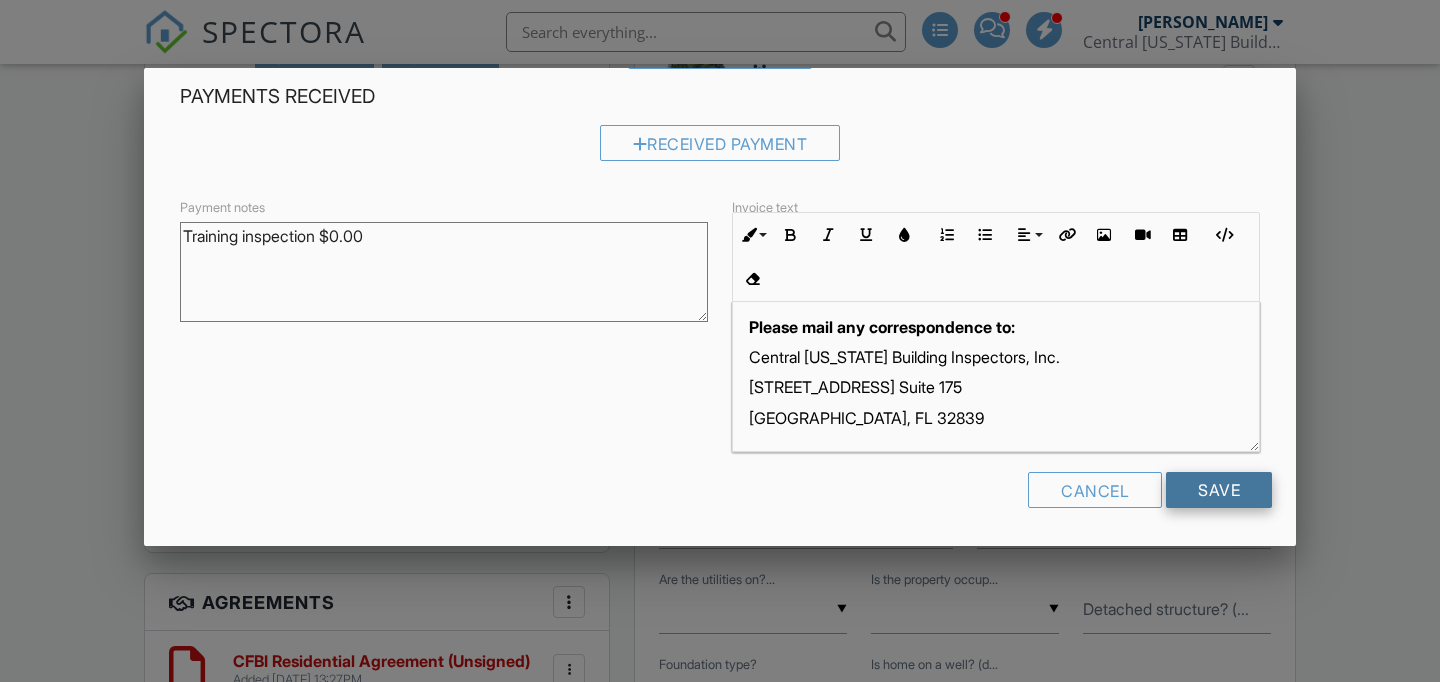 click on "Save" at bounding box center (1219, 490) 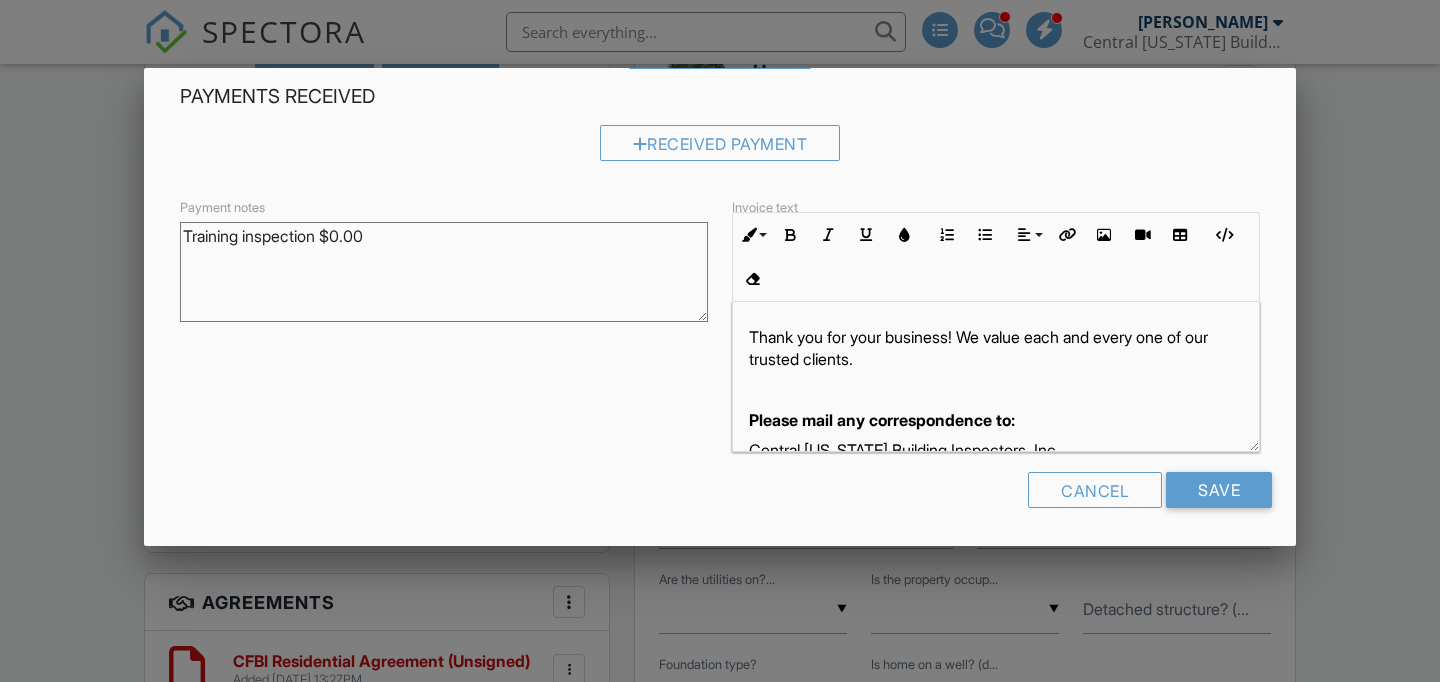 scroll, scrollTop: 0, scrollLeft: 0, axis: both 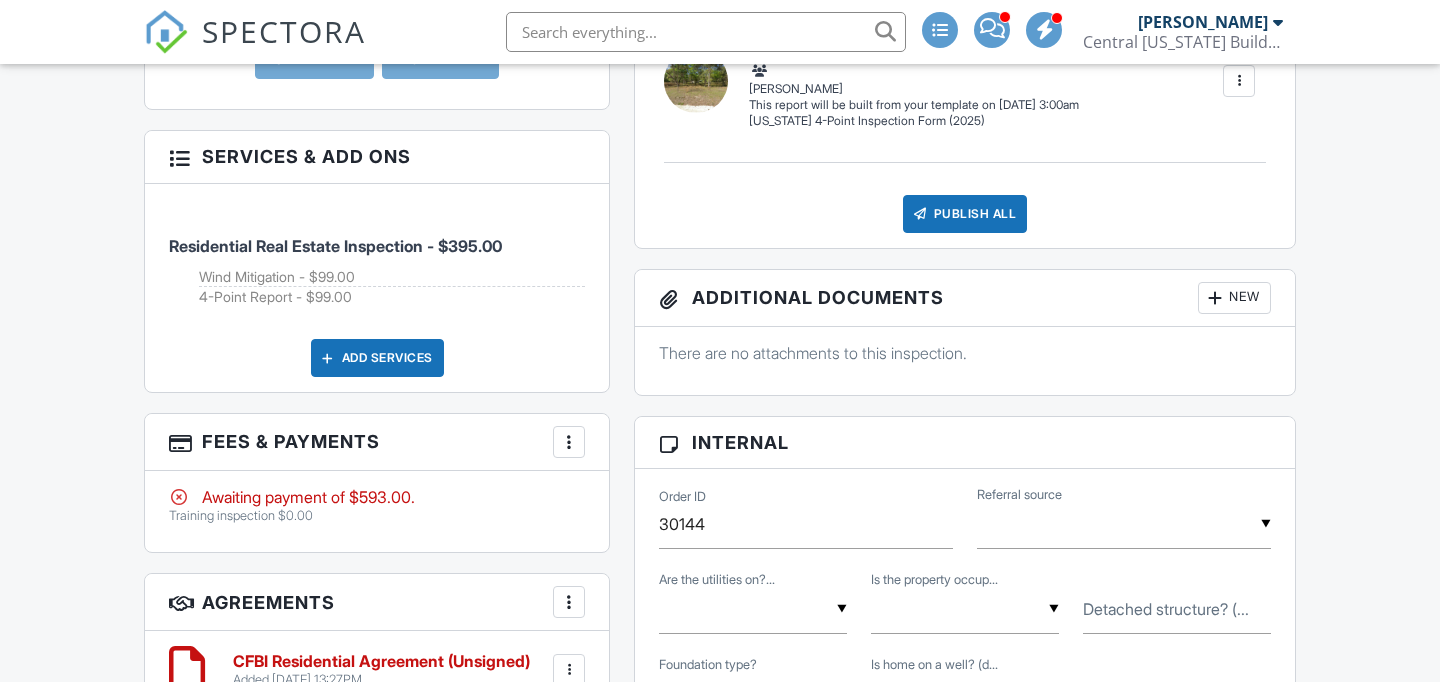 click at bounding box center [179, 156] 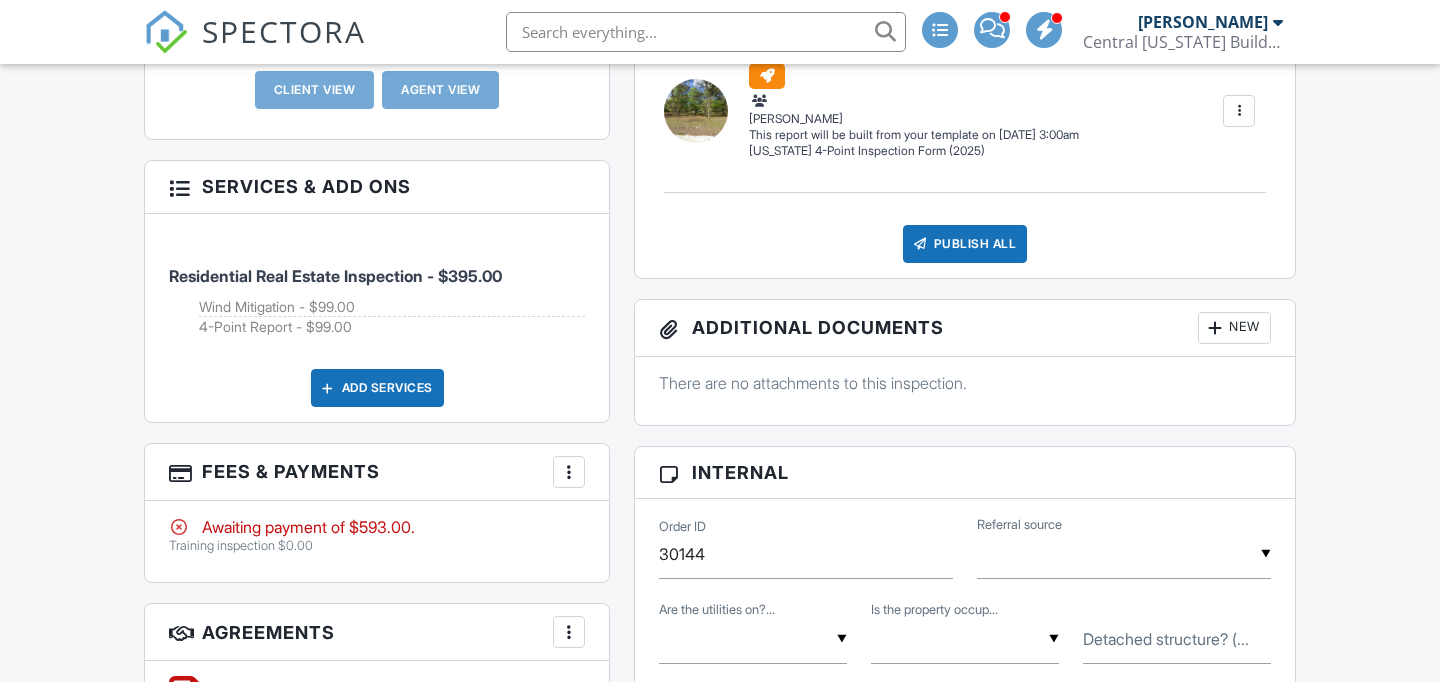 scroll, scrollTop: 932, scrollLeft: 0, axis: vertical 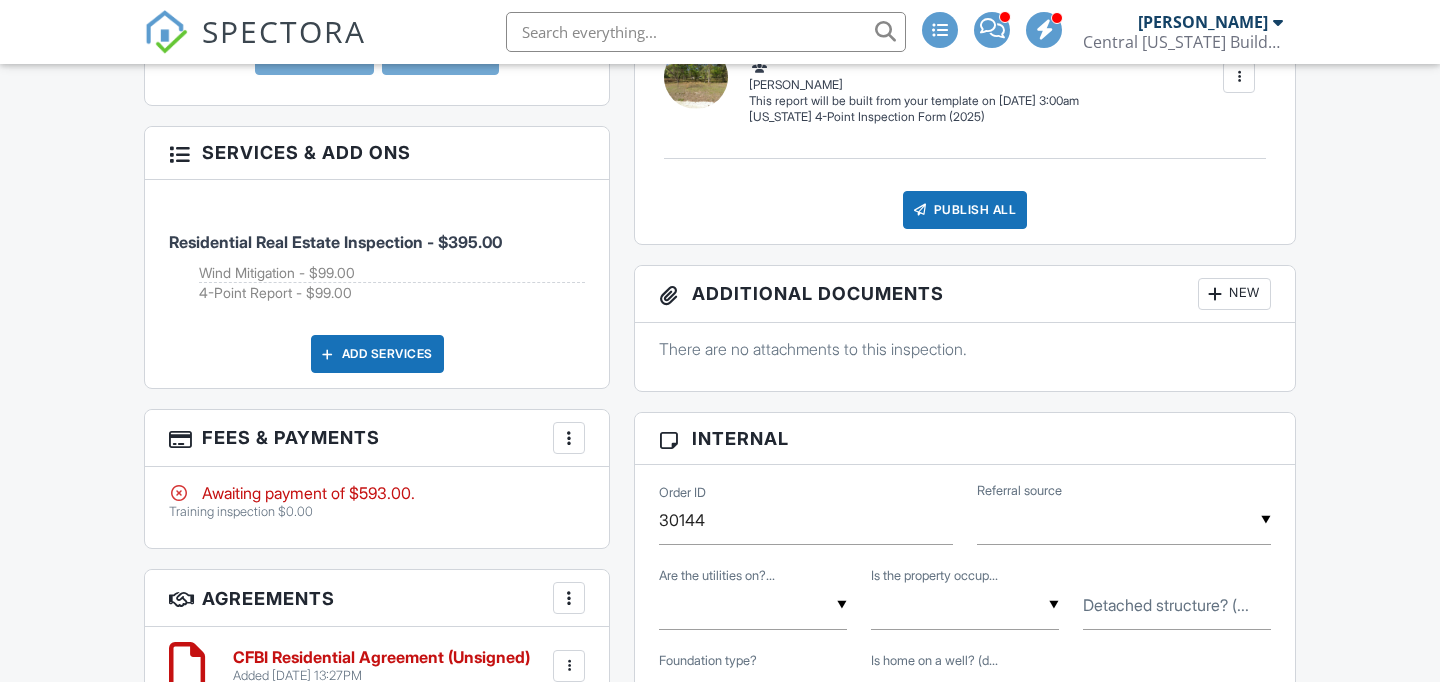 click at bounding box center [328, 354] 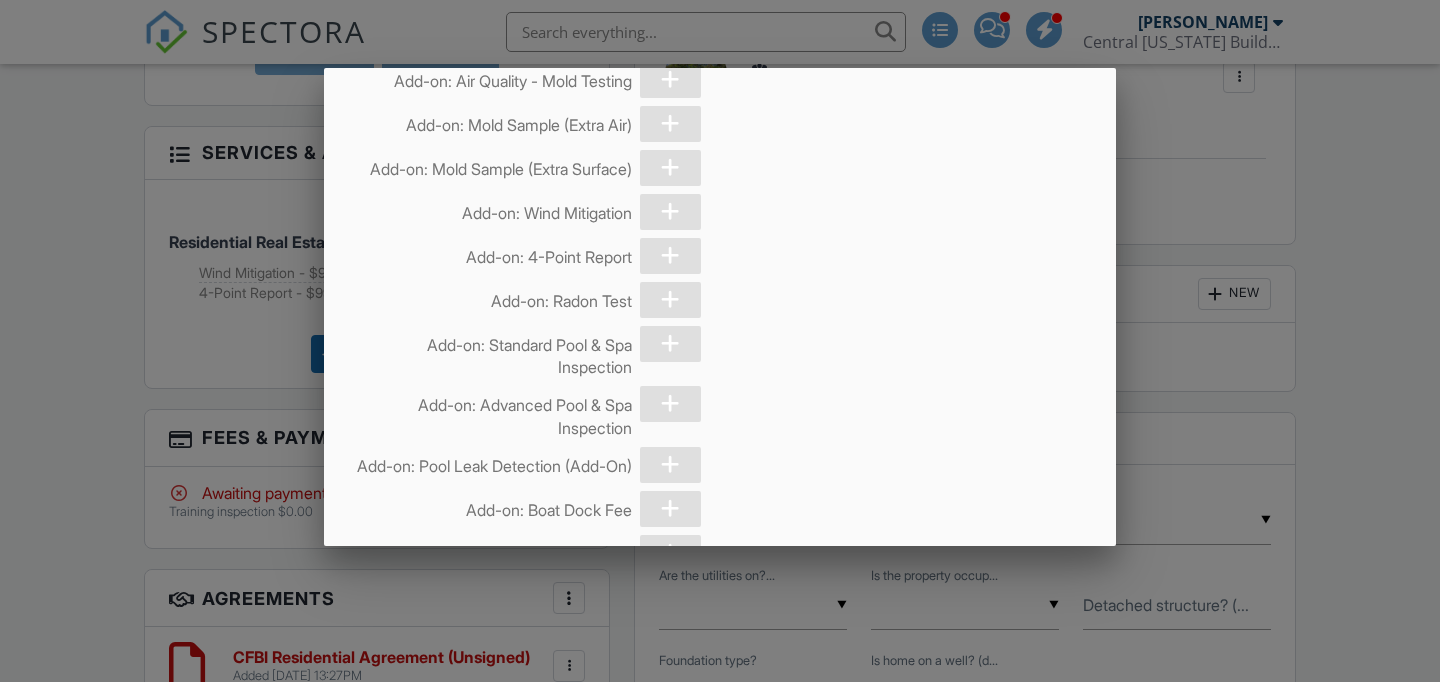 scroll, scrollTop: 5693, scrollLeft: 0, axis: vertical 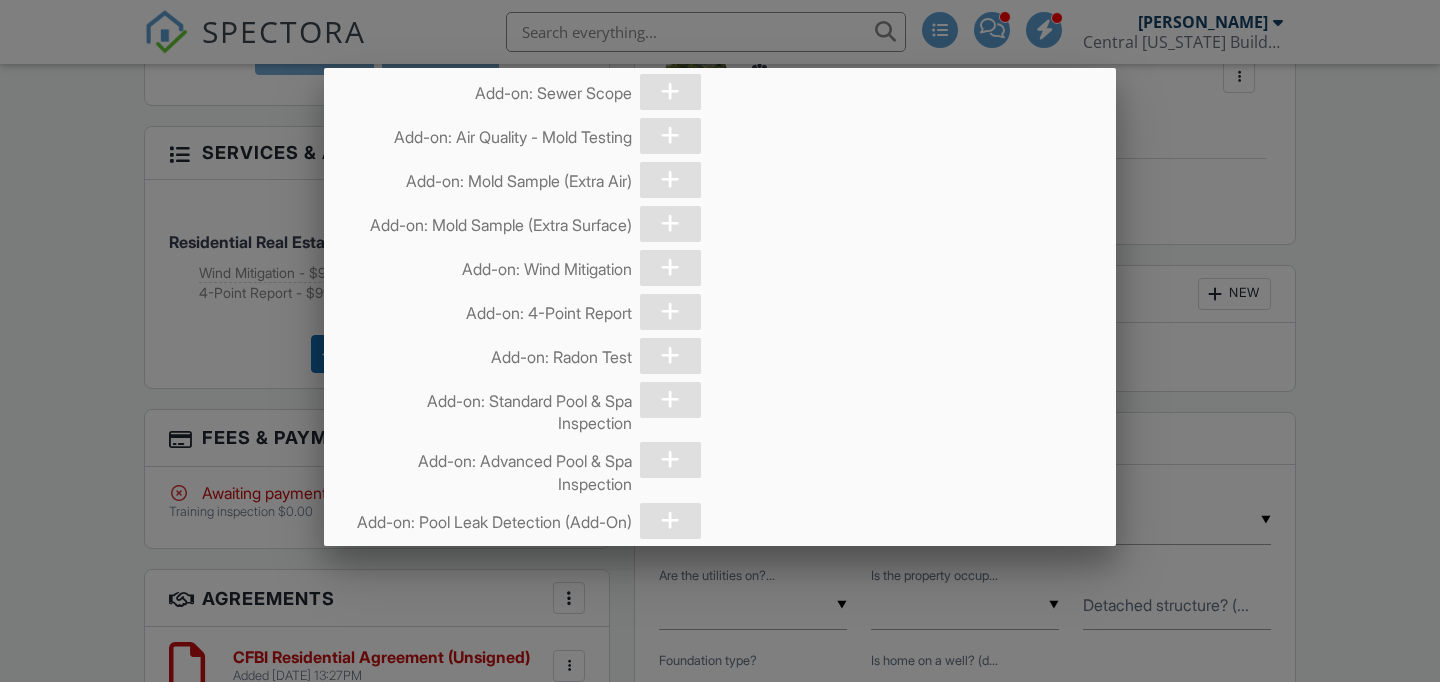 click at bounding box center (720, 326) 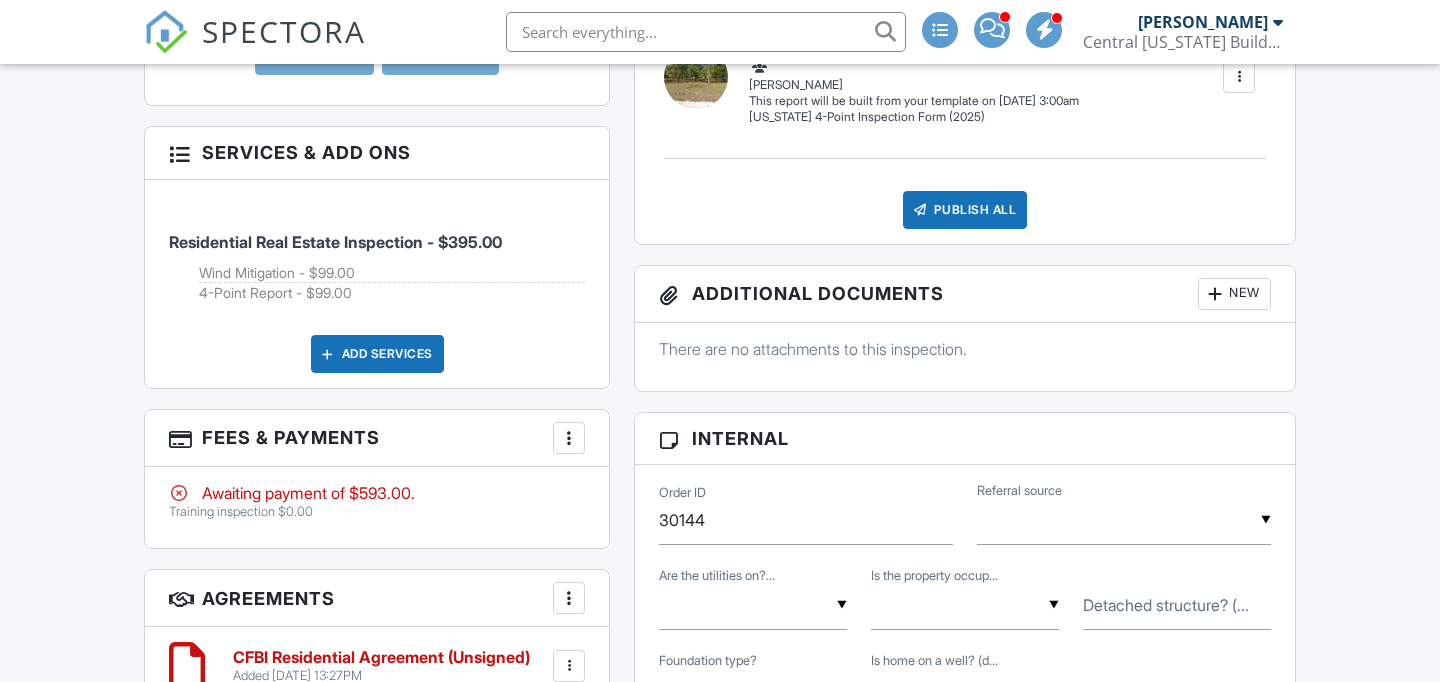 click at bounding box center [569, 438] 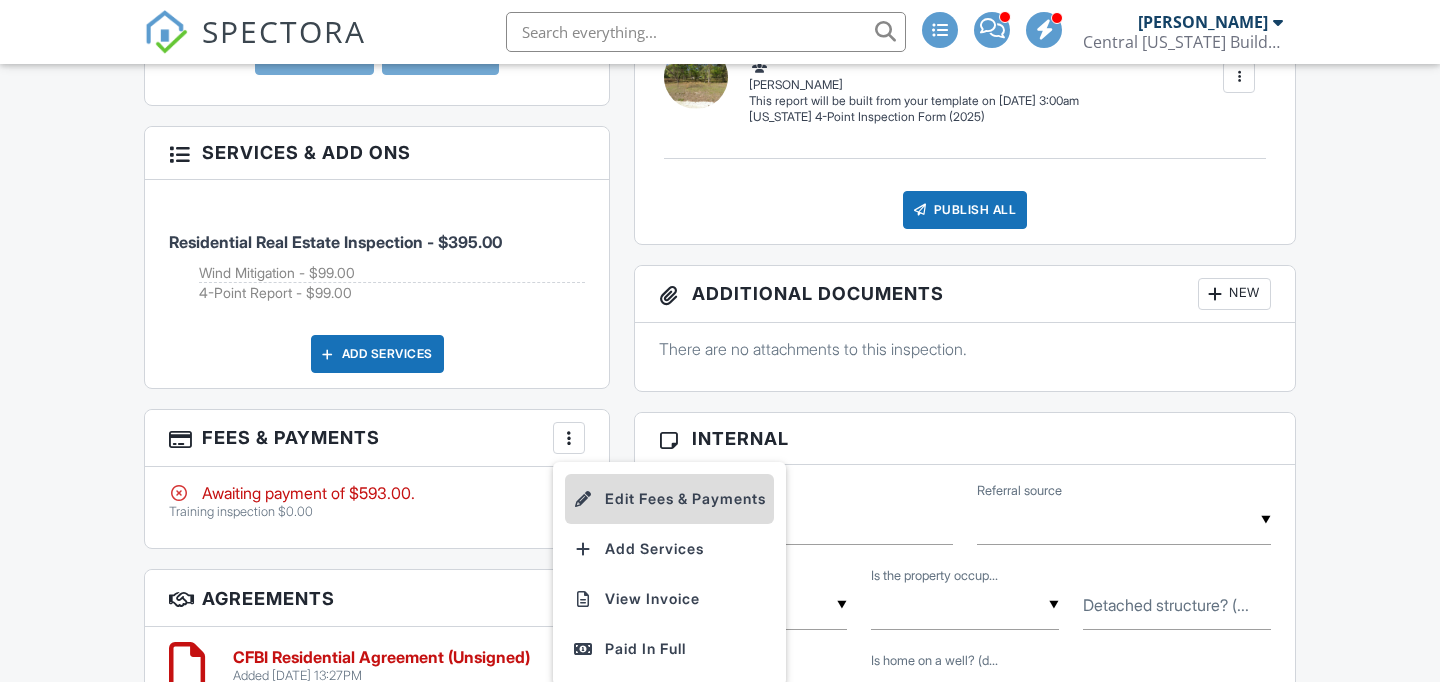 click on "Edit Fees & Payments" at bounding box center (669, 499) 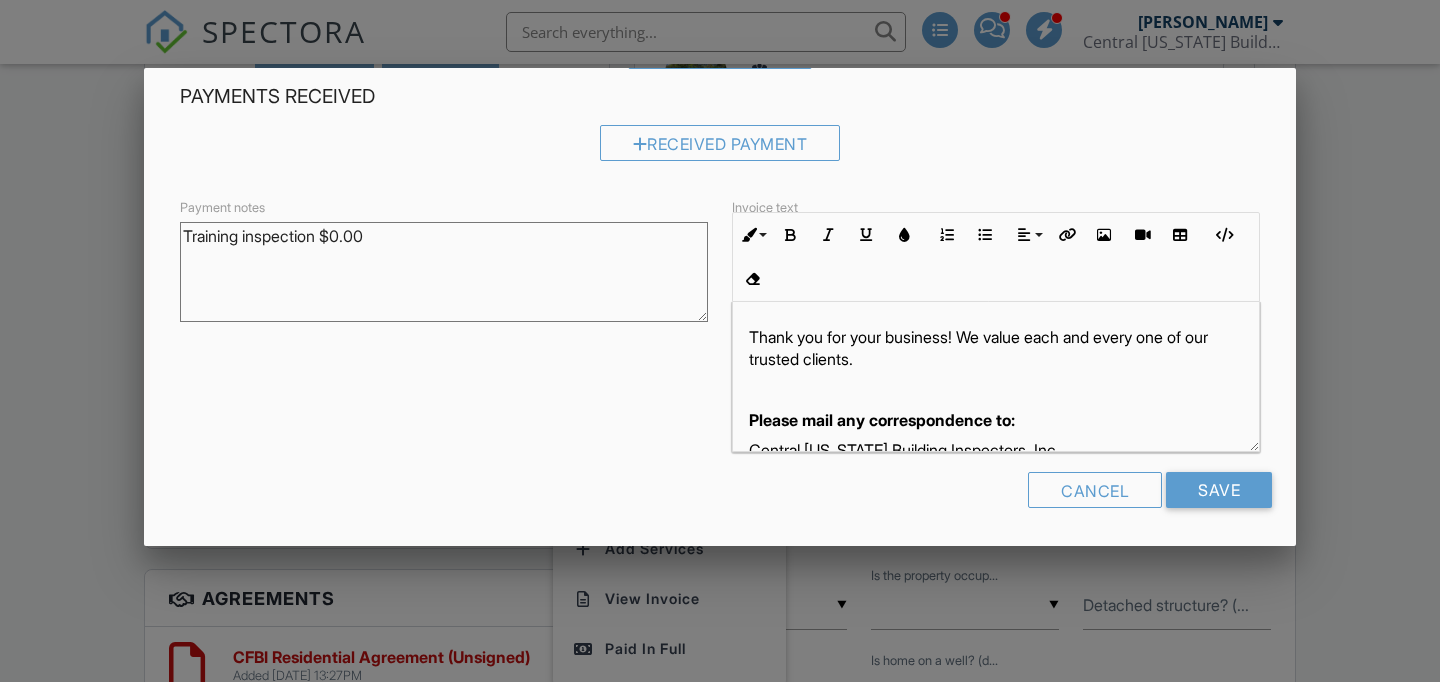 scroll, scrollTop: 176, scrollLeft: 0, axis: vertical 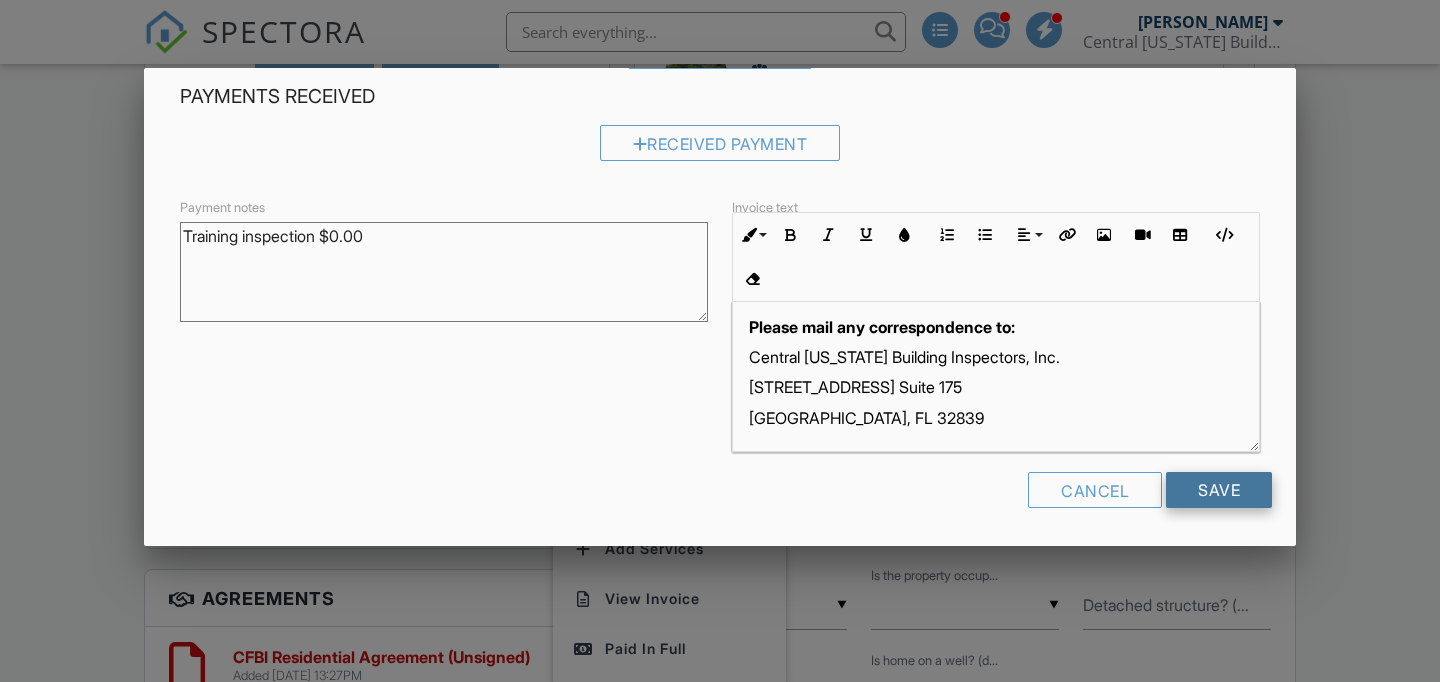 click on "Save" at bounding box center [1219, 490] 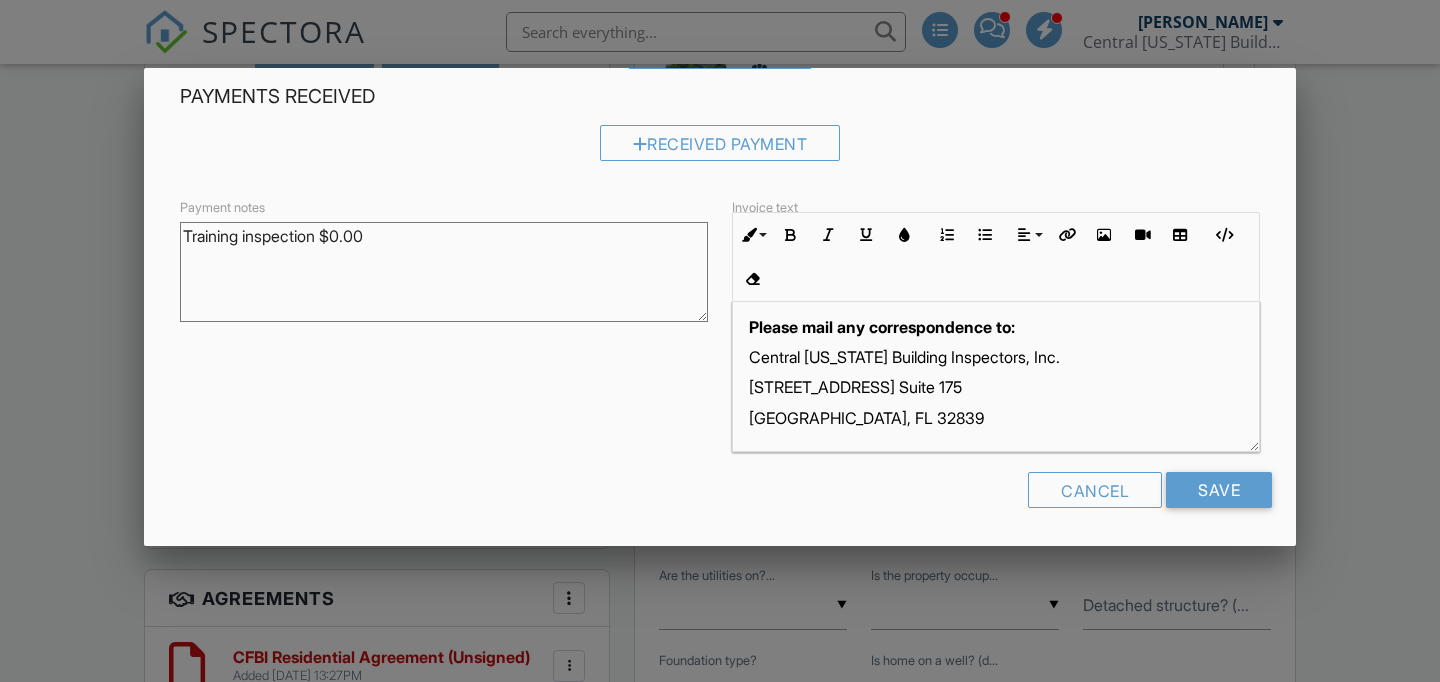 click at bounding box center (720, 326) 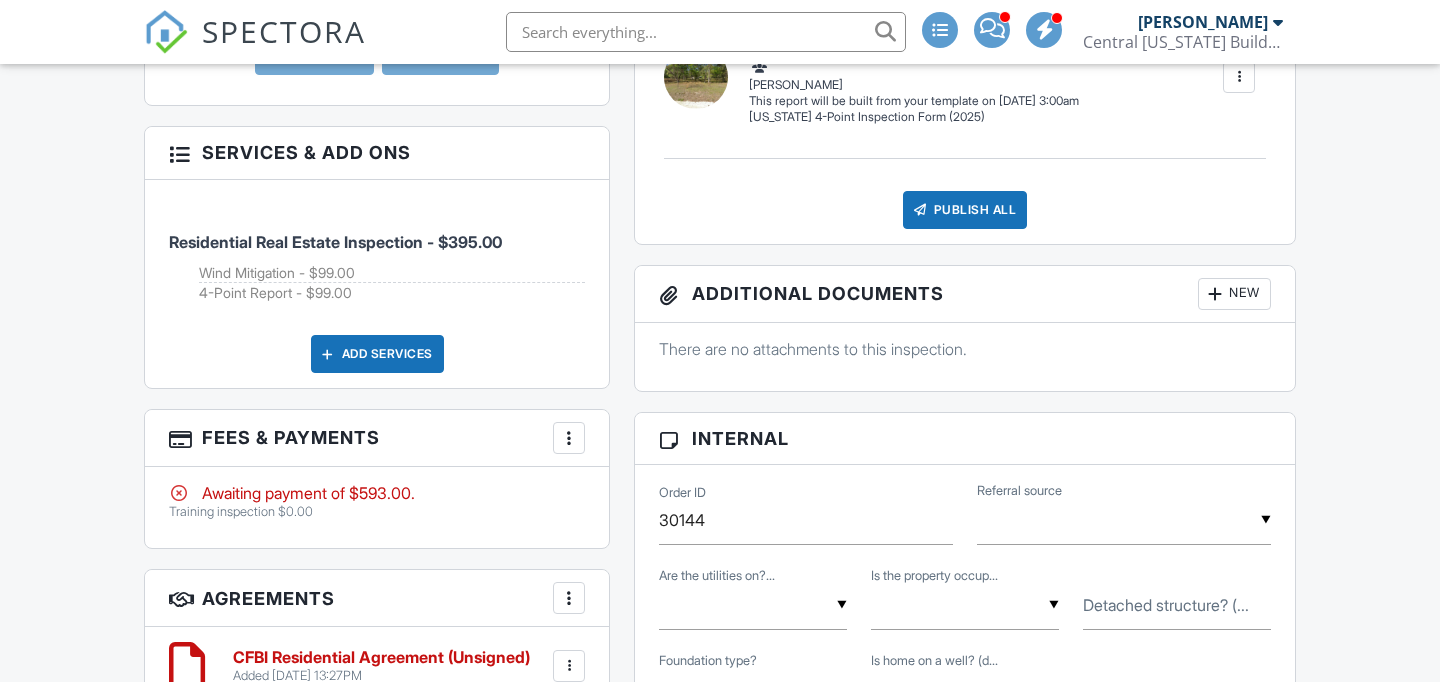 click at bounding box center (179, 493) 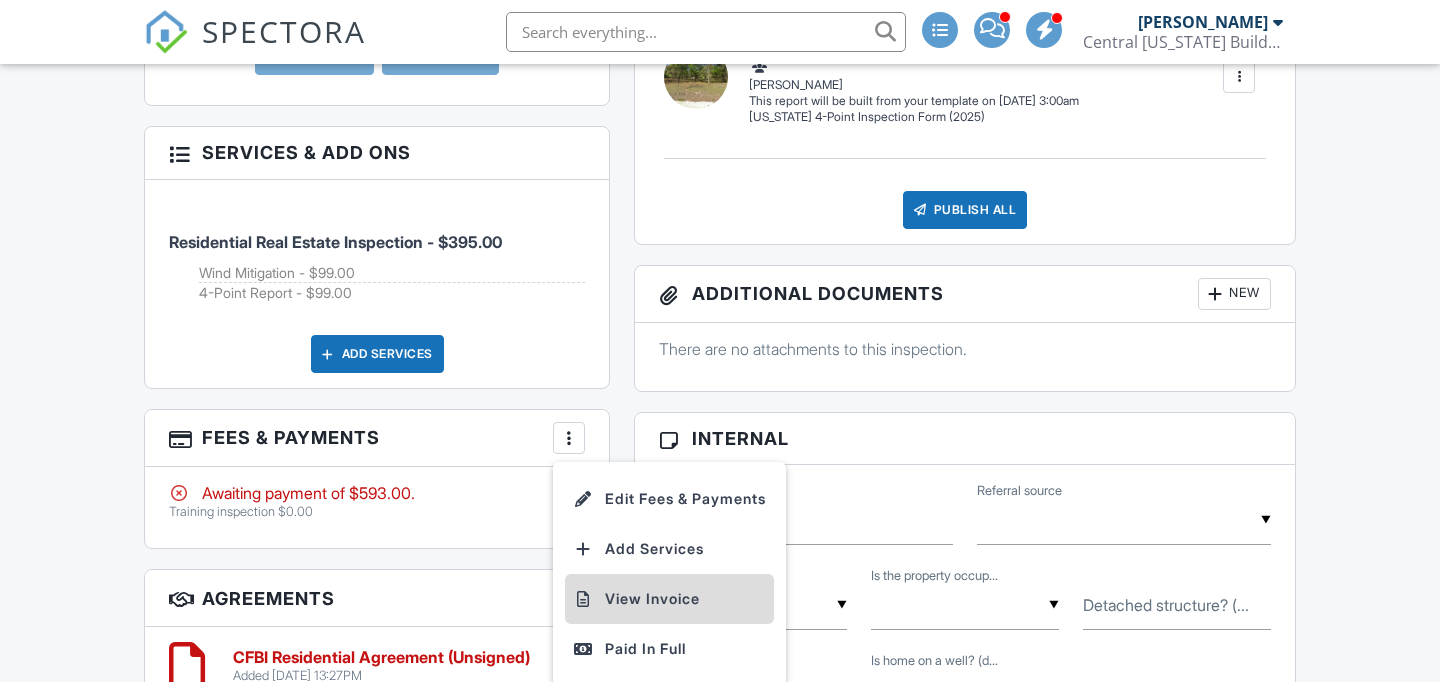 click on "View Invoice" at bounding box center [669, 599] 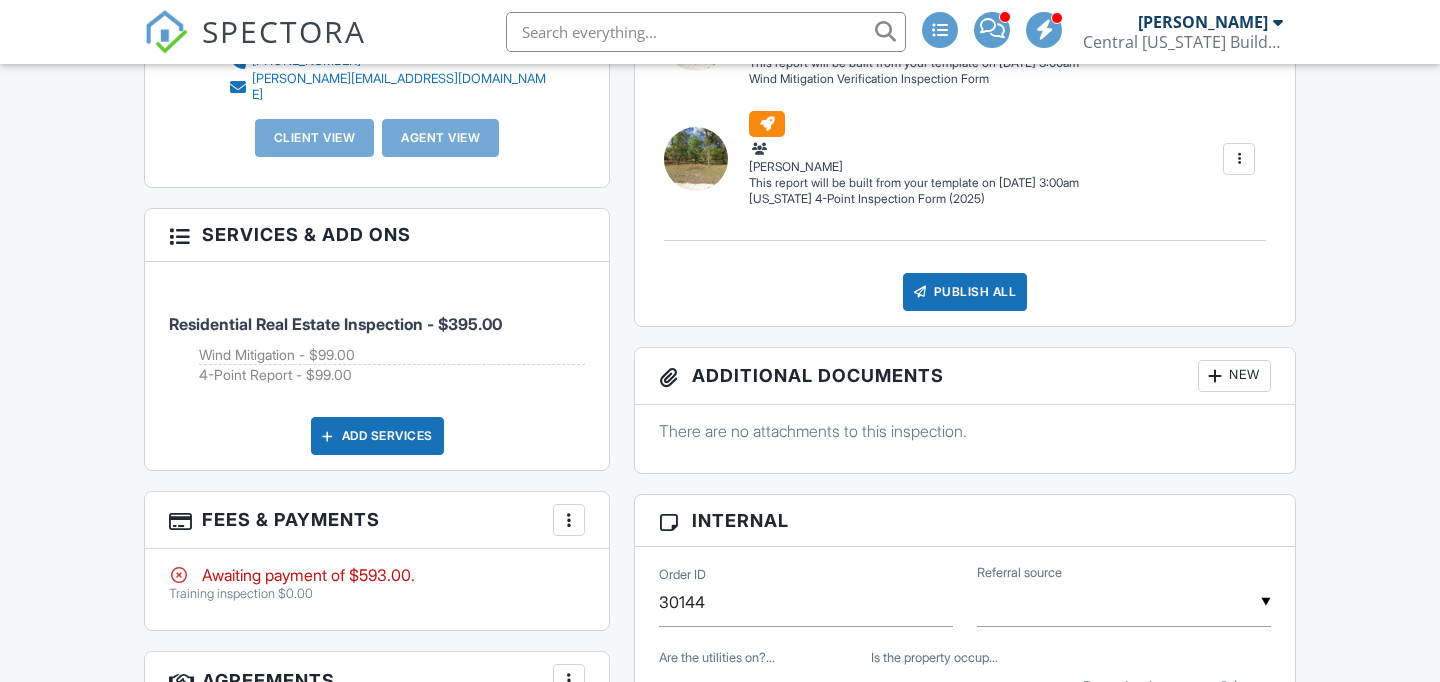 scroll, scrollTop: 822, scrollLeft: 0, axis: vertical 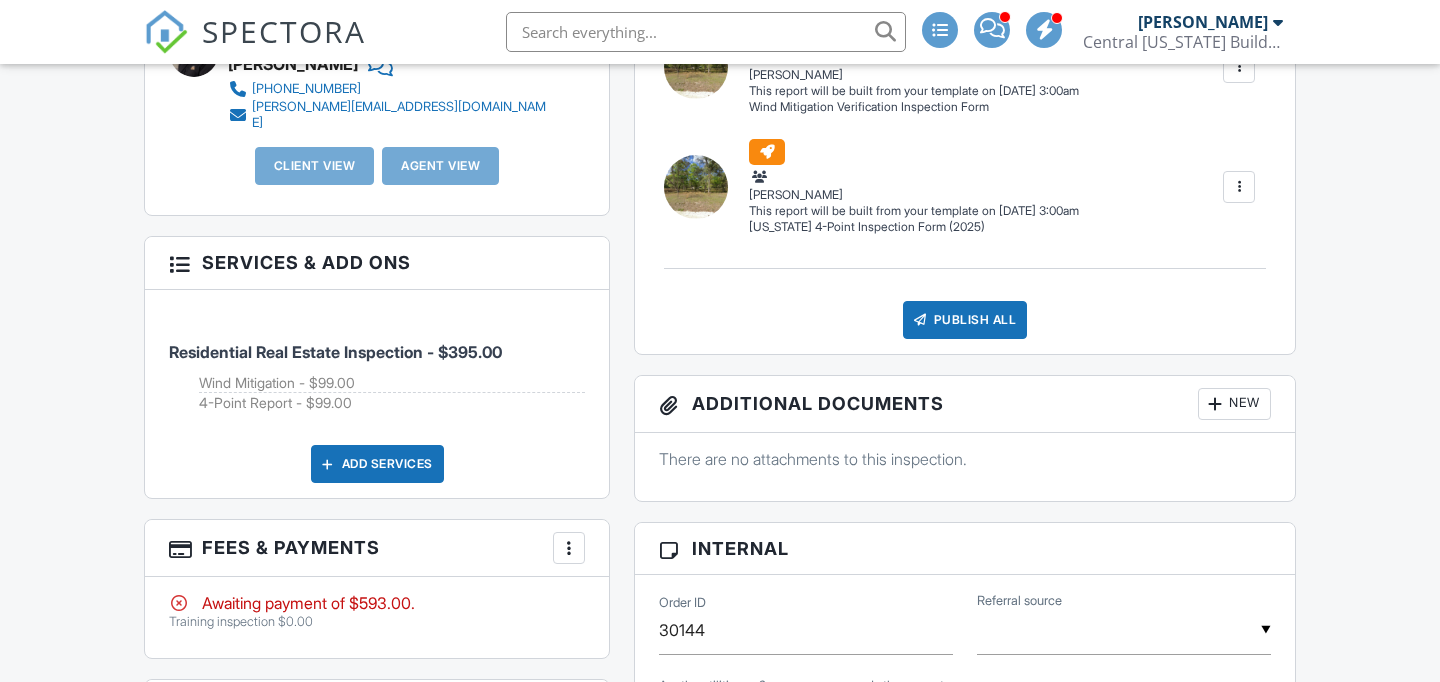 click at bounding box center [179, 262] 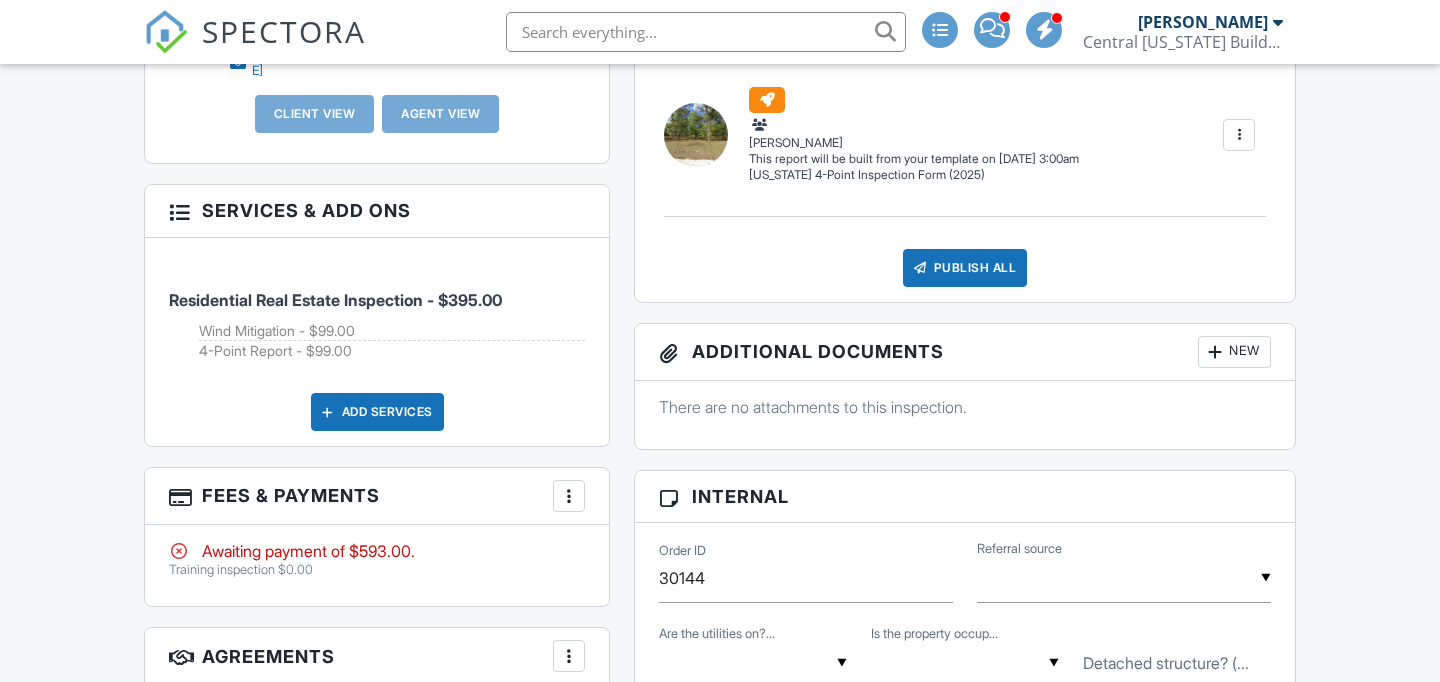 scroll, scrollTop: 830, scrollLeft: 0, axis: vertical 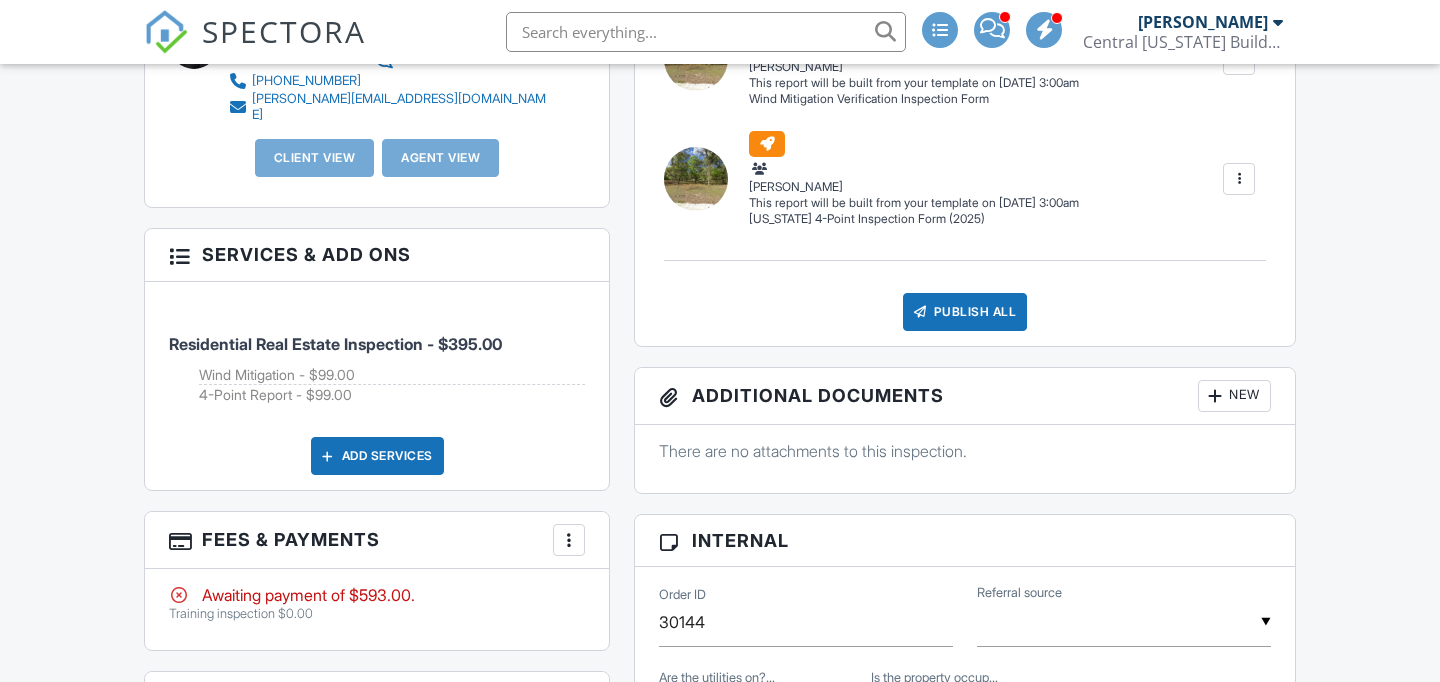 click at bounding box center (569, 540) 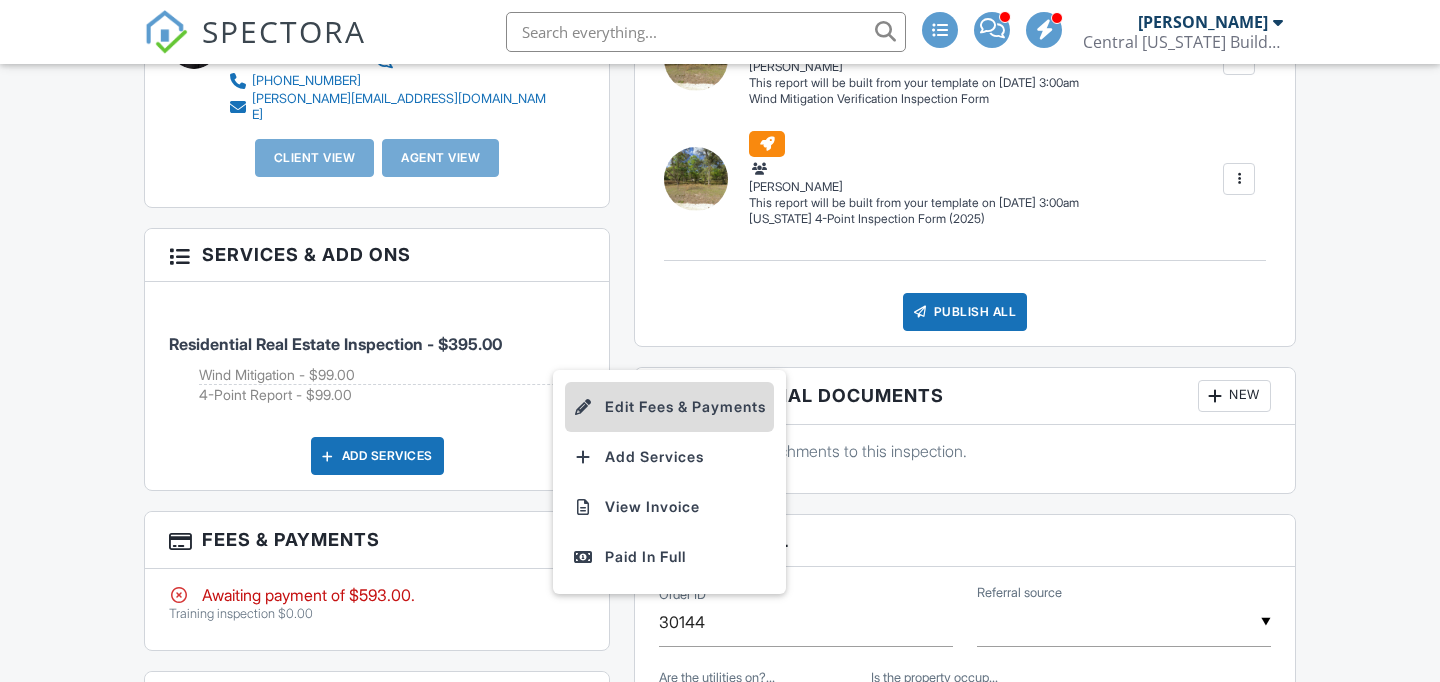 click on "Edit Fees & Payments" at bounding box center (669, 407) 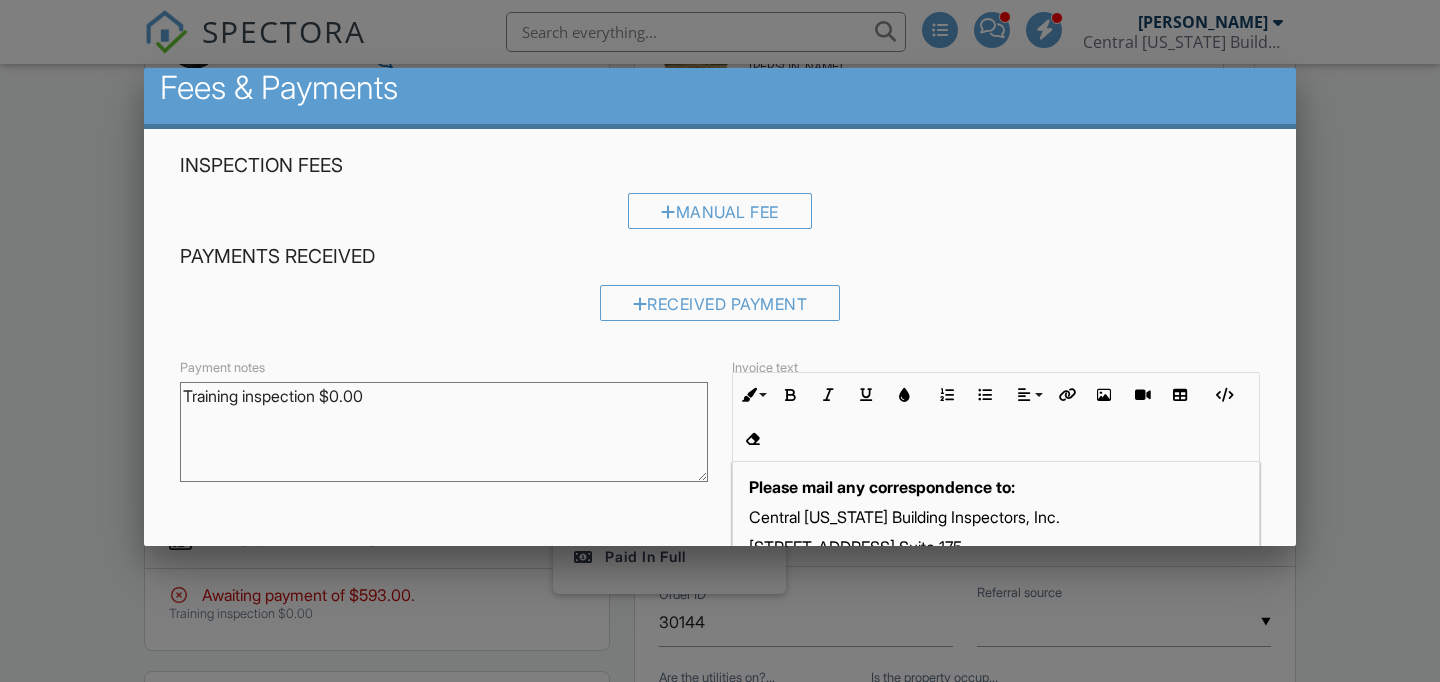 scroll, scrollTop: 0, scrollLeft: 0, axis: both 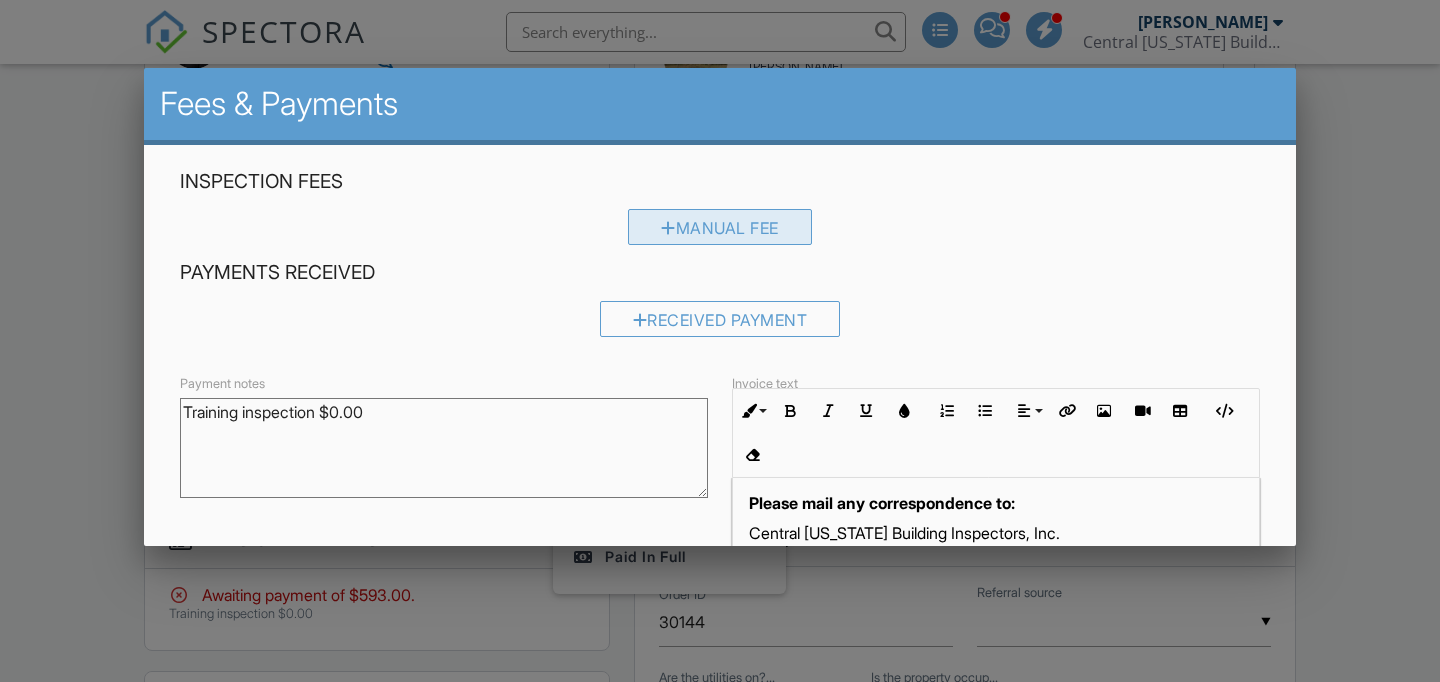 click on "Manual Fee" at bounding box center (720, 227) 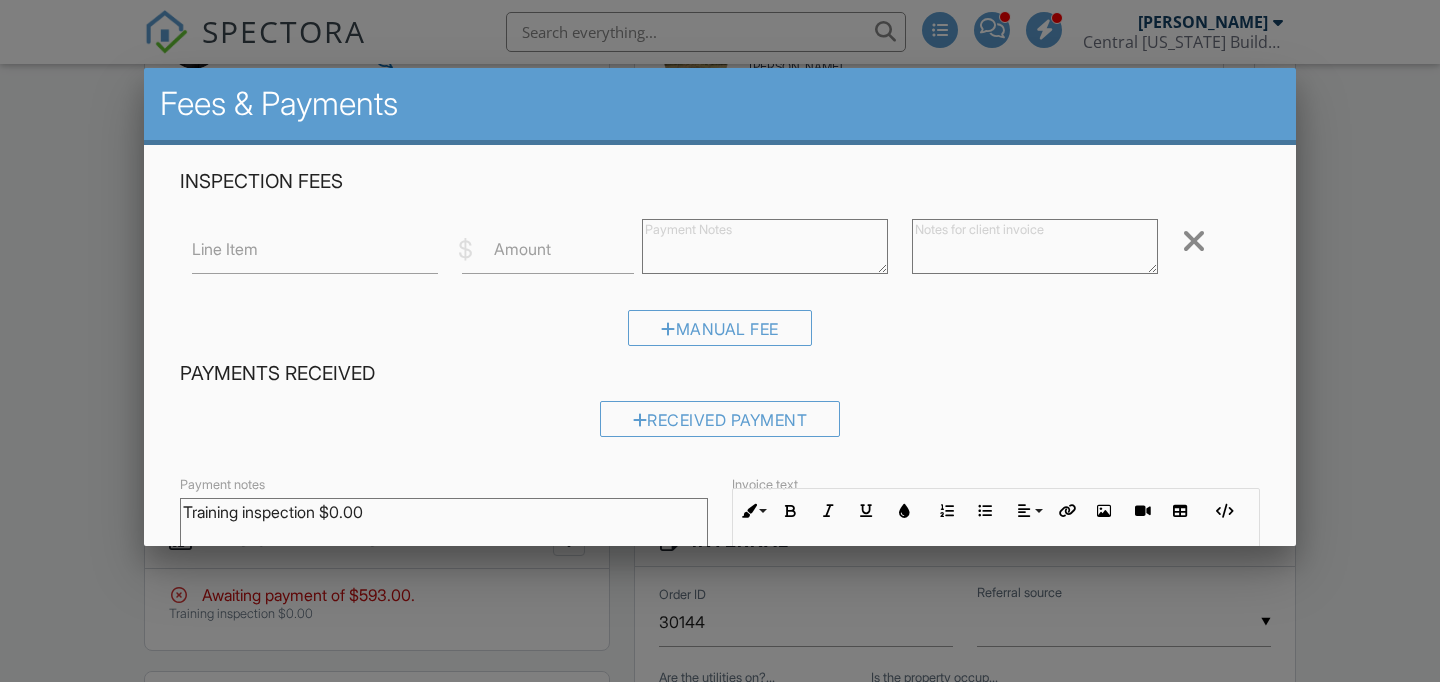 click at bounding box center (1194, 241) 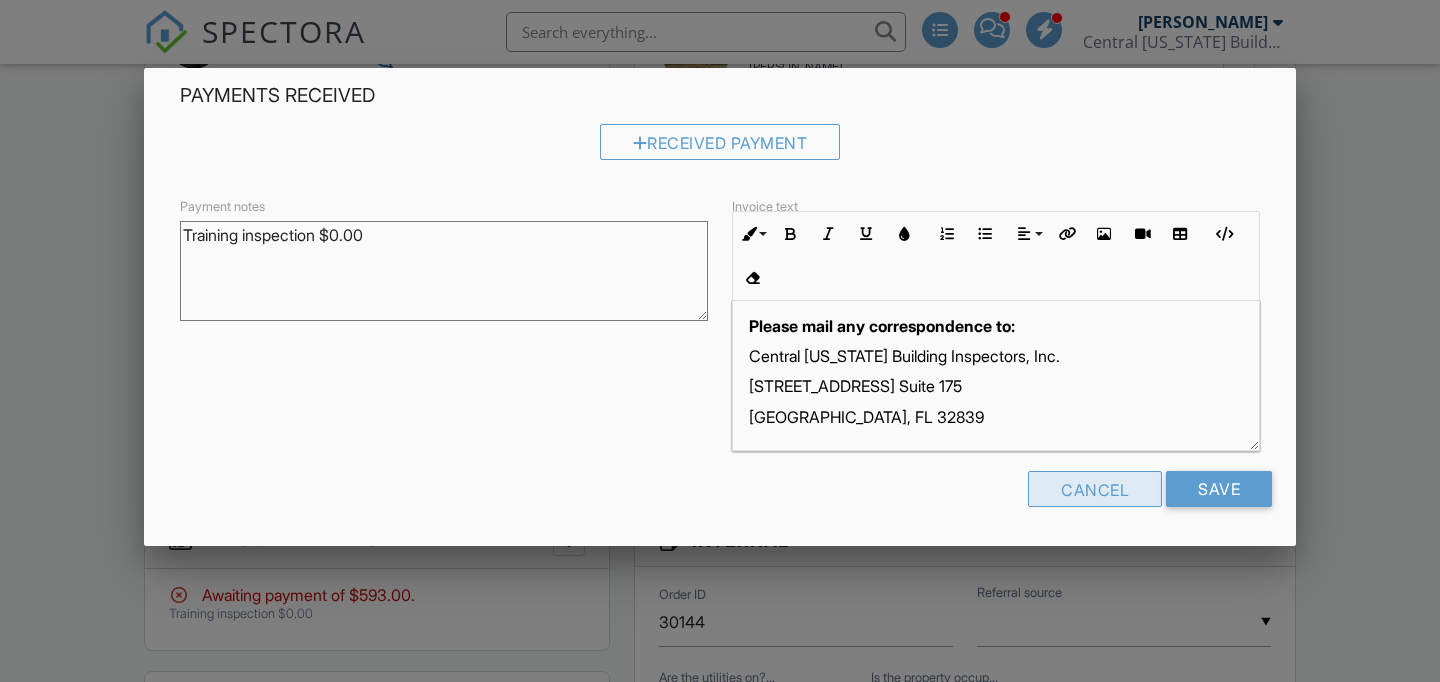 scroll, scrollTop: 176, scrollLeft: 0, axis: vertical 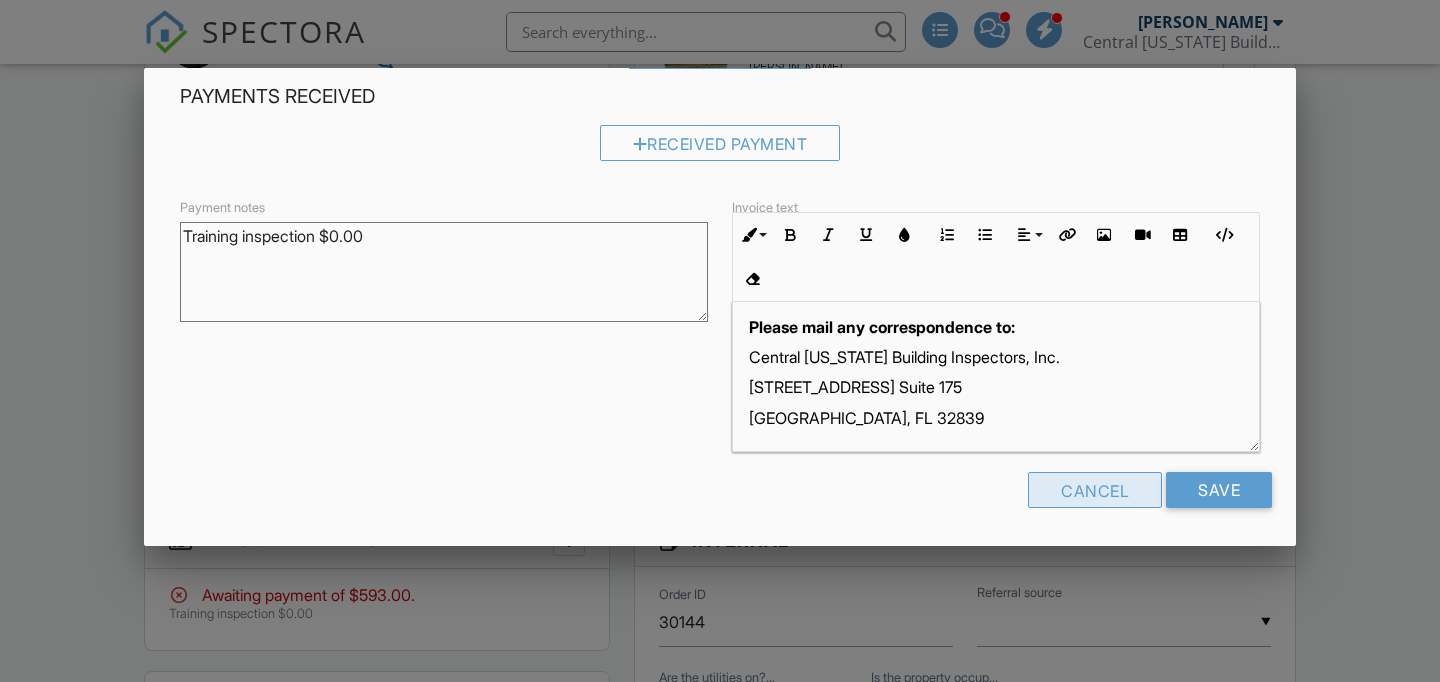 click on "Cancel" at bounding box center (1095, 490) 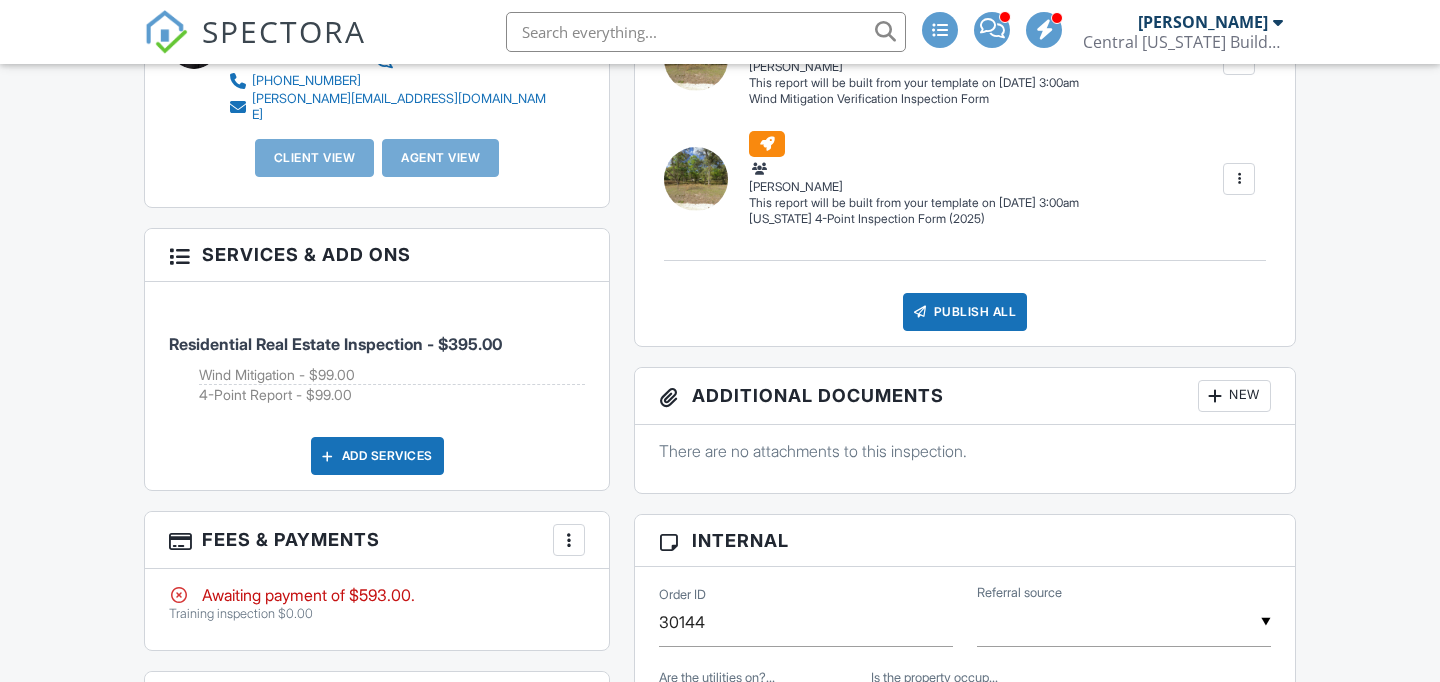 click on "Awaiting payment of $593.00." at bounding box center (377, 595) 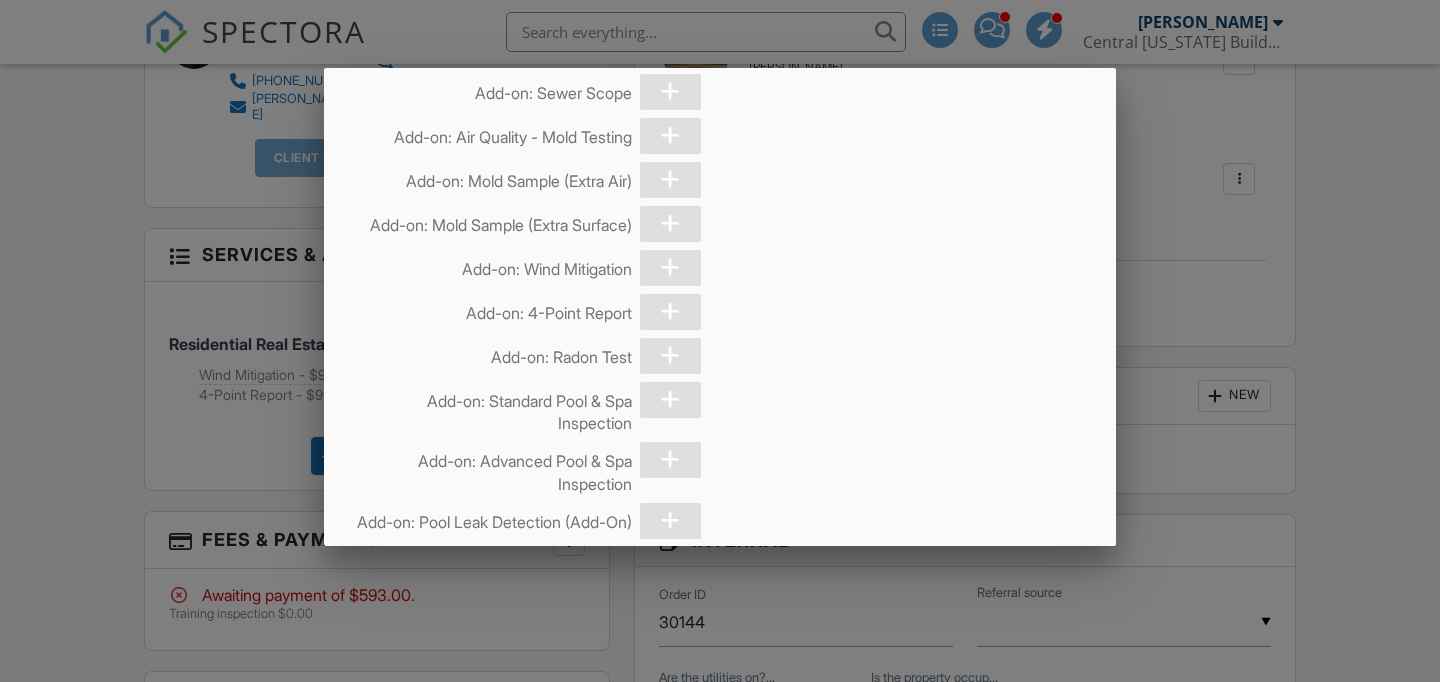 click at bounding box center [720, 326] 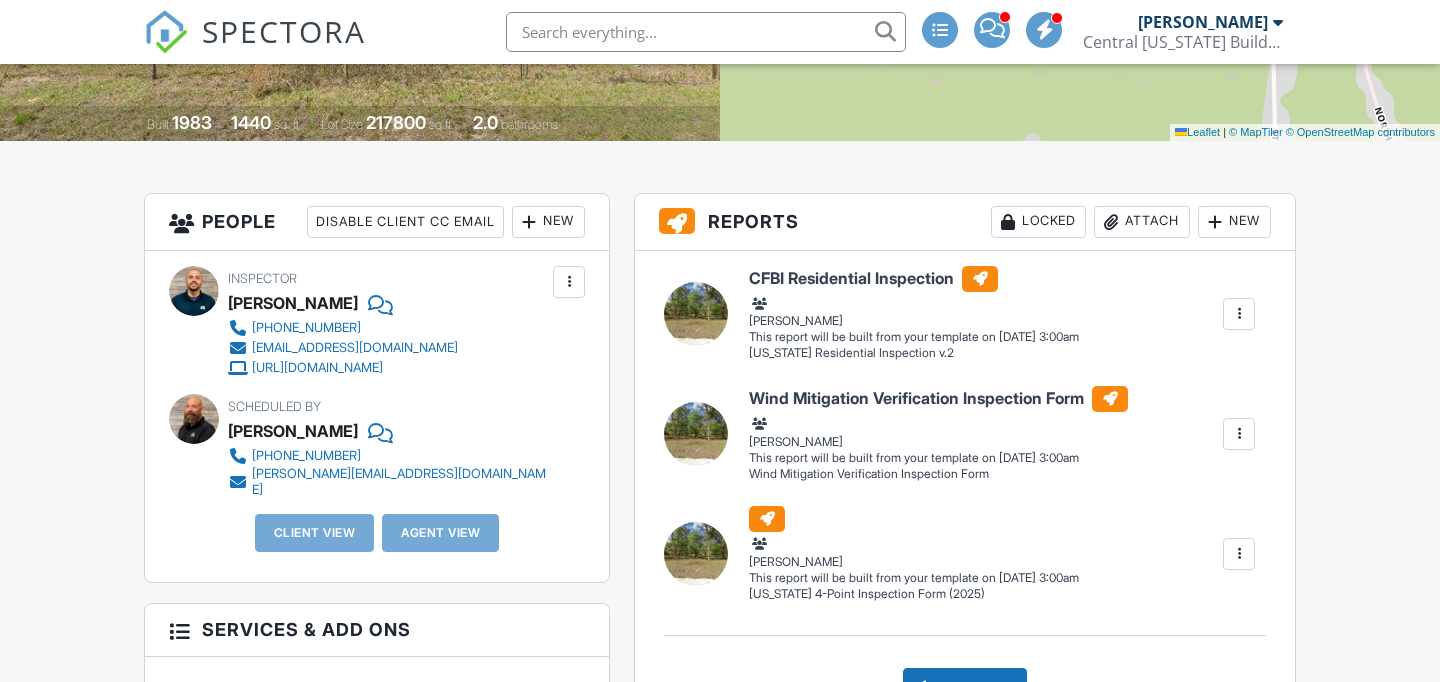 scroll, scrollTop: 532, scrollLeft: 0, axis: vertical 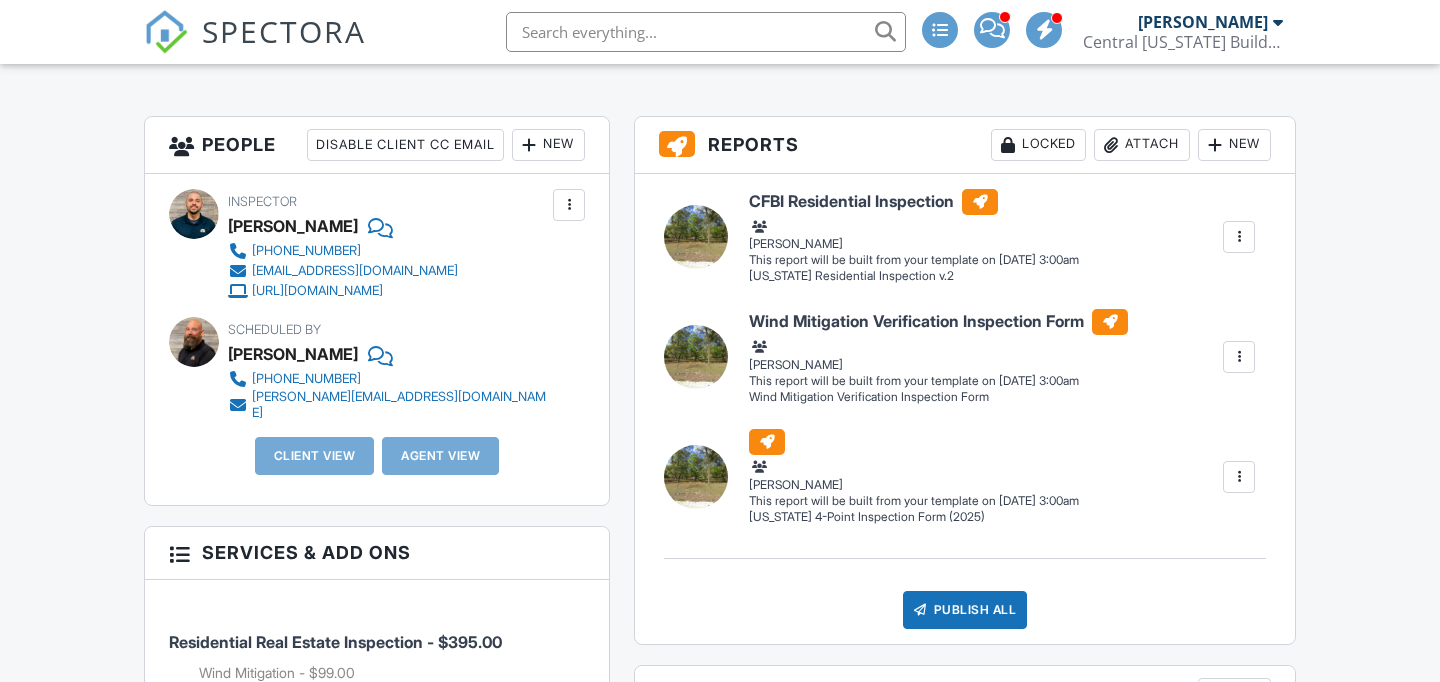 click at bounding box center [1239, 237] 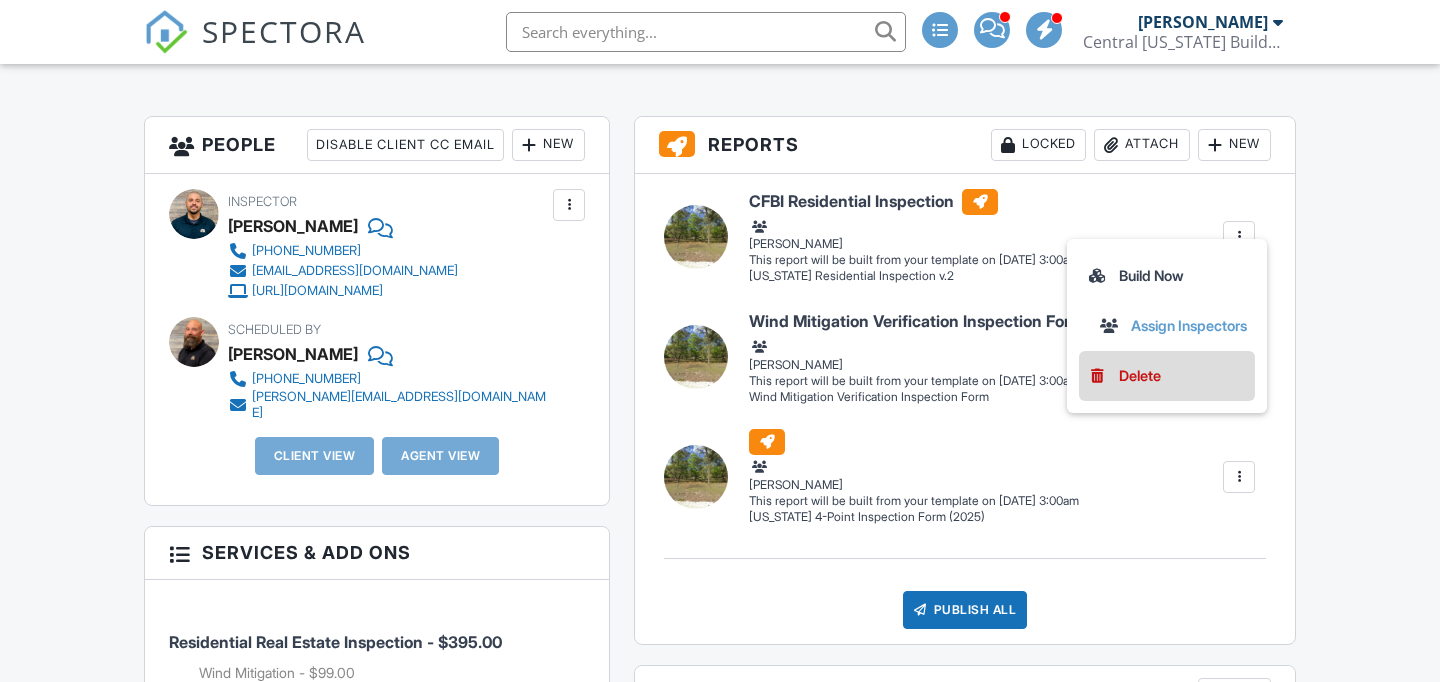 click on "Delete" at bounding box center (1140, 376) 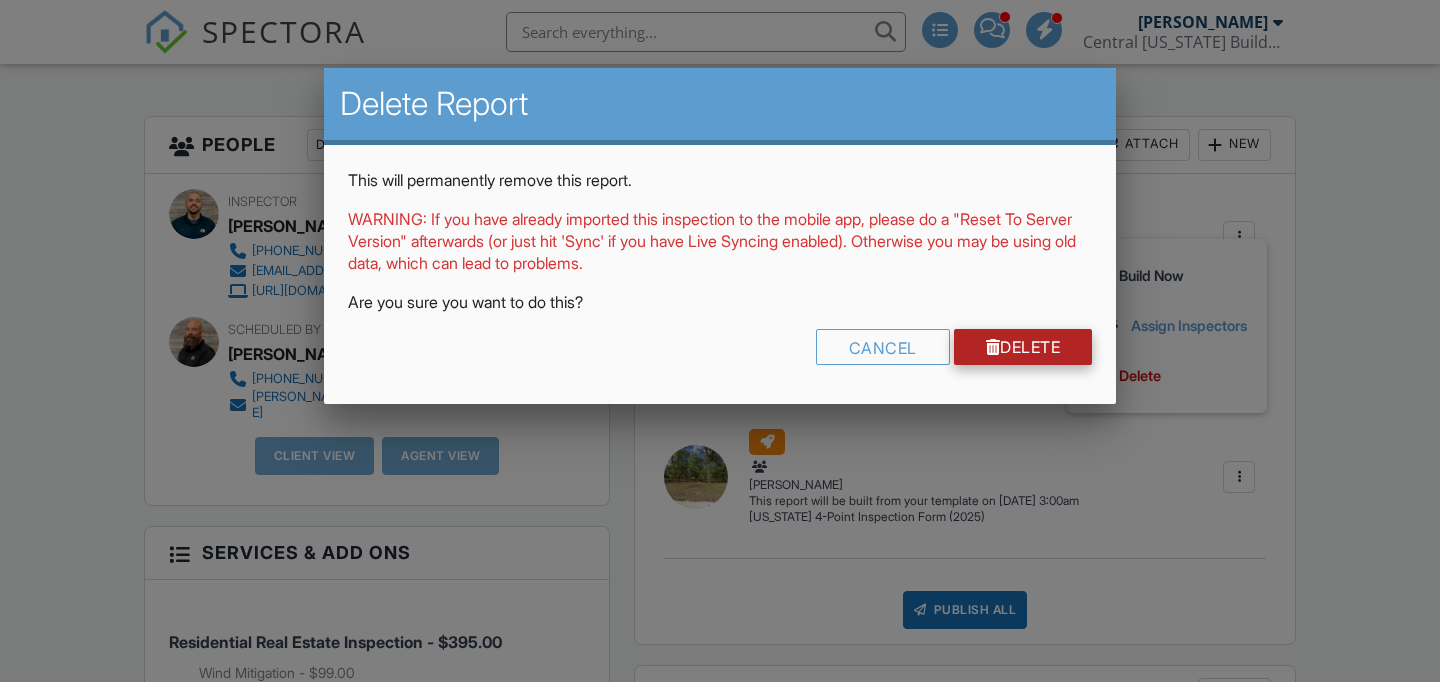 click on "Delete" at bounding box center [1023, 347] 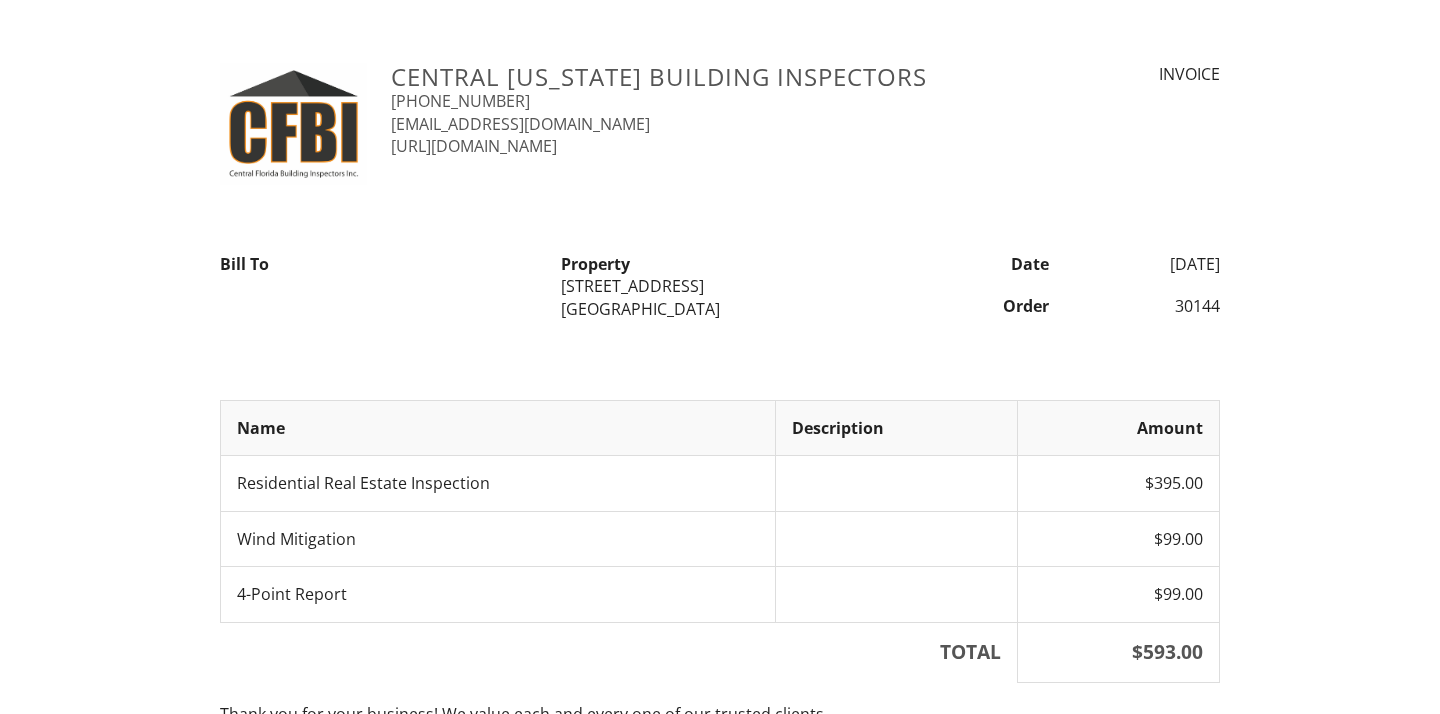scroll, scrollTop: 0, scrollLeft: 0, axis: both 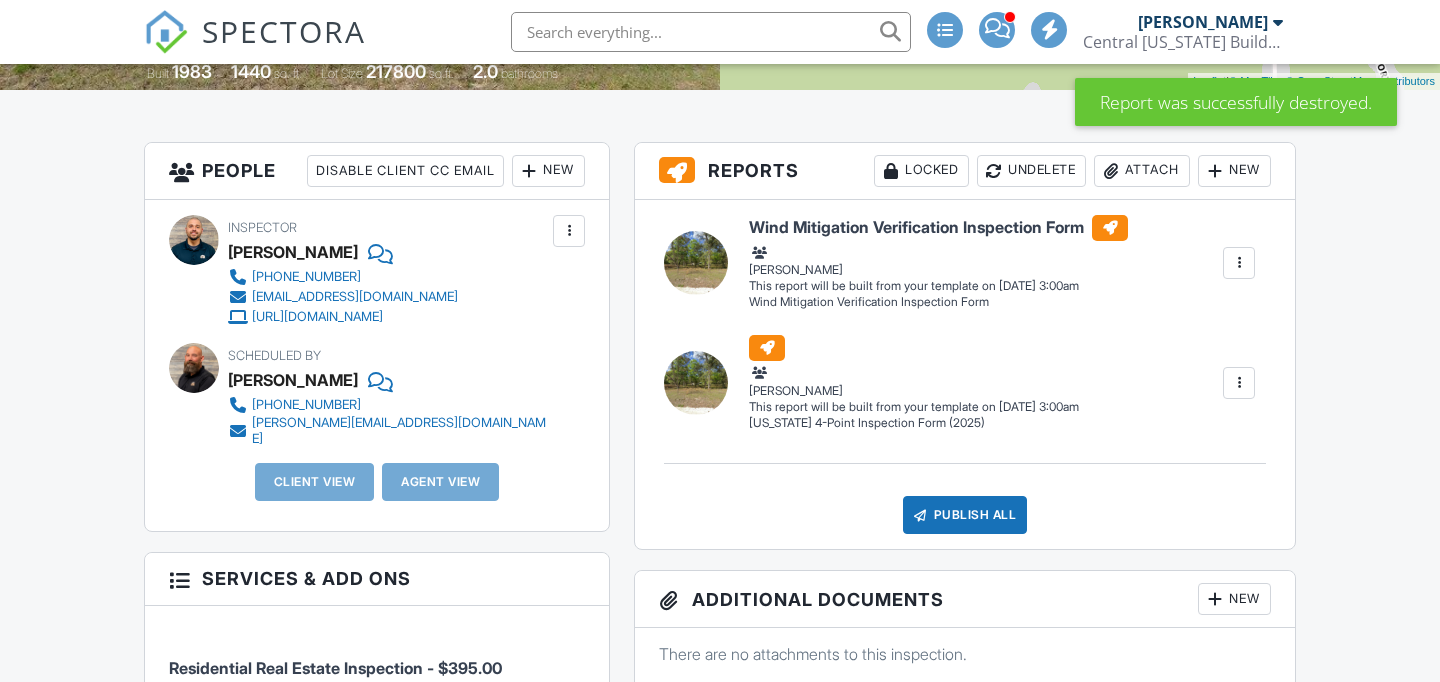 click at bounding box center (1239, 263) 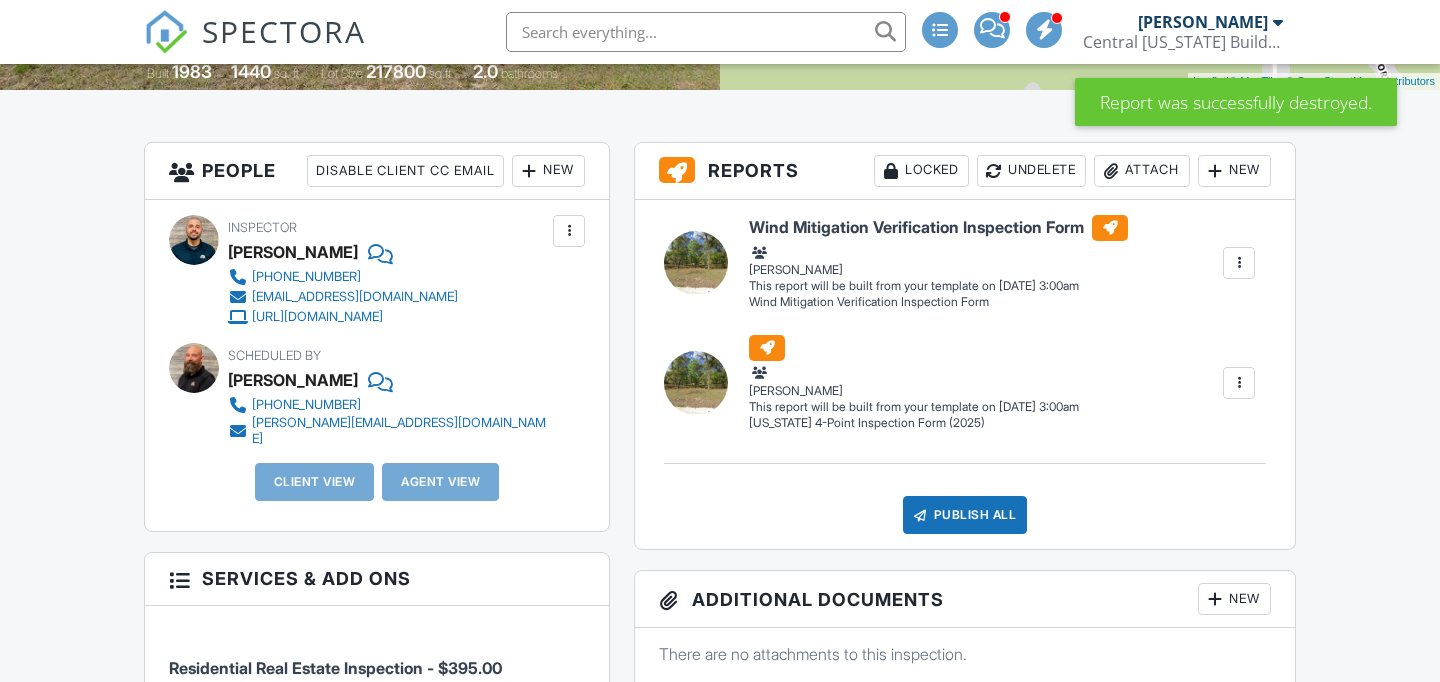 scroll, scrollTop: 506, scrollLeft: 0, axis: vertical 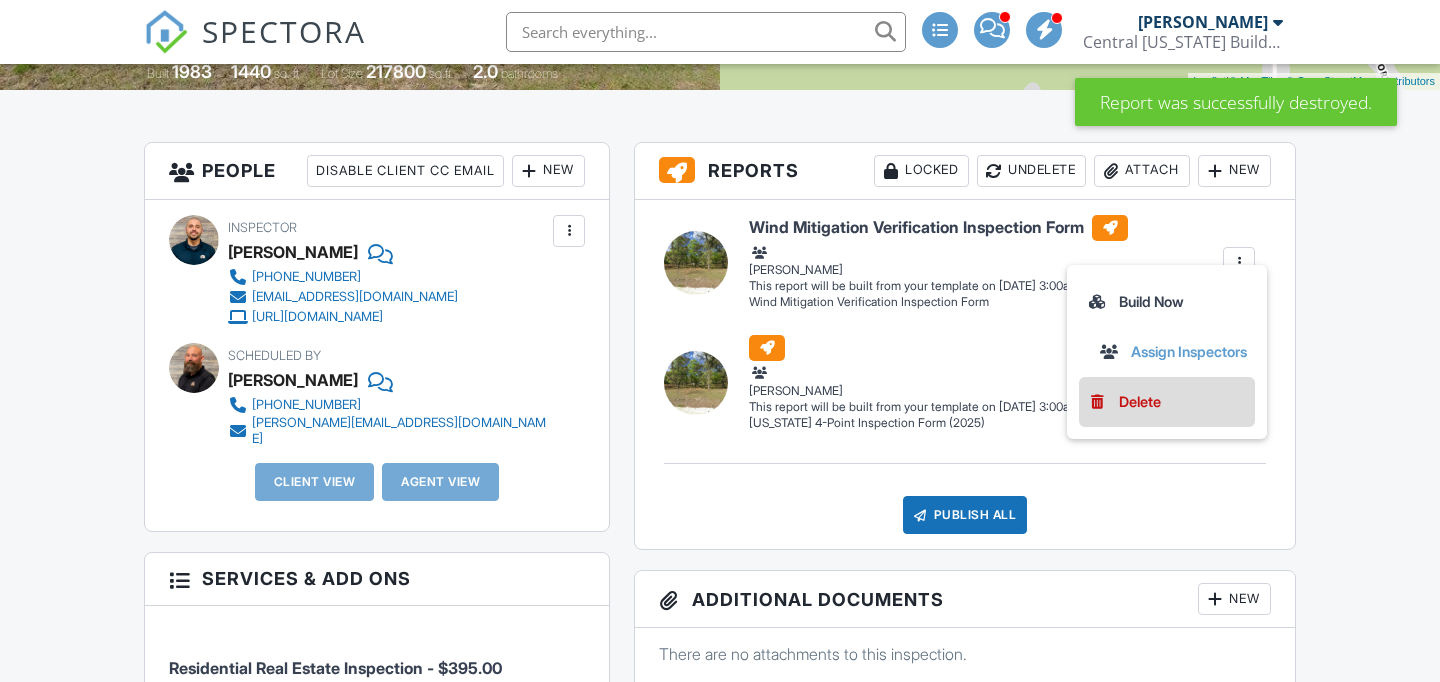 click on "Delete" at bounding box center [1140, 402] 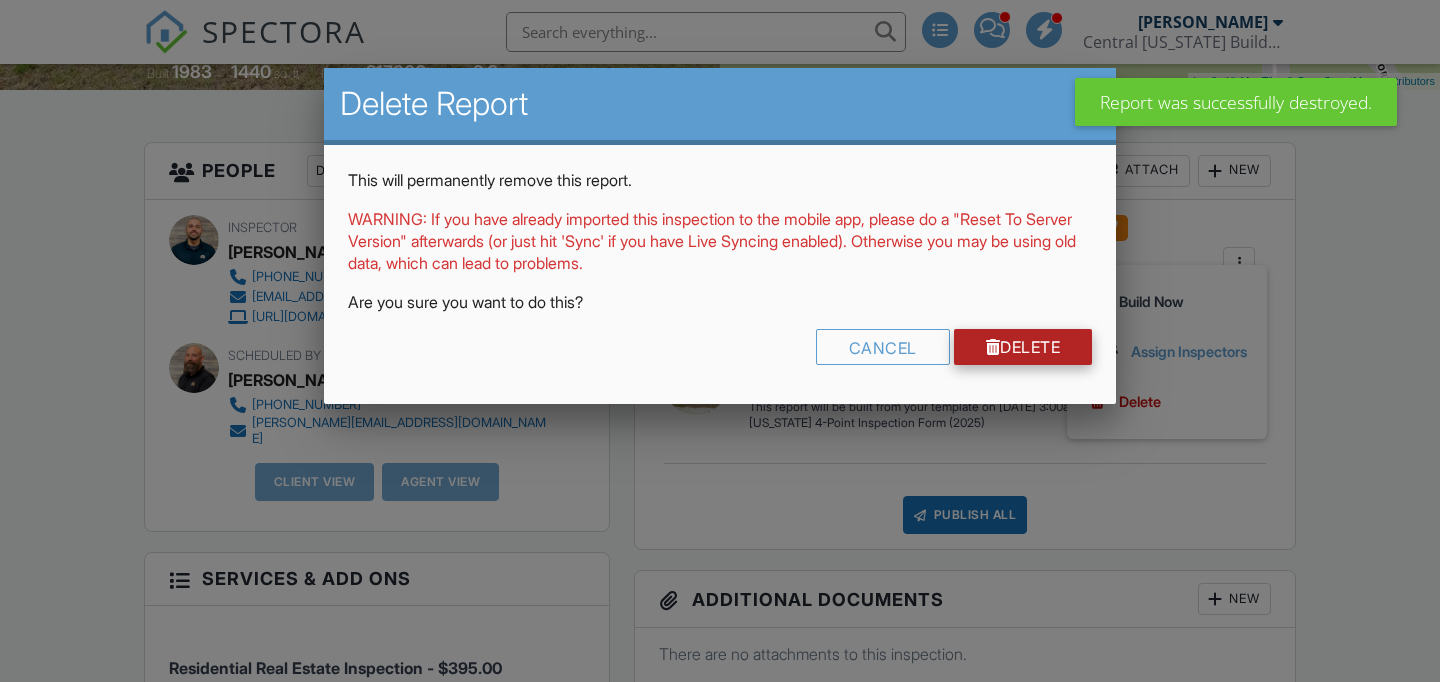 click on "Delete" at bounding box center (1023, 347) 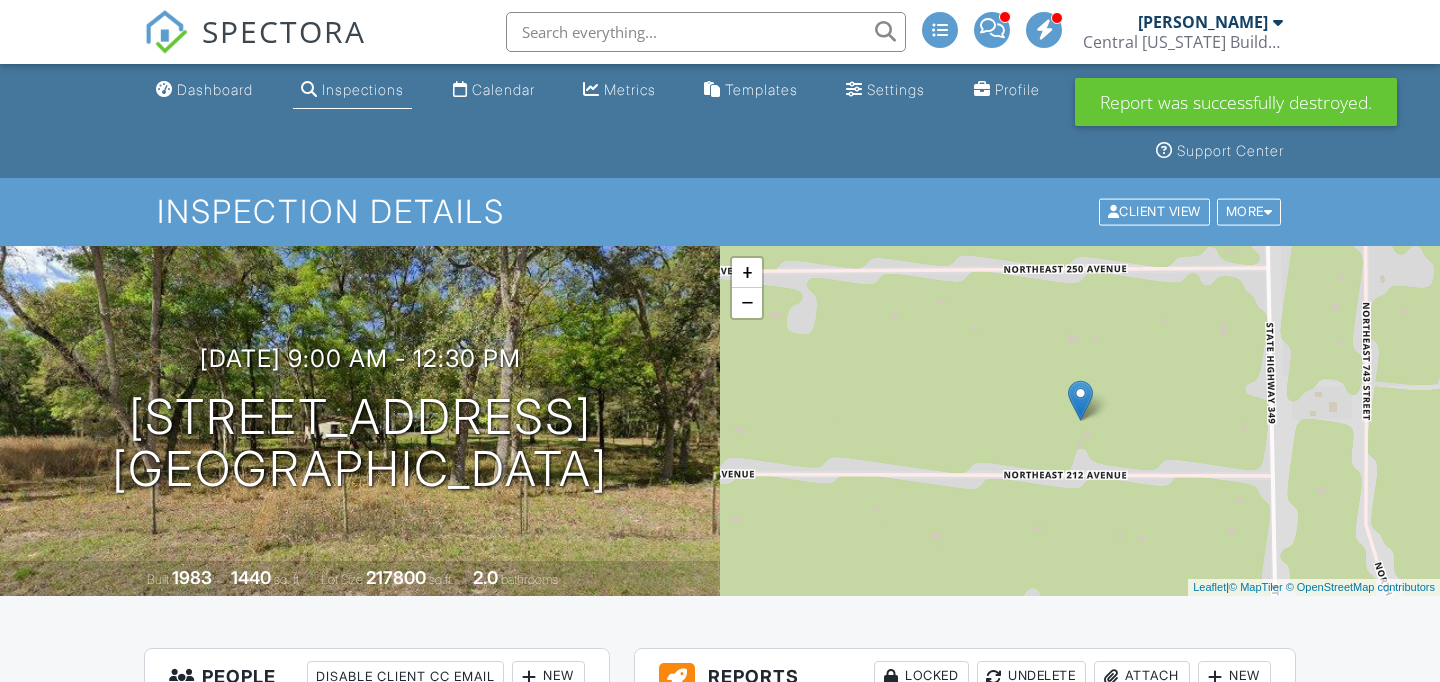 scroll, scrollTop: 0, scrollLeft: 0, axis: both 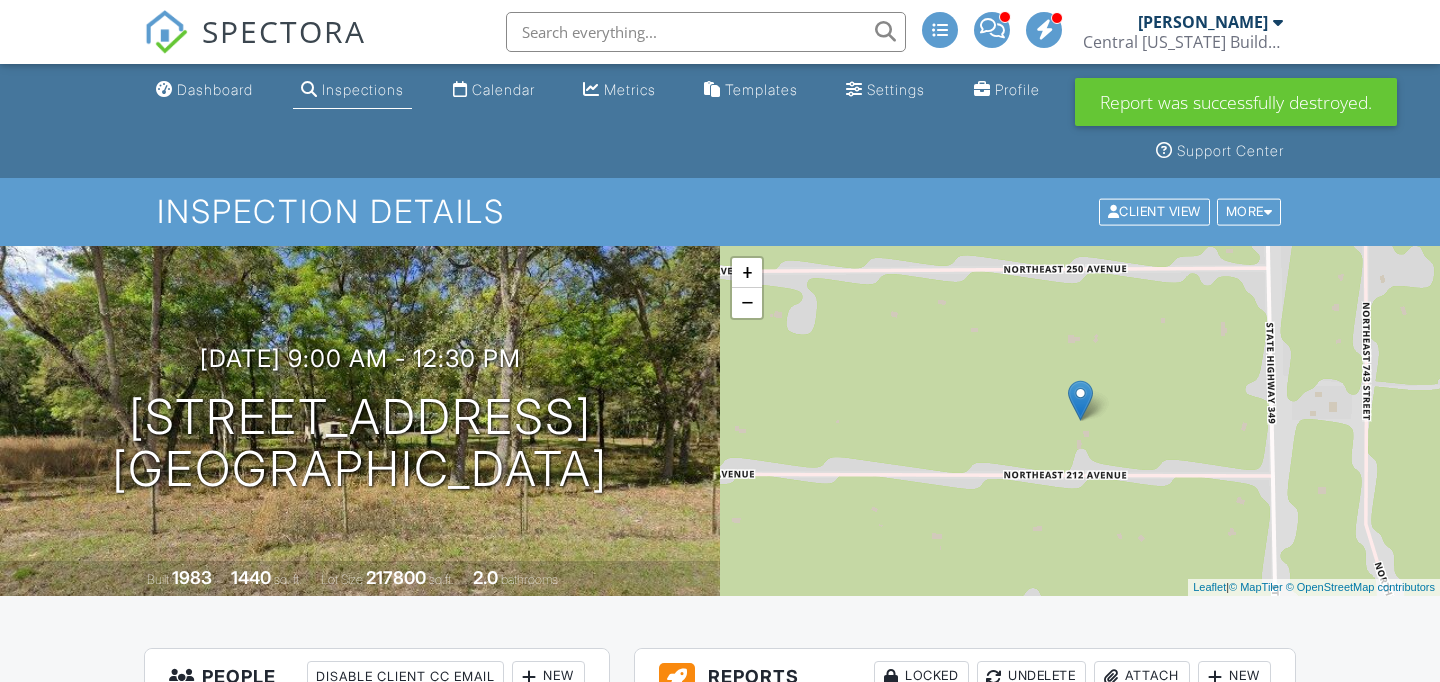 click at bounding box center (1239, 769) 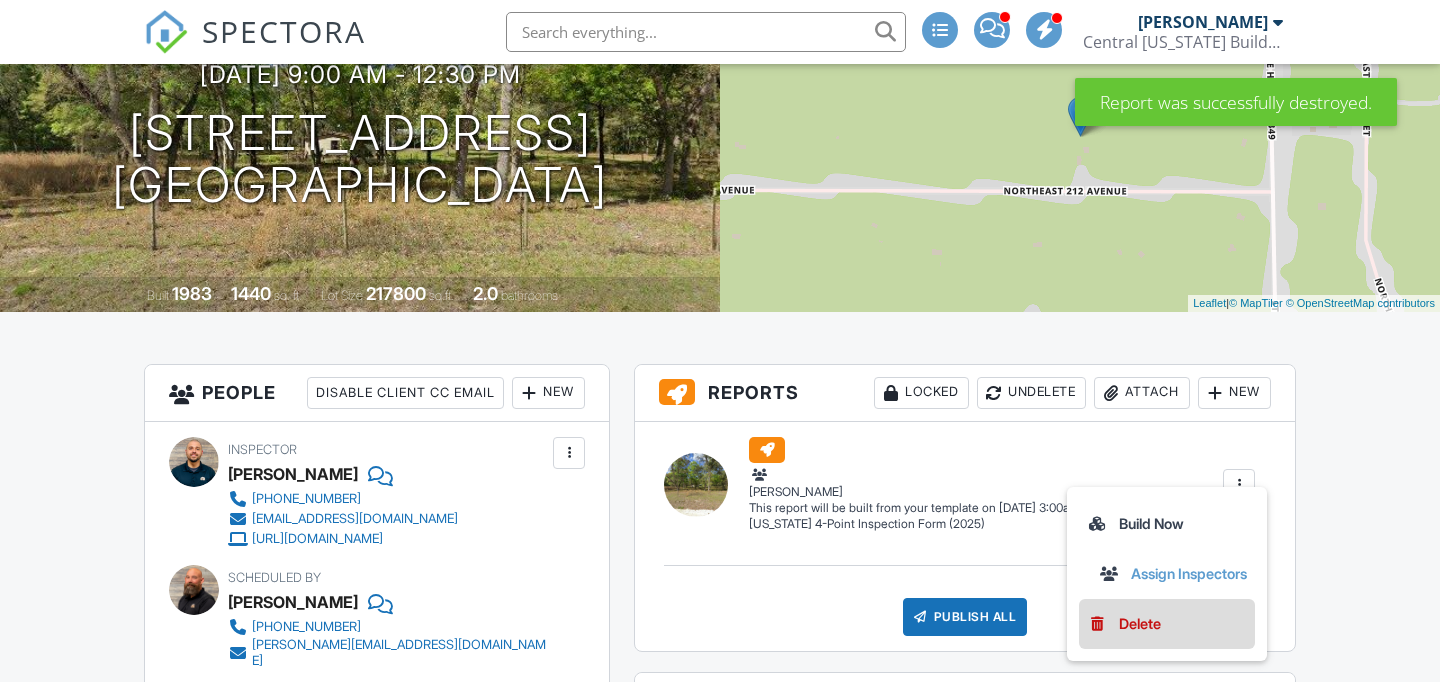 click on "Delete" at bounding box center (1167, 624) 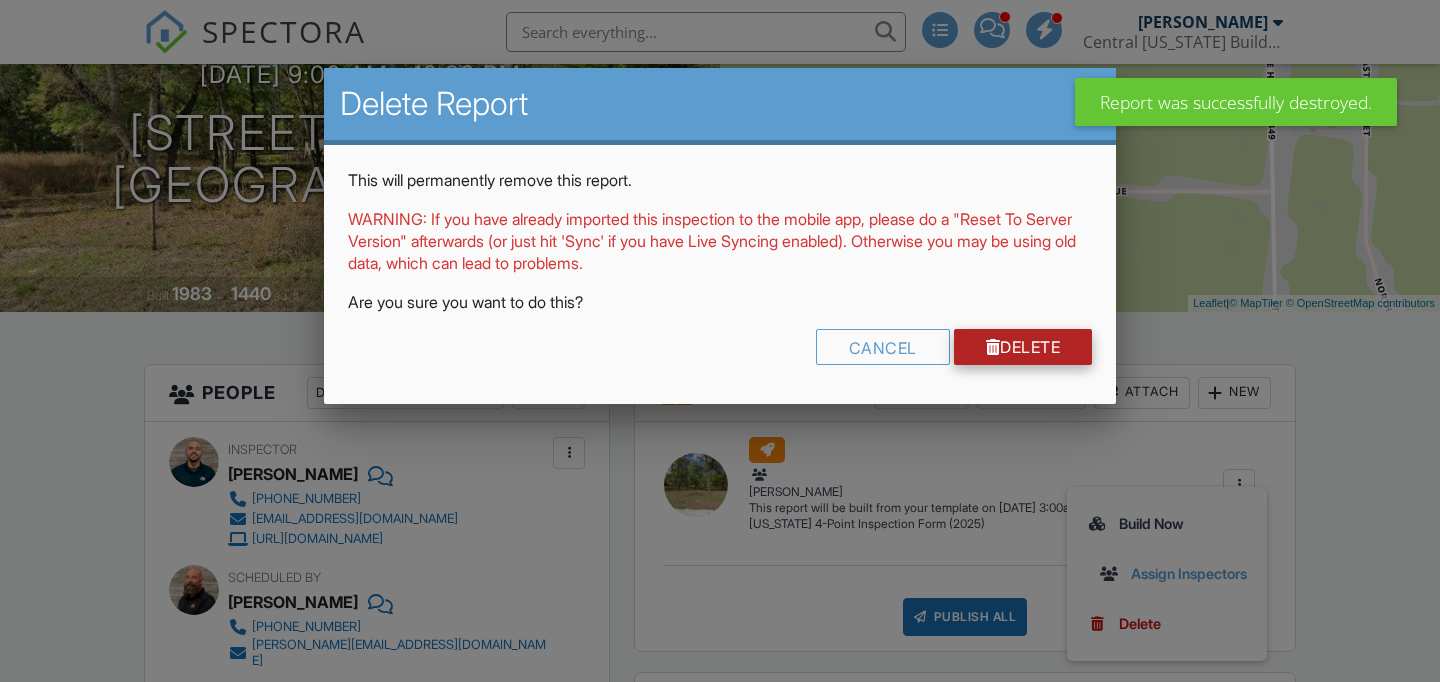 click on "Delete" at bounding box center (1023, 347) 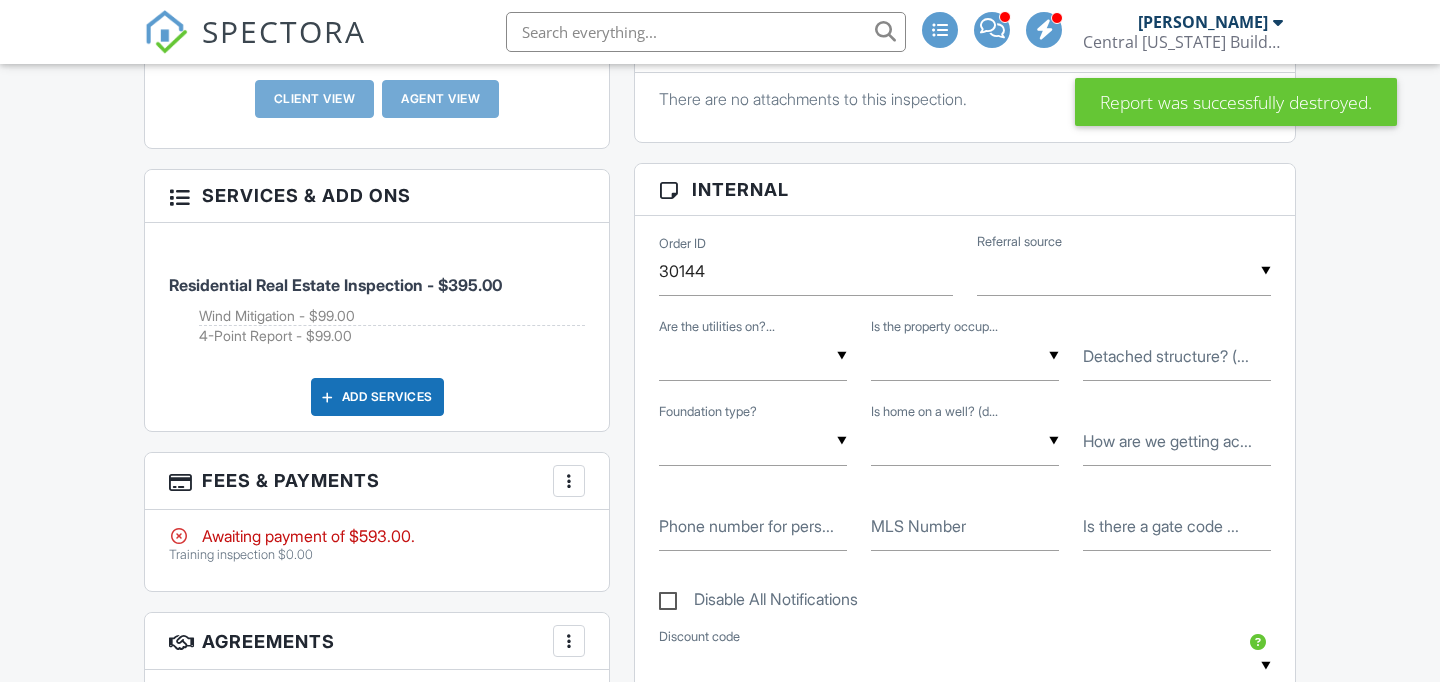 scroll, scrollTop: 889, scrollLeft: 0, axis: vertical 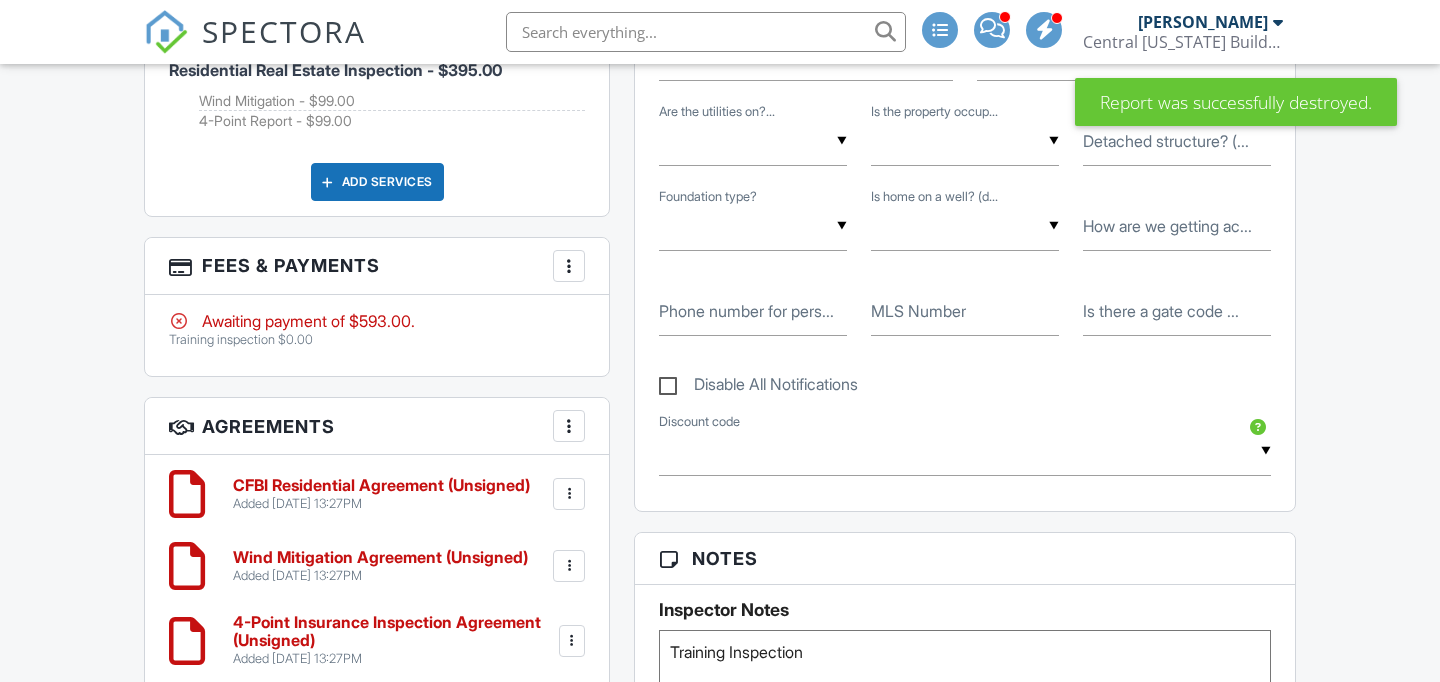 click on "More" at bounding box center (569, 266) 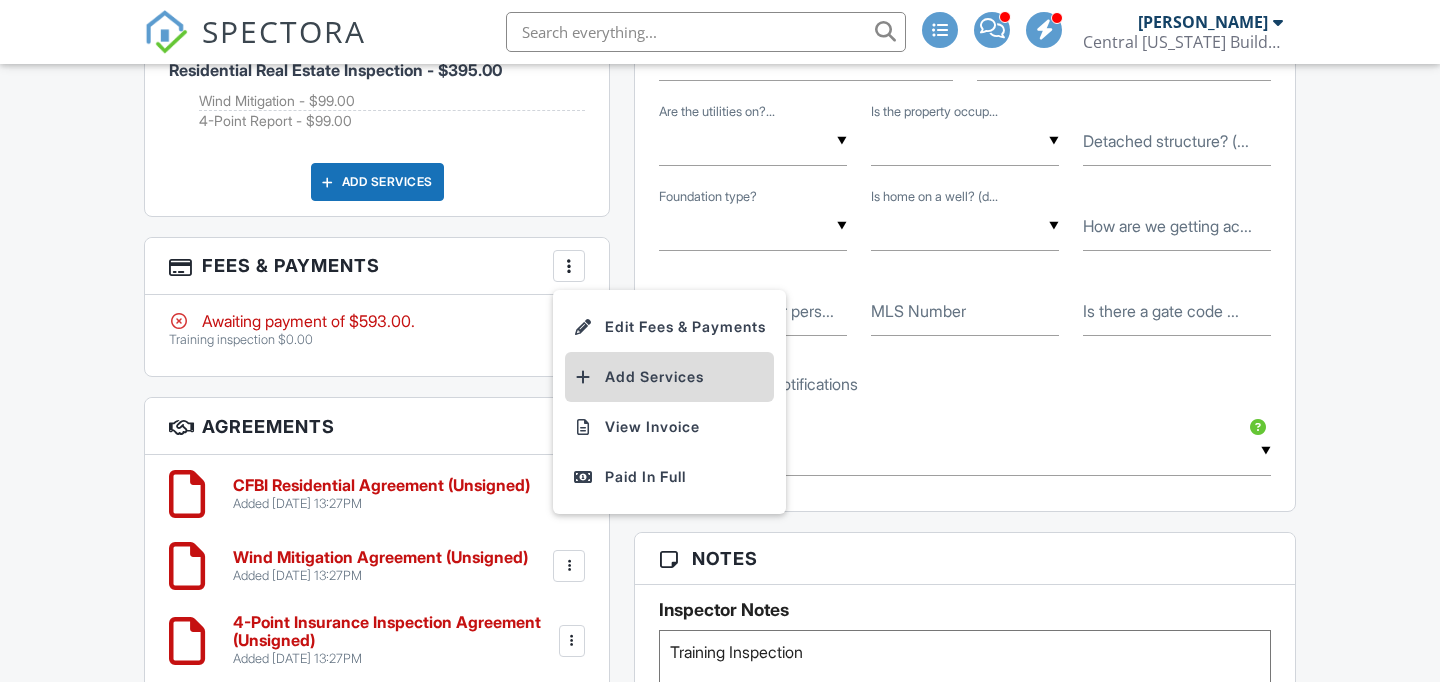 click on "Add Services" at bounding box center [669, 377] 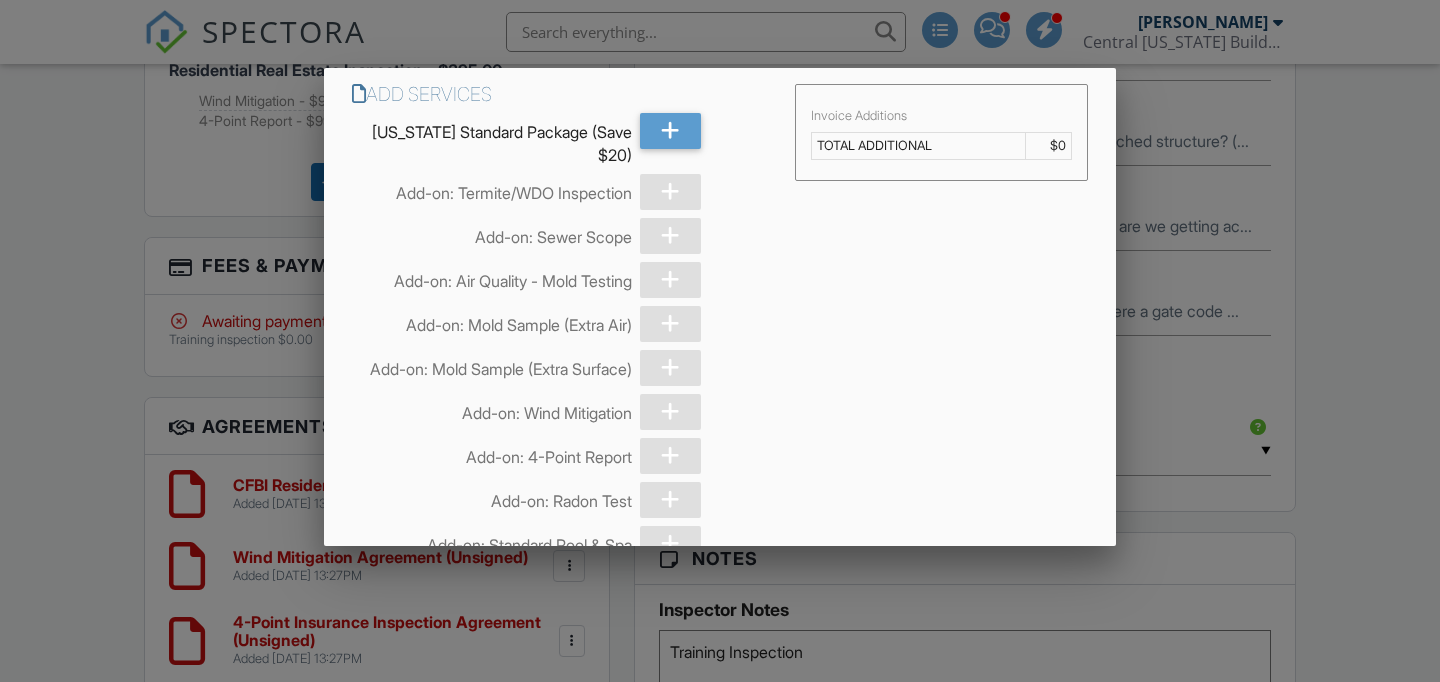 click at bounding box center (720, 326) 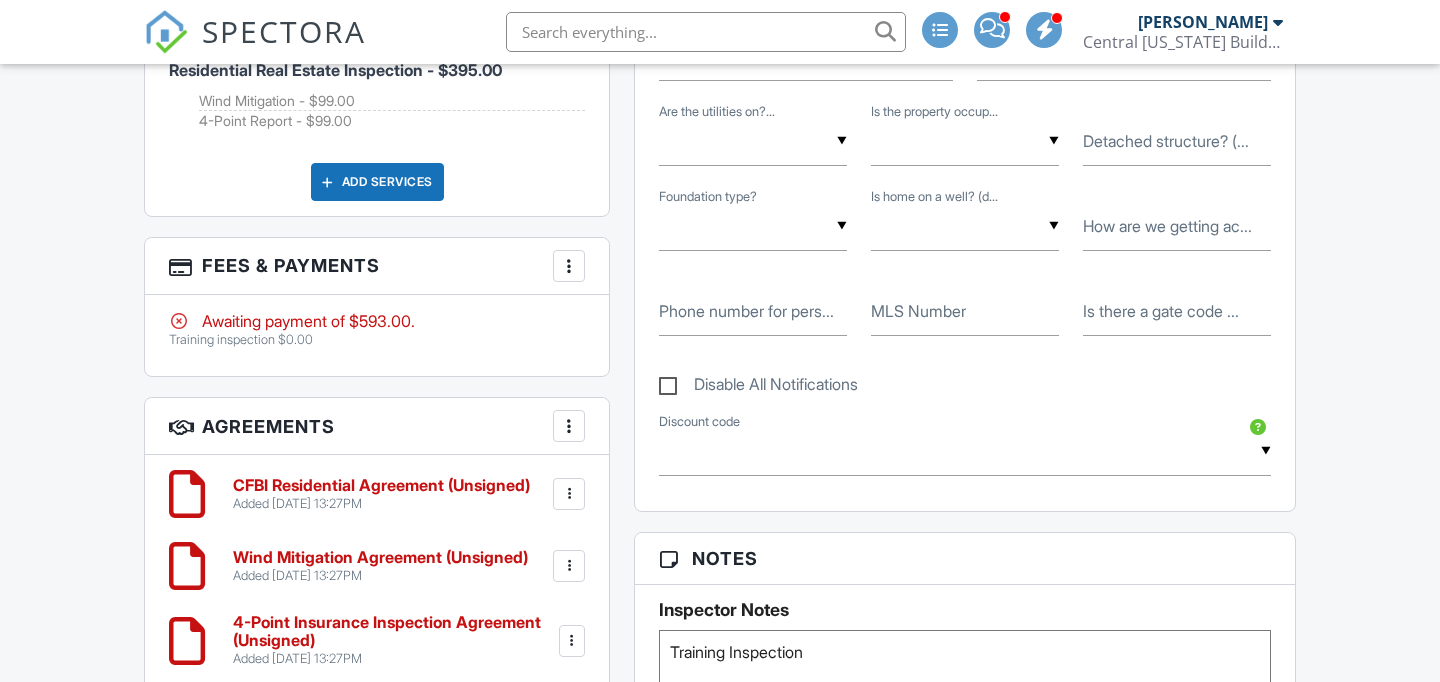 click at bounding box center (569, 266) 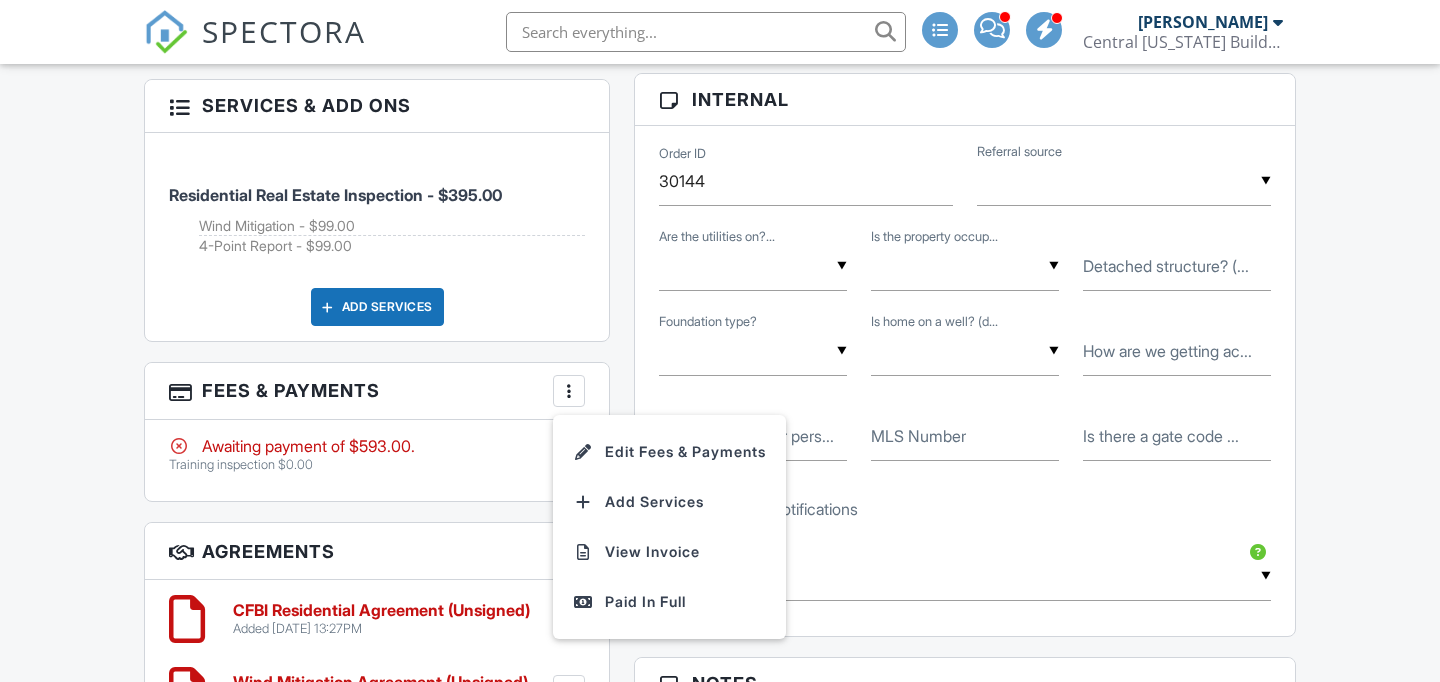 scroll, scrollTop: 935, scrollLeft: 0, axis: vertical 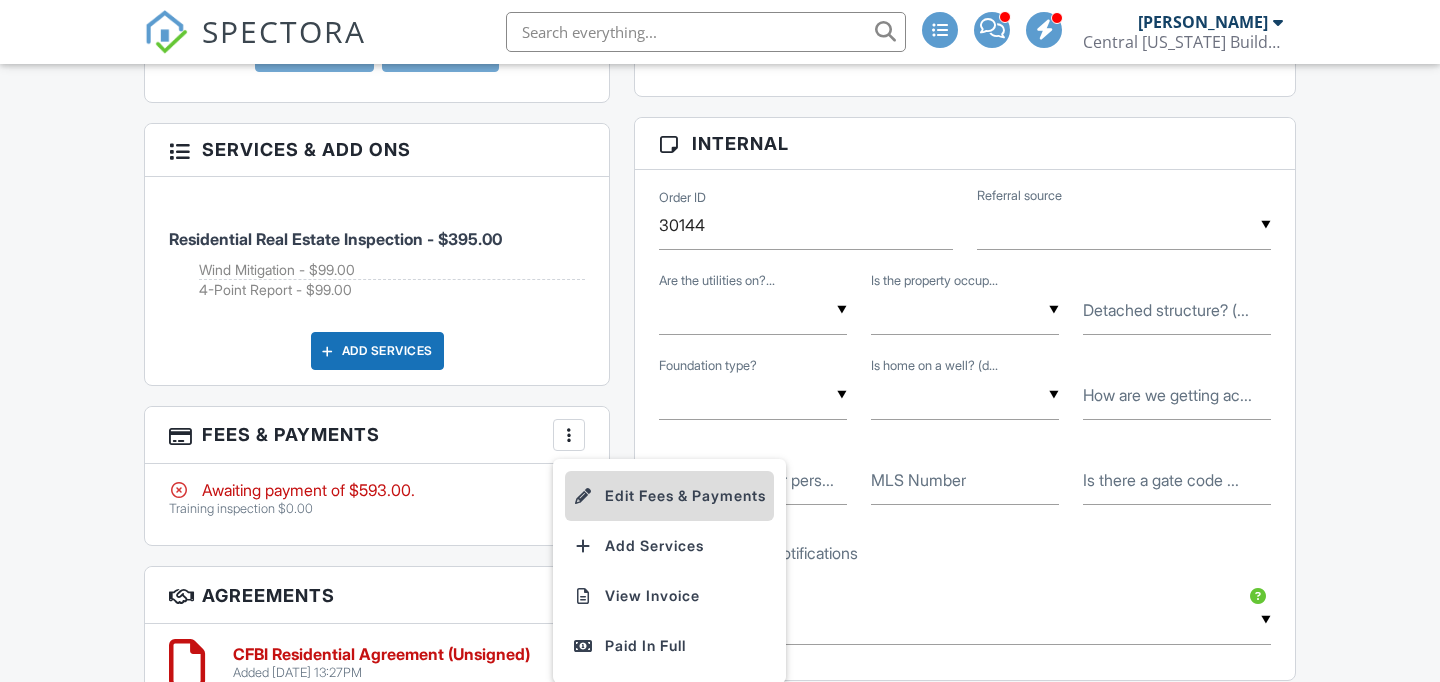 click on "Edit Fees & Payments" at bounding box center [669, 496] 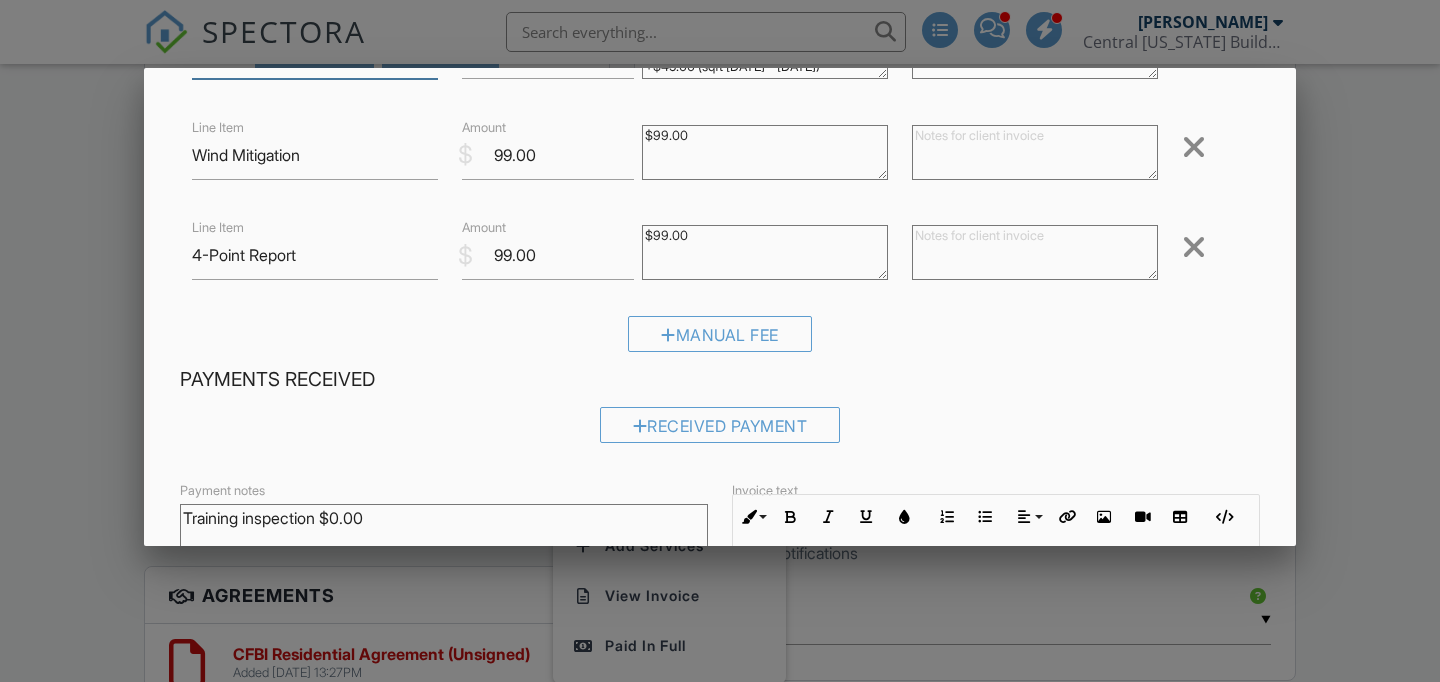 scroll, scrollTop: 91, scrollLeft: 0, axis: vertical 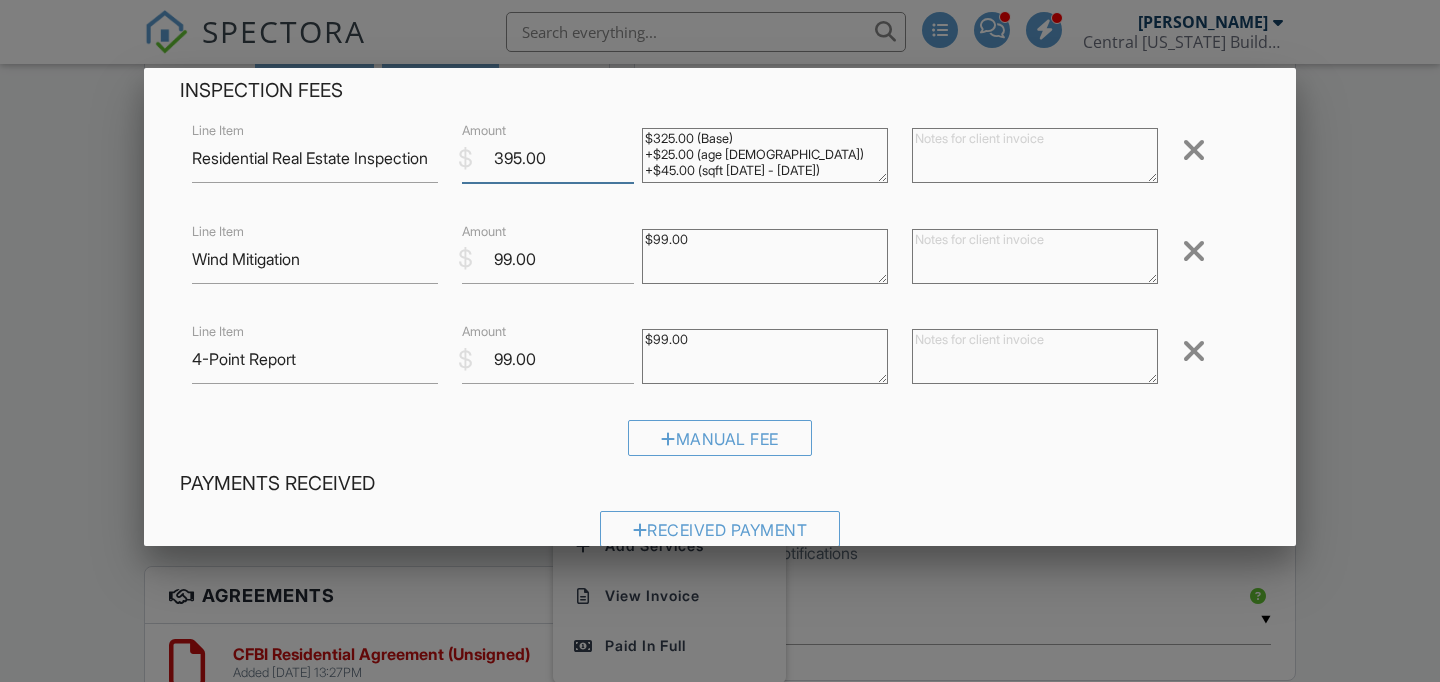 click on "395.00" at bounding box center (548, 158) 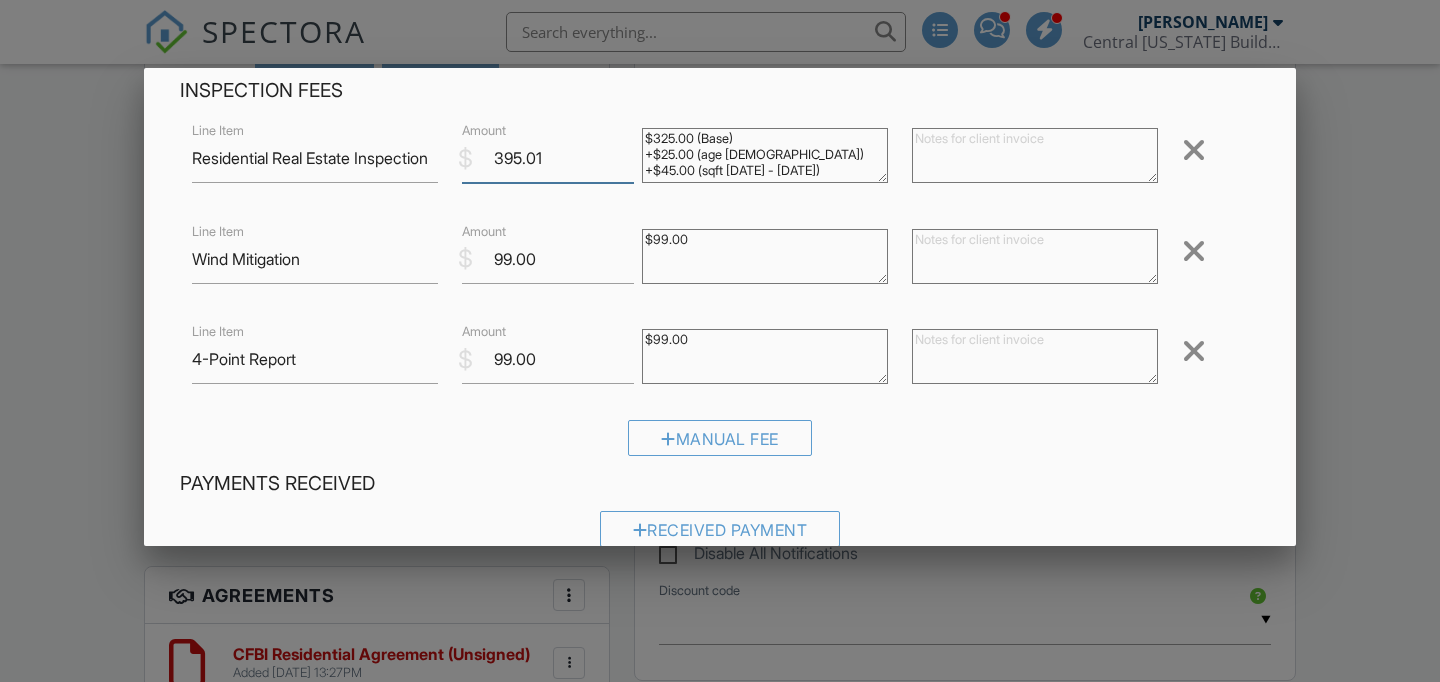 click on "395.01" at bounding box center (548, 158) 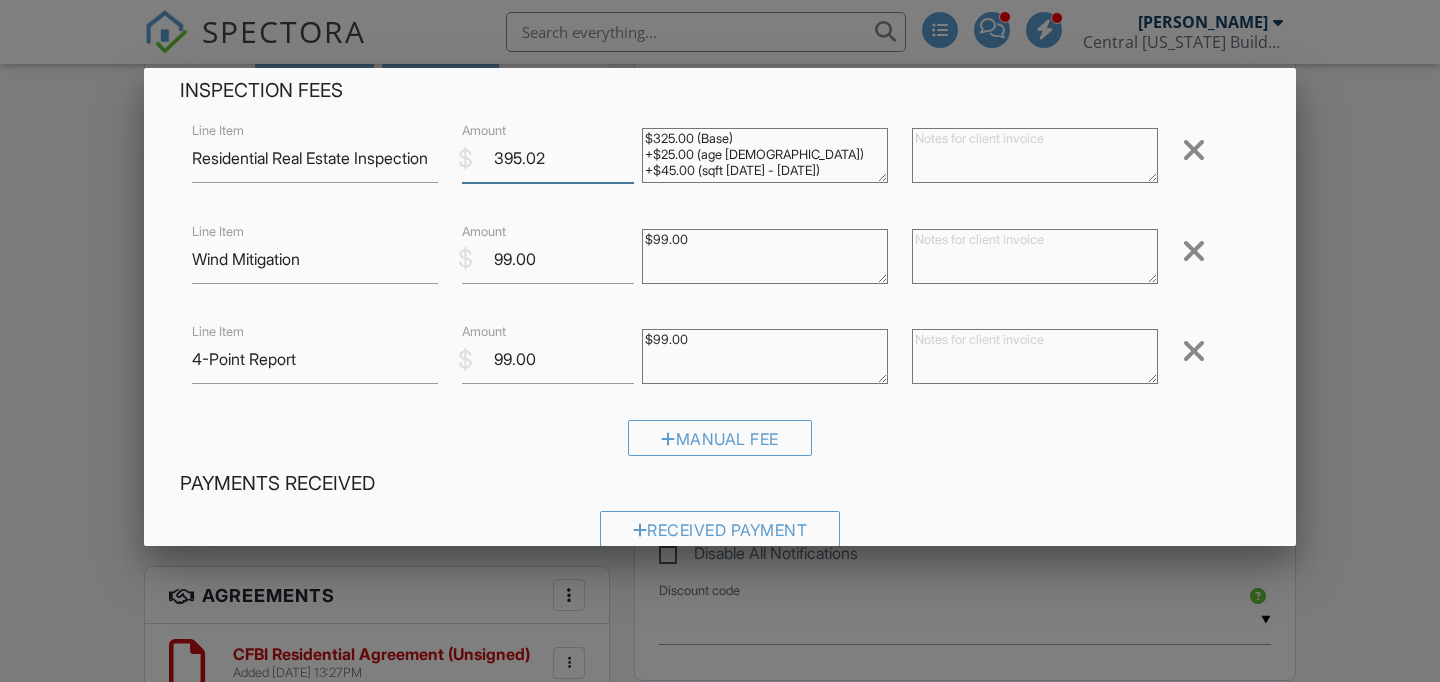 click on "395.02" at bounding box center (548, 158) 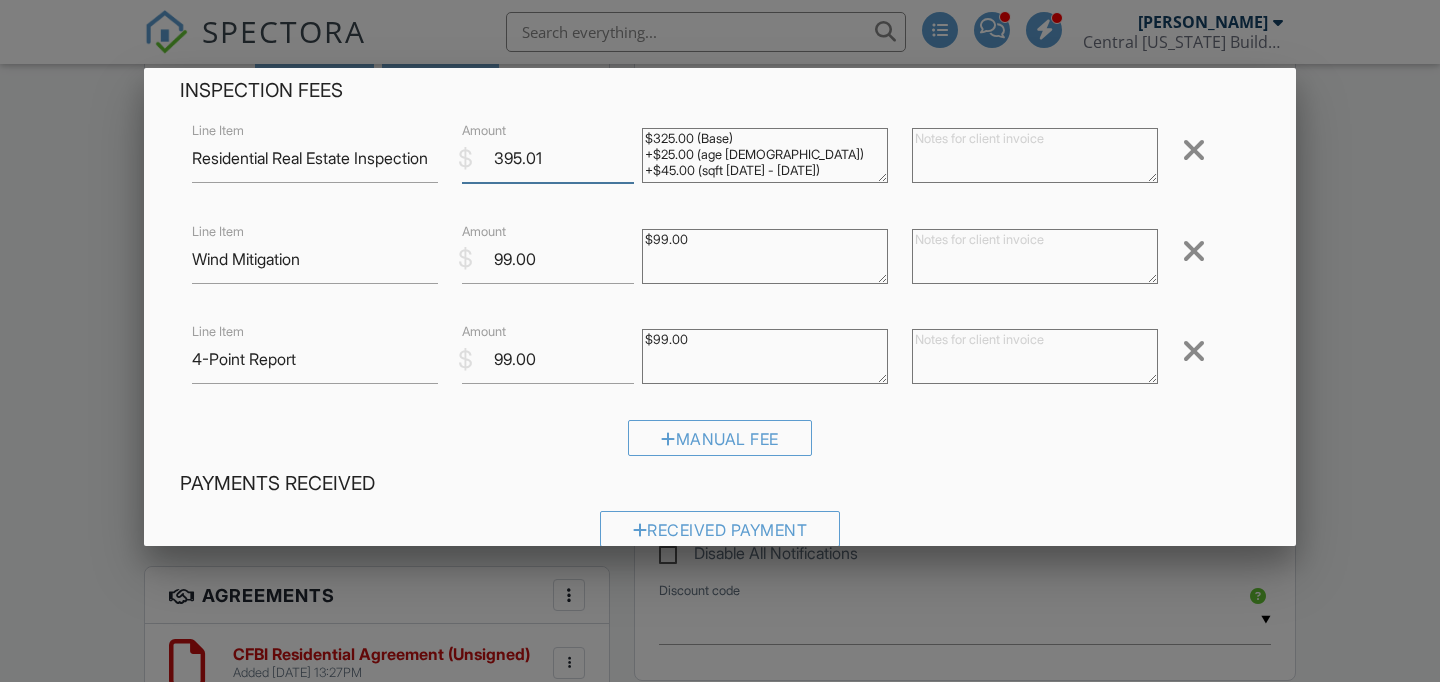 click on "395.01" at bounding box center (548, 158) 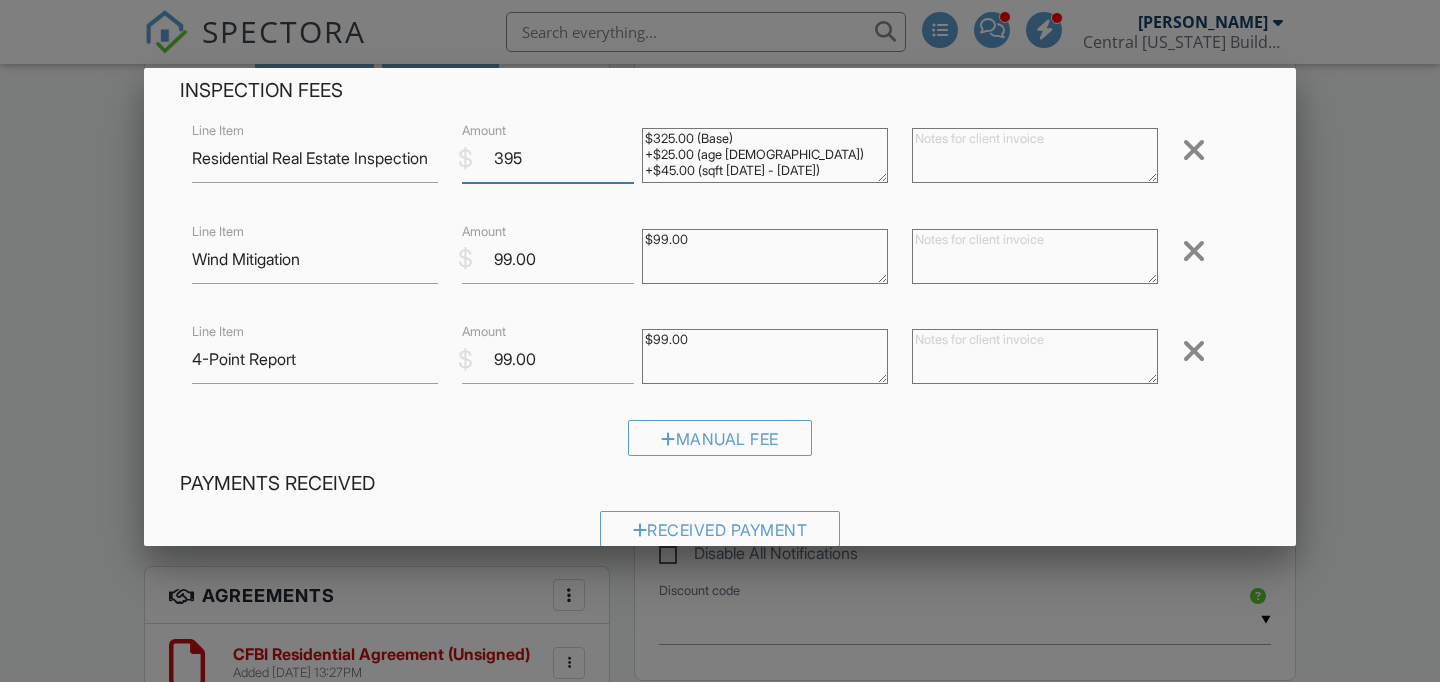 click on "395" at bounding box center [548, 158] 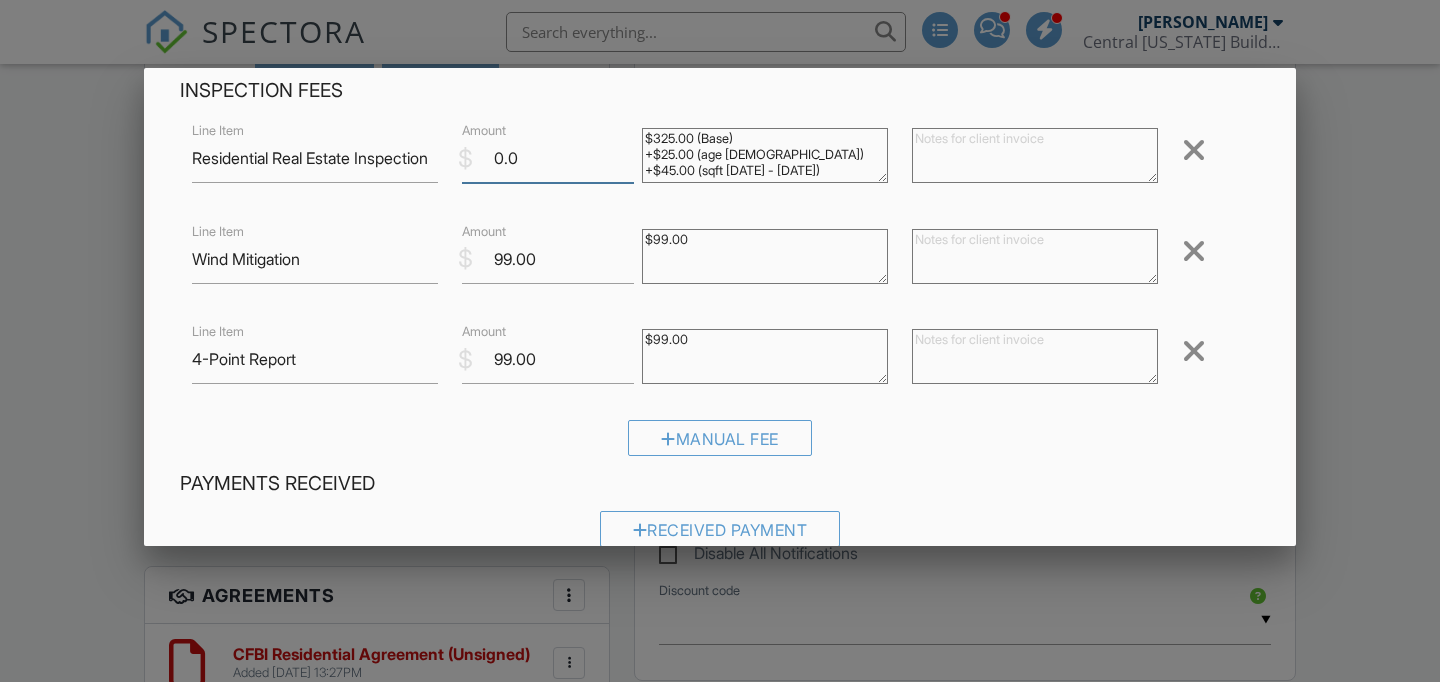 type on "0.0" 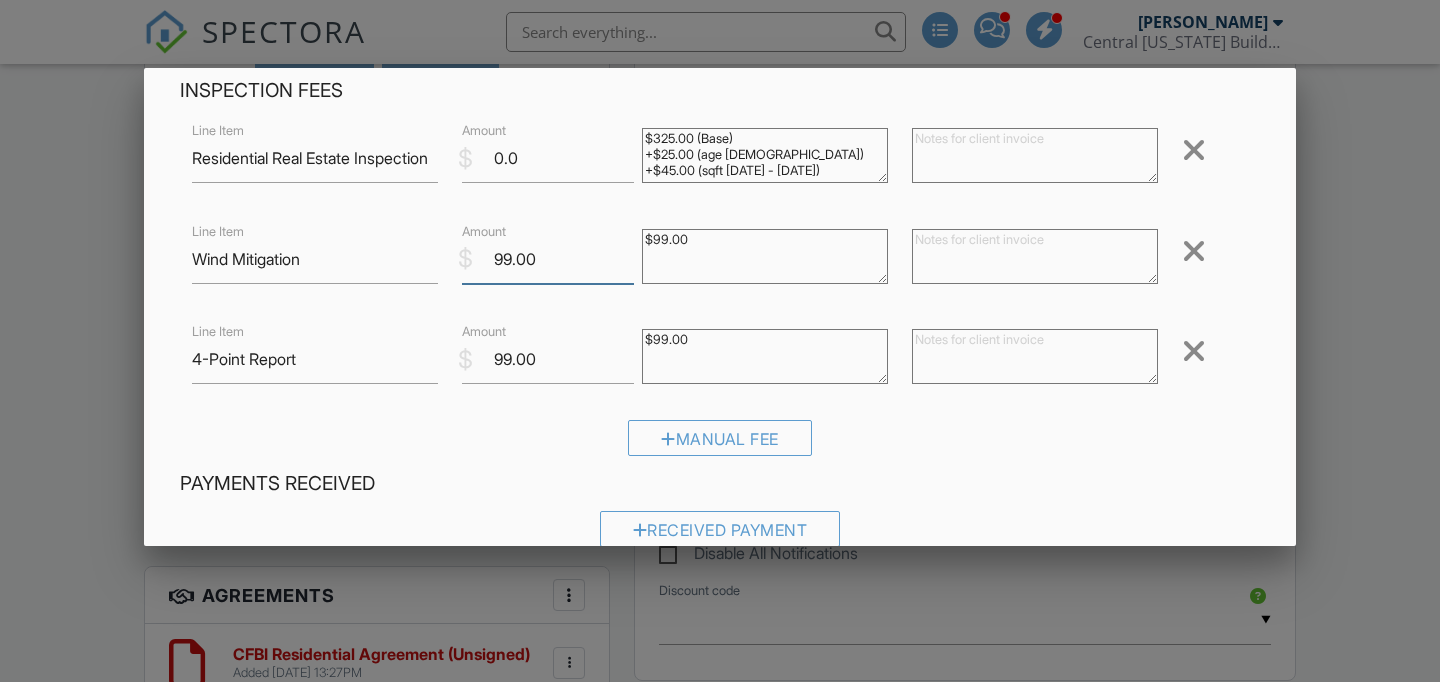 drag, startPoint x: 557, startPoint y: 257, endPoint x: 446, endPoint y: 257, distance: 111 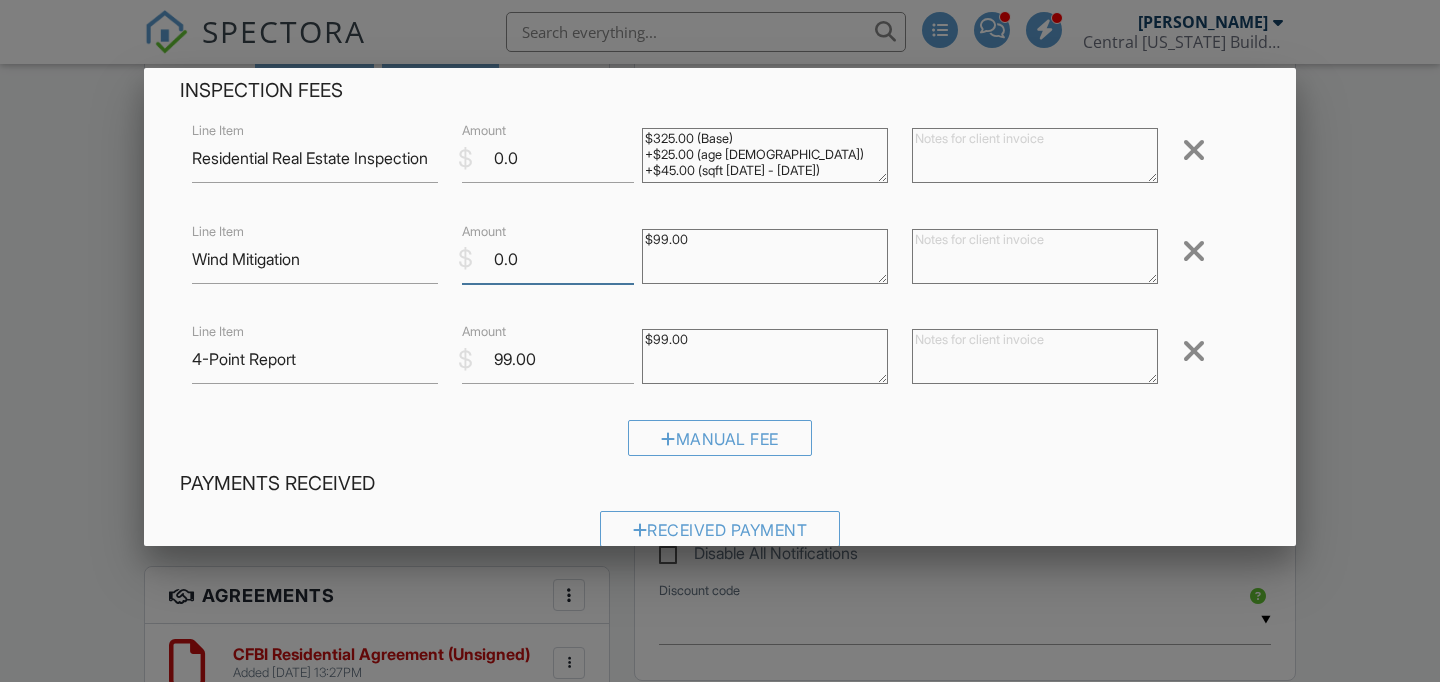 type on "0.0" 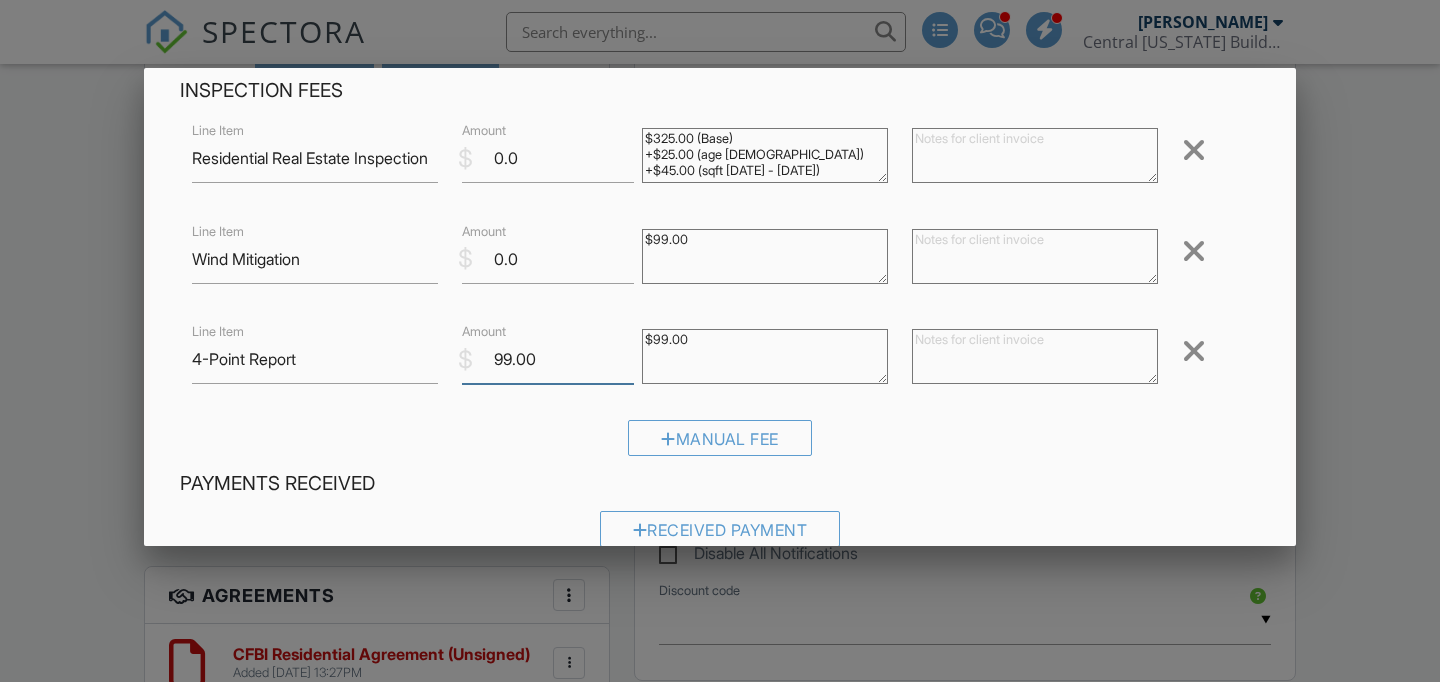 drag, startPoint x: 550, startPoint y: 361, endPoint x: 485, endPoint y: 360, distance: 65.00769 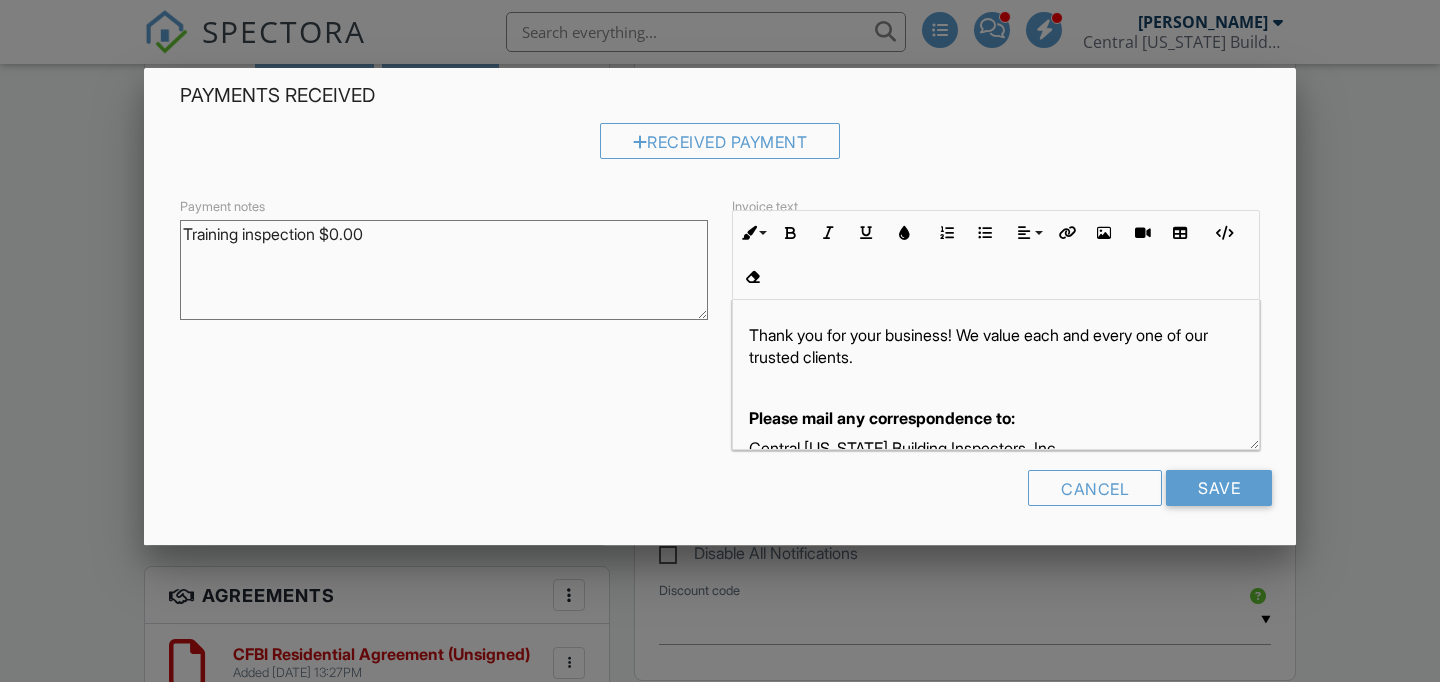 scroll, scrollTop: 477, scrollLeft: 0, axis: vertical 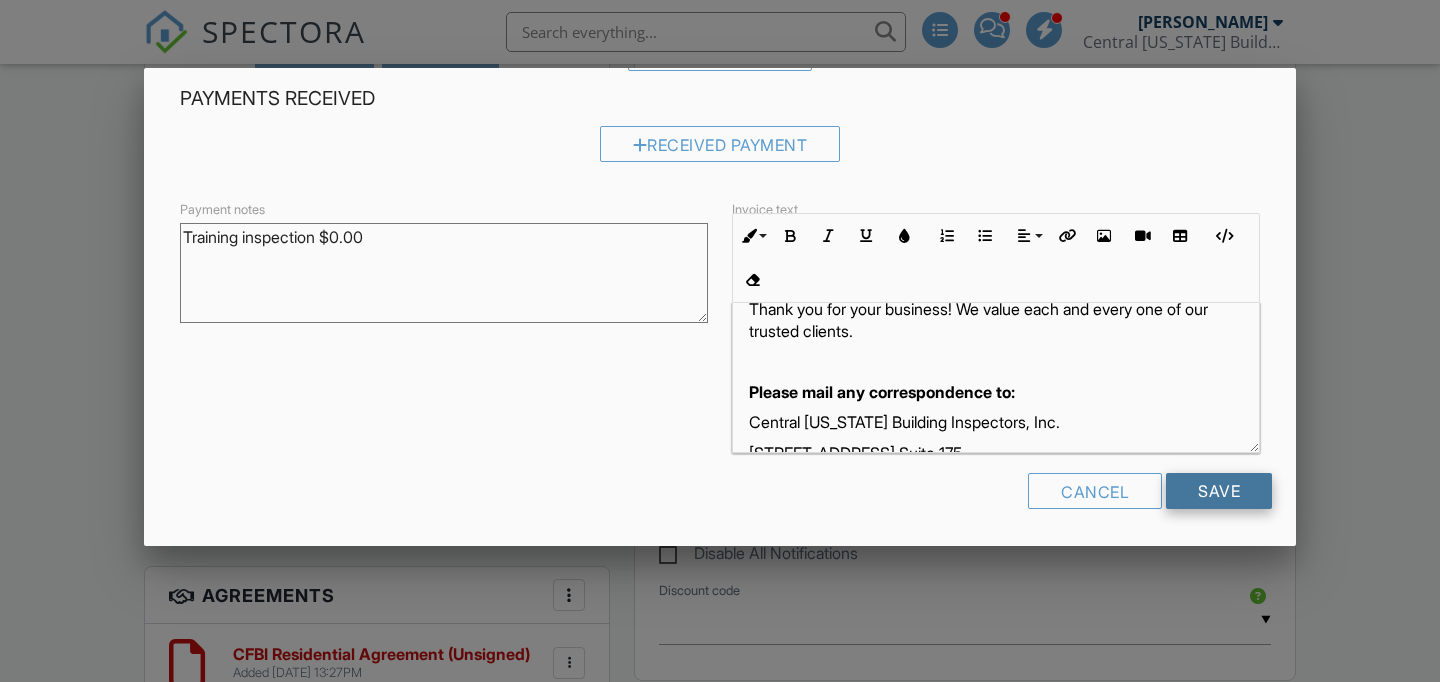 type on "0.0" 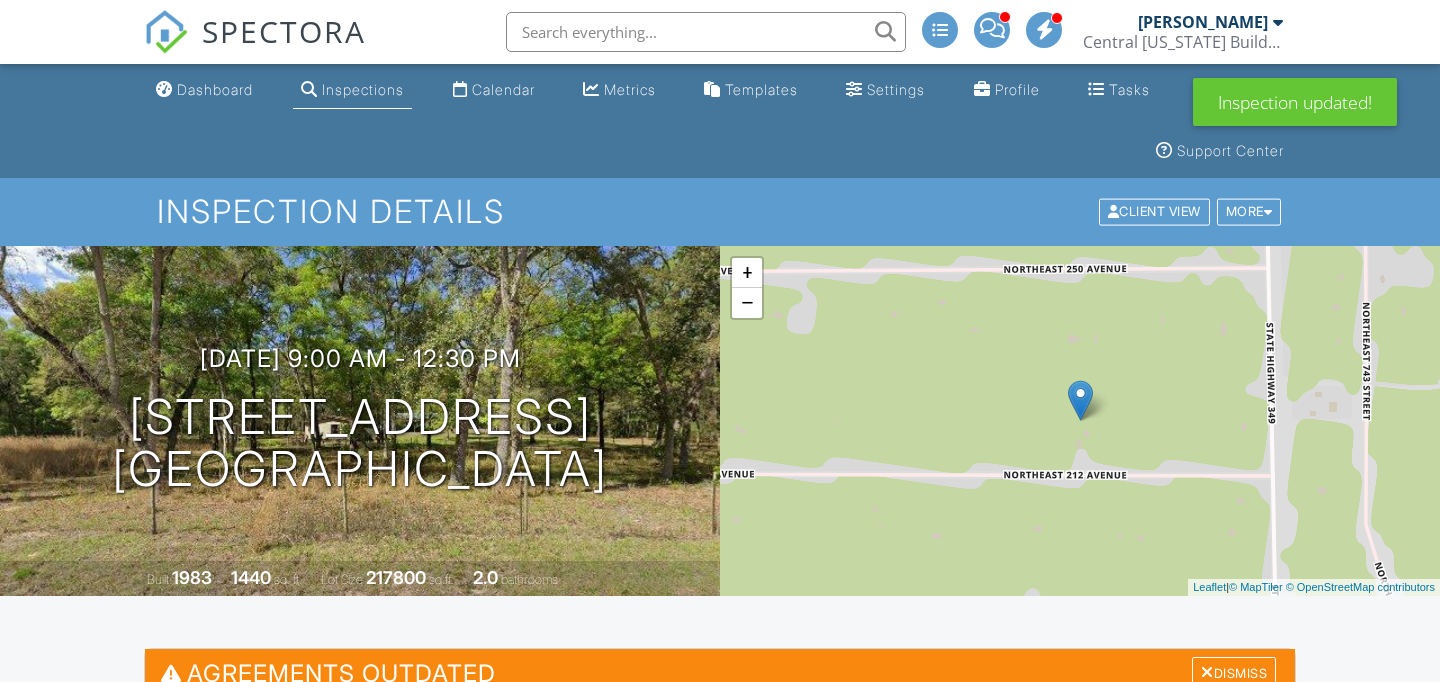 scroll, scrollTop: 0, scrollLeft: 0, axis: both 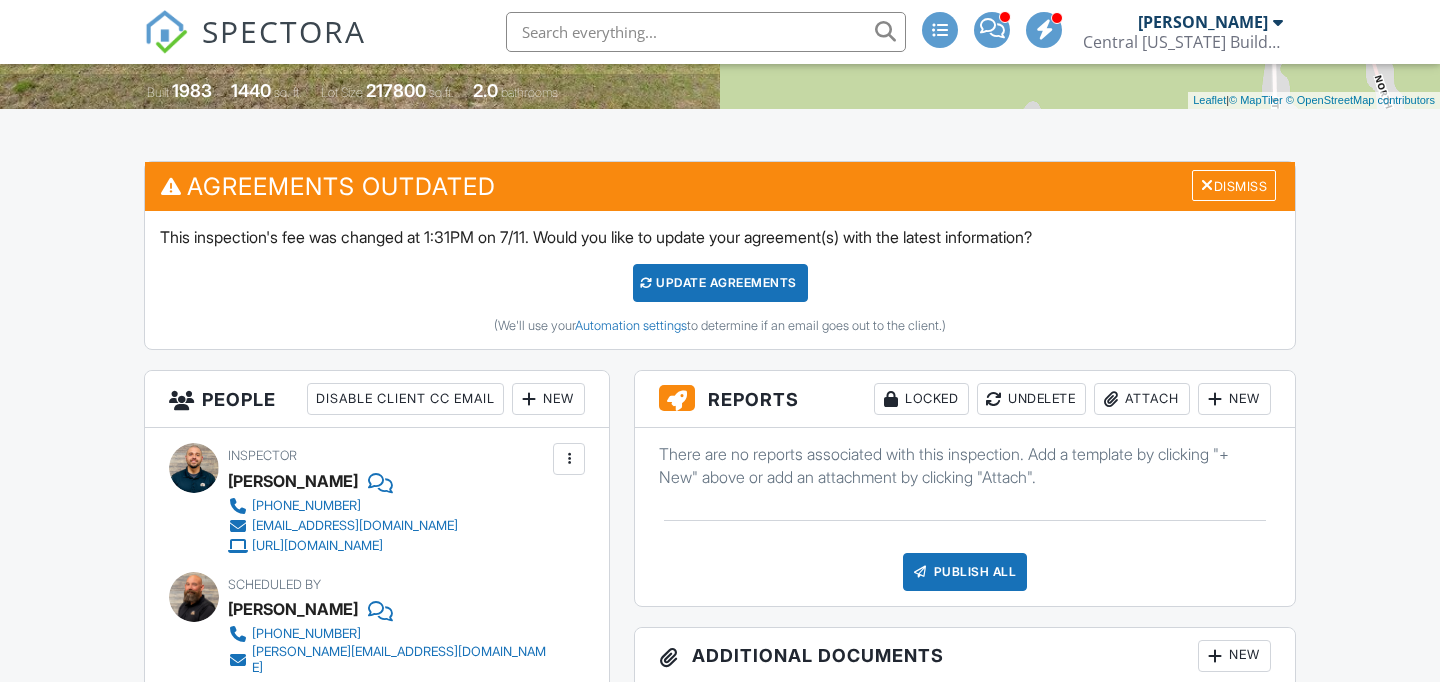 click on "New" at bounding box center (1234, 399) 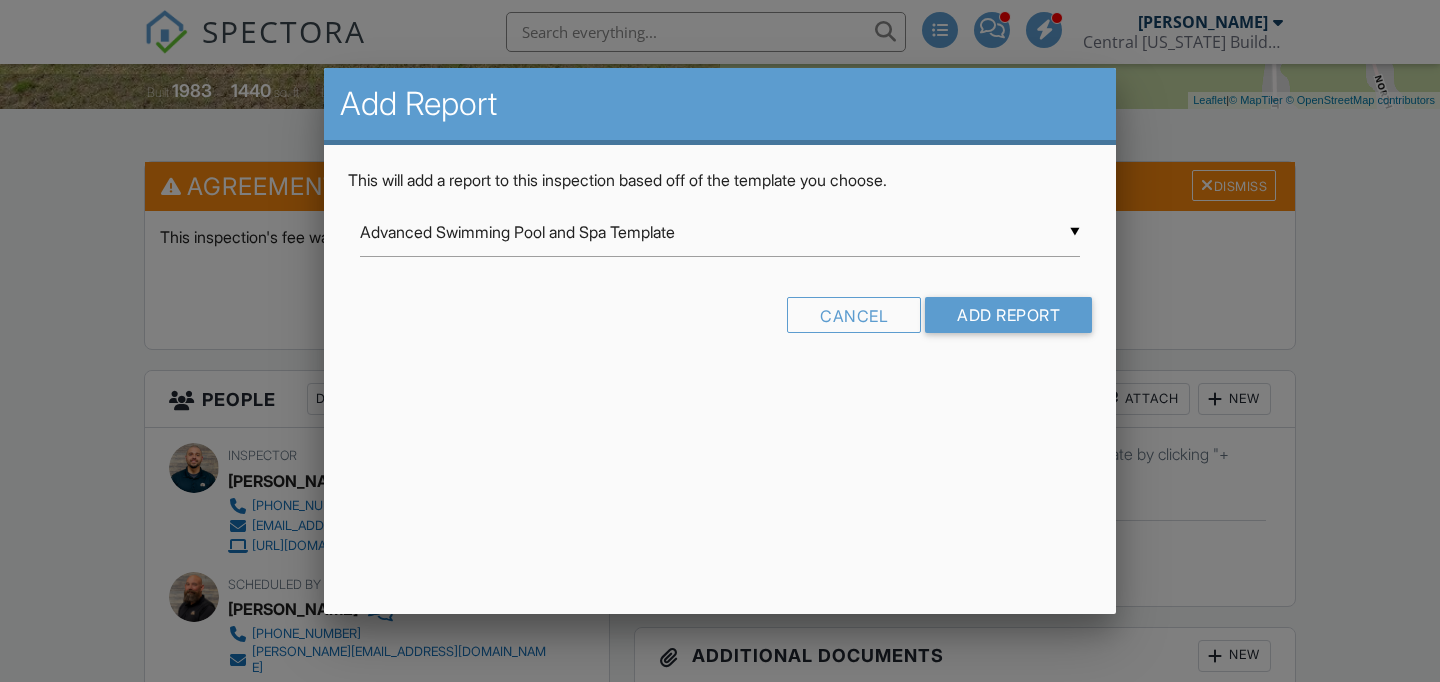 click on "Advanced Swimming Pool and Spa Template" at bounding box center (720, 232) 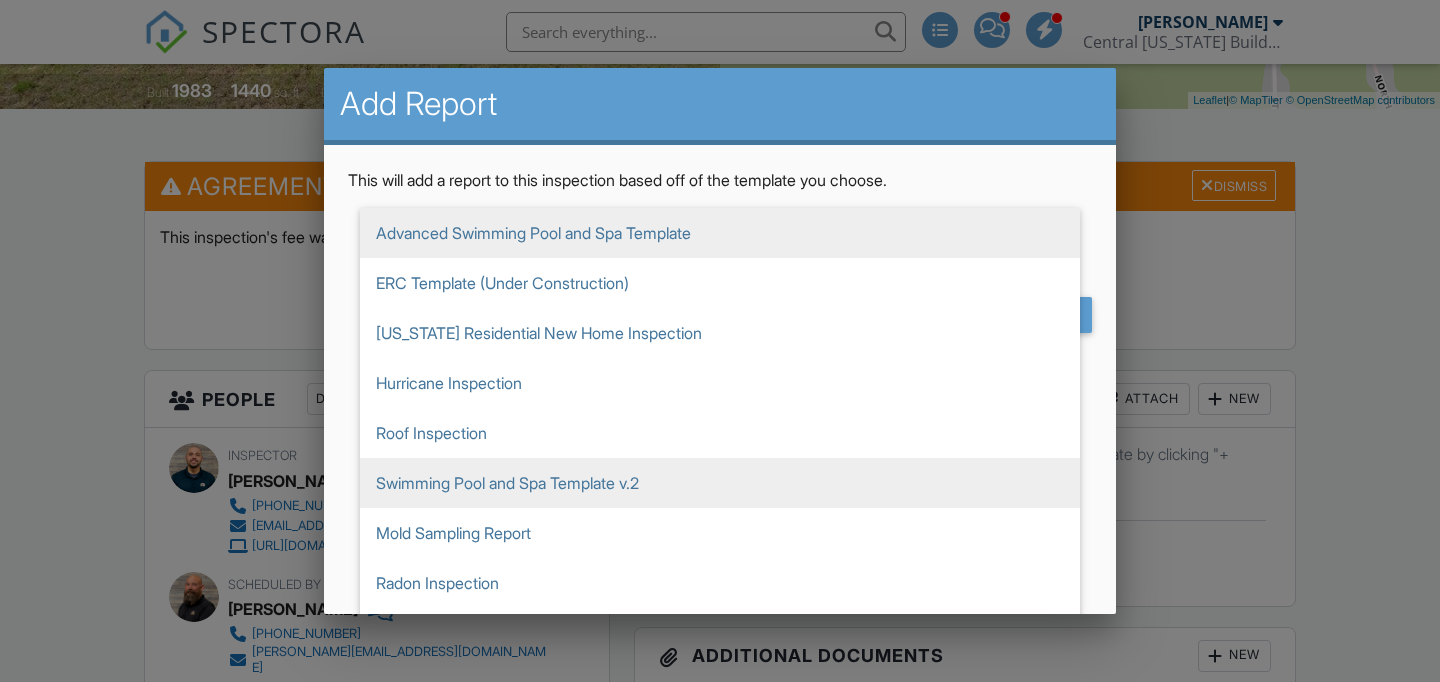 scroll, scrollTop: -13, scrollLeft: 0, axis: vertical 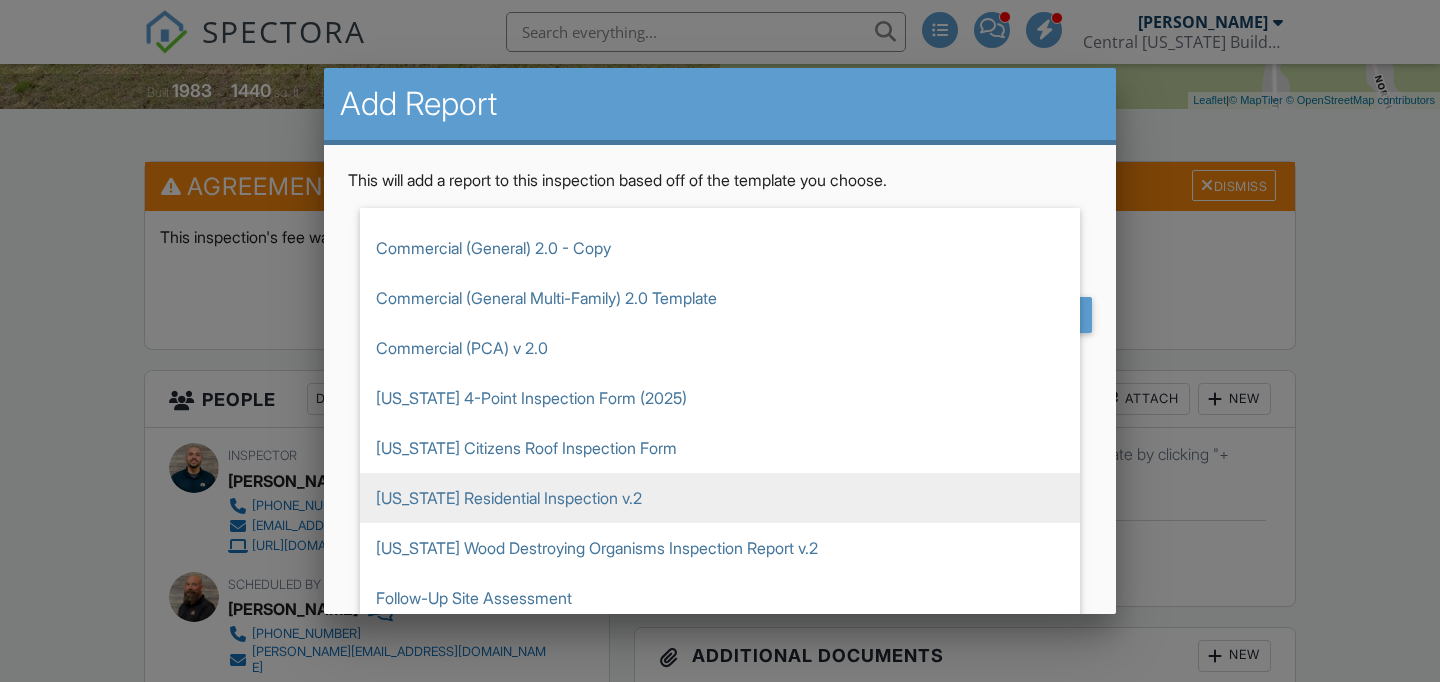 click on "[US_STATE] Residential Inspection v.2" at bounding box center [720, 498] 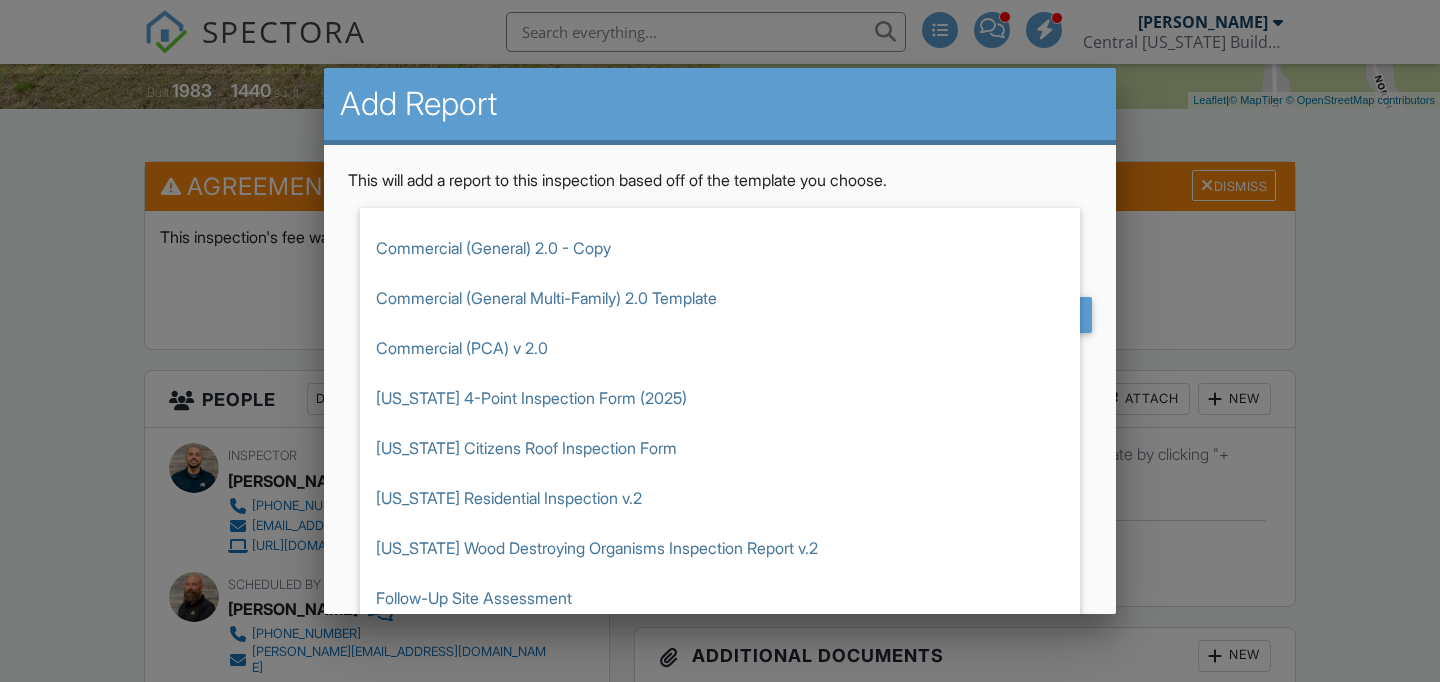 scroll, scrollTop: 950, scrollLeft: 0, axis: vertical 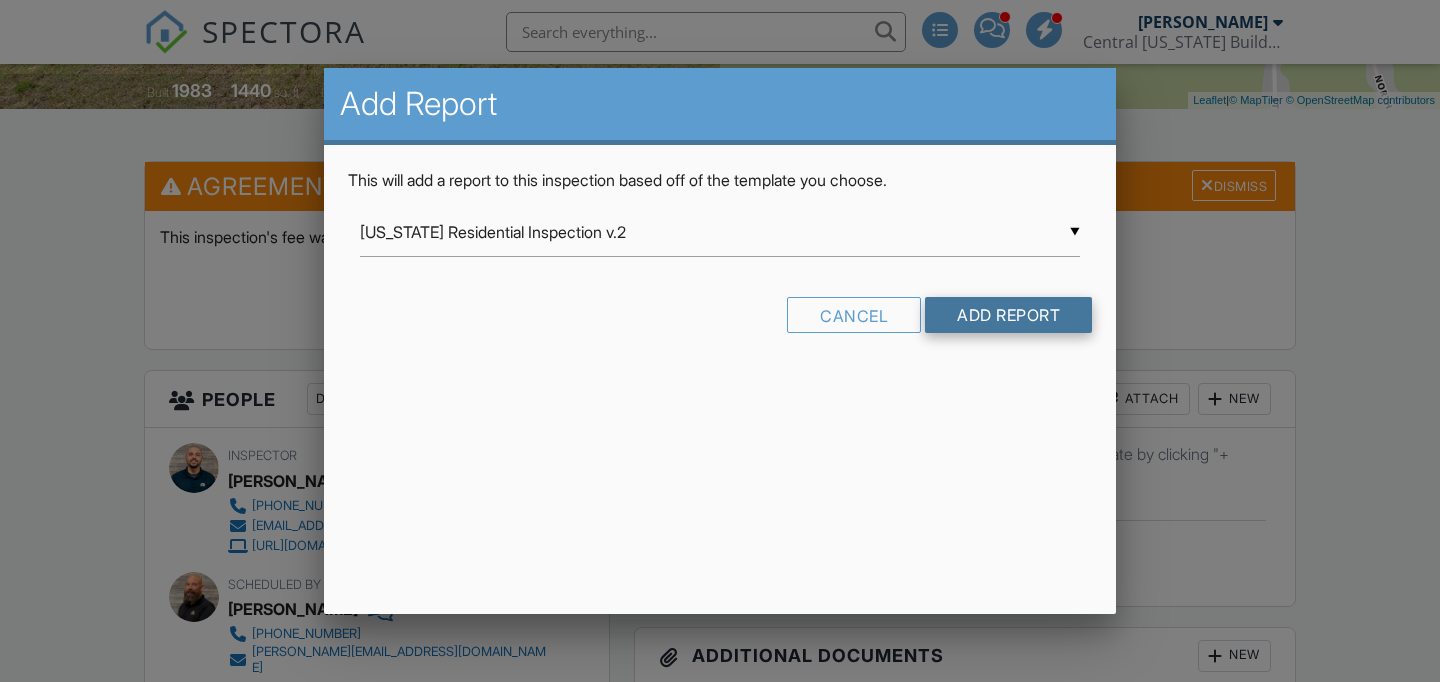 click on "Add Report" at bounding box center (1008, 315) 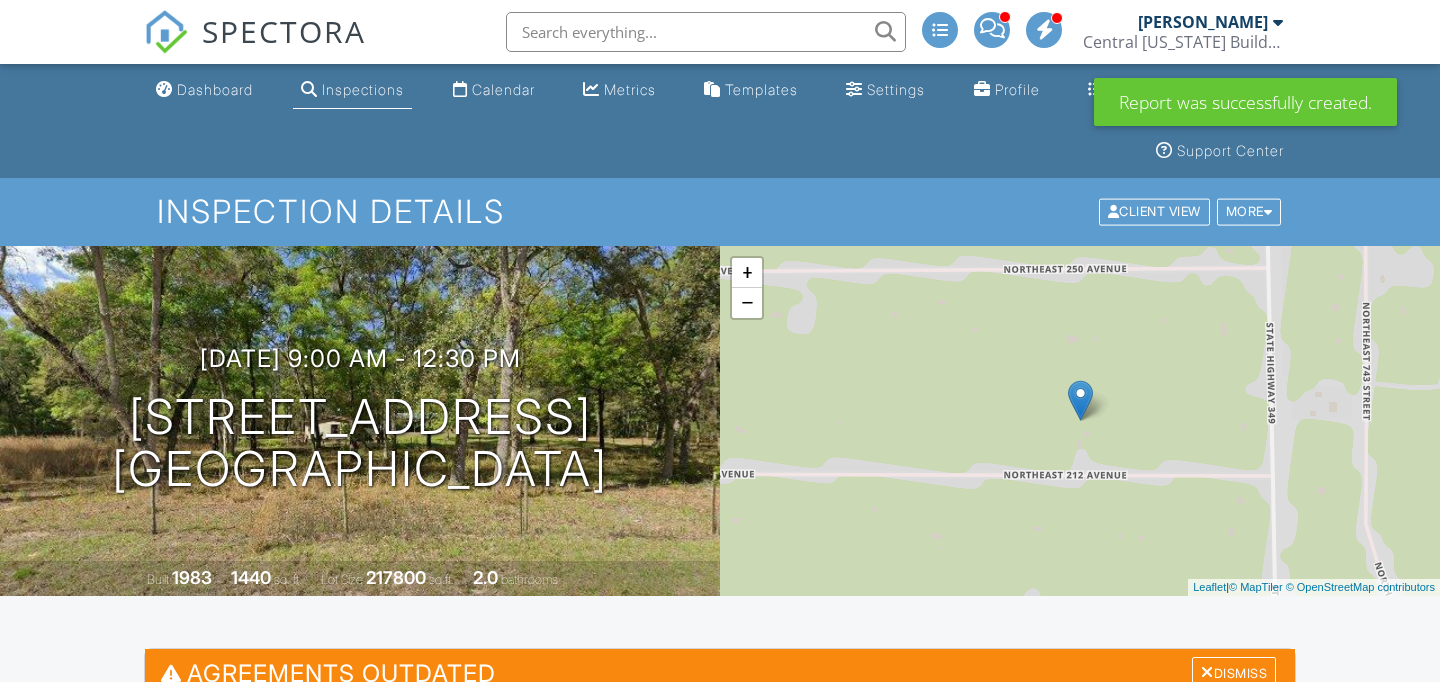 scroll, scrollTop: 0, scrollLeft: 0, axis: both 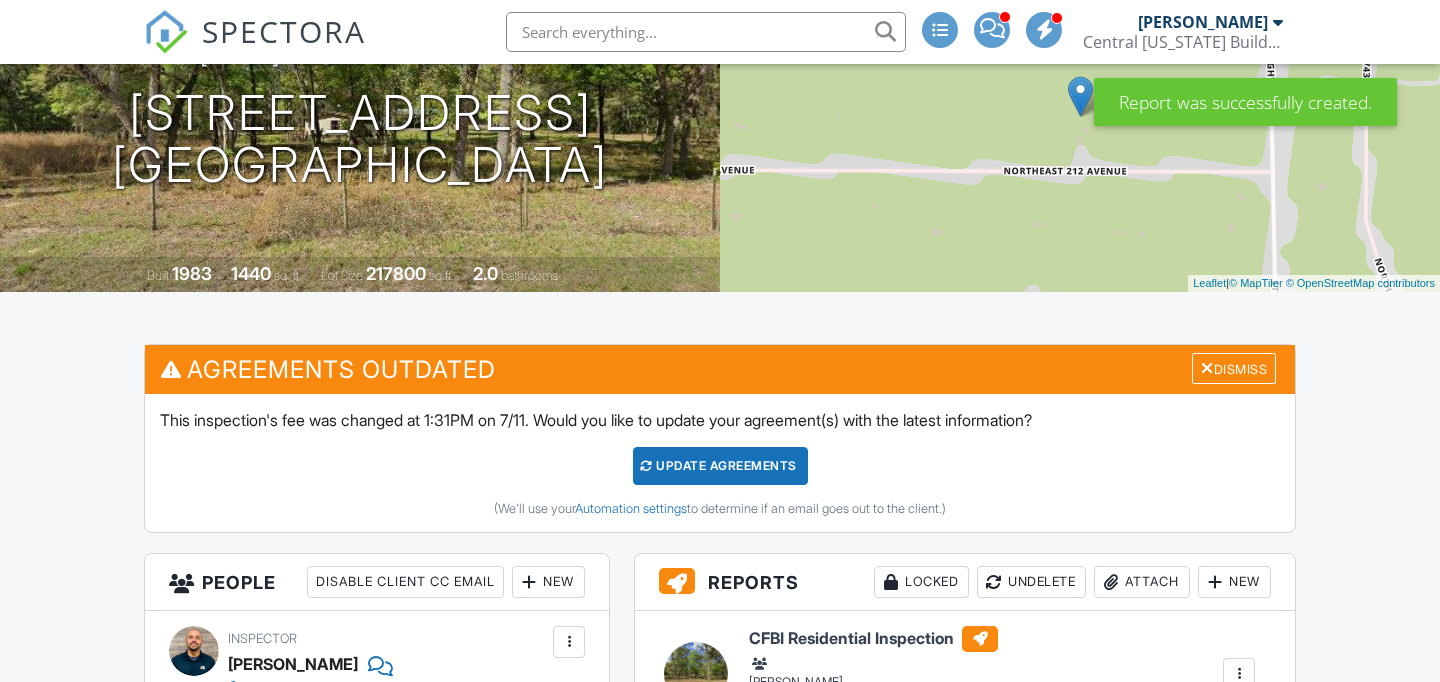 click at bounding box center (1215, 582) 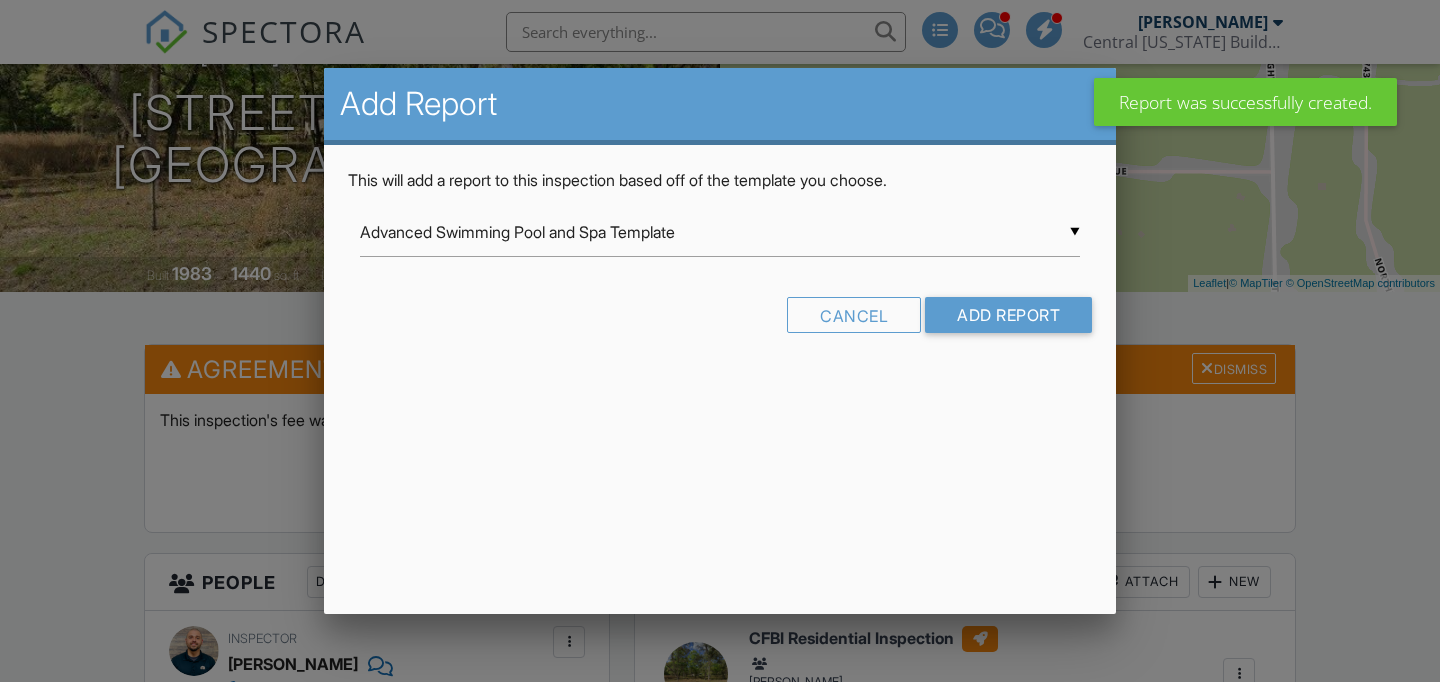 click on "Advanced Swimming Pool and Spa Template" at bounding box center (720, 232) 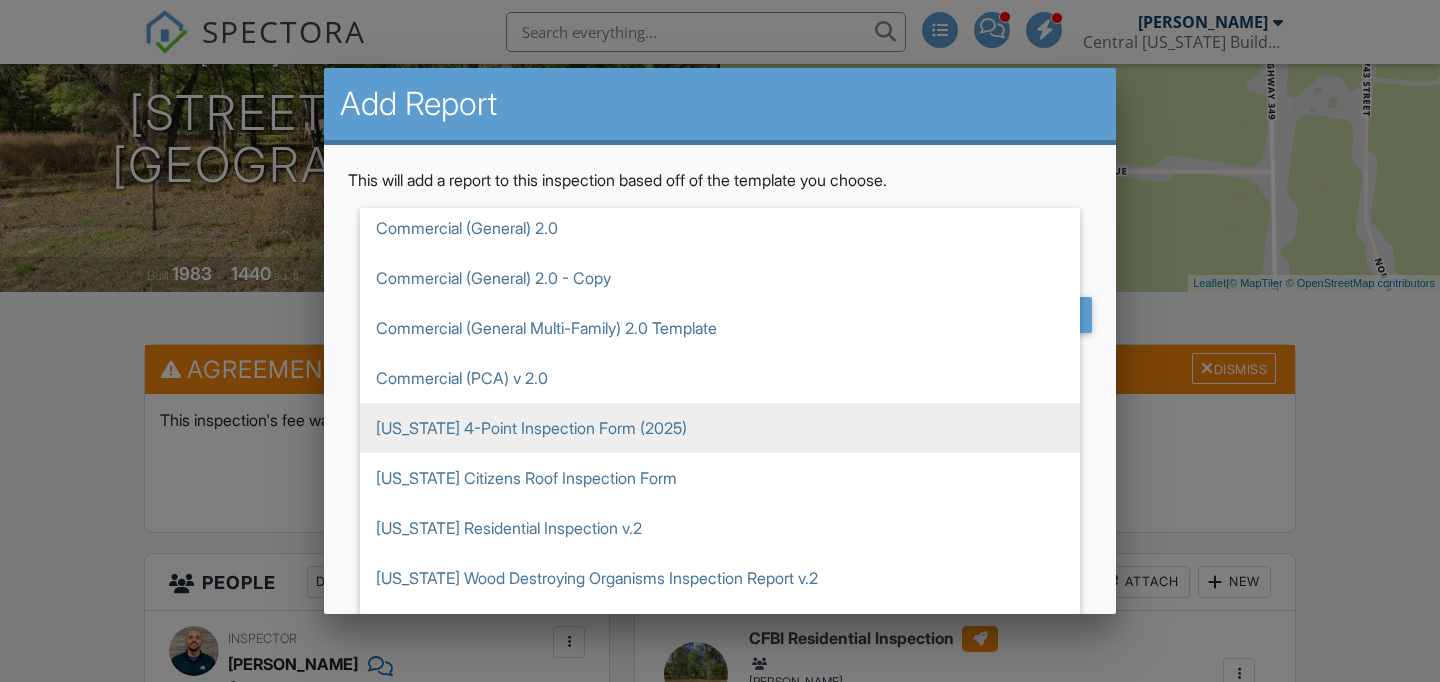 click on "[US_STATE] 4-Point Inspection Form (2025)" at bounding box center [720, 428] 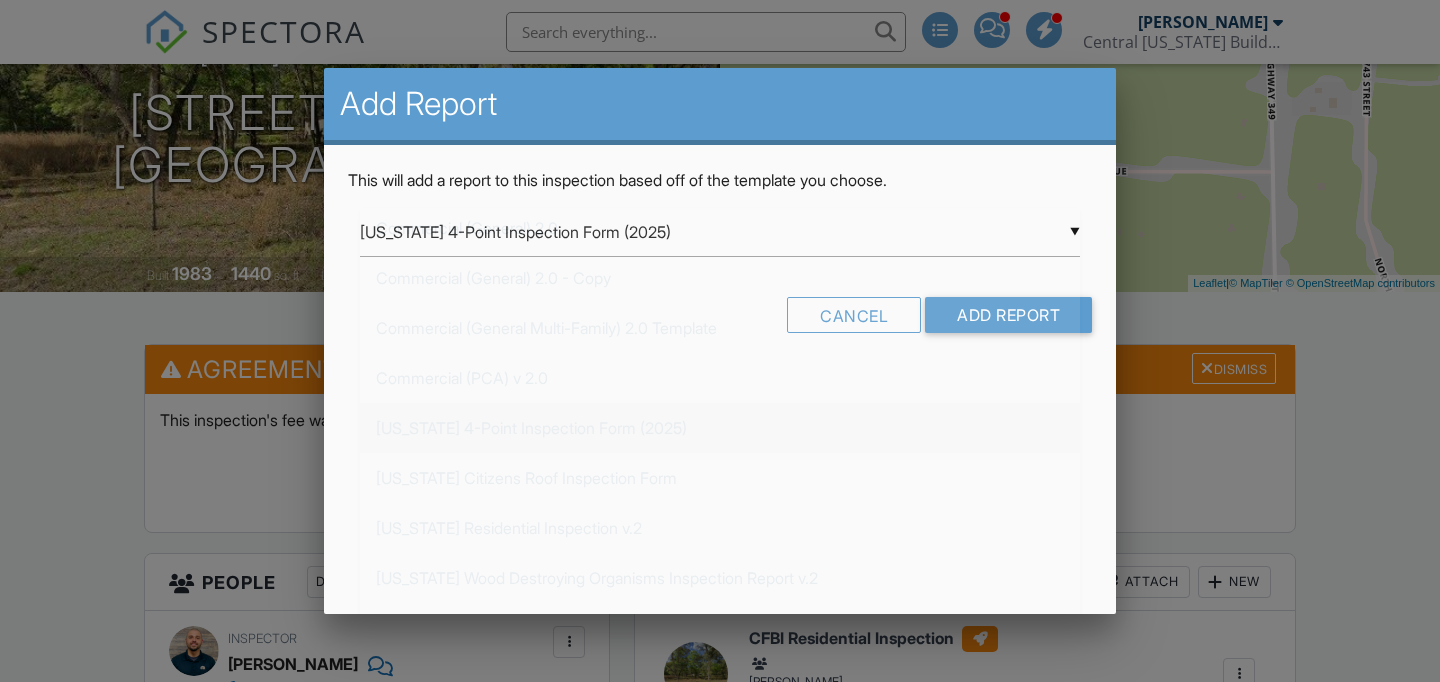 scroll, scrollTop: 850, scrollLeft: 0, axis: vertical 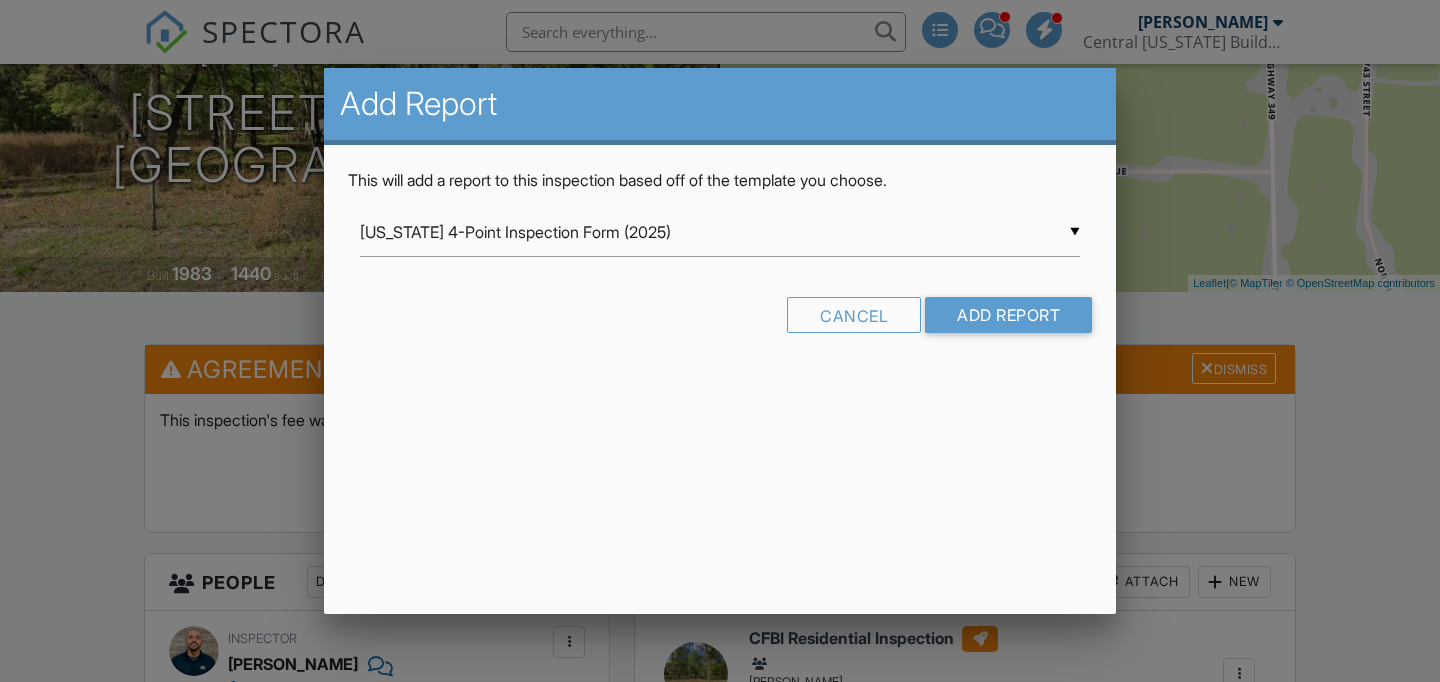 click on "▼ [US_STATE] 4-Point Inspection Form (2025) Advanced Swimming Pool and Spa Template ERC Template (Under Construction) [US_STATE] Residential New Home Inspection Hurricane Inspection Roof Inspection Swimming Pool and Spa Template v.2 Mold Sampling Report Radon Inspection Water Sampling Report [STREET_ADDRESS][PERSON_NAME] Commercial 4 Point Inspection Commercial (Balcony Inspection) 2.0 Commercial Fire Door Commercial (General) 2.0 Commercial (General) 2.0 - Copy Commercial (General Multi-Family) 2.0 Template Commercial (PCA) v 2.0 [US_STATE] 4-Point Inspection Form (2025) [US_STATE] Citizens Roof Inspection Form [US_STATE] Residential Inspection v.2 [US_STATE] Wood Destroying Organisms Inspection Report v.2 Follow-Up Site Assessment  Globespec Pool Report GlobeSpec SPA Globespec Stucco ID Addendum Form Globespec Stucco System ID Field Sheet GlobeSpec Template  Home Maintenance Report HUD Foundation-Additions Inspection (Guide) NPMA-33 Phase 1 Inspection Pre-Drywall Inspection Report Sewer Lateral Inspection" at bounding box center [720, 278] 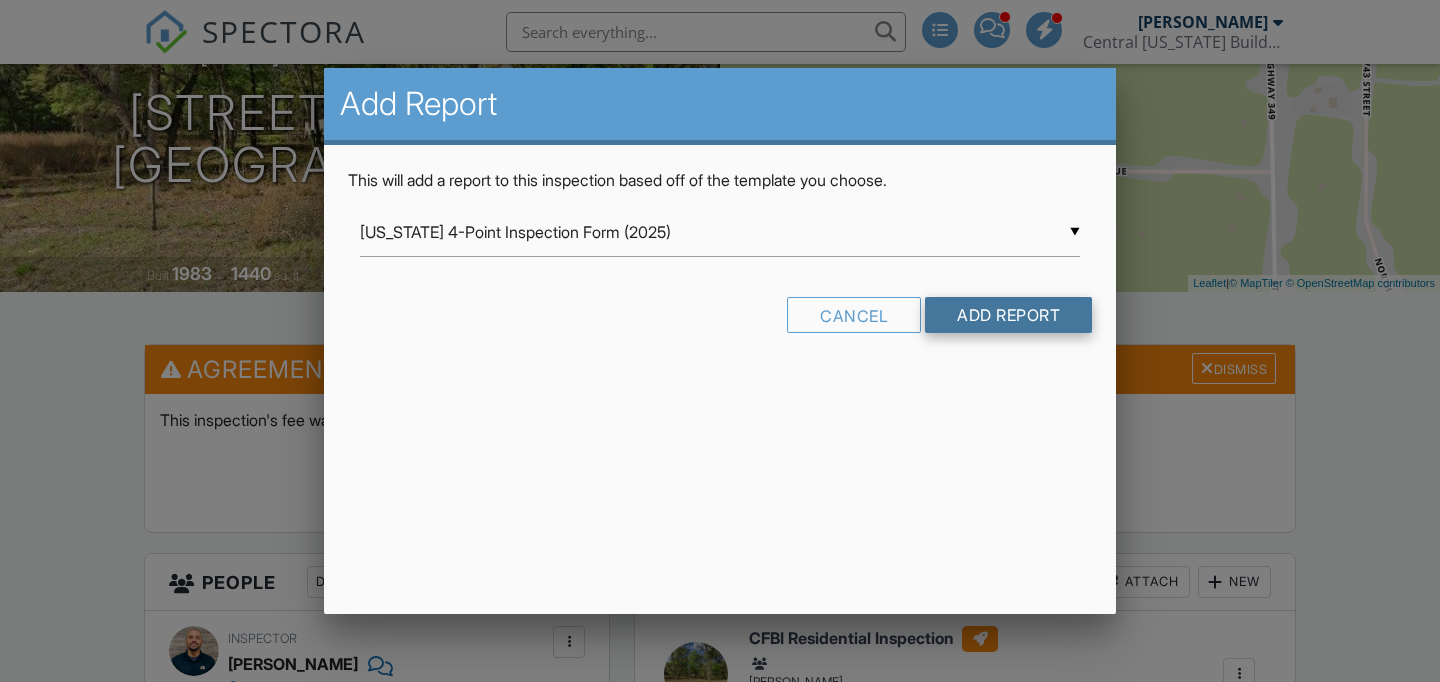 click on "Add Report" at bounding box center (1008, 315) 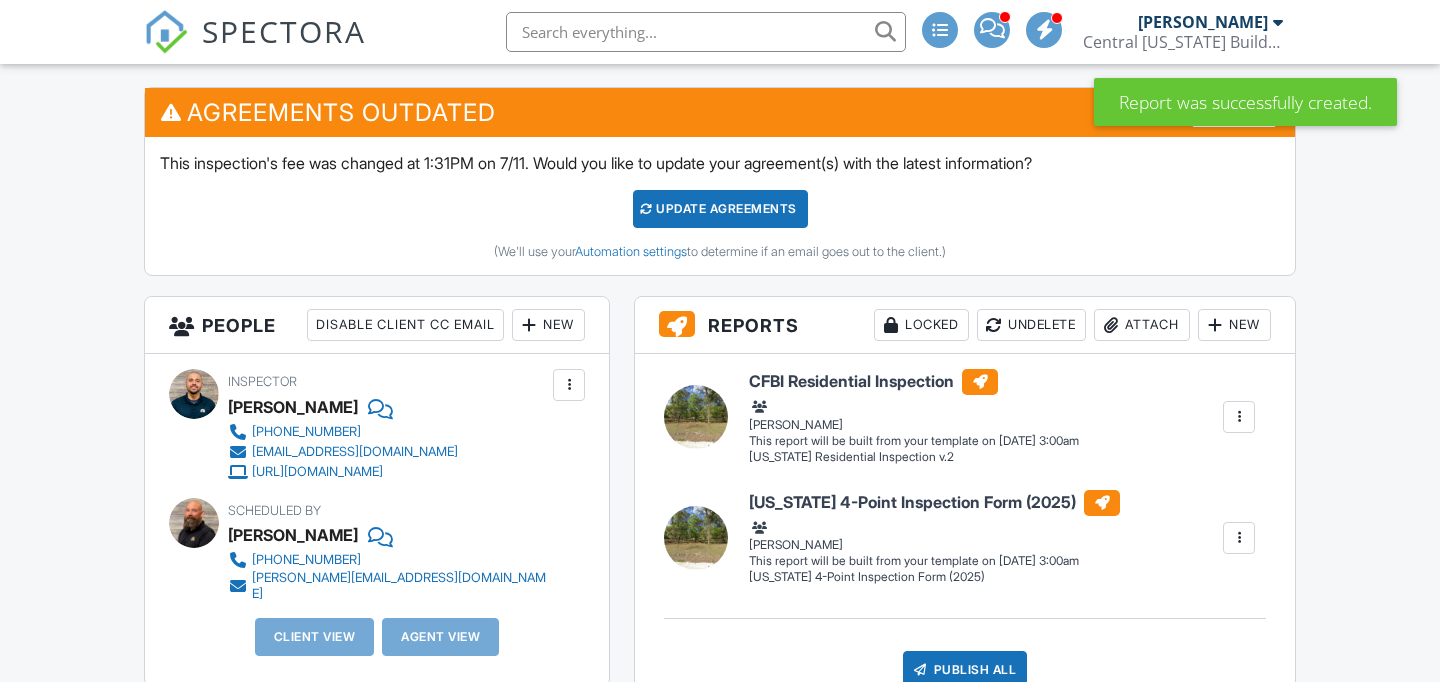 click at bounding box center (1215, 325) 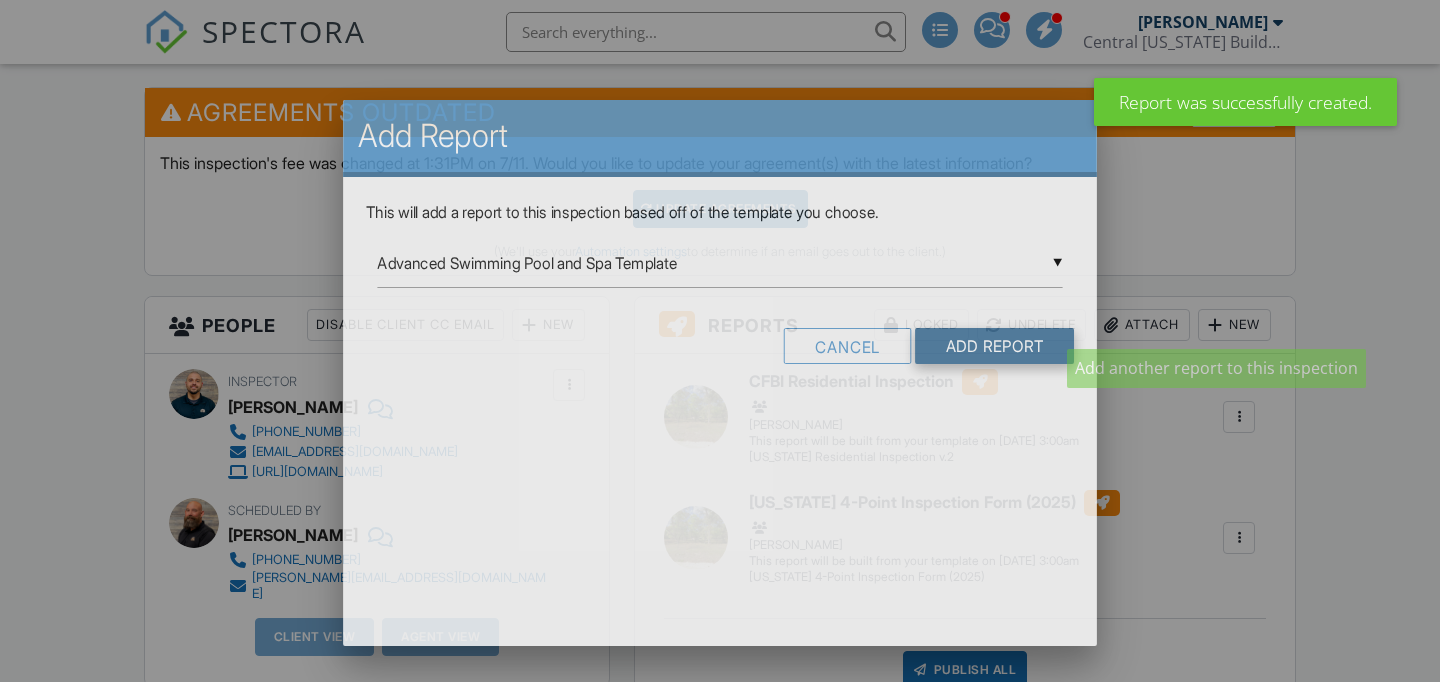 scroll, scrollTop: 561, scrollLeft: 0, axis: vertical 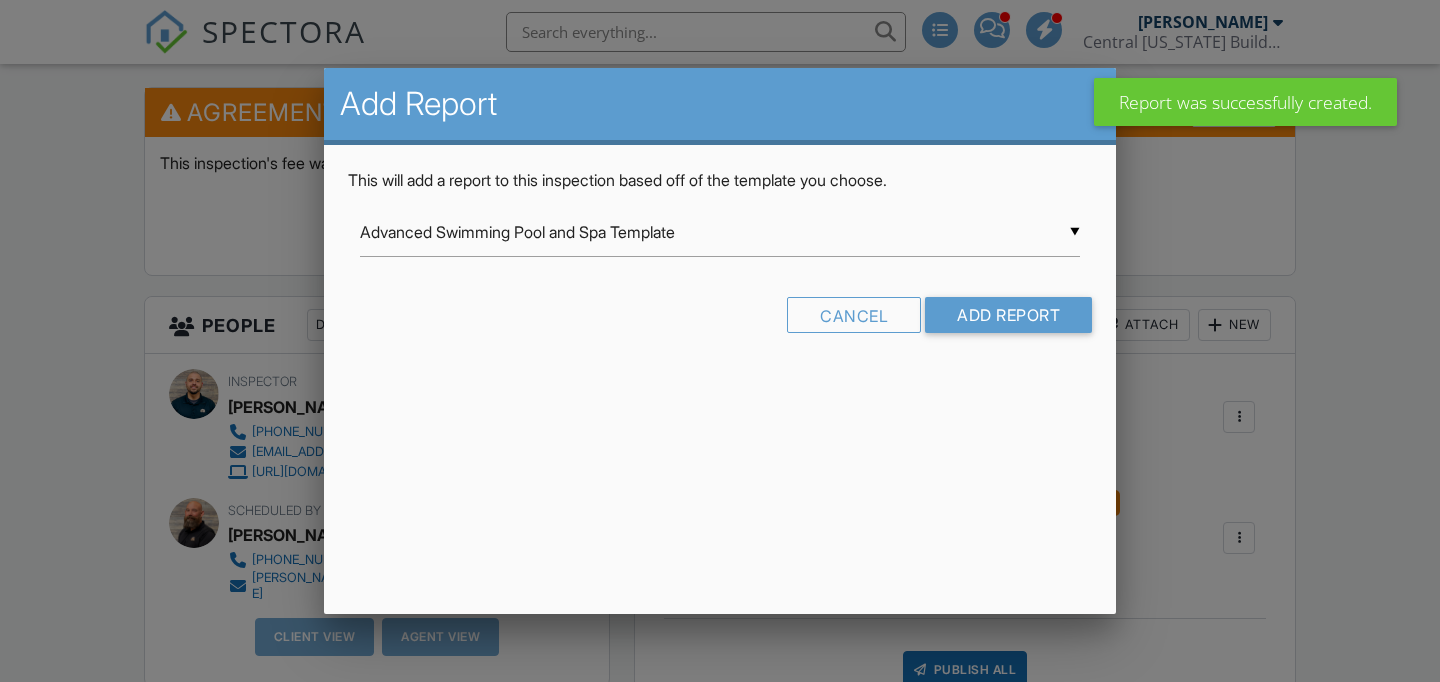 click on "Advanced Swimming Pool and Spa Template" at bounding box center (720, 232) 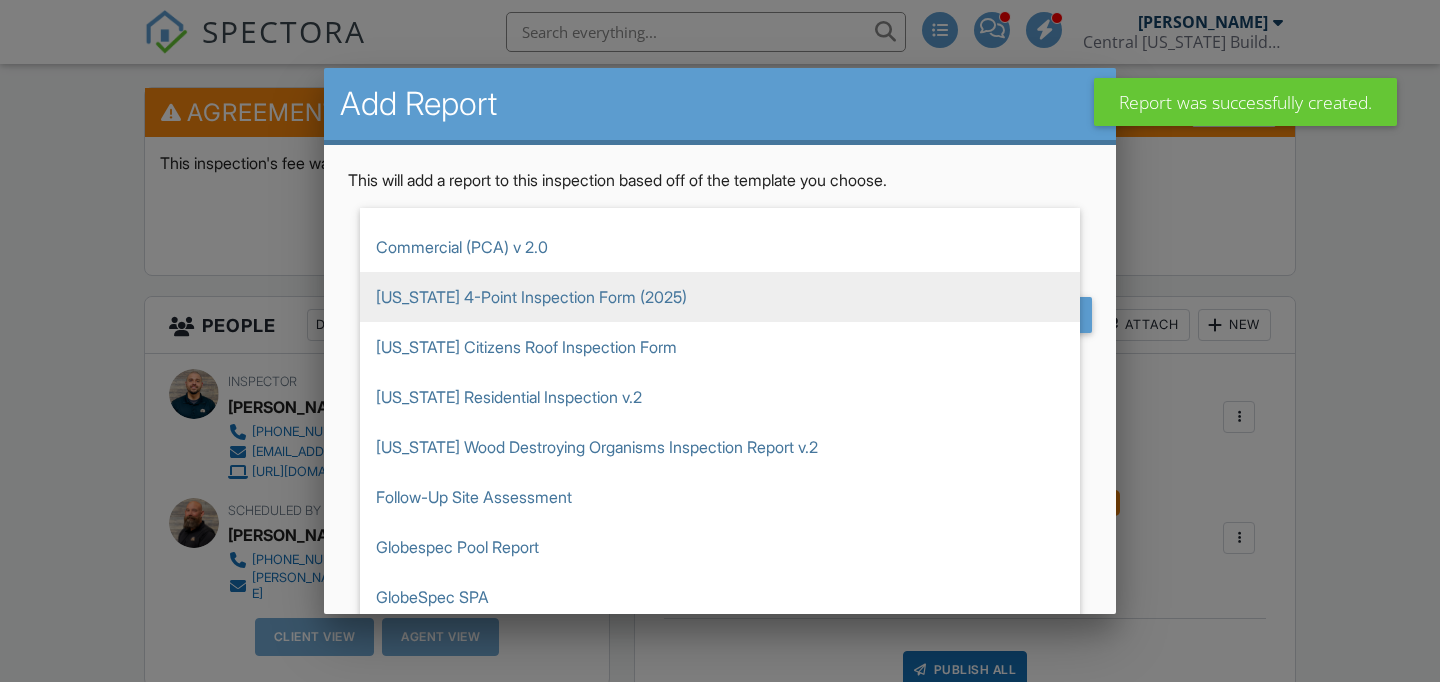 scroll, scrollTop: 804, scrollLeft: 0, axis: vertical 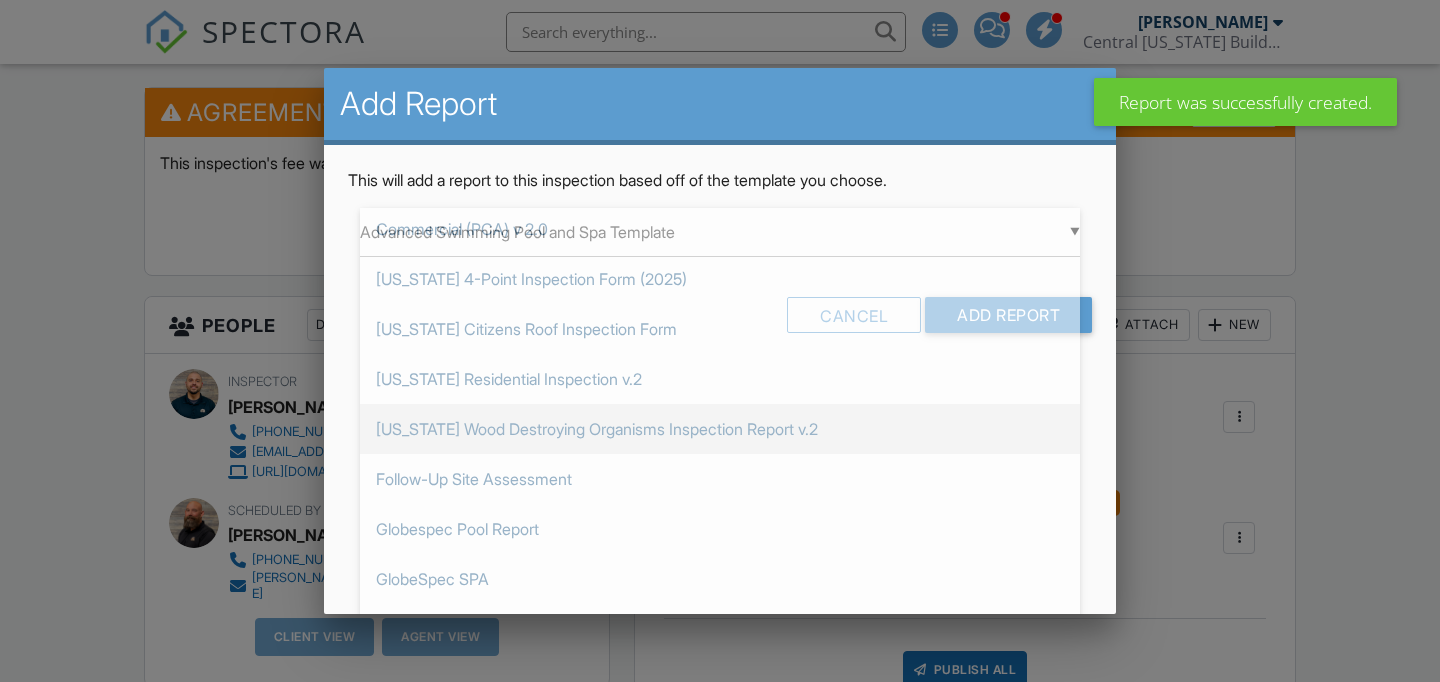 click on "[US_STATE] Wood Destroying Organisms Inspection Report v.2" at bounding box center [720, 429] 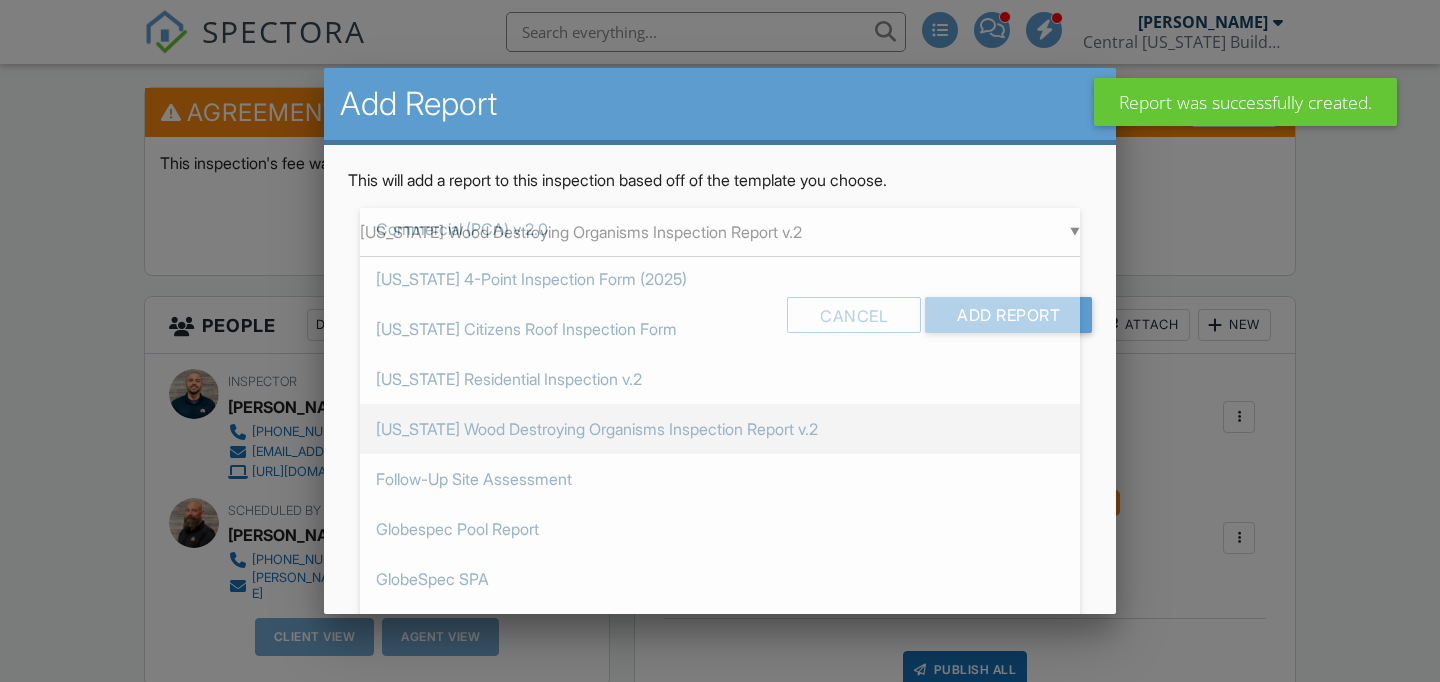 scroll, scrollTop: 0, scrollLeft: 0, axis: both 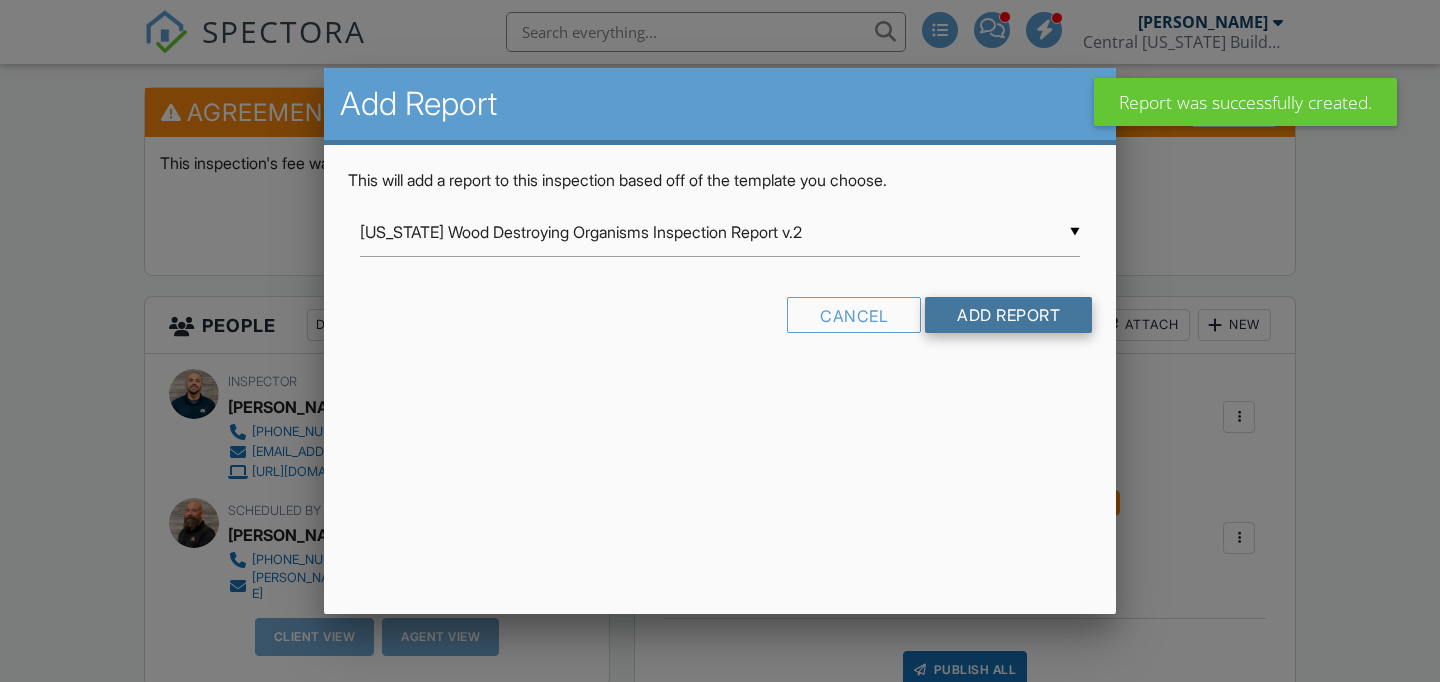 click on "Add Report" at bounding box center [1008, 315] 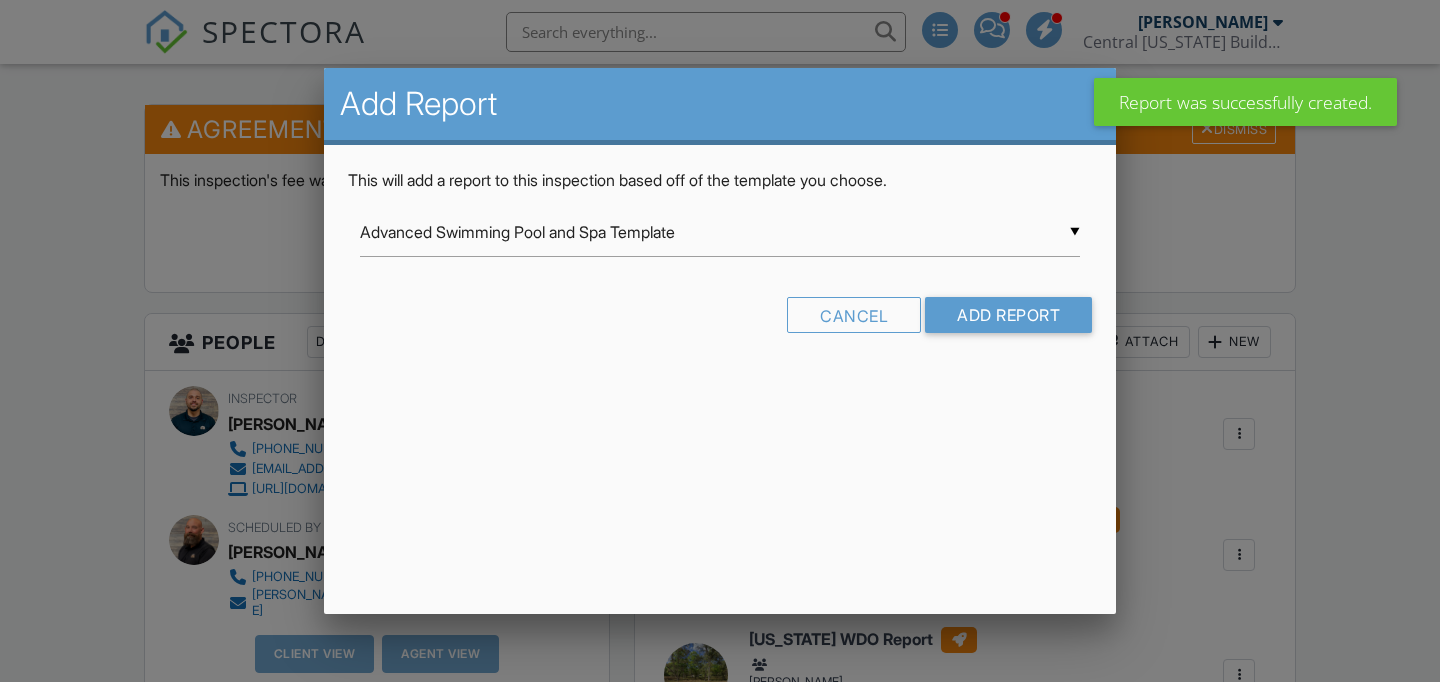 click on "Advanced Swimming Pool and Spa Template" at bounding box center (720, 232) 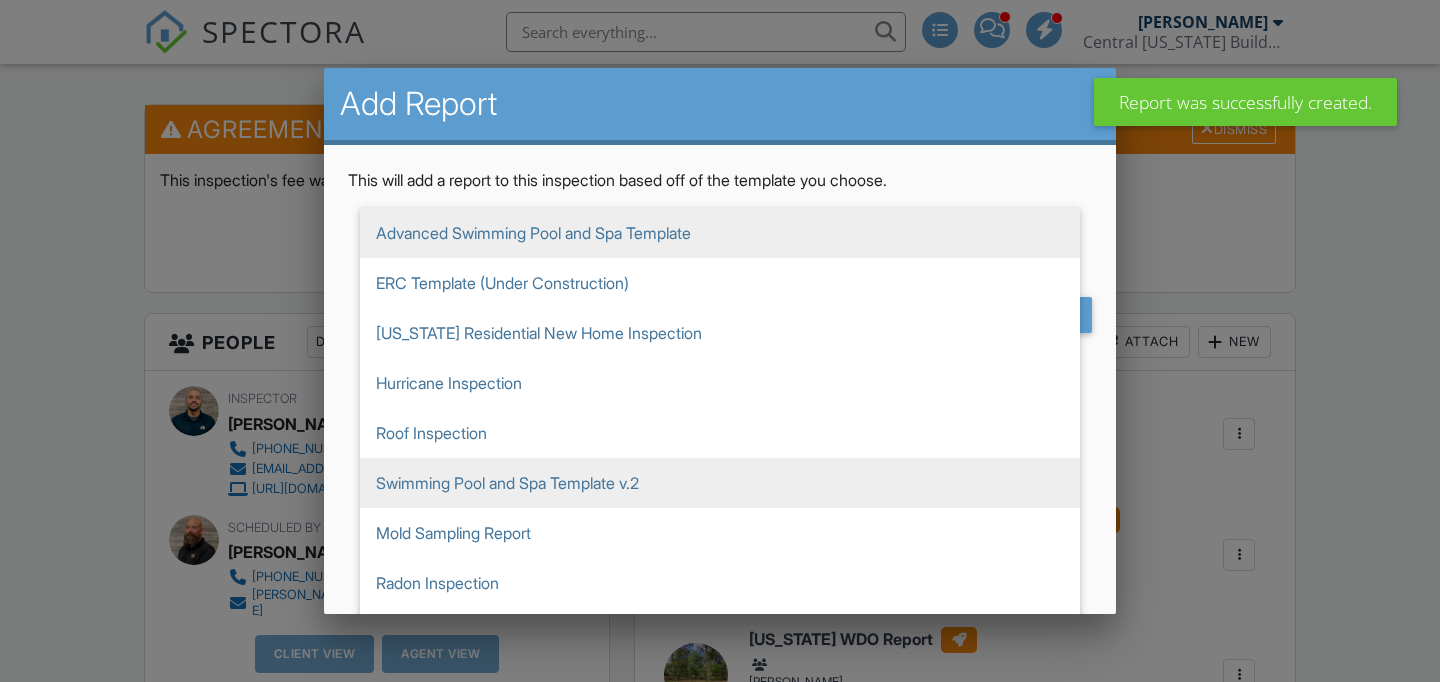 scroll, scrollTop: 0, scrollLeft: 0, axis: both 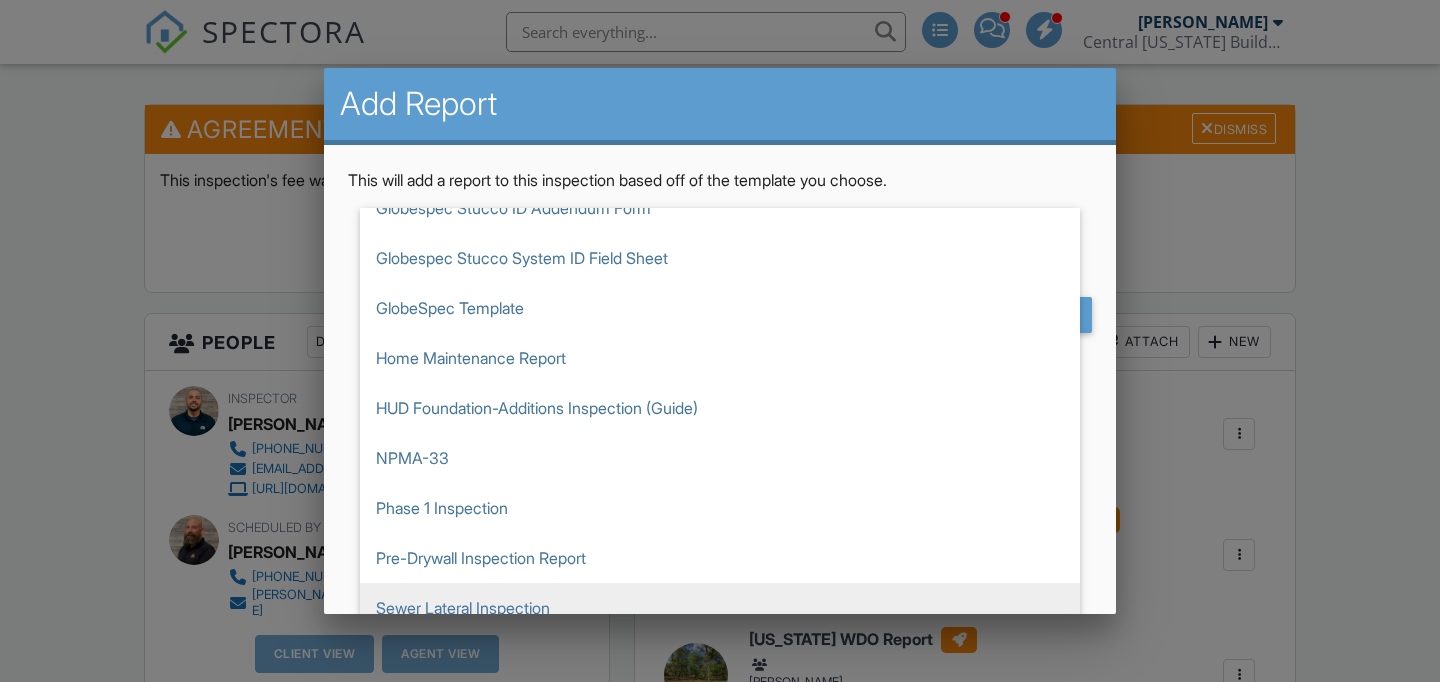 click on "Sewer Lateral Inspection" at bounding box center [720, 608] 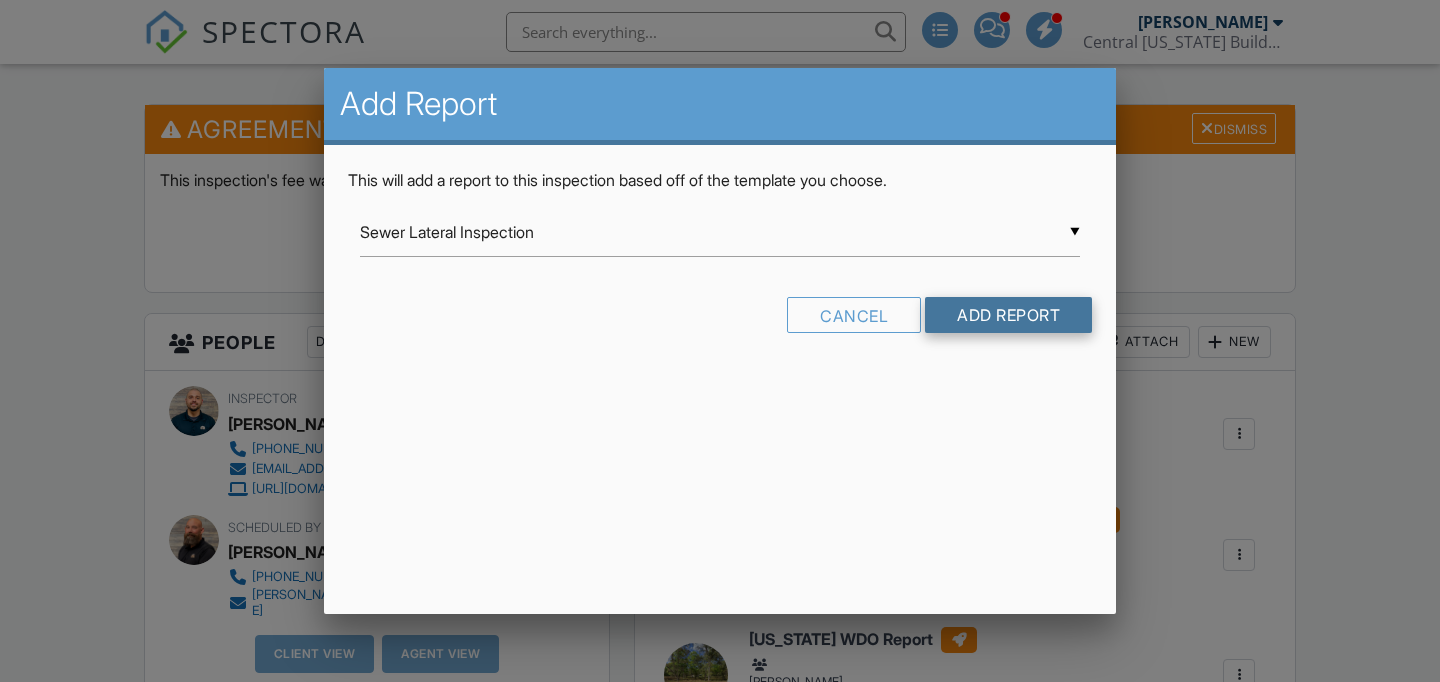 click on "Add Report" at bounding box center [1008, 315] 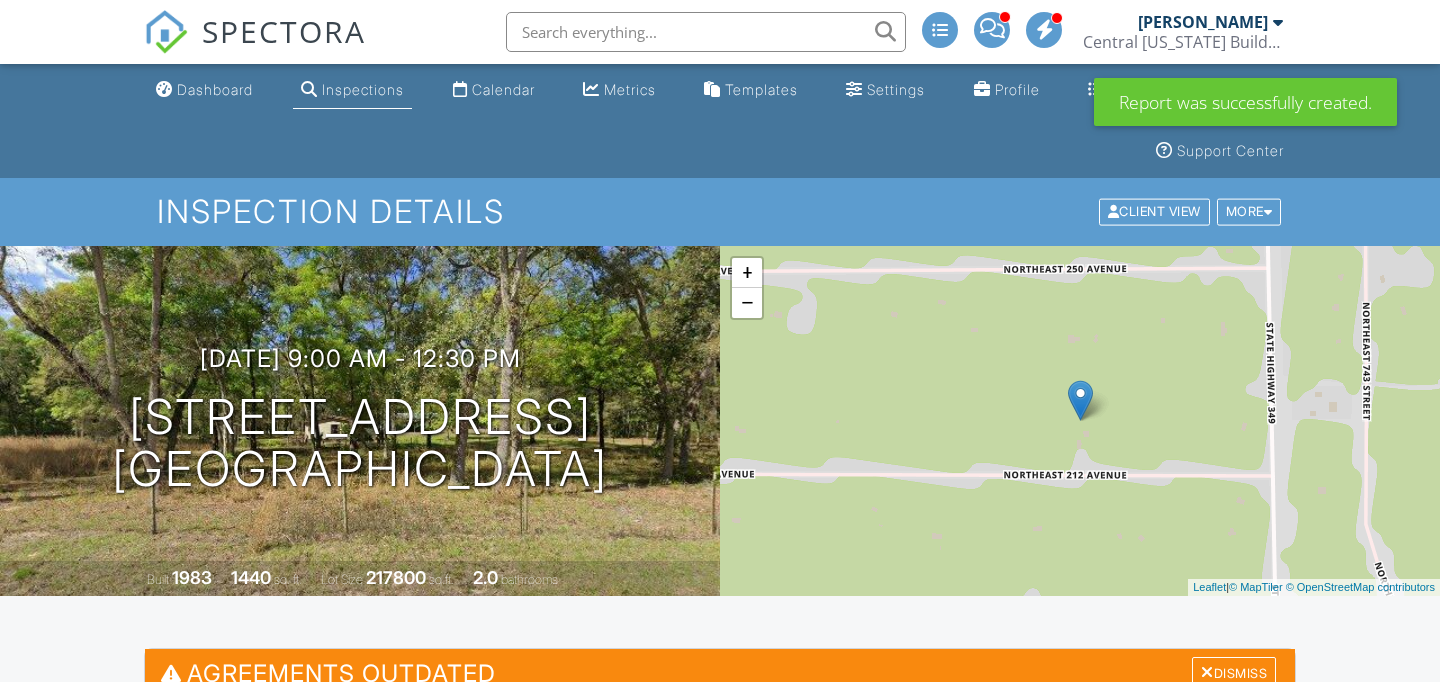 scroll, scrollTop: 208, scrollLeft: 0, axis: vertical 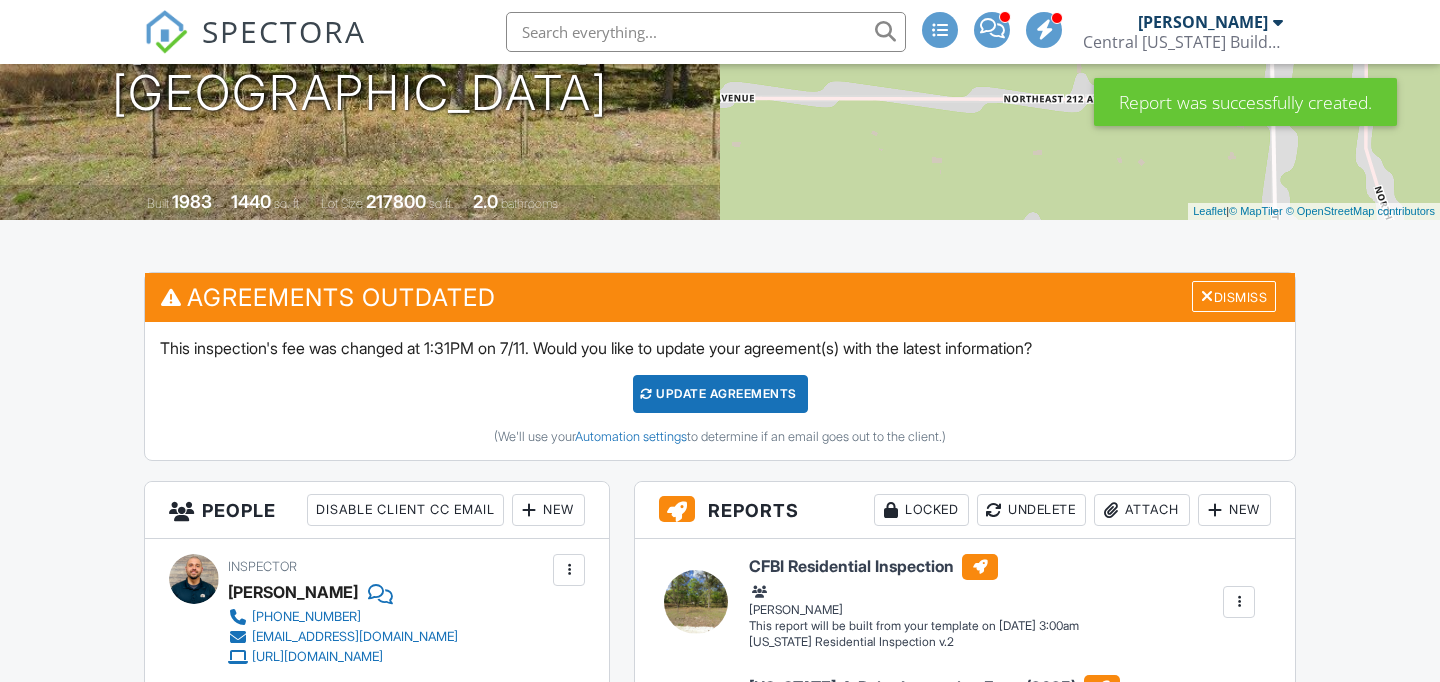 click on "New" at bounding box center (1234, 510) 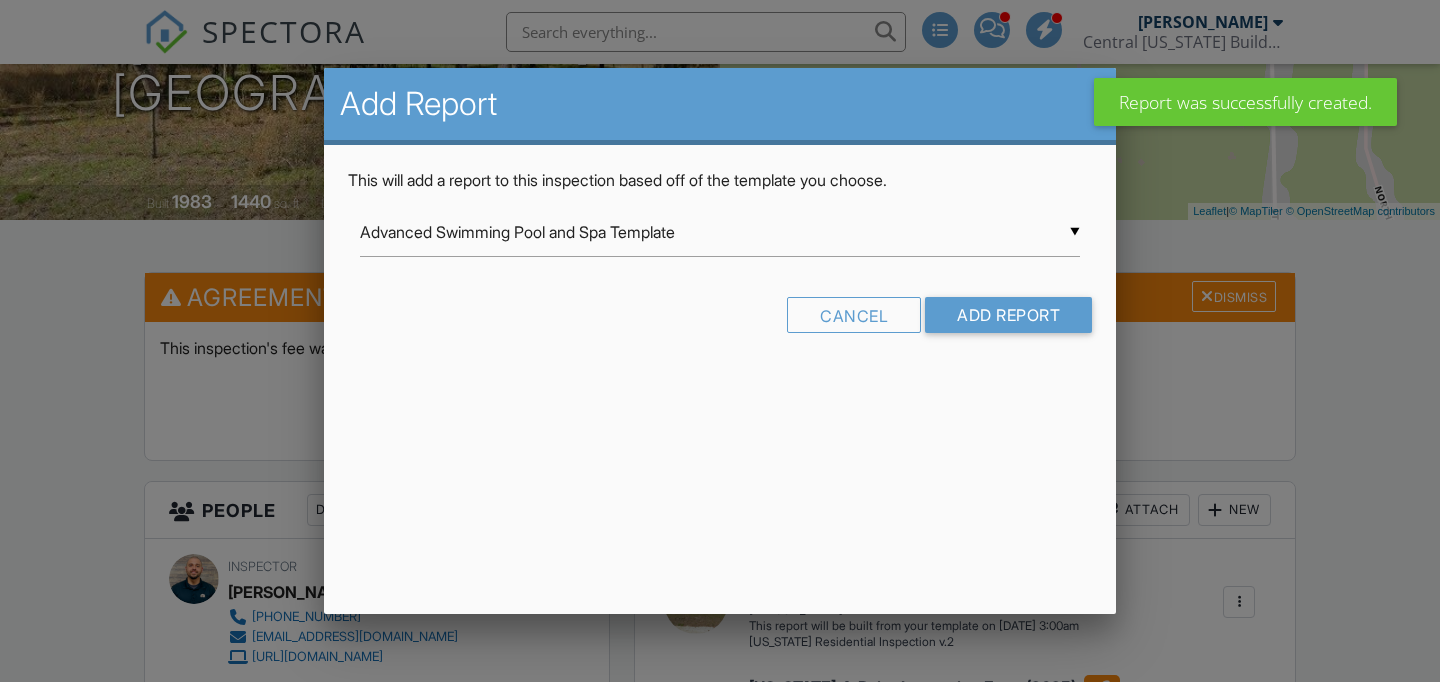click on "Advanced Swimming Pool and Spa Template" at bounding box center (720, 232) 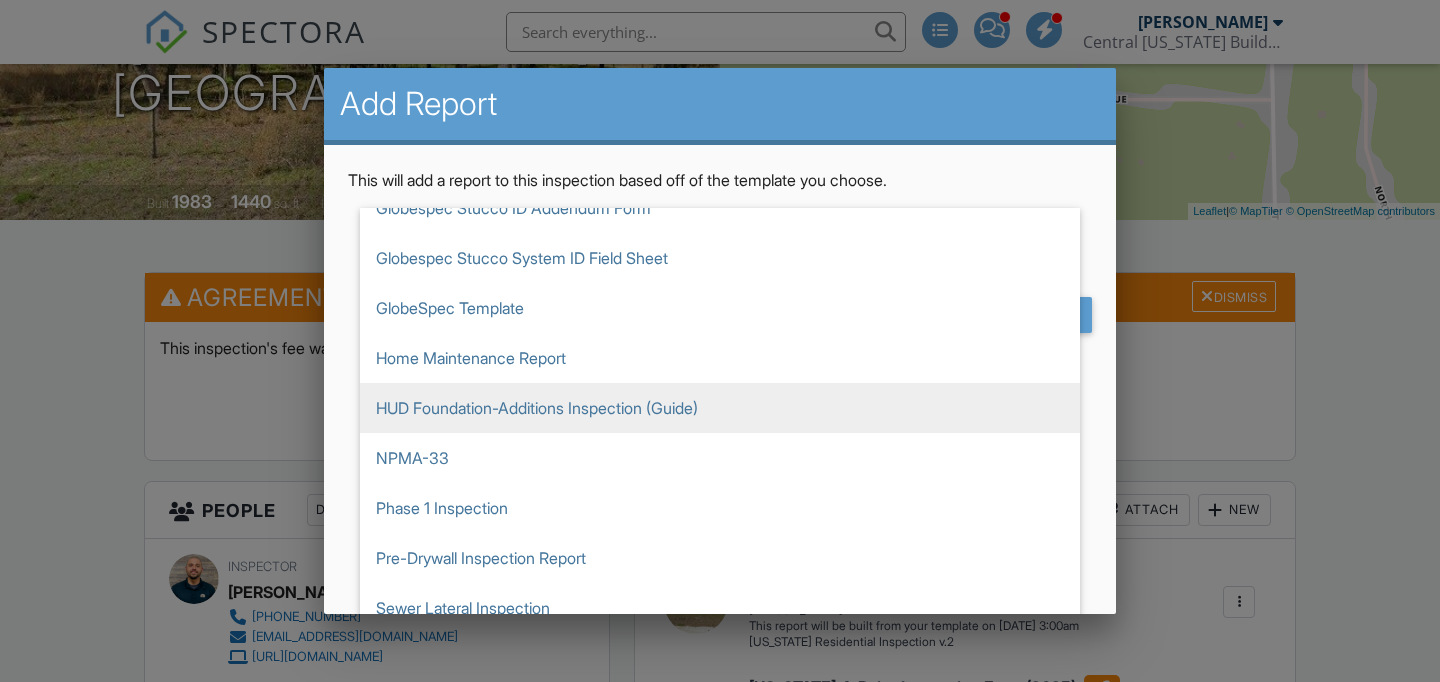 scroll, scrollTop: 1225, scrollLeft: 0, axis: vertical 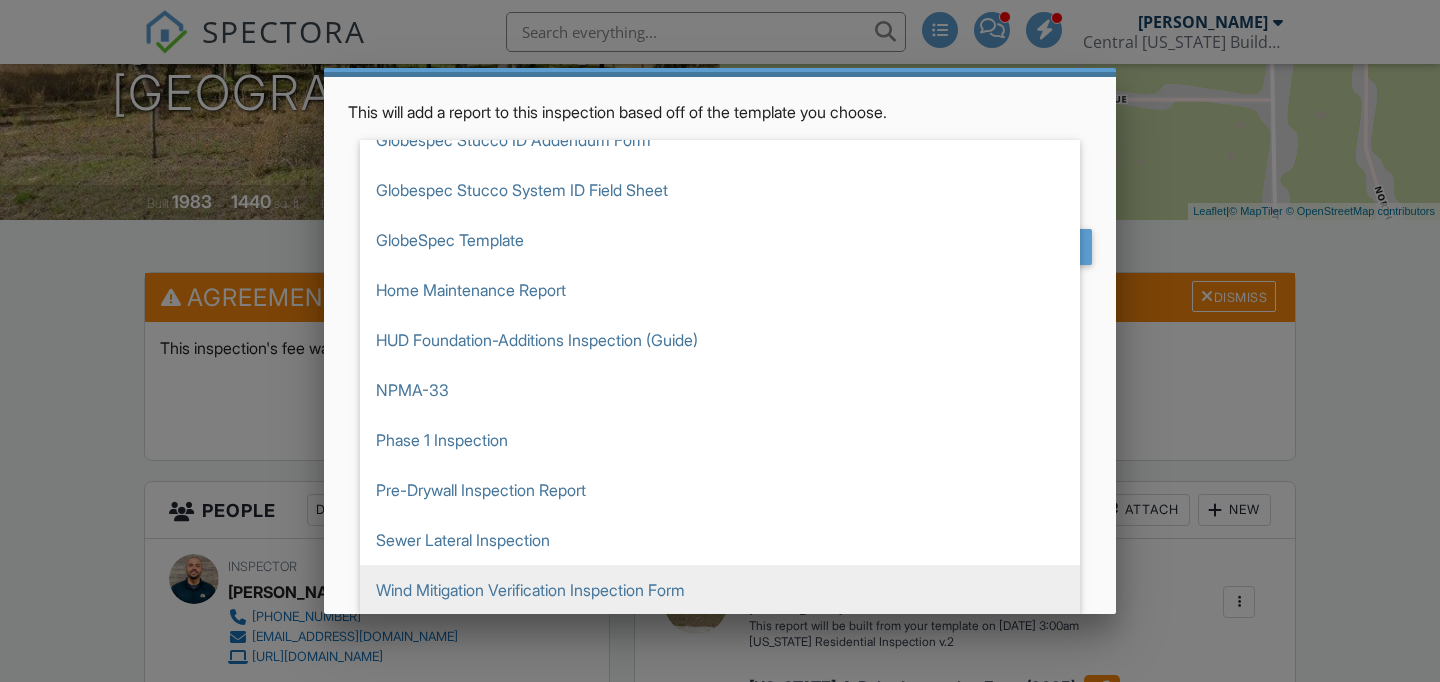 click on "Wind Mitigation Verification Inspection Form" at bounding box center (720, 590) 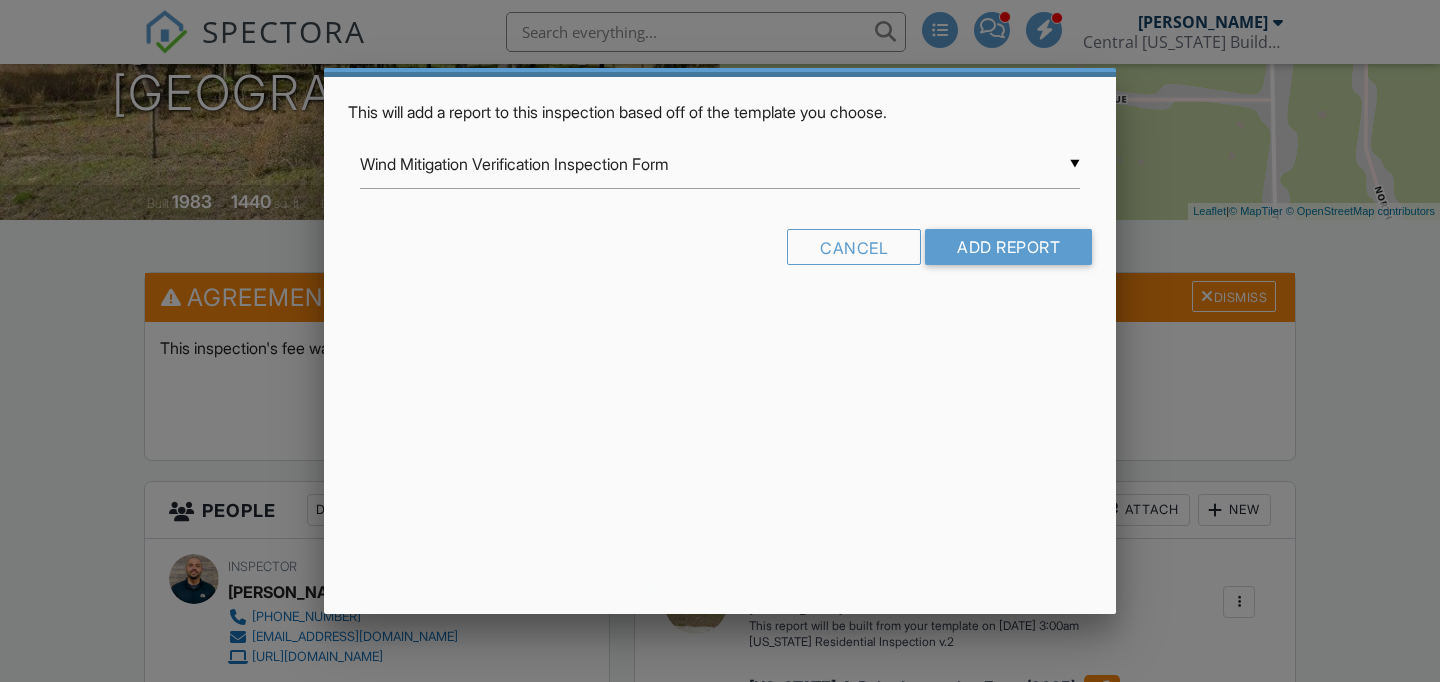 scroll, scrollTop: 0, scrollLeft: 0, axis: both 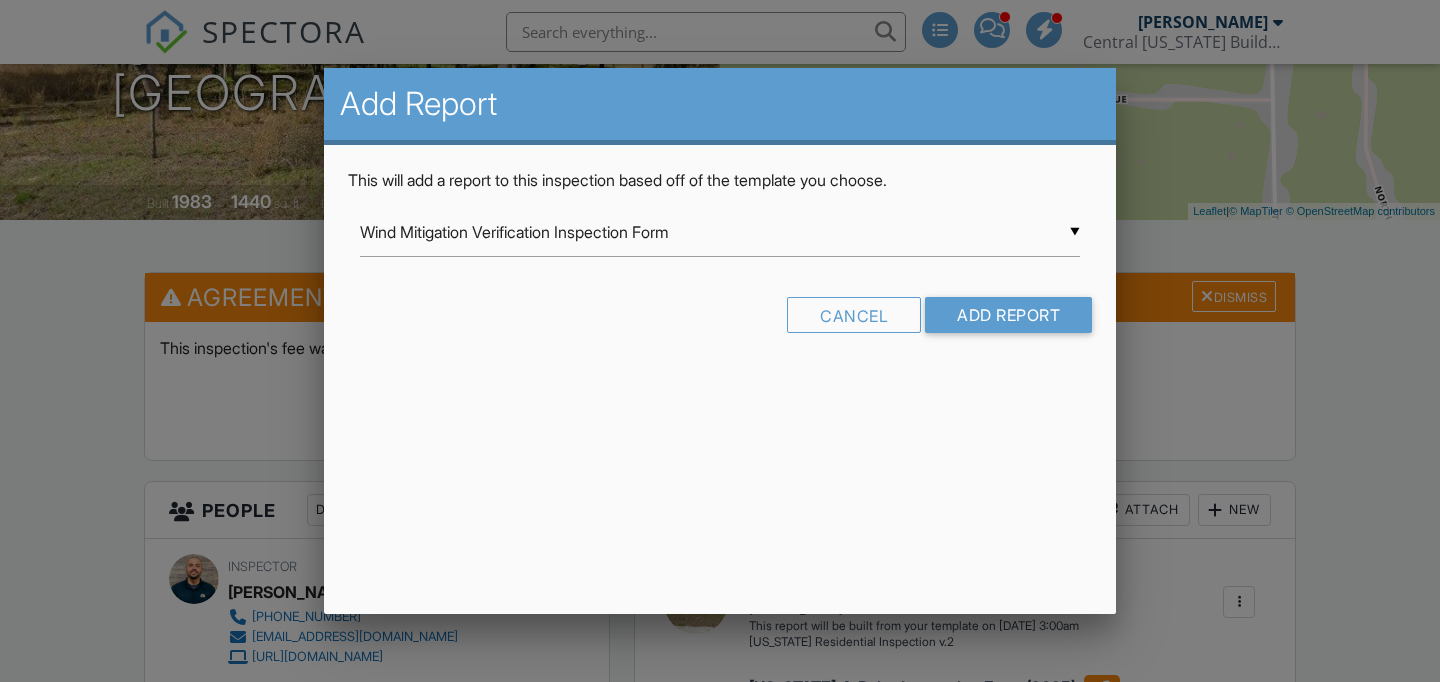 click on "Cancel
Add Report" at bounding box center [720, 322] 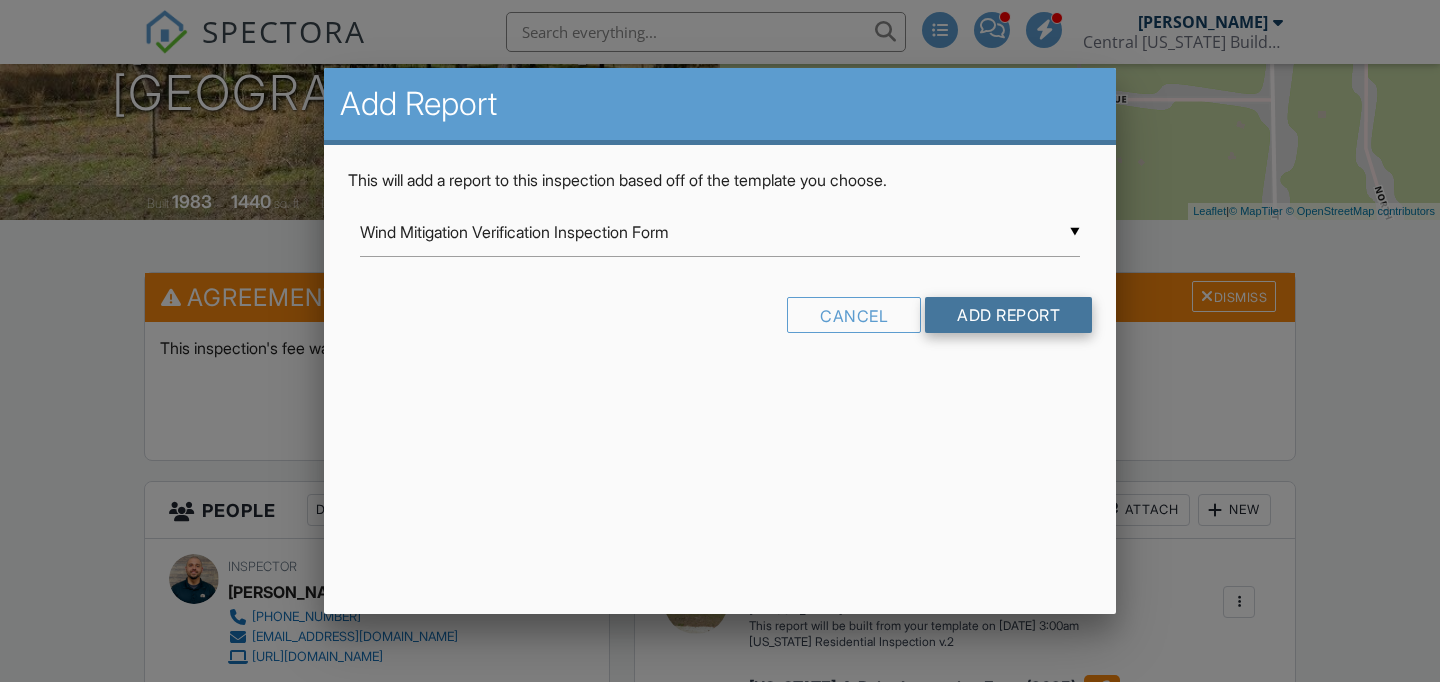 click on "Add Report" at bounding box center (1008, 315) 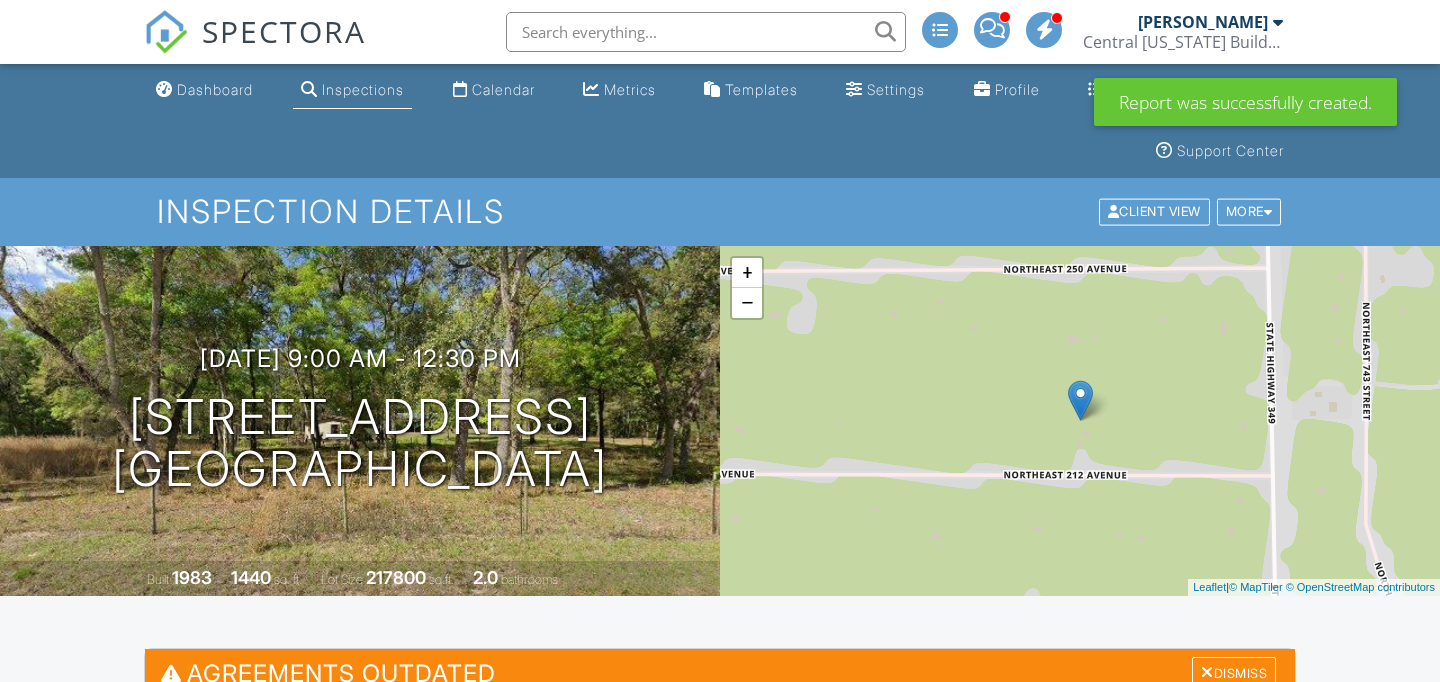 scroll, scrollTop: 369, scrollLeft: 0, axis: vertical 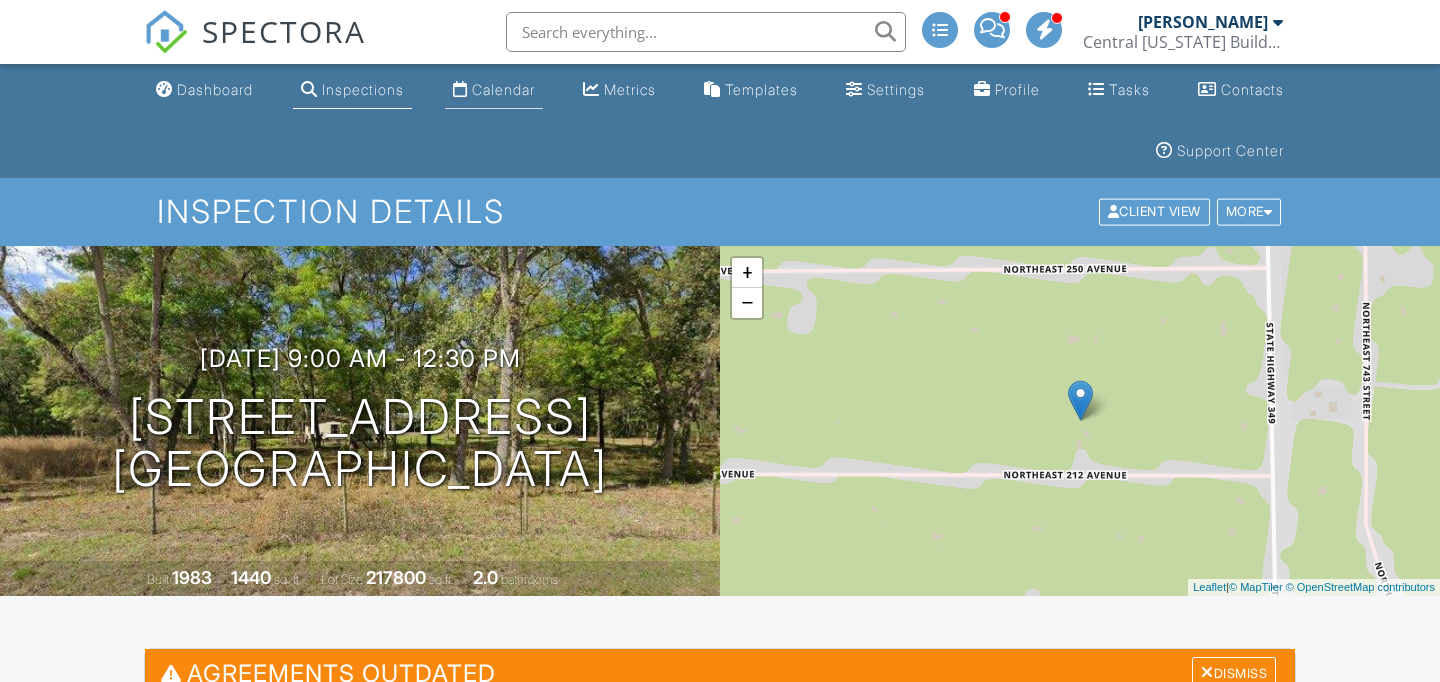 click on "Calendar" at bounding box center [494, 90] 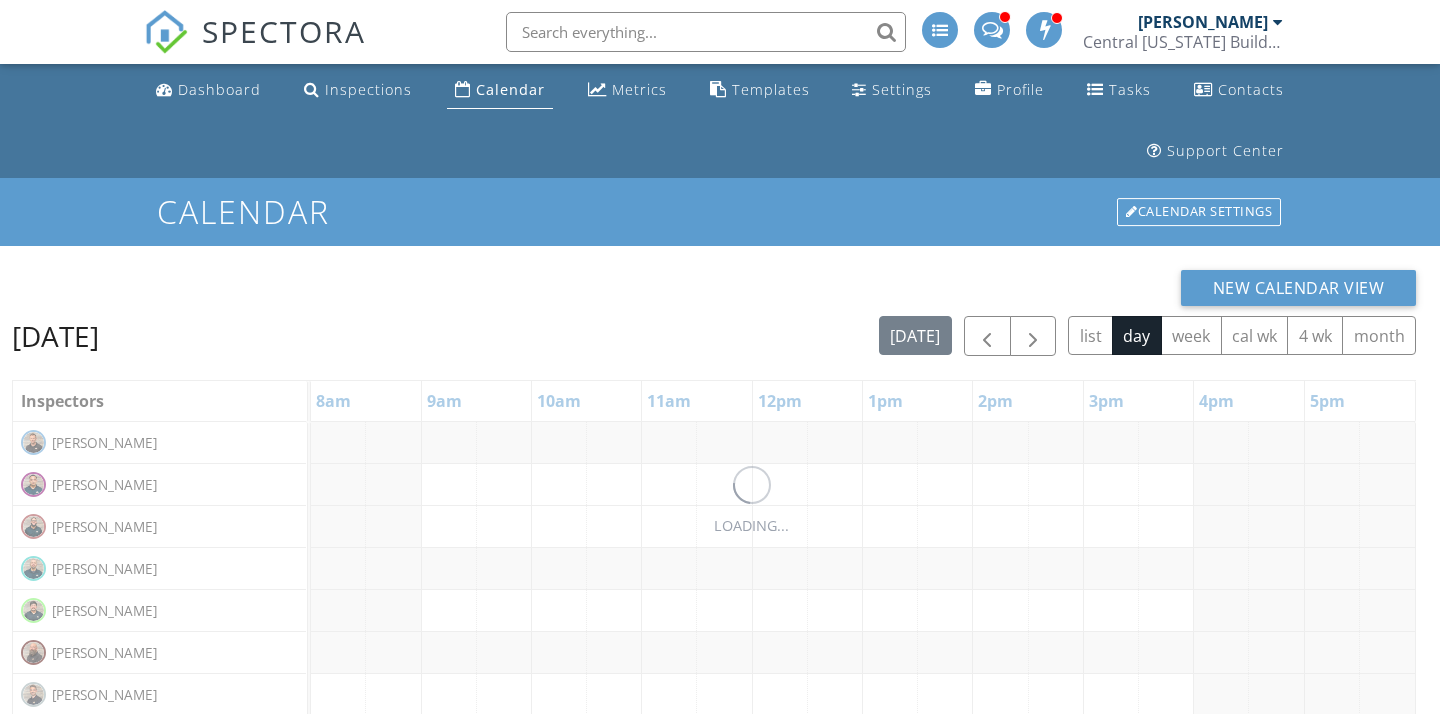 scroll, scrollTop: 0, scrollLeft: 0, axis: both 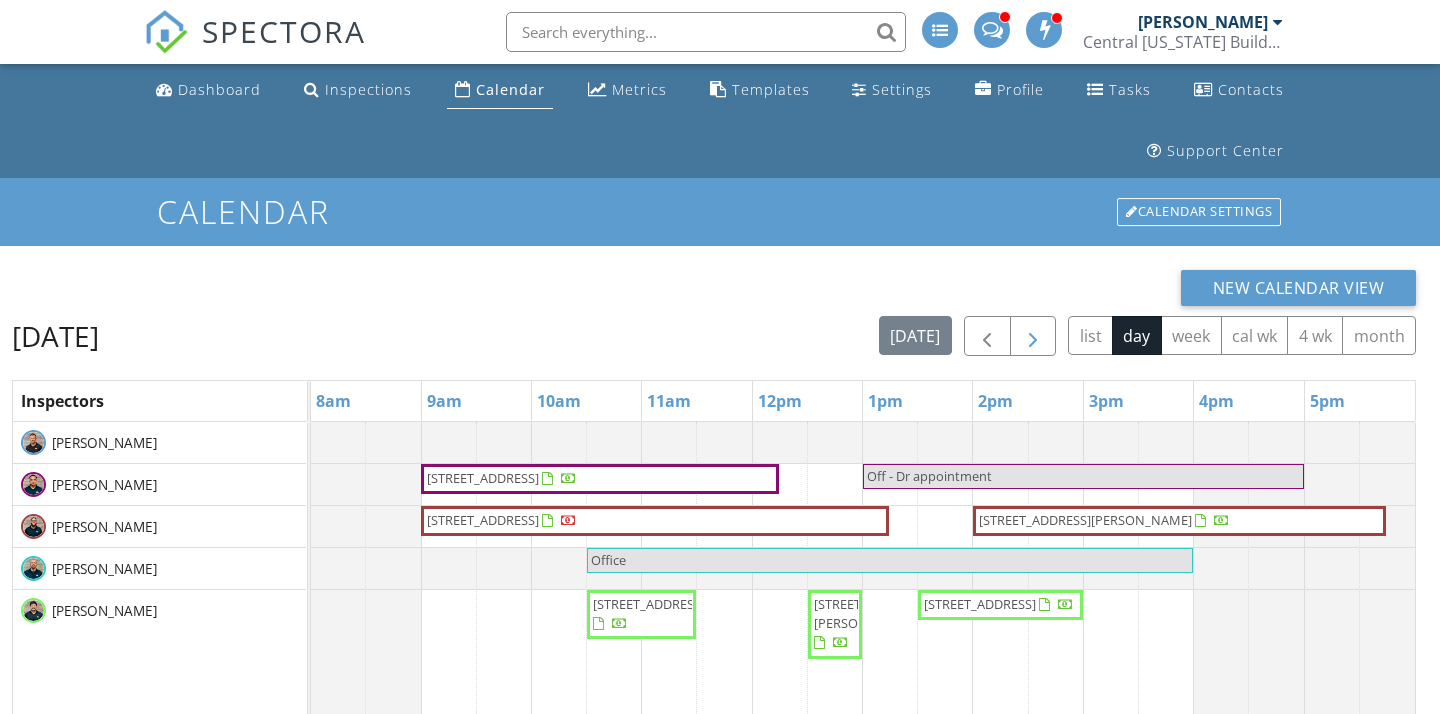 click at bounding box center [1033, 336] 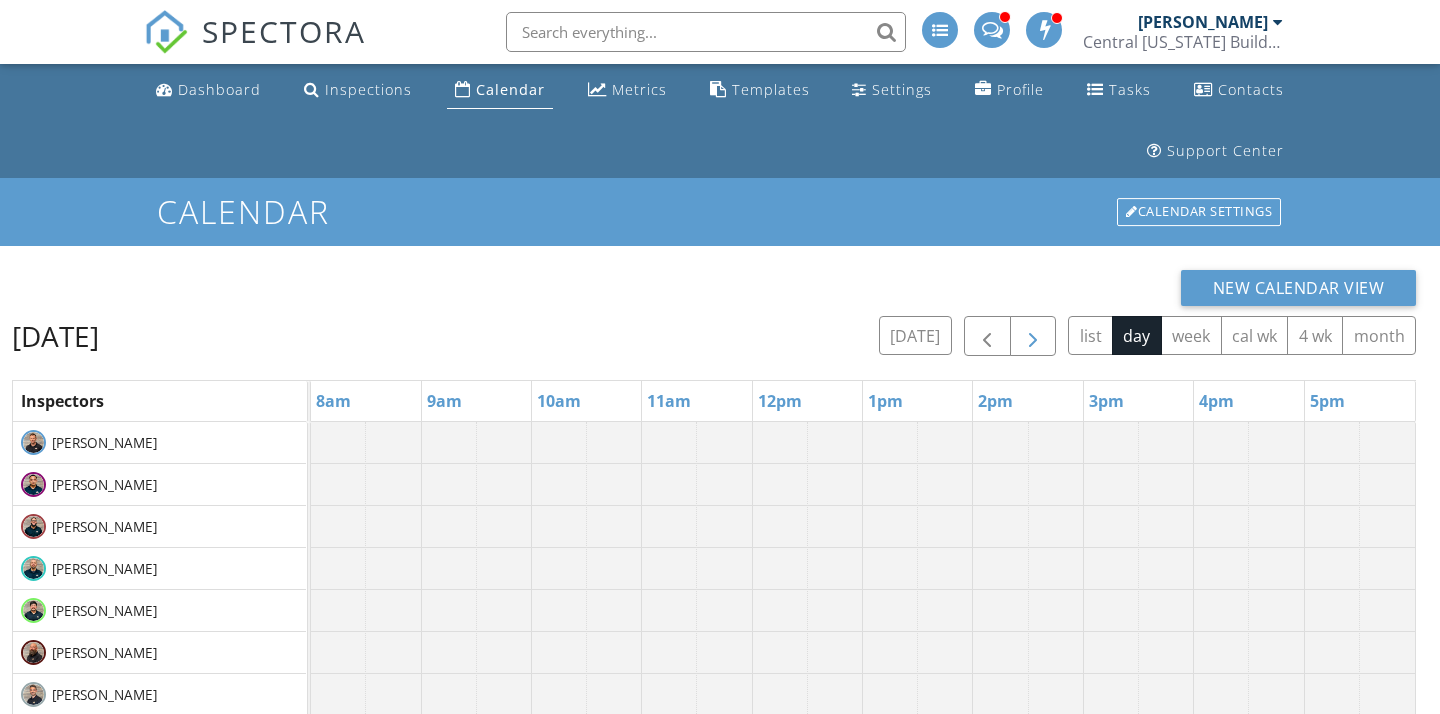 click at bounding box center [1033, 336] 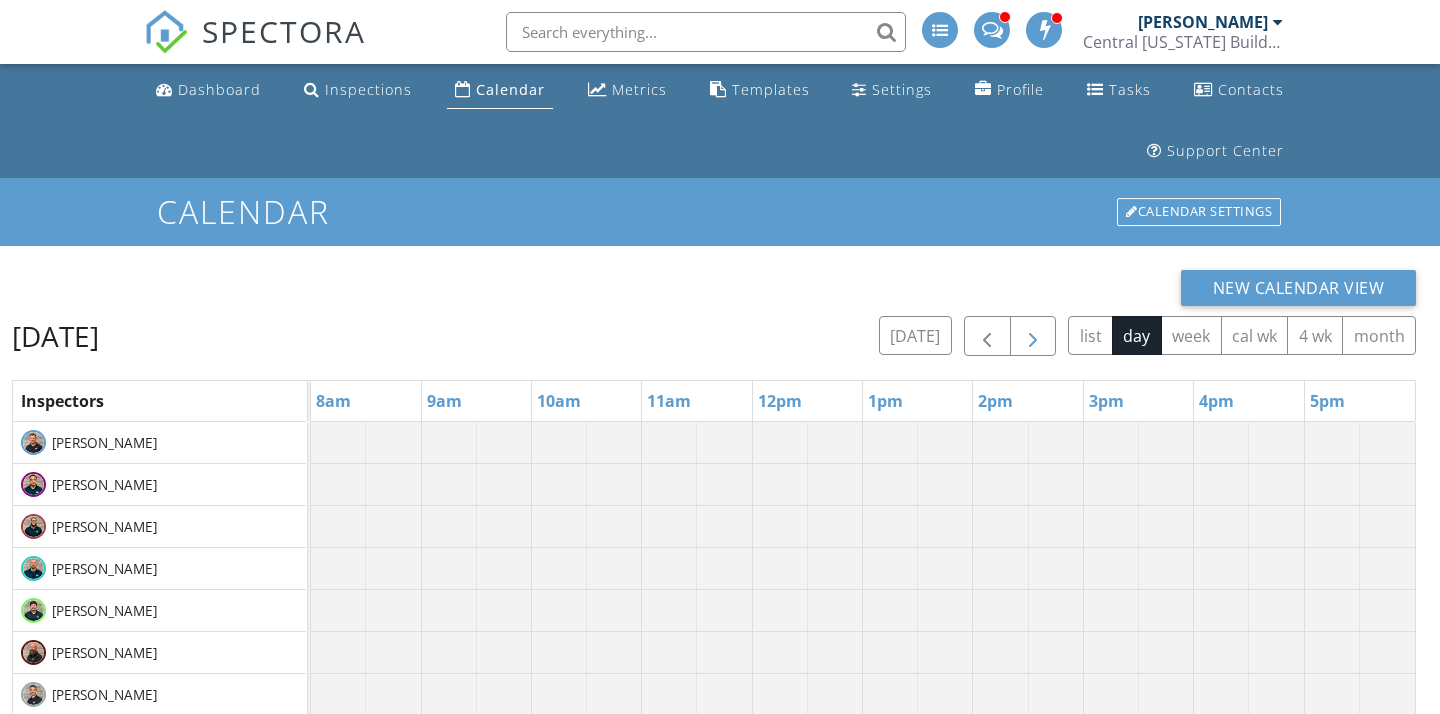 click at bounding box center (1033, 336) 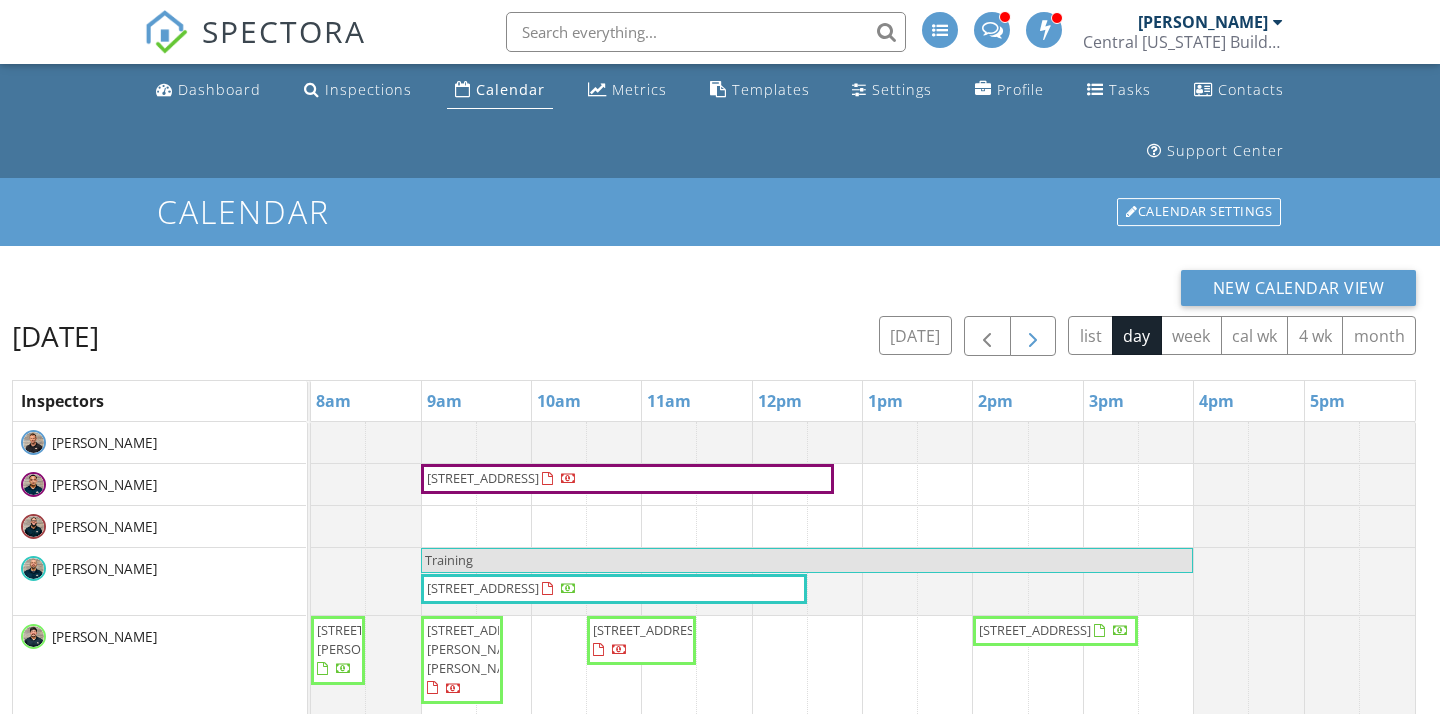 click at bounding box center [1033, 336] 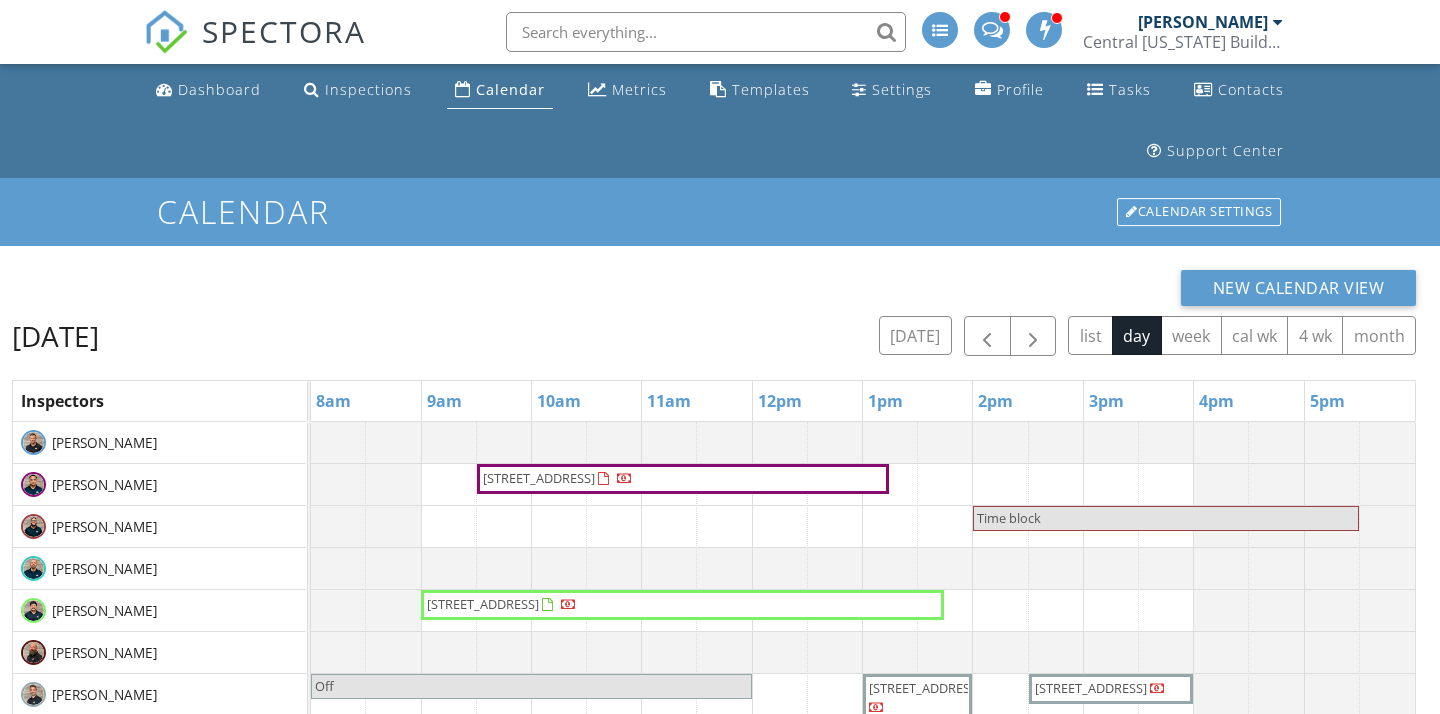 scroll, scrollTop: 20, scrollLeft: 0, axis: vertical 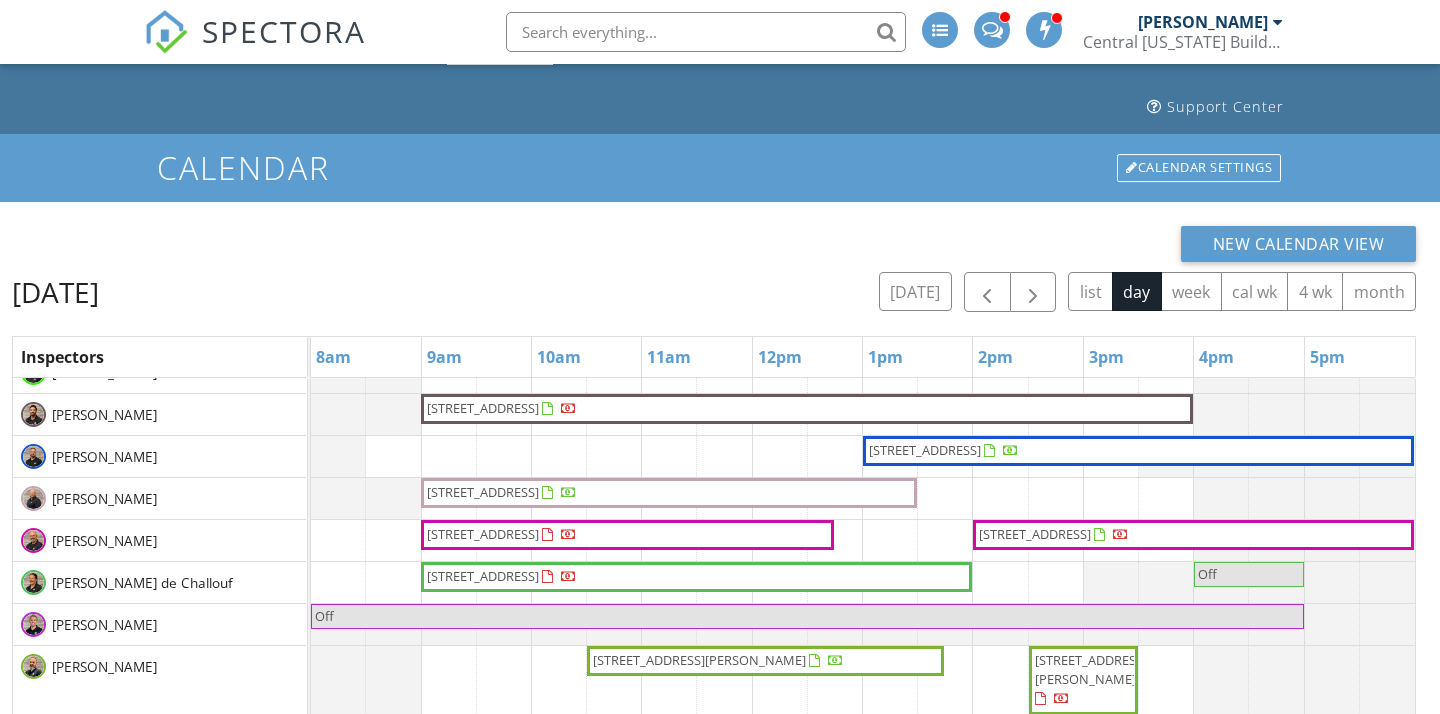 click on "16828 Vinci Way , Montverde 34756" at bounding box center (944, 451) 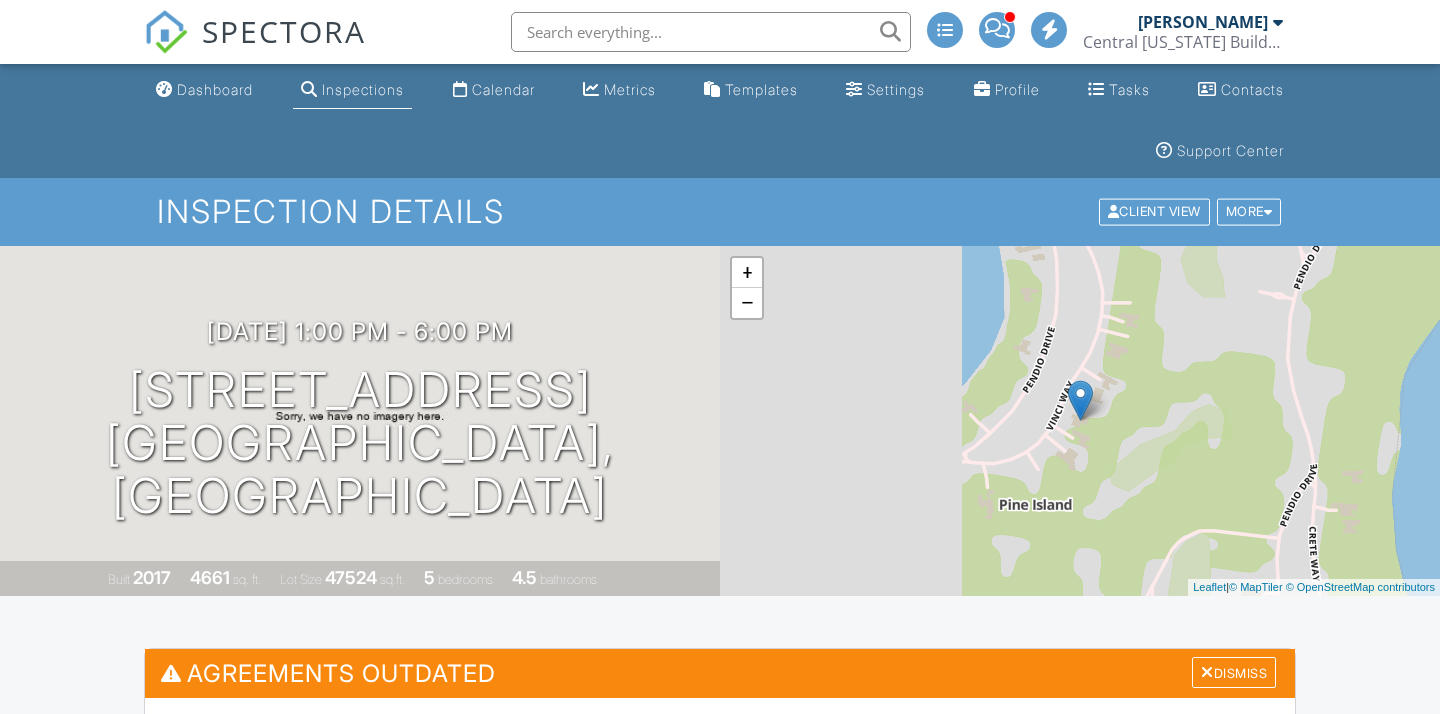 scroll, scrollTop: 0, scrollLeft: 0, axis: both 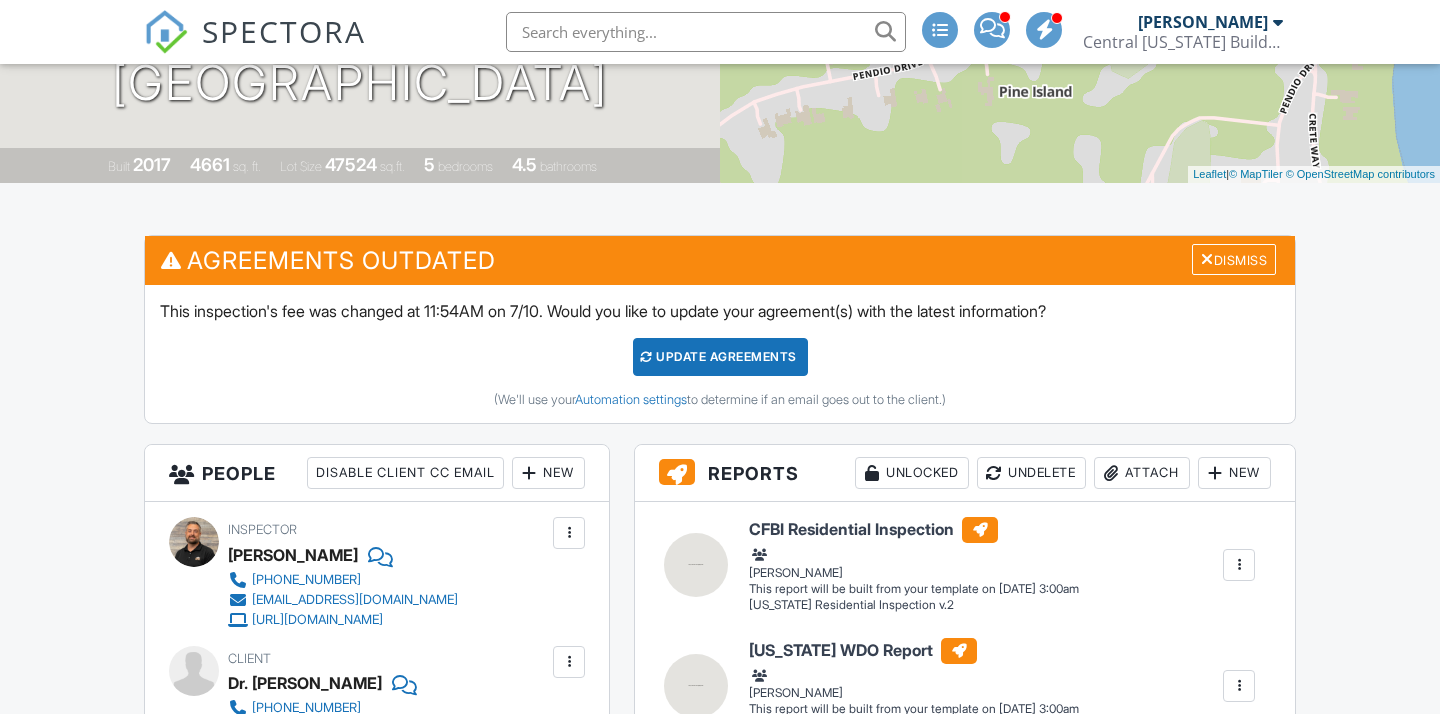 click on "New" at bounding box center [548, 473] 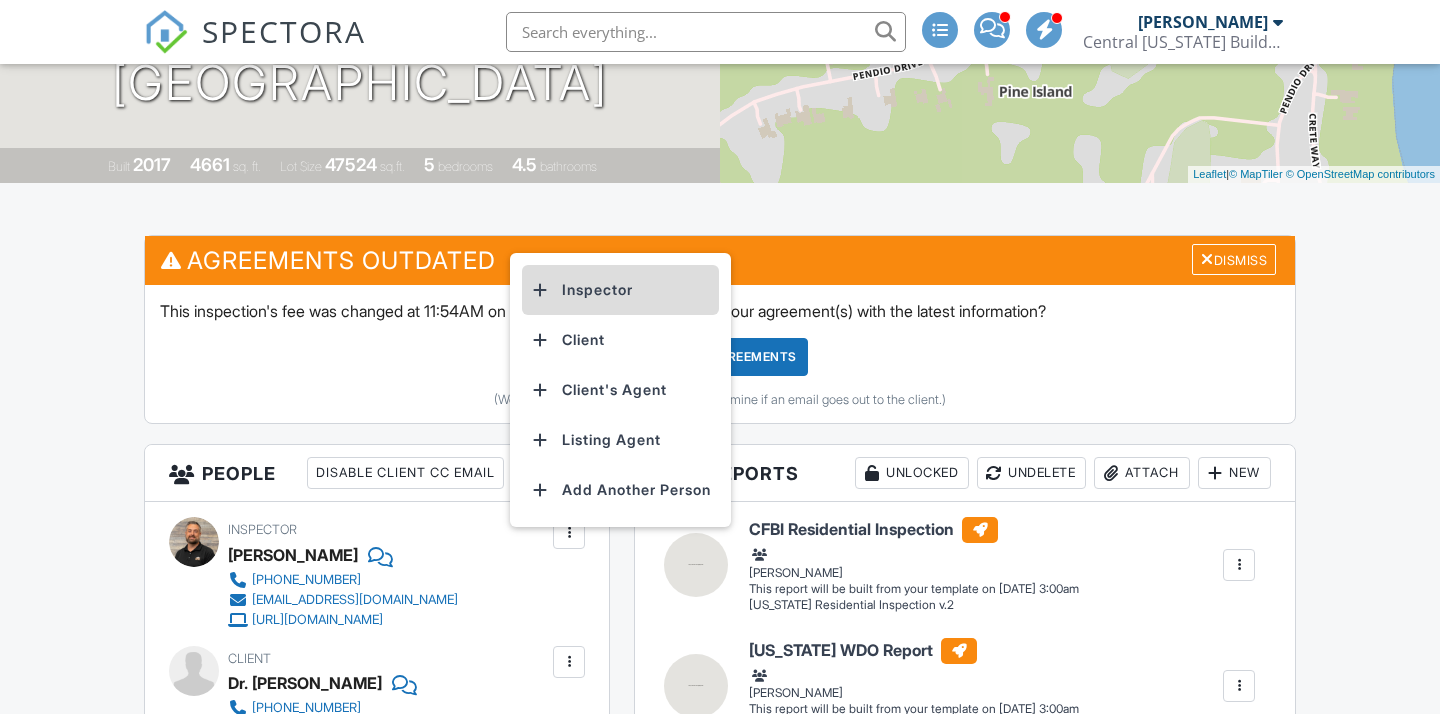 click on "Inspector" at bounding box center [620, 290] 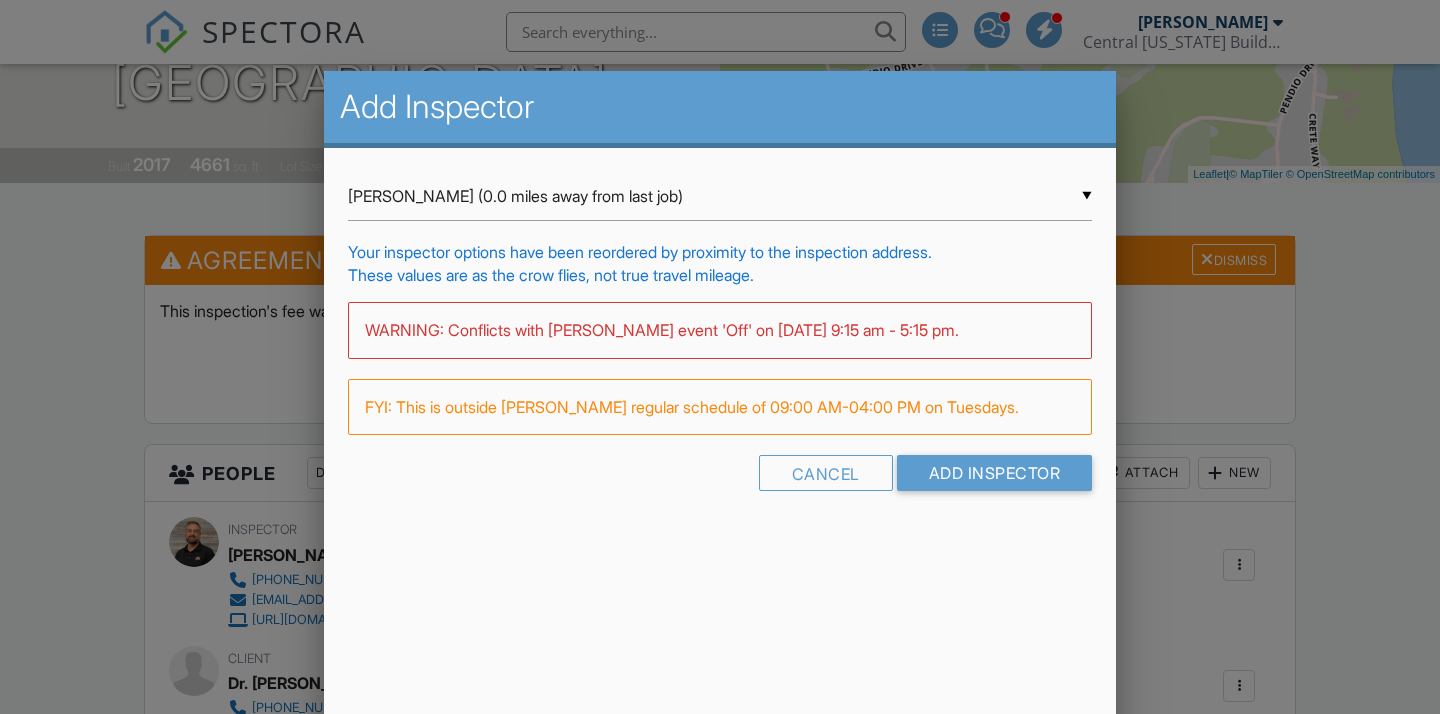 click on "▼ Bryon Borchardt (0.0 miles away from last job) Bryon Borchardt (0.0 miles away from last job) JT Edgren (4.3 miles away from home) Hamza Akileh (9.2 miles away from last job) Luzmarina Larez Valle de Challouf (13.0 miles away from last job) Noah Wetzel (13.1 miles away from home) James Pence (15.3 miles away from home) Javier Millones (17.3 miles away from home) John Behm (20.0 miles away from last job) Sean McKim (24.2 miles away from last job) Christopher "Max" Thompson (25.3 miles away from home) Mariano Salas (29.6 miles away from last job) Eric Geter (29.7 miles away from last job) Matthew Kuhl (29.7 miles away from last job) Andrew Snook (30.2 miles away from home) Lyubomir "Leo" Sapundzhiev (32.4 miles away from last job) Austin Lopez (37.9 miles away from last job) Juan Garcia (43.1 miles away from last job) Andrew Ruiz (48.3 miles away from home) Anthony Castaneda (51.6 miles away from last job) Carl Monn (73.8 miles away from last job) Miles Moore (108.8 miles away from home)" at bounding box center [720, 196] 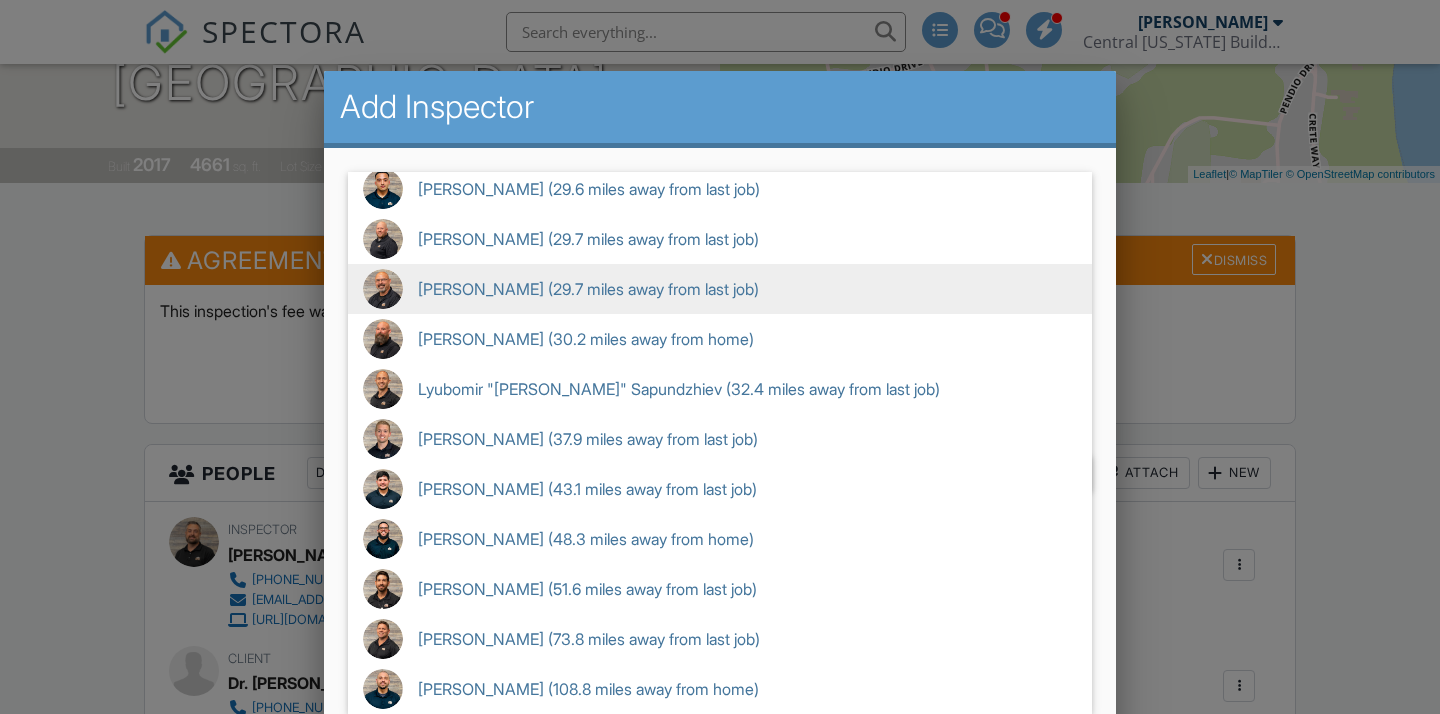 scroll, scrollTop: 508, scrollLeft: 0, axis: vertical 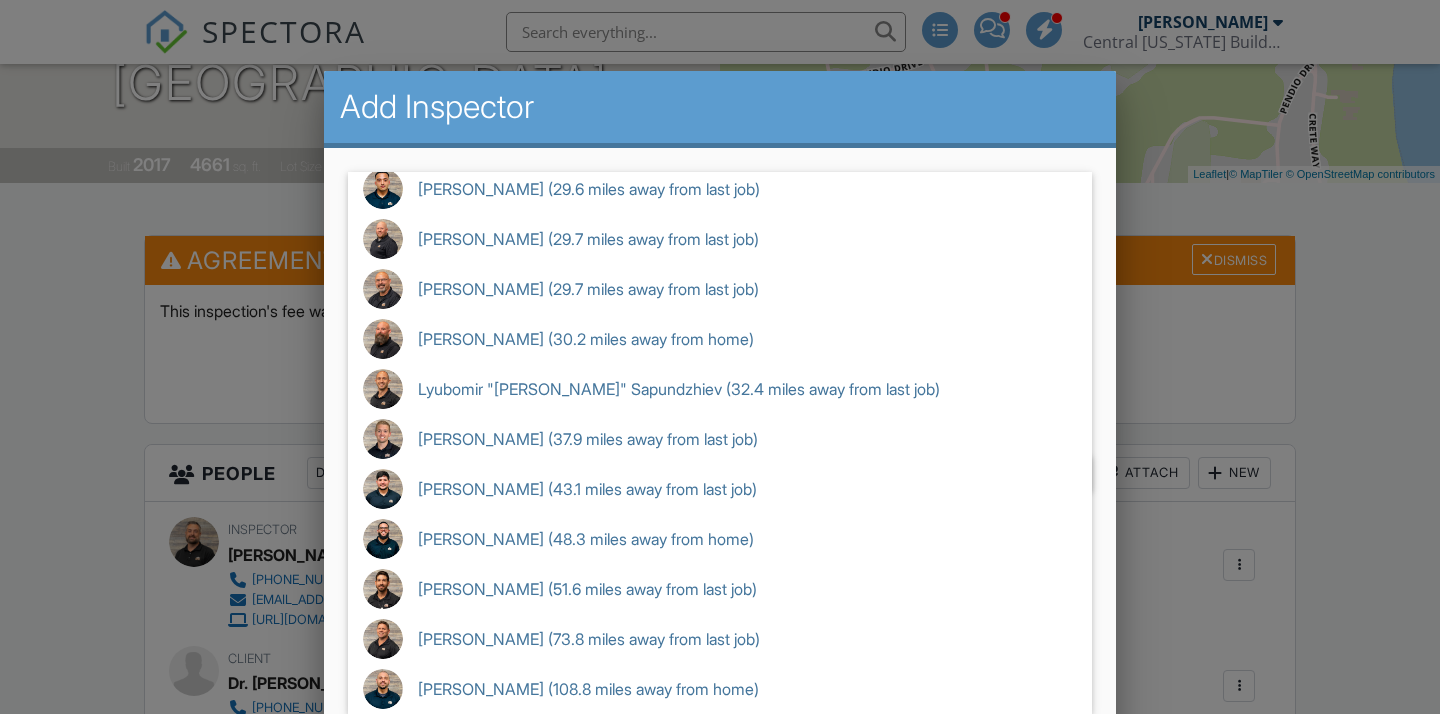 click at bounding box center (720, 346) 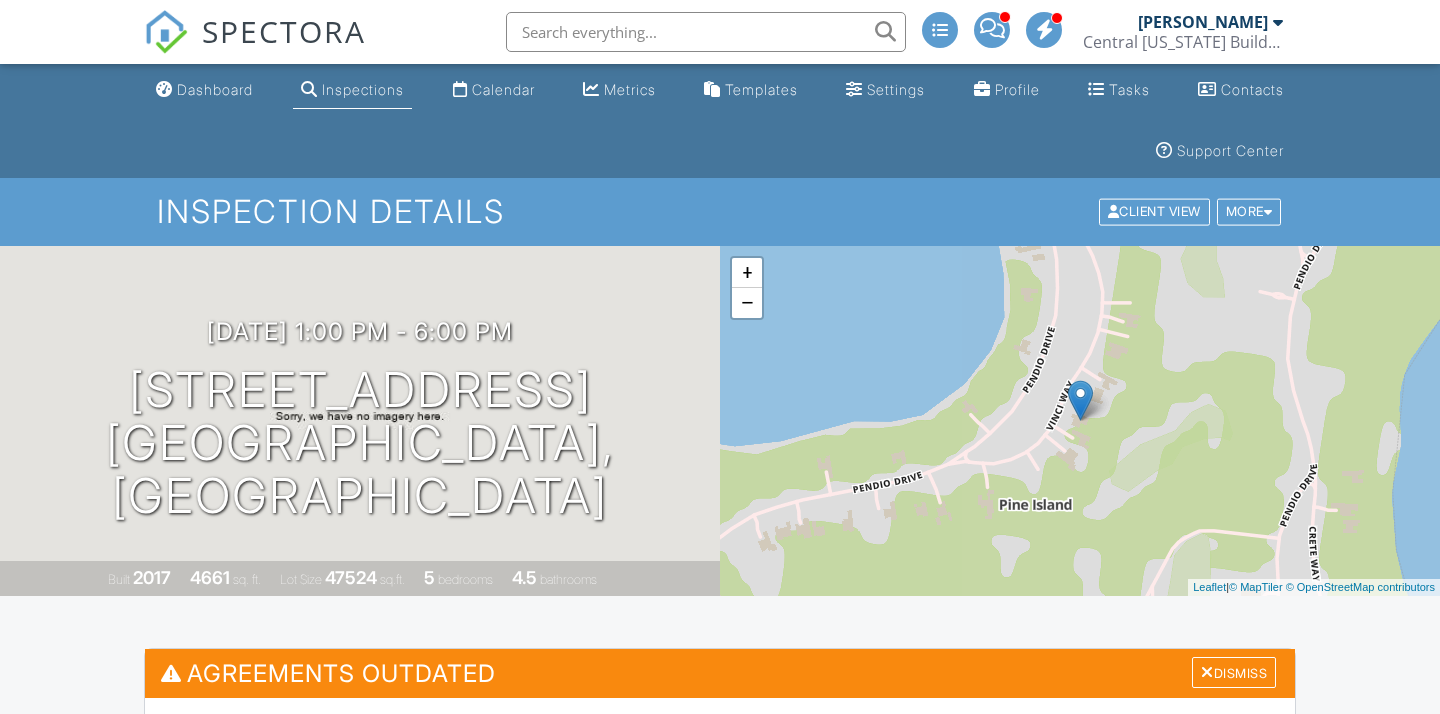 scroll, scrollTop: 0, scrollLeft: 0, axis: both 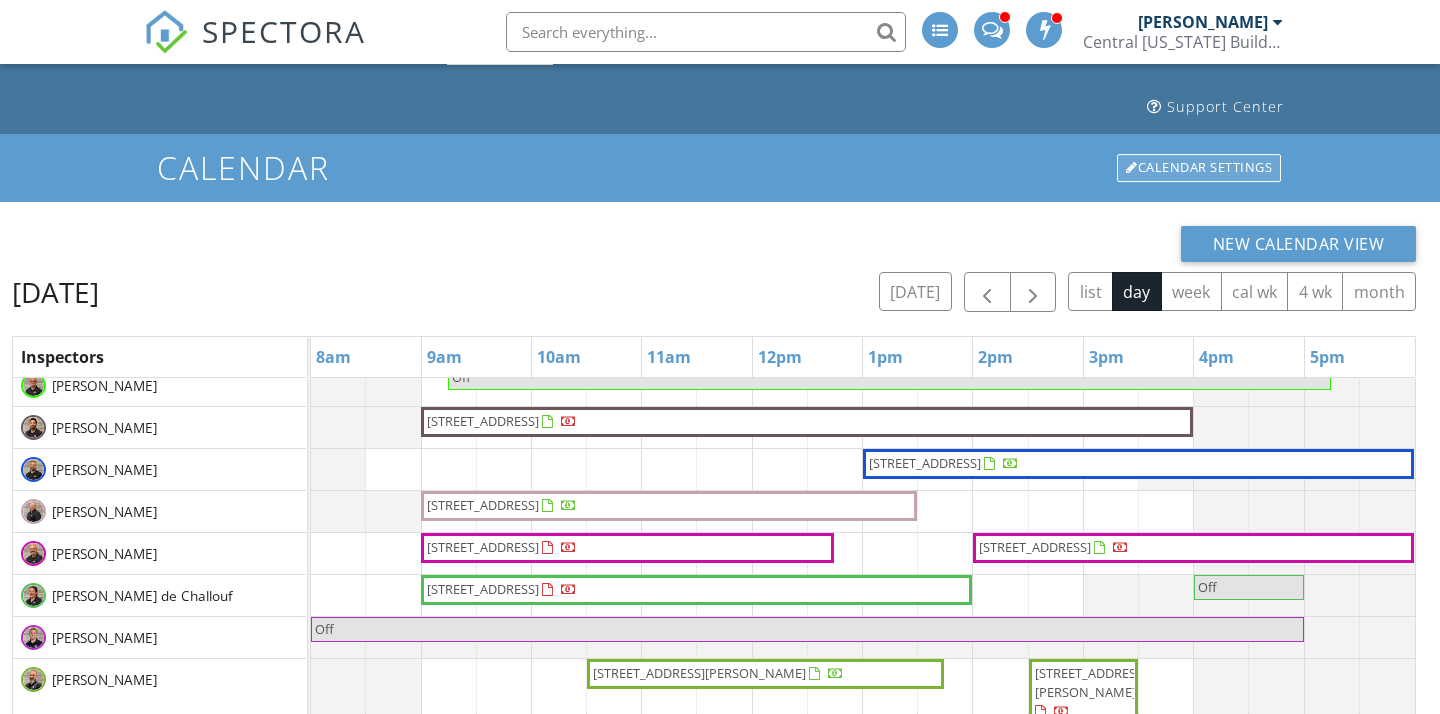 click on "Calendar Settings" at bounding box center [1199, 168] 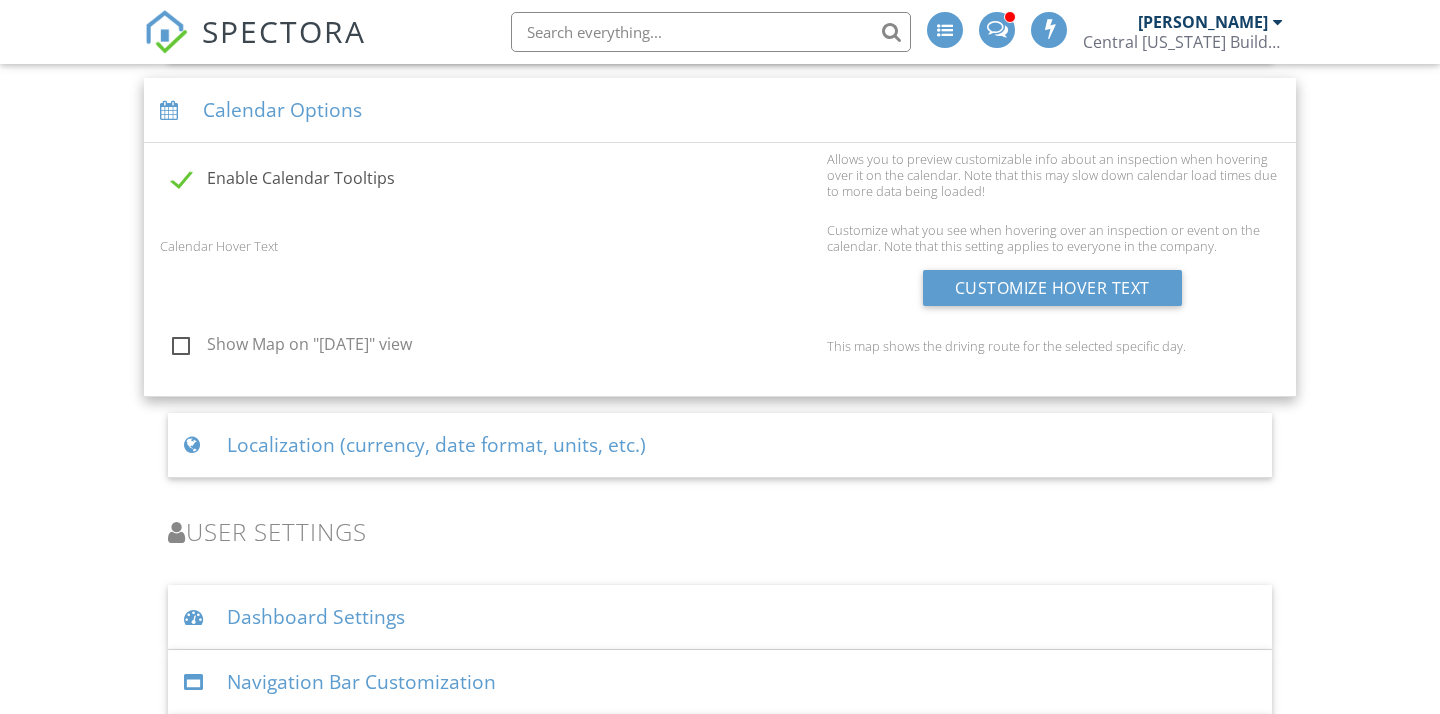 scroll, scrollTop: 2727, scrollLeft: 0, axis: vertical 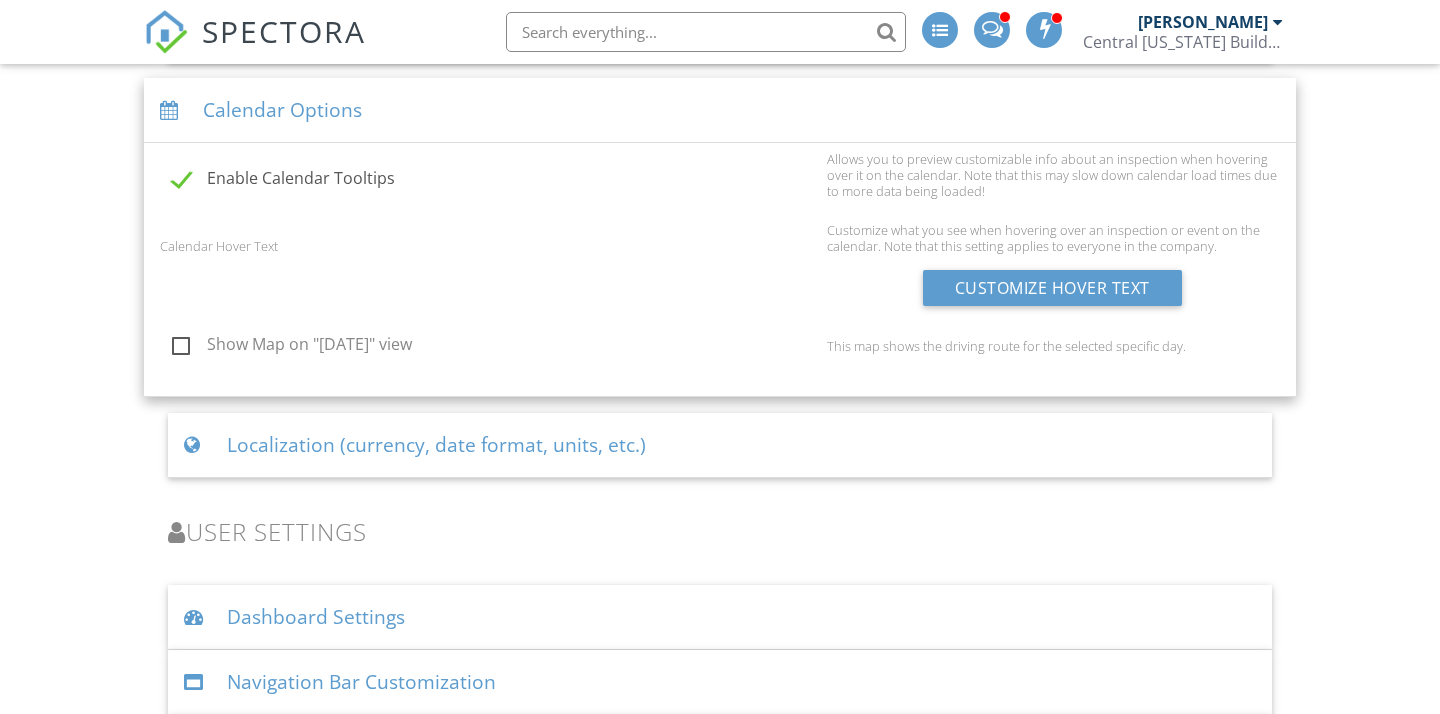 click on "Show Map on "[DATE]" view" at bounding box center [493, 347] 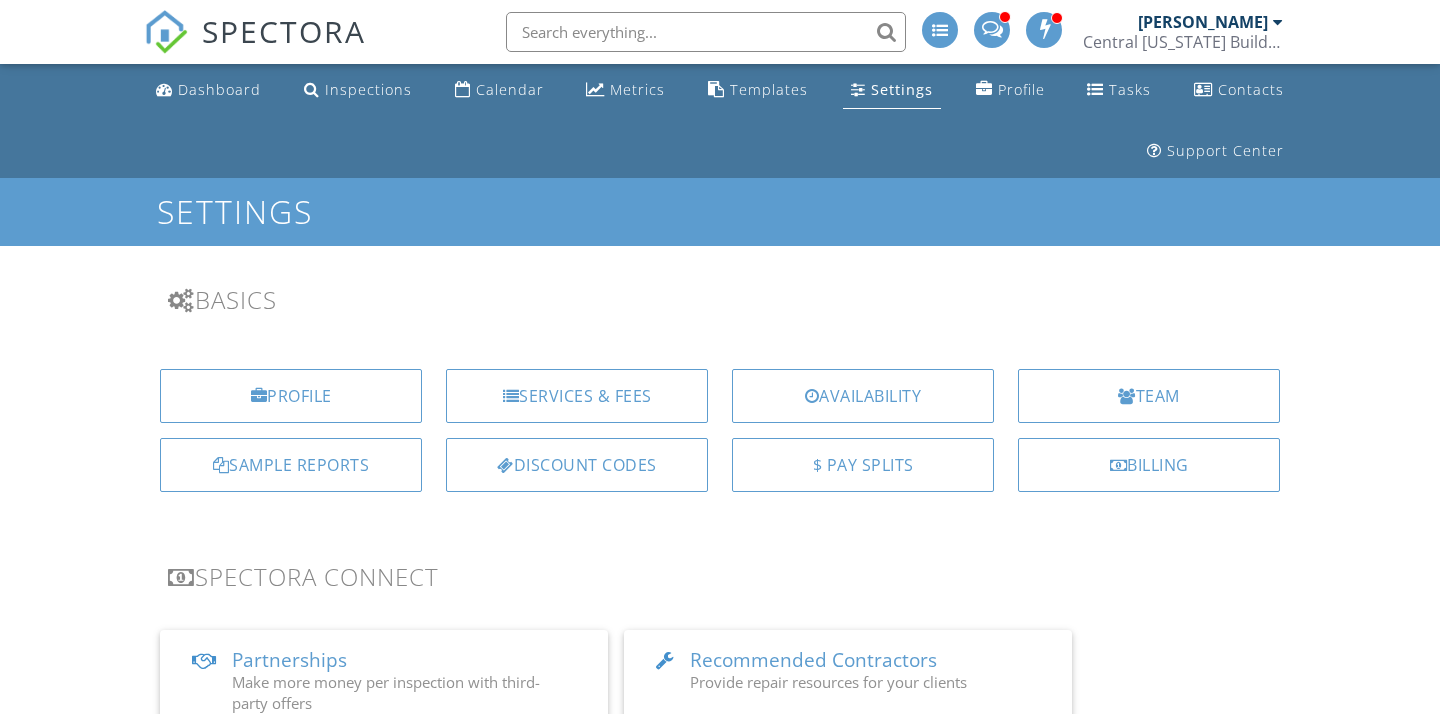 scroll, scrollTop: 0, scrollLeft: 0, axis: both 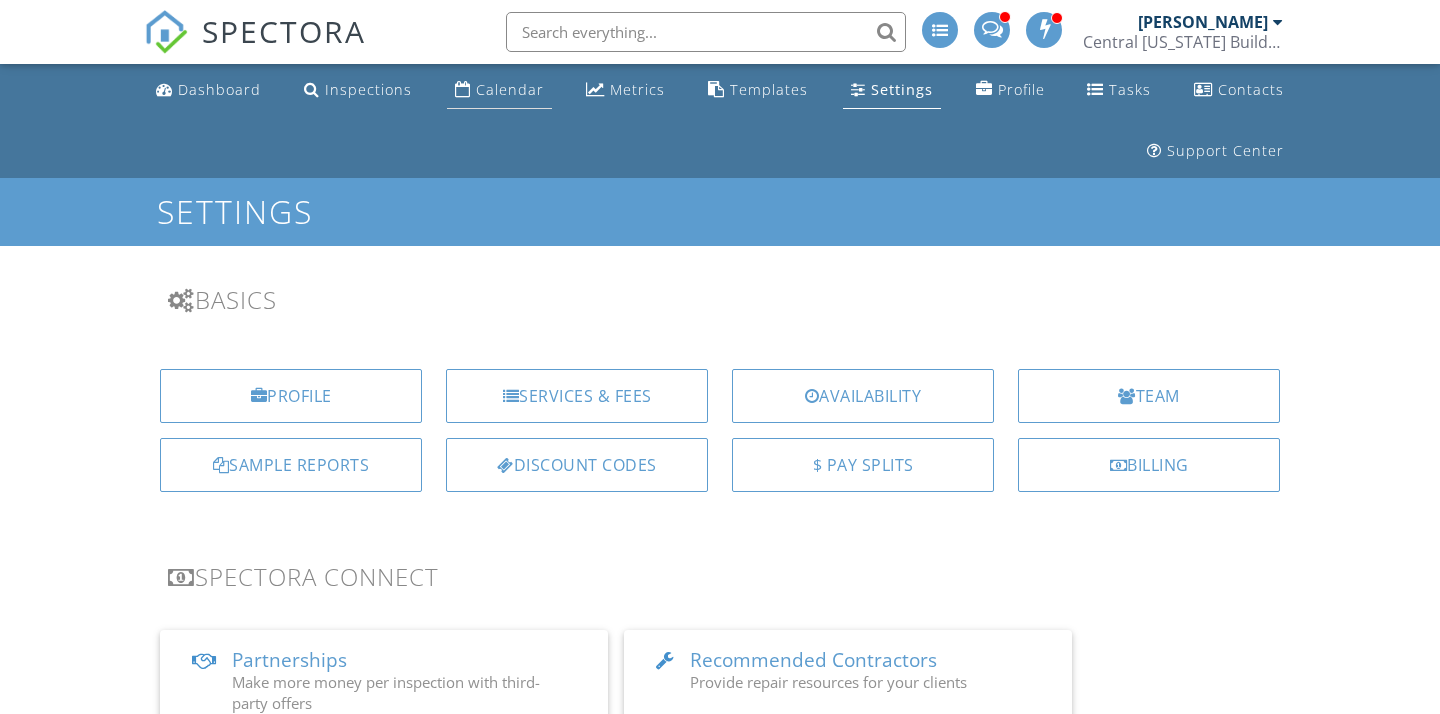 click on "Calendar" at bounding box center [510, 89] 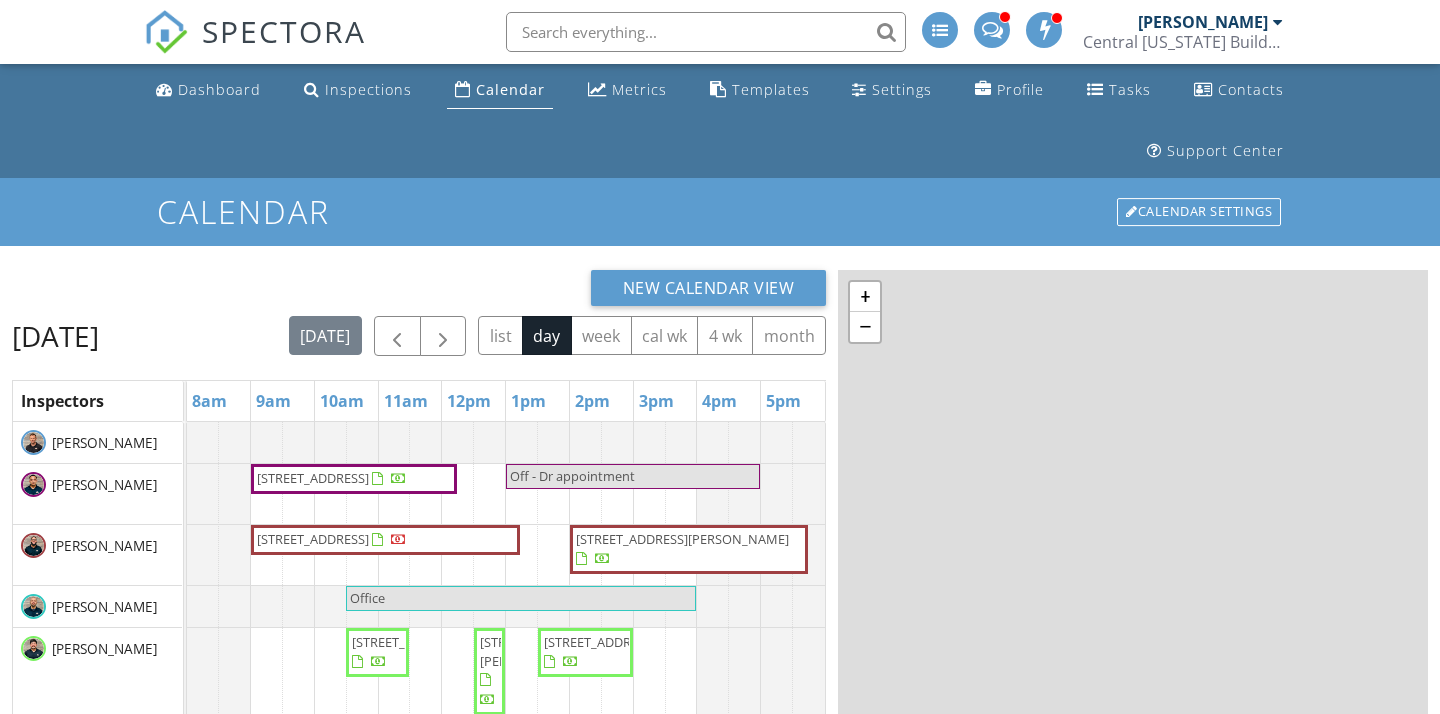 scroll, scrollTop: 0, scrollLeft: 0, axis: both 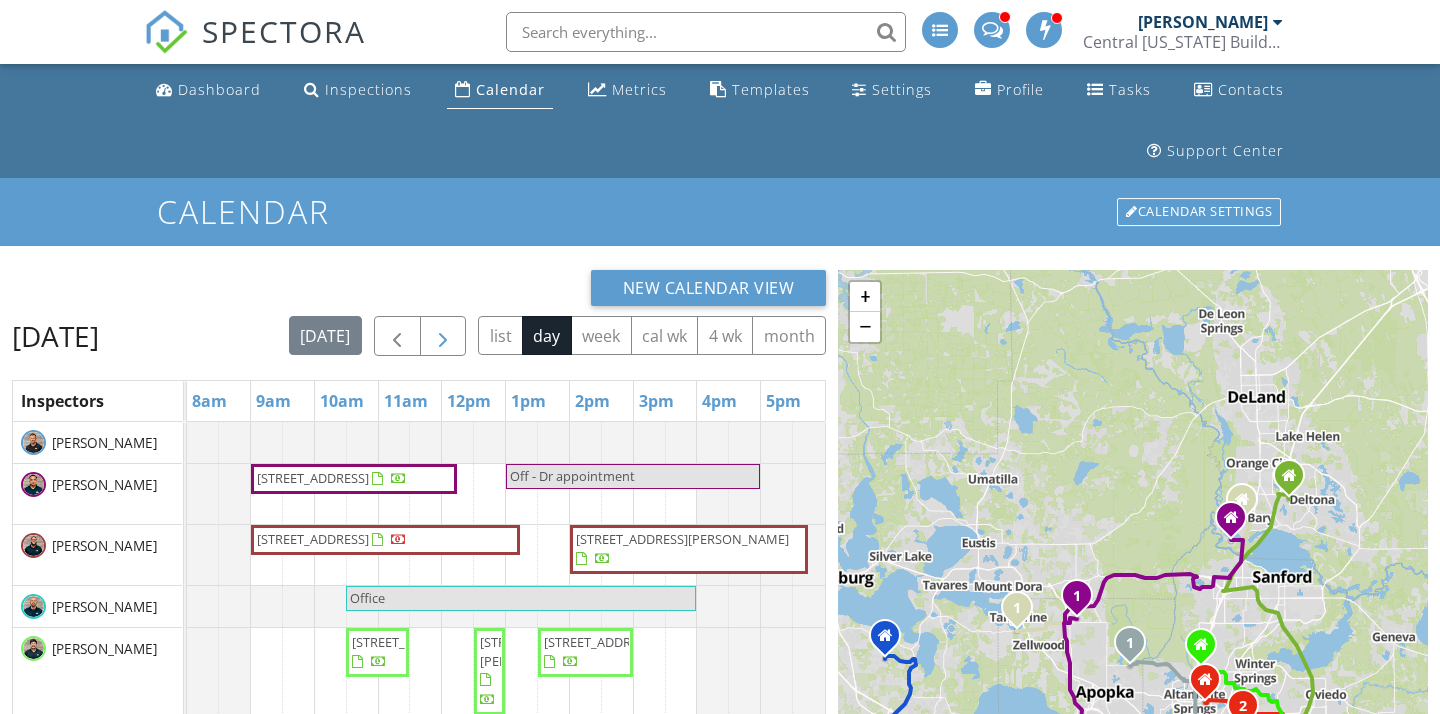 click at bounding box center [443, 336] 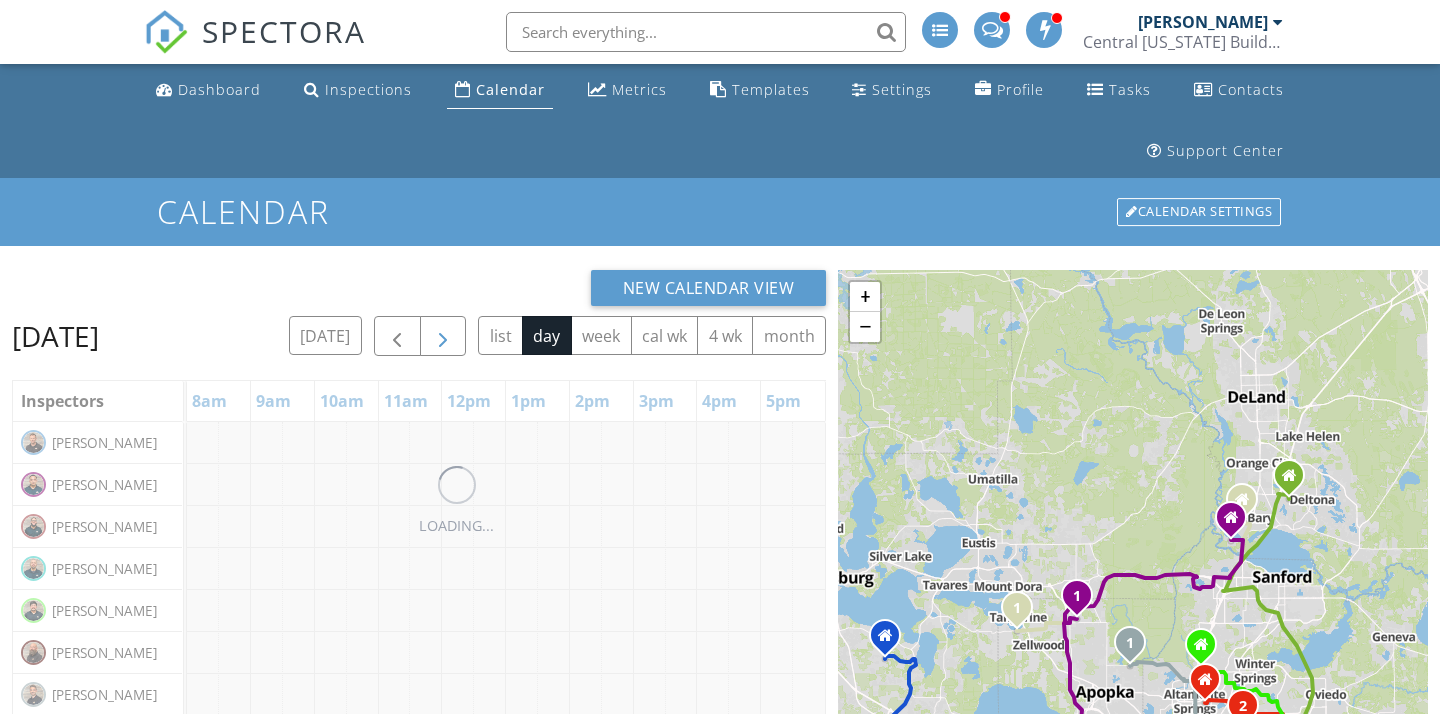 click at bounding box center (443, 337) 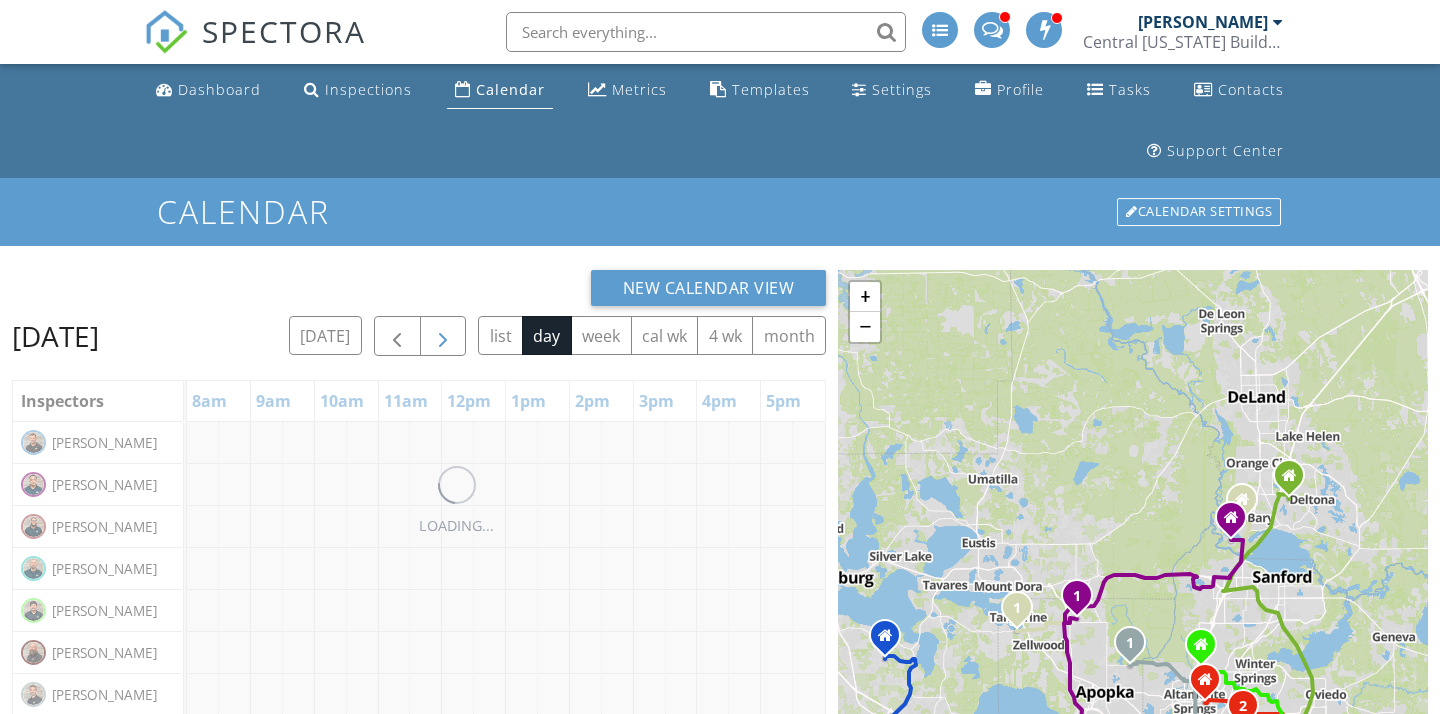 click at bounding box center [443, 336] 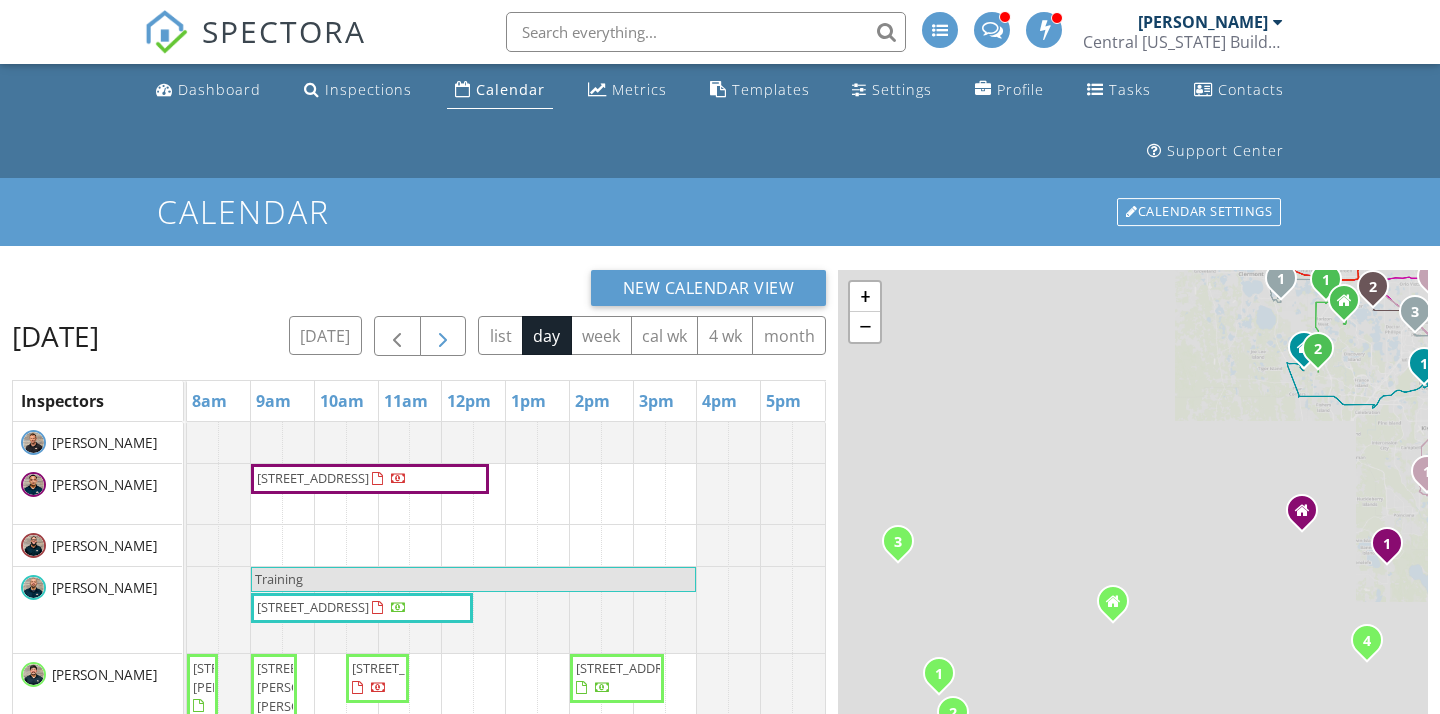 click at bounding box center (443, 336) 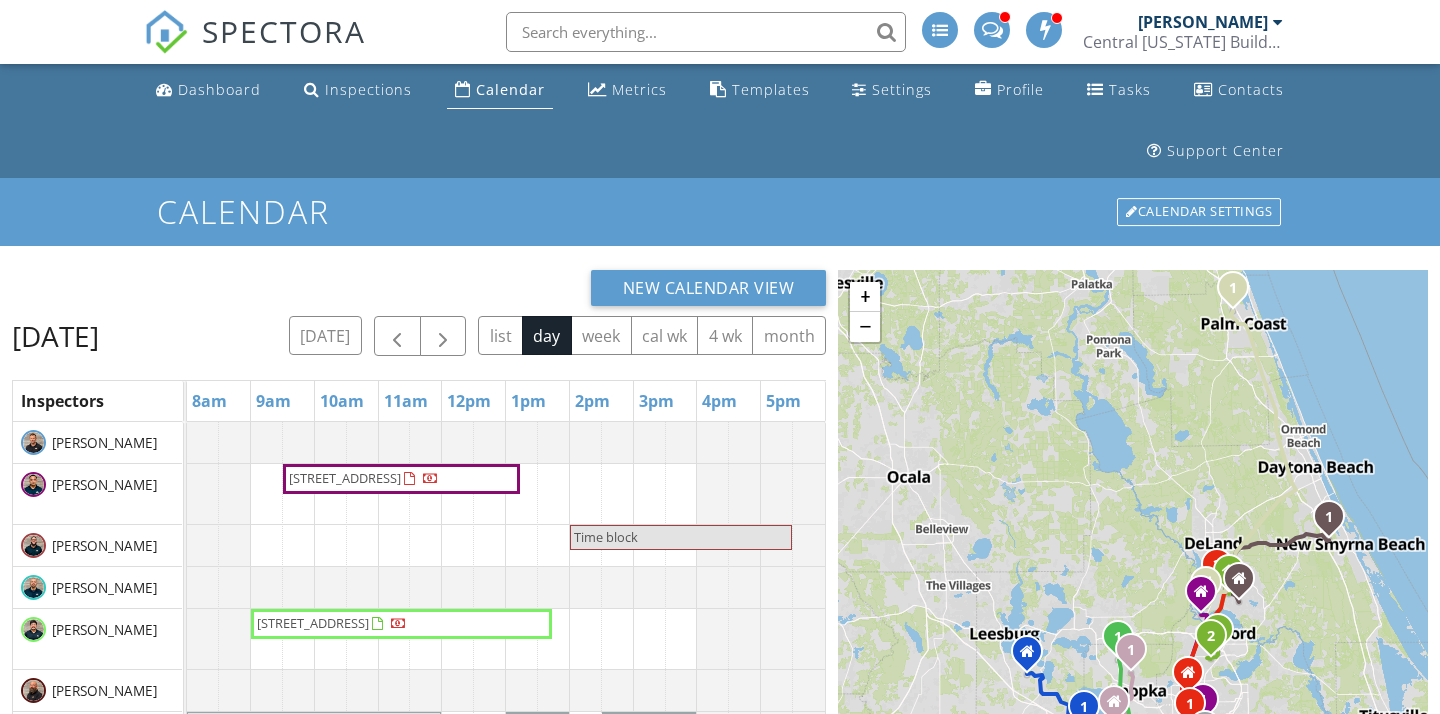 scroll, scrollTop: 269, scrollLeft: 0, axis: vertical 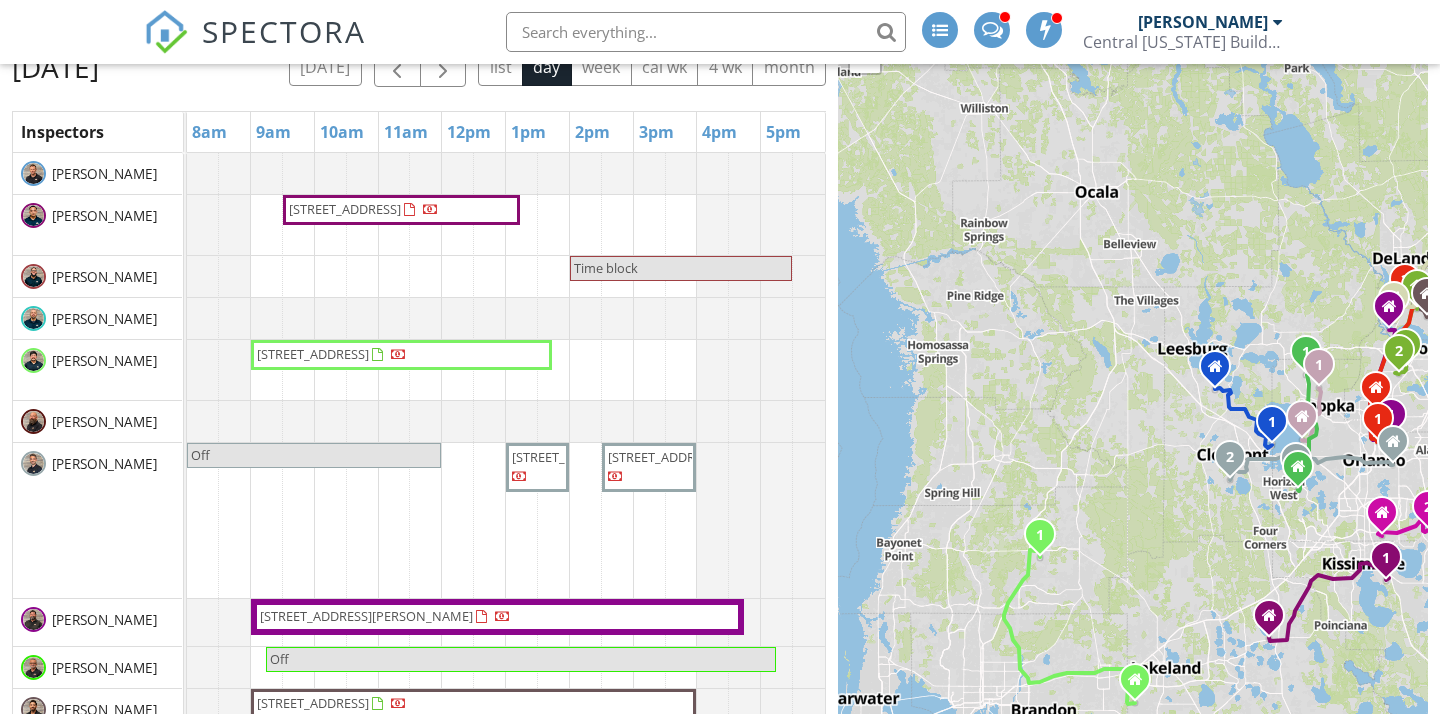 click on "1 1 1 2 1 1 1 1 1 2 1 1 2 1 1 2 + − US 17; US 92, Neptune Road 50.3 km, 57 min Head east on Old Haines City Lake Alfred Road 250 m Turn right onto Fletcher Trailer Park Road 600 m Turn left onto US 17 4.5 km Turn left onto 17th Street (US 17) 30 km Continue onto John Young Parkway (US 17) 4 km Turn right onto Emmett Street 800 m Continue onto Broadway Avenue 550 m Turn right onto Neptune Road (CR 525) 8 km Turn right onto Tohoqua Boulevard 300 m Turn right onto Cross Prairie Parkway 350 m Turn left onto Felicity Lane 150 m Turn right onto Volunteer Avenue 350 m Turn left onto Fulfillment Drive 300 m You have arrived at your destination, on the right 0 m US 27, Osceola Parkway 62.9 km, 60 min Head east on Old Haines City Lake Alfred Road 250 m Turn right onto Fletcher Trailer Park Road 600 m Turn left onto US 17 2.5 km Take the ramp 400 m Merge left onto US 27 15 km Take the ramp 1.5 km Merge left onto I 4 6 km Keep left onto I 4 3.5 km Keep right towards FL 417 North: Airport 400 m 7 km 600 m 10 km 2.5 km" at bounding box center (1133, 381) 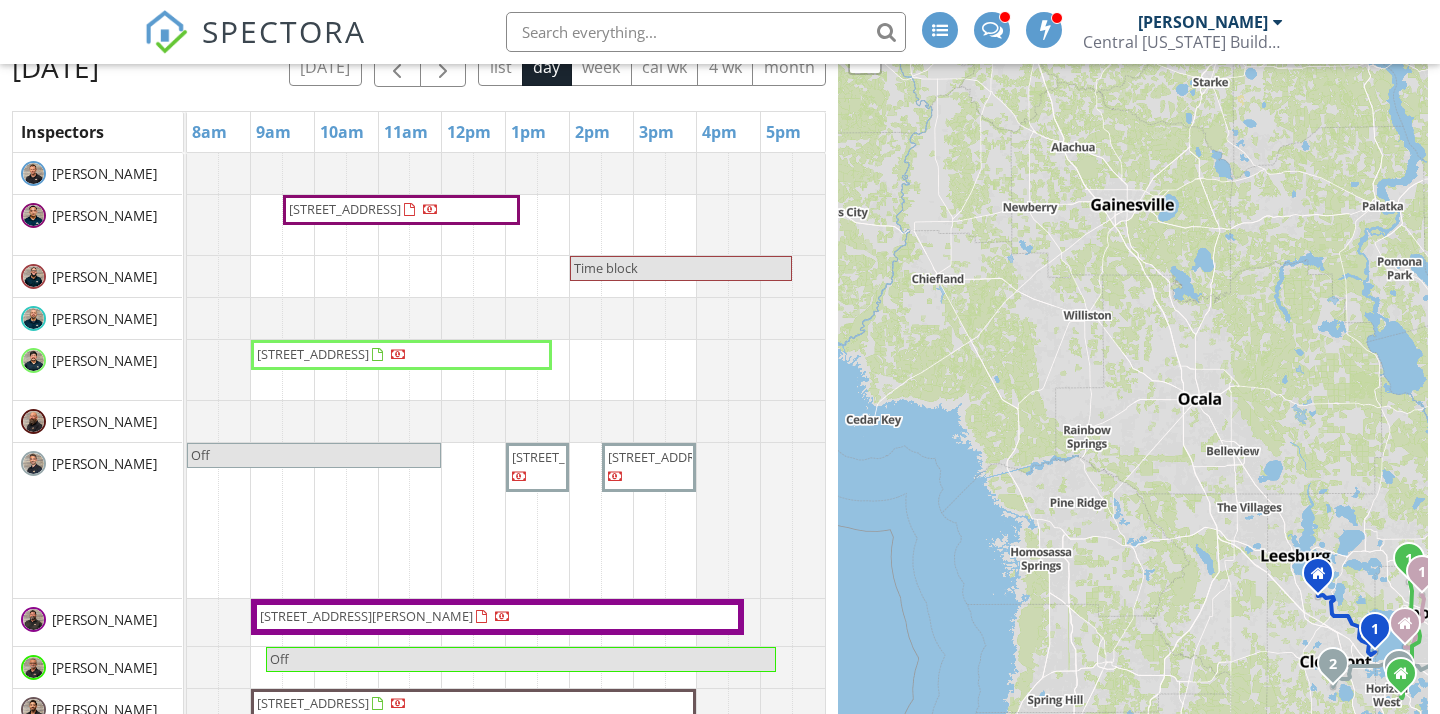 click on "1 1 1 2 1 1 1 1 1 2 1 1 2 1 1 2 + − US 17; US 92, Neptune Road 50.3 km, 57 min Head east on Old Haines City Lake Alfred Road 250 m Turn right onto Fletcher Trailer Park Road 600 m Turn left onto US 17 4.5 km Turn left onto 17th Street (US 17) 30 km Continue onto John Young Parkway (US 17) 4 km Turn right onto Emmett Street 800 m Continue onto Broadway Avenue 550 m Turn right onto Neptune Road (CR 525) 8 km Turn right onto Tohoqua Boulevard 300 m Turn right onto Cross Prairie Parkway 350 m Turn left onto Felicity Lane 150 m Turn right onto Volunteer Avenue 350 m Turn left onto Fulfillment Drive 300 m You have arrived at your destination, on the right 0 m US 27, Osceola Parkway 62.9 km, 60 min Head east on Old Haines City Lake Alfred Road 250 m Turn right onto Fletcher Trailer Park Road 600 m Turn left onto US 17 2.5 km Take the ramp 400 m Merge left onto US 27 15 km Take the ramp 1.5 km Merge left onto I 4 6 km Keep left onto I 4 3.5 km Keep right towards FL 417 North: Airport 400 m 7 km 600 m 10 km 2.5 km" at bounding box center (1133, 381) 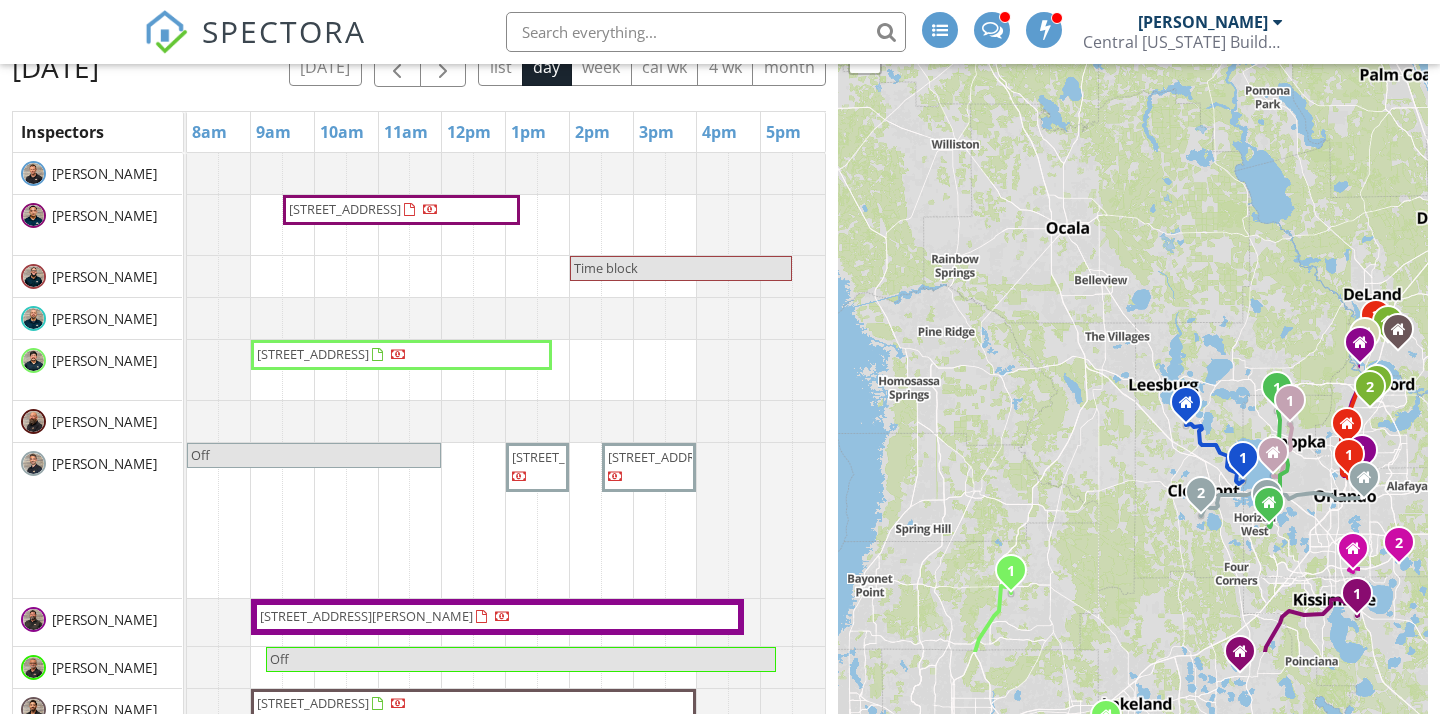 click on "1 1 1 2 1 1 1 1 1 2 1 1 2 1 1 2 + − US 17; US 92, Neptune Road 50.3 km, 57 min Head east on Old Haines City Lake Alfred Road 250 m Turn right onto Fletcher Trailer Park Road 600 m Turn left onto US 17 4.5 km Turn left onto 17th Street (US 17) 30 km Continue onto John Young Parkway (US 17) 4 km Turn right onto Emmett Street 800 m Continue onto Broadway Avenue 550 m Turn right onto Neptune Road (CR 525) 8 km Turn right onto Tohoqua Boulevard 300 m Turn right onto Cross Prairie Parkway 350 m Turn left onto Felicity Lane 150 m Turn right onto Volunteer Avenue 350 m Turn left onto Fulfillment Drive 300 m You have arrived at your destination, on the right 0 m US 27, Osceola Parkway 62.9 km, 60 min Head east on Old Haines City Lake Alfred Road 250 m Turn right onto Fletcher Trailer Park Road 600 m Turn left onto US 17 2.5 km Take the ramp 400 m Merge left onto US 27 15 km Take the ramp 1.5 km Merge left onto I 4 6 km Keep left onto I 4 3.5 km Keep right towards FL 417 North: Airport 400 m 7 km 600 m 10 km 2.5 km" at bounding box center (1133, 381) 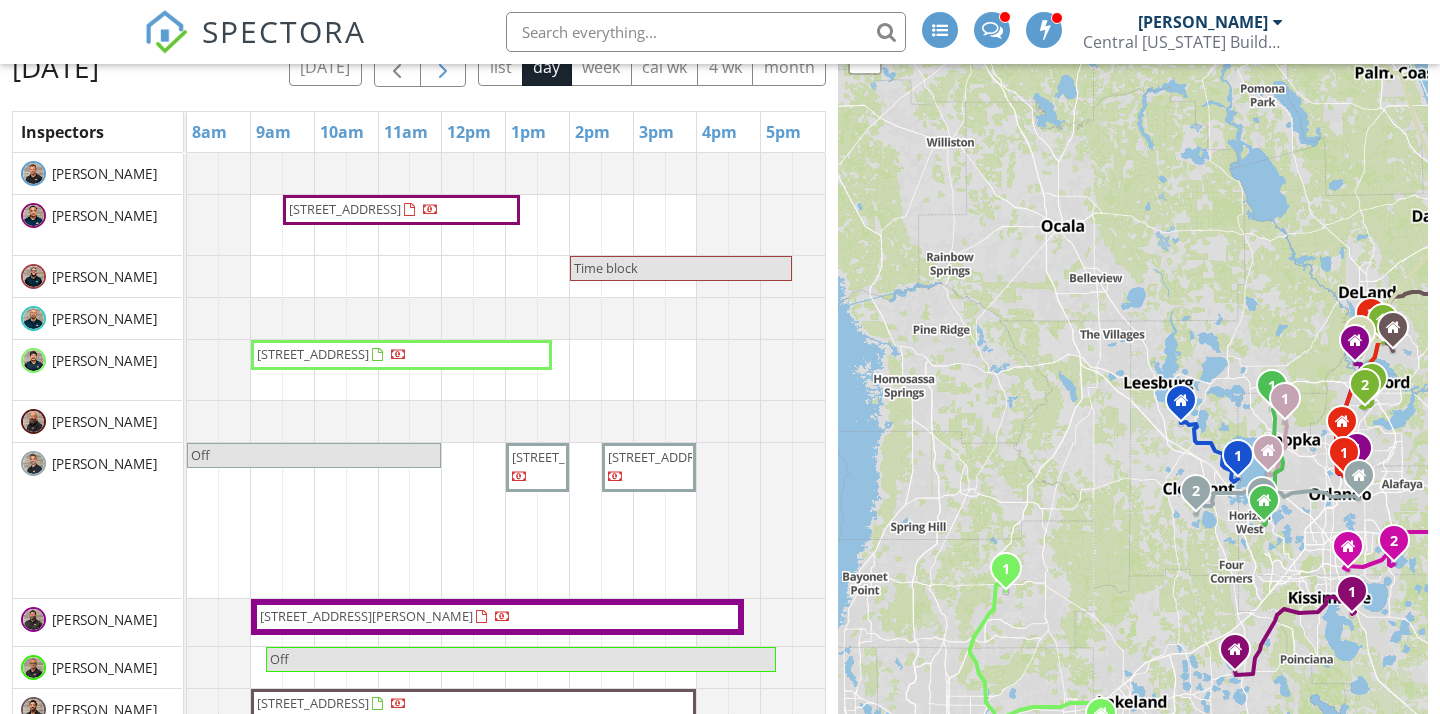 click at bounding box center (443, 68) 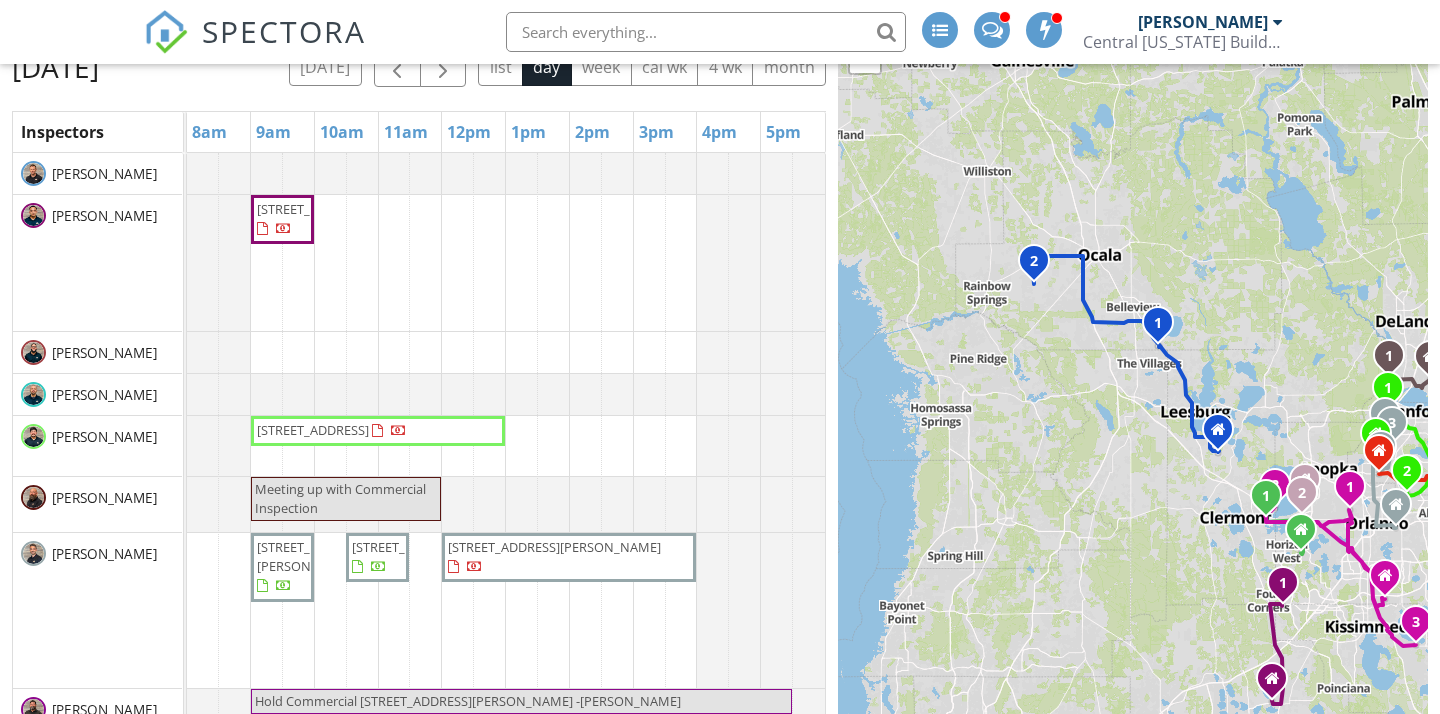 click on "1 1 1 2 3 1 2 1 1 2 1 2 1 2 3 1 1 + − US 27, US 192 35.0 km, 33 min Head east on Old Haines City Lake Alfred Road 250 m Turn right onto Fletcher Trailer Park Road 600 m Turn left onto US 17 2.5 km Take the ramp 400 m Merge left onto US 27 25 km Take the ramp towards US 192 East: Disney World 550 m Continue onto US 192 3 km Turn right onto Lindfields Boulevard 550 m Make a U-turn and continue on Lindfields Boulevard 200 m Turn right onto Papaya Drive 45 m You have arrived at your destination, on the right 0 m US 27, I 4 36.5 km, 33 min Head east on Old Haines City Lake Alfred Road 250 m Turn right onto Fletcher Trailer Park Road 600 m Turn left onto US 17 2.5 km Take the ramp 400 m Merge left onto US 27 15 km Take the ramp 1.5 km Merge left onto I 4 6 km Keep right towards FL 429 North: Apopka 2 km Continue onto Western Beltway (FL 429 Toll) 6 km Take the ramp towards US 192: Kissimmee 800 m Turn left onto US 192 2.5 km Turn left onto Lindfields Boulevard 600 m 200 m Turn right onto Papaya Drive 45 m 0 m" at bounding box center [1133, 381] 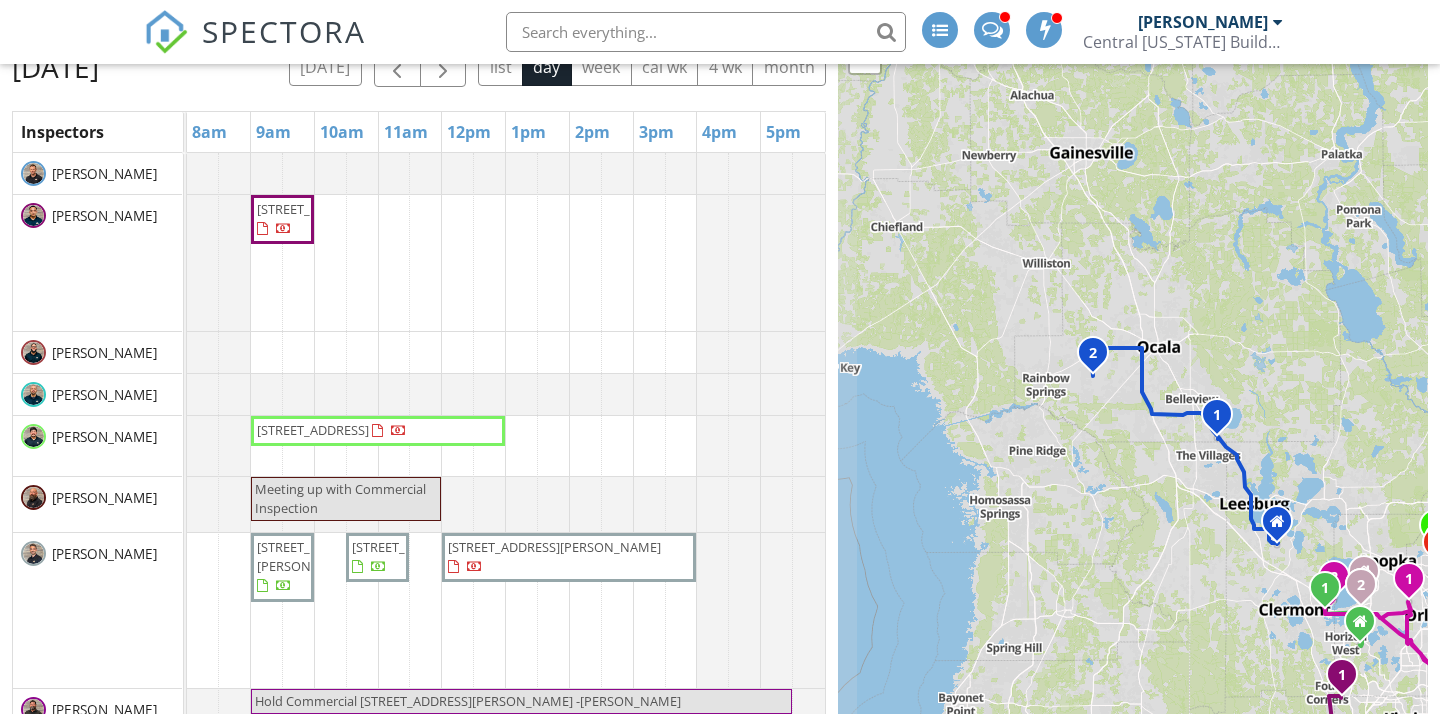 click on "1 1 1 2 3 1 2 1 1 2 1 2 1 2 3 1 1 + − US 27, US 192 35.0 km, 33 min Head east on Old Haines City Lake Alfred Road 250 m Turn right onto Fletcher Trailer Park Road 600 m Turn left onto US 17 2.5 km Take the ramp 400 m Merge left onto US 27 25 km Take the ramp towards US 192 East: Disney World 550 m Continue onto US 192 3 km Turn right onto Lindfields Boulevard 550 m Make a U-turn and continue on Lindfields Boulevard 200 m Turn right onto Papaya Drive 45 m You have arrived at your destination, on the right 0 m US 27, I 4 36.5 km, 33 min Head east on Old Haines City Lake Alfred Road 250 m Turn right onto Fletcher Trailer Park Road 600 m Turn left onto US 17 2.5 km Take the ramp 400 m Merge left onto US 27 15 km Take the ramp 1.5 km Merge left onto I 4 6 km Keep right towards FL 429 North: Apopka 2 km Continue onto Western Beltway (FL 429 Toll) 6 km Take the ramp towards US 192: Kissimmee 800 m Turn left onto US 192 2.5 km Turn left onto Lindfields Boulevard 600 m 200 m Turn right onto Papaya Drive 45 m 0 m" at bounding box center [1133, 381] 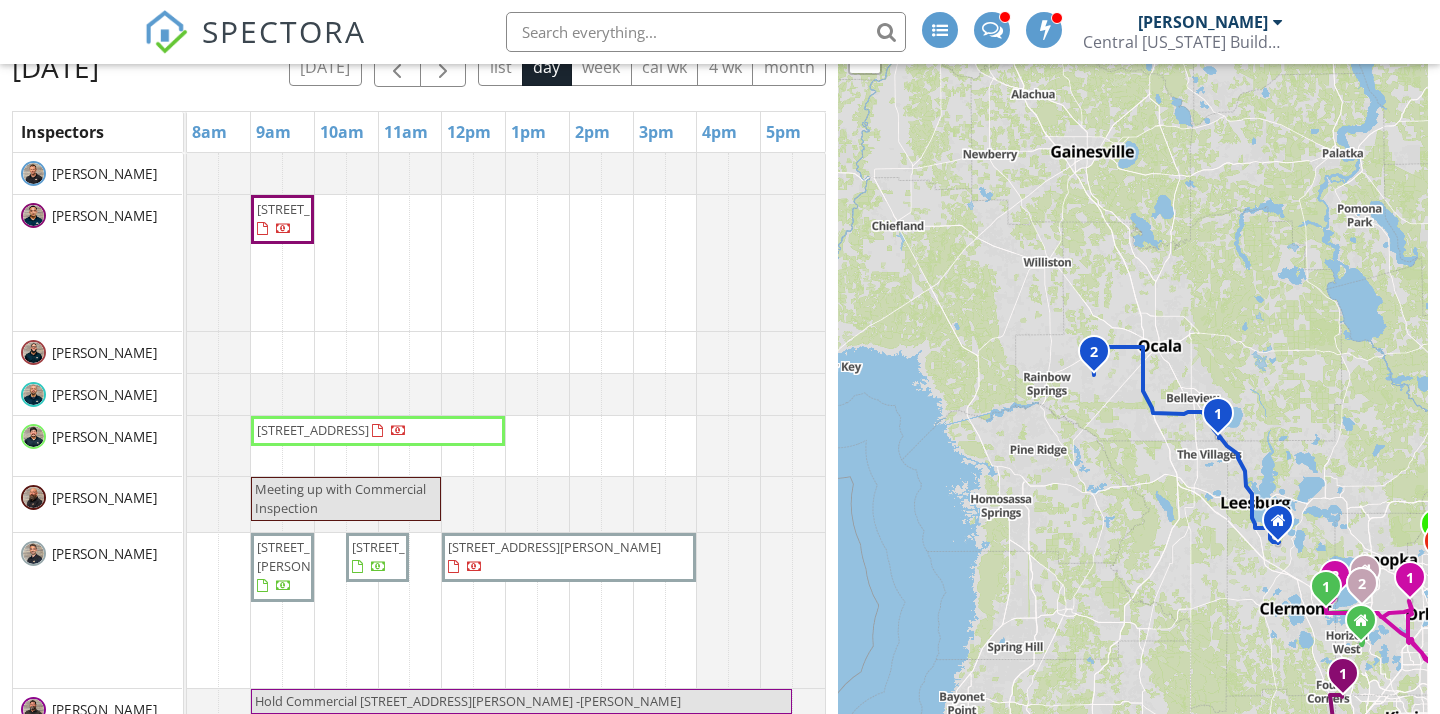 scroll, scrollTop: 93, scrollLeft: 0, axis: vertical 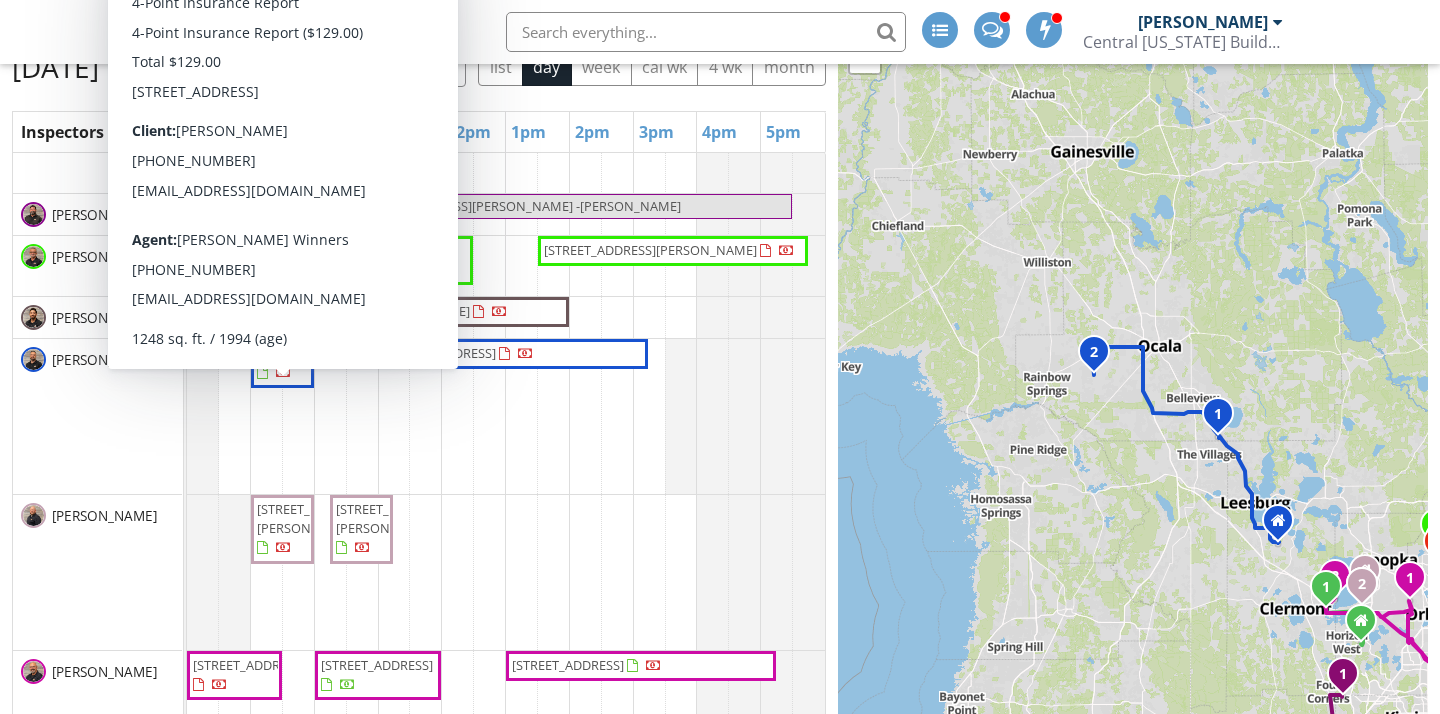 click on "[STREET_ADDRESS]" at bounding box center [282, 363] 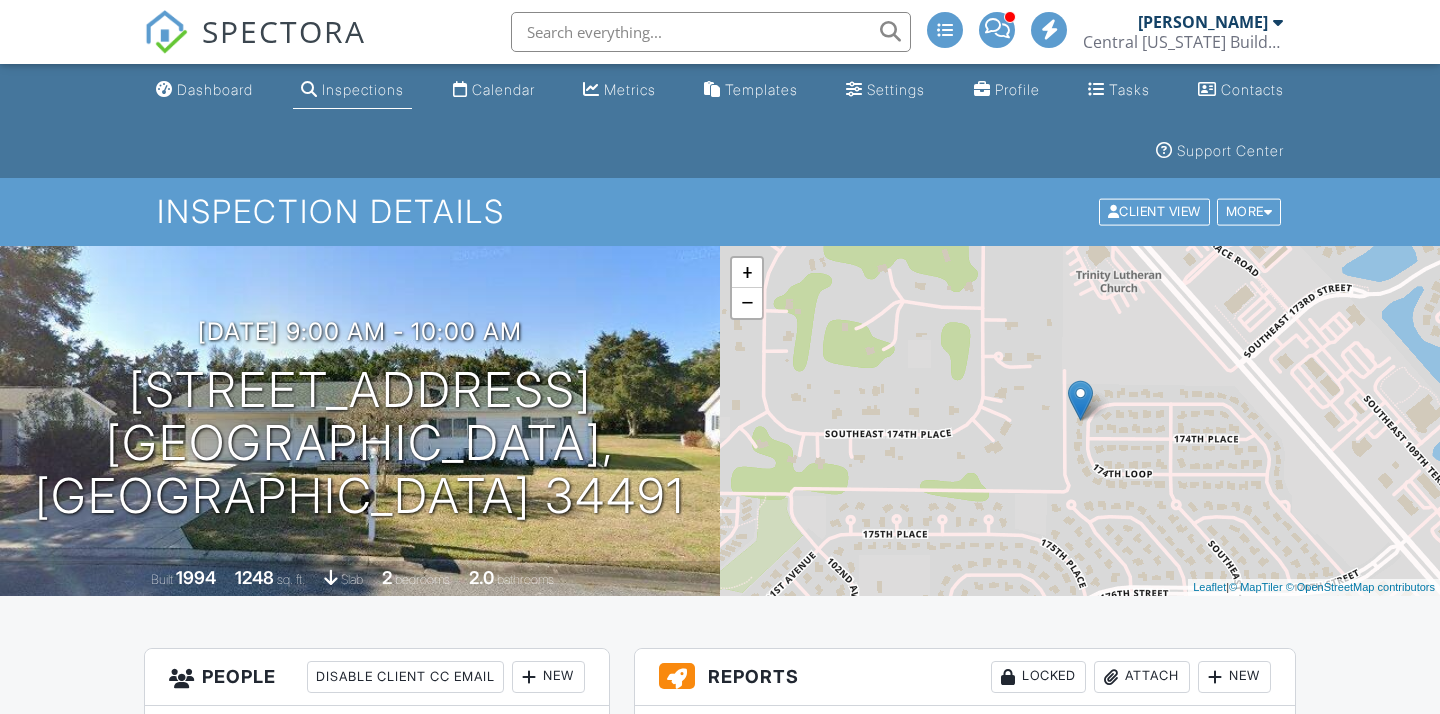 scroll, scrollTop: 101, scrollLeft: 0, axis: vertical 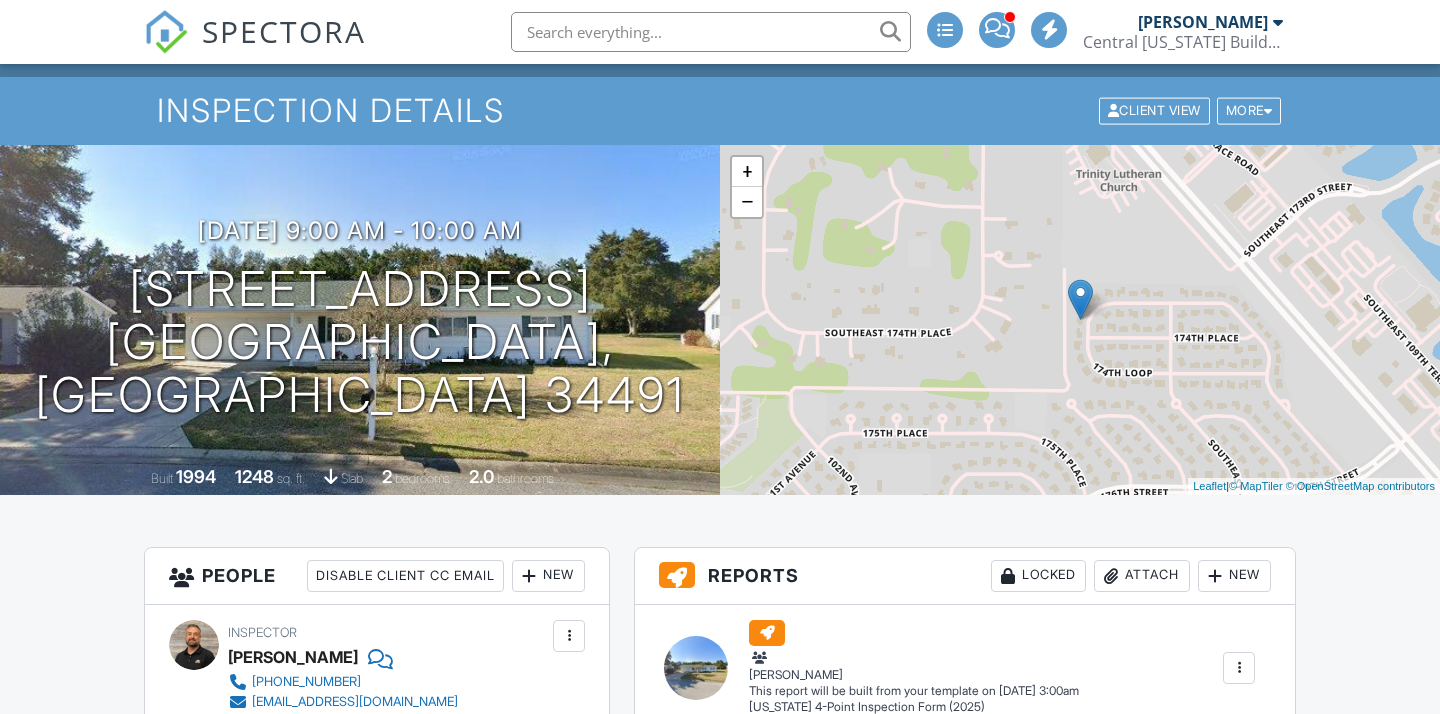 click on "New" at bounding box center (548, 576) 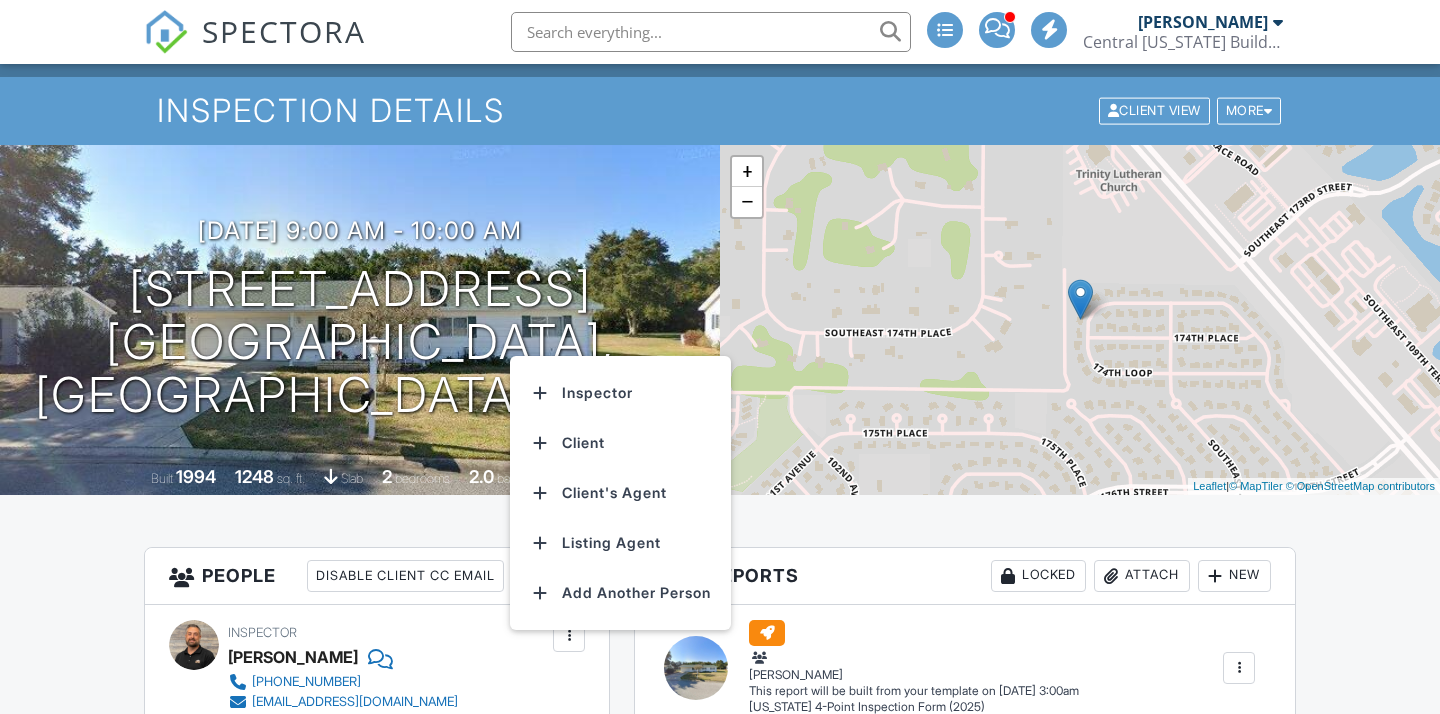 scroll, scrollTop: 0, scrollLeft: 0, axis: both 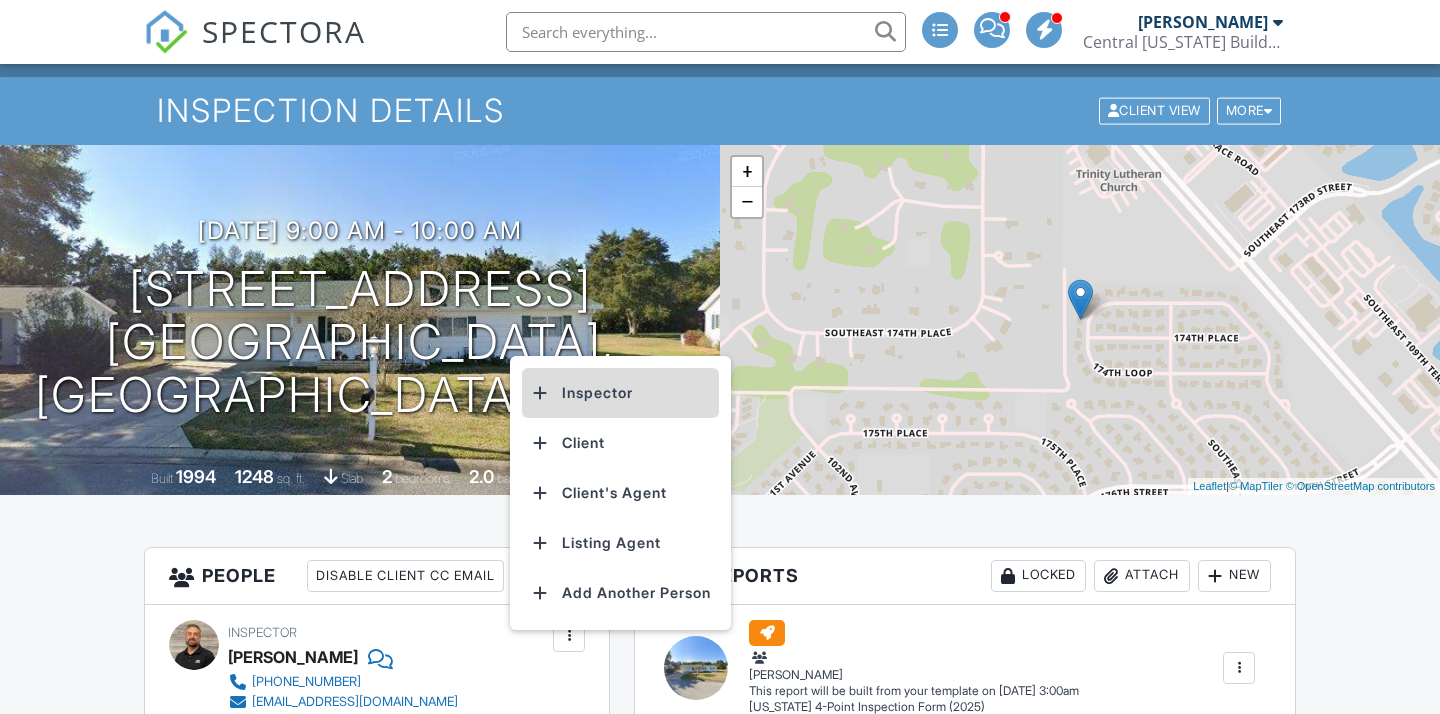 click on "Inspector" at bounding box center [620, 393] 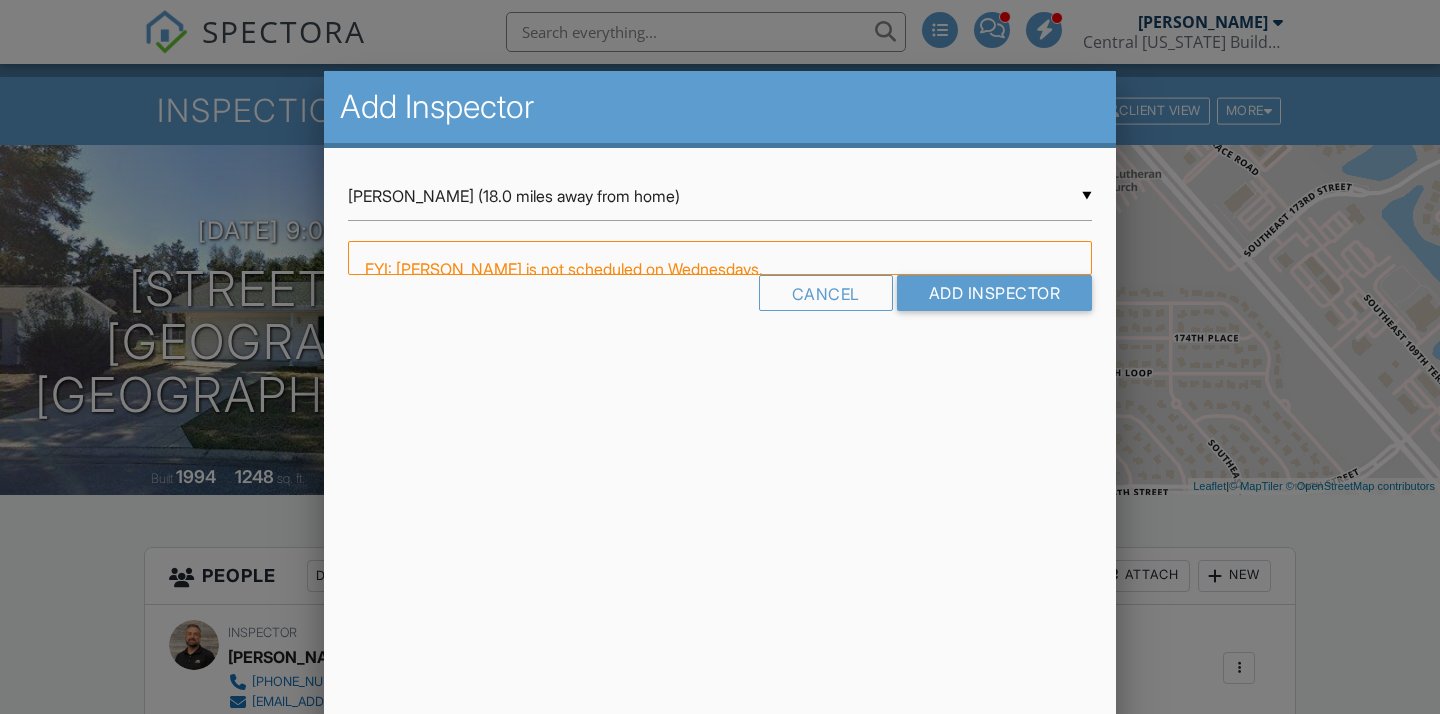 click on "▼ James Pence (18.0 miles away from home) James Pence (18.0 miles away from home) Austin Lopez (19.6 miles away from home) Matthew Kuhl (33.2 miles away from last job) Luzmarina Larez Valle de Challouf (33.8 miles away from last job) Eric Geter (37.1 miles away from last job) JT Edgren (37.4 miles away from home) Anthony Castaneda (38.7 miles away from last job) John Behm (39.5 miles away from home) Bryon Borchardt (39.7 miles away from last job) Sean McKim (39.7 miles away from last job) Hamza Akileh (42.2 miles away from last job) Carl Monn (42.3 miles away from last job) Christopher "Max" Thompson (42.8 miles away from home) Noah Wetzel (44.3 miles away from home) Javier Millones (46.9 miles away from home) Mariano Salas (47.9 miles away from last job) Lyubomir "Leo" Sapundzhiev (52.9 miles away from last job) Andrew Snook (57.5 miles away from home) Andrew Ruiz (70.8 miles away from home) Miles Moore (76.6 miles away from home) Juan Garcia (79.2 miles away from last job)" at bounding box center (720, 196) 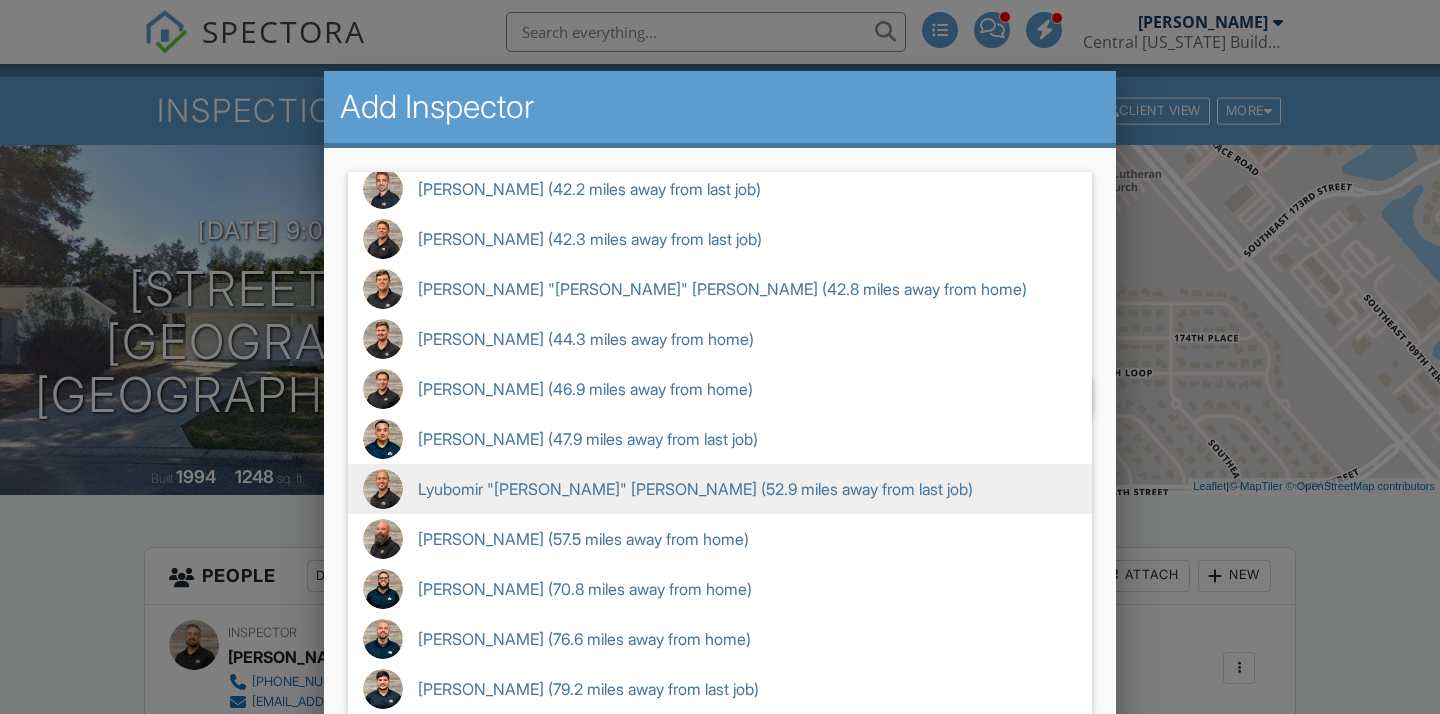 scroll, scrollTop: 510, scrollLeft: 0, axis: vertical 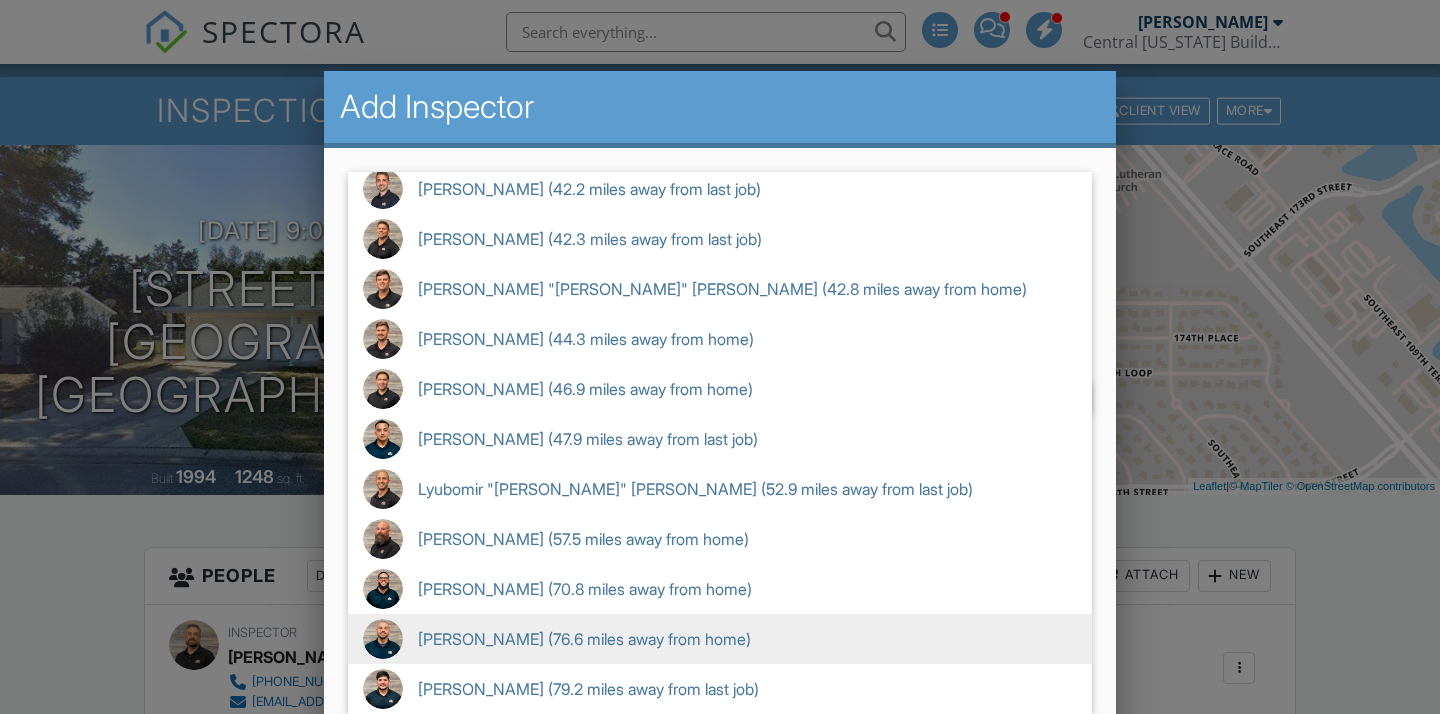 click on "Miles Moore (76.6 miles away from home)" at bounding box center [720, 639] 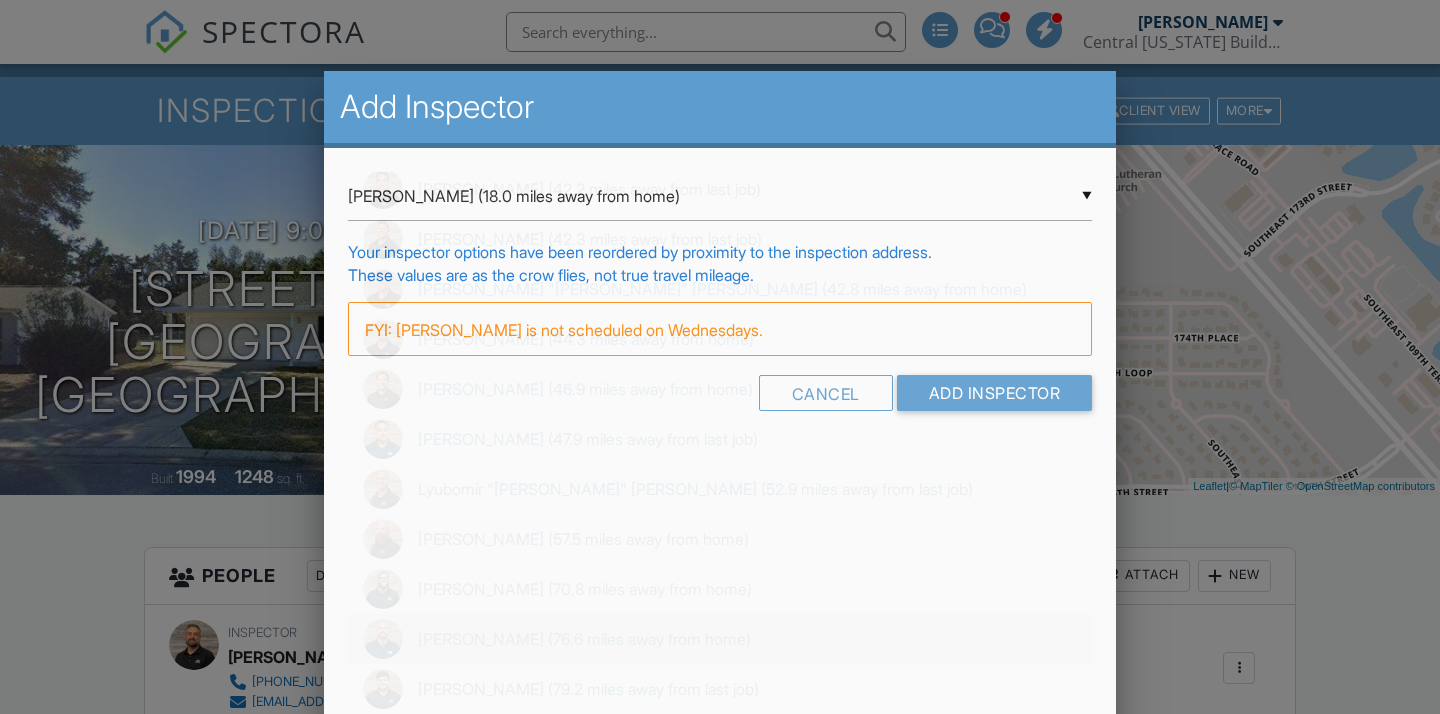 type on "Miles Moore (76.6 miles away from home)" 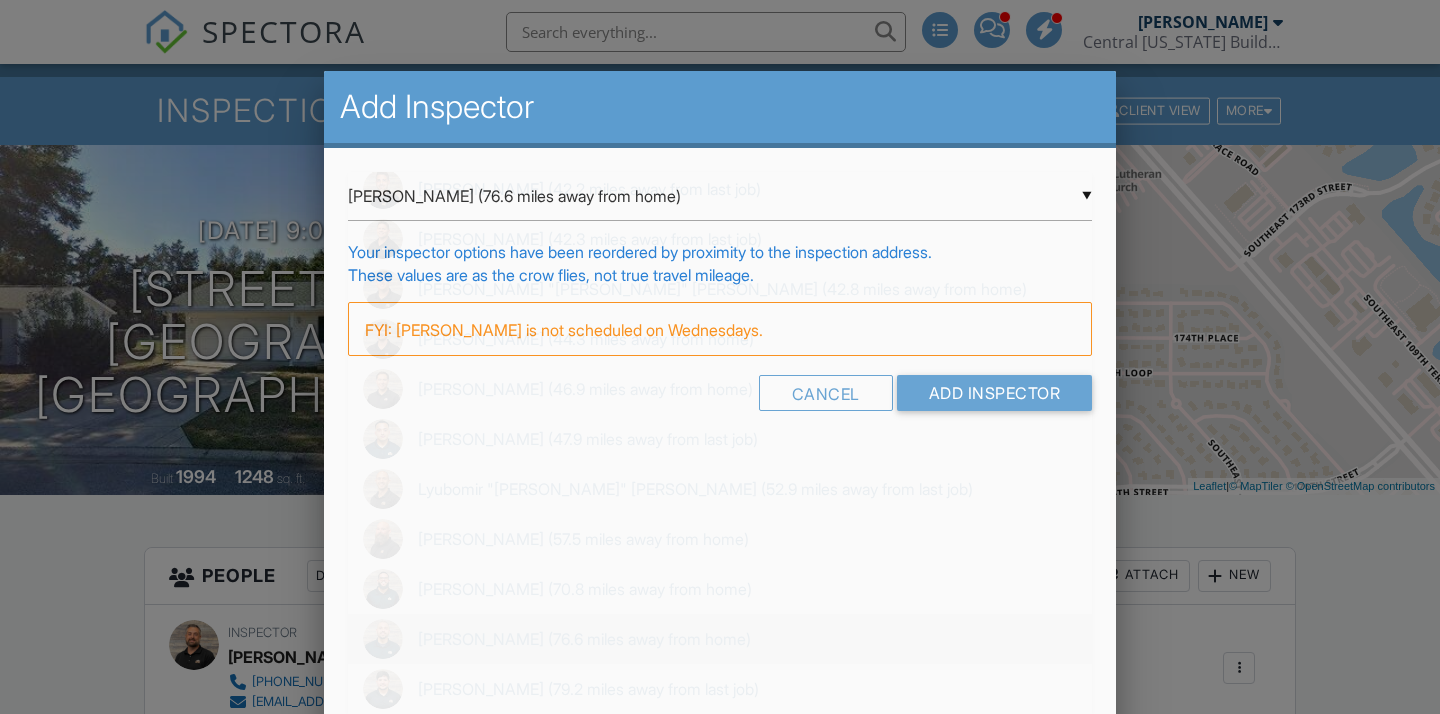 scroll, scrollTop: 0, scrollLeft: 0, axis: both 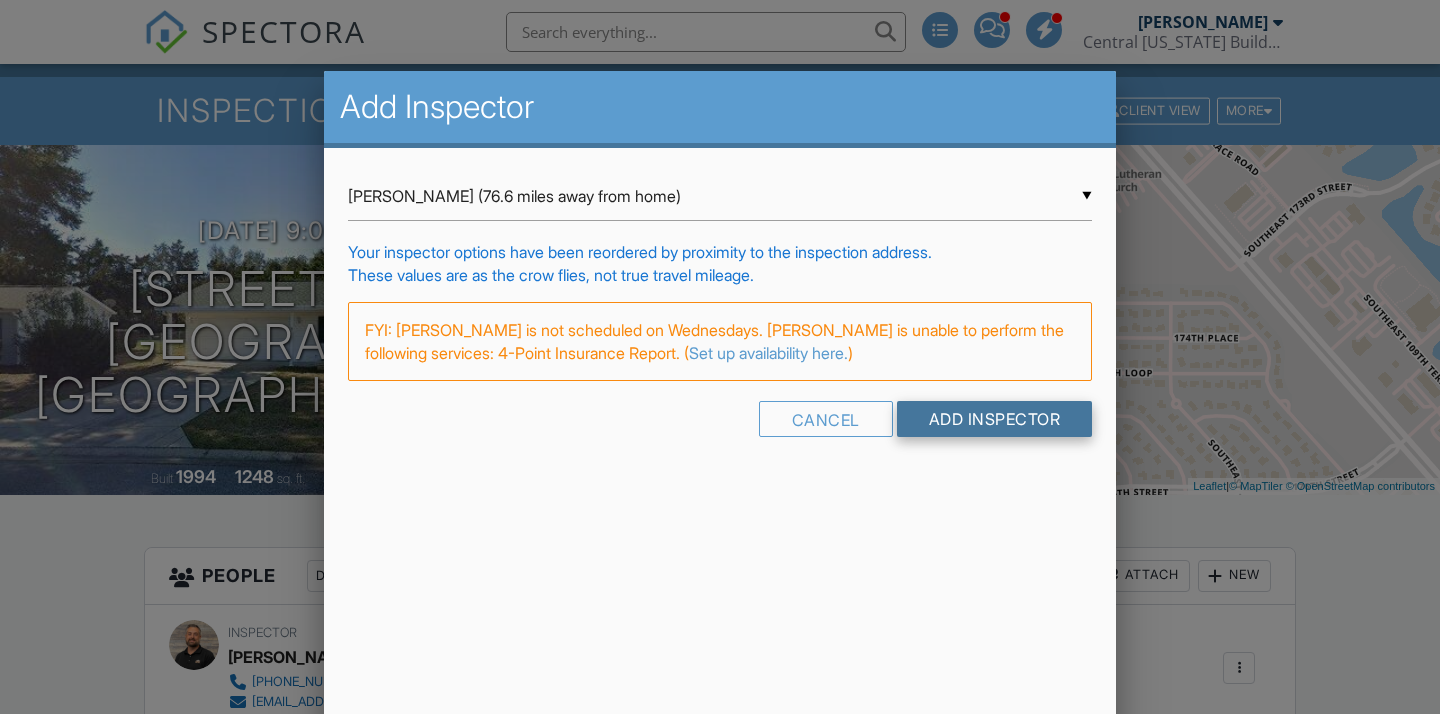 click on "Add Inspector" at bounding box center [995, 419] 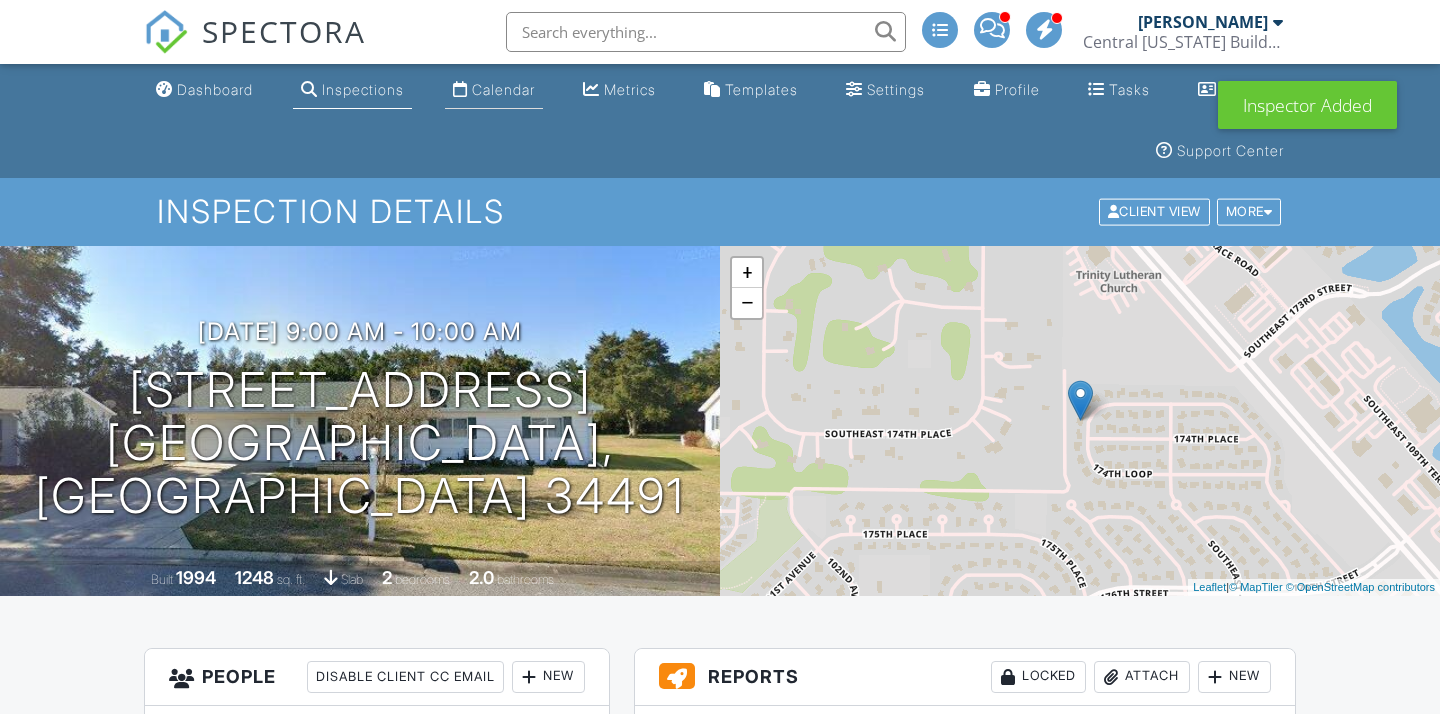 scroll, scrollTop: 0, scrollLeft: 0, axis: both 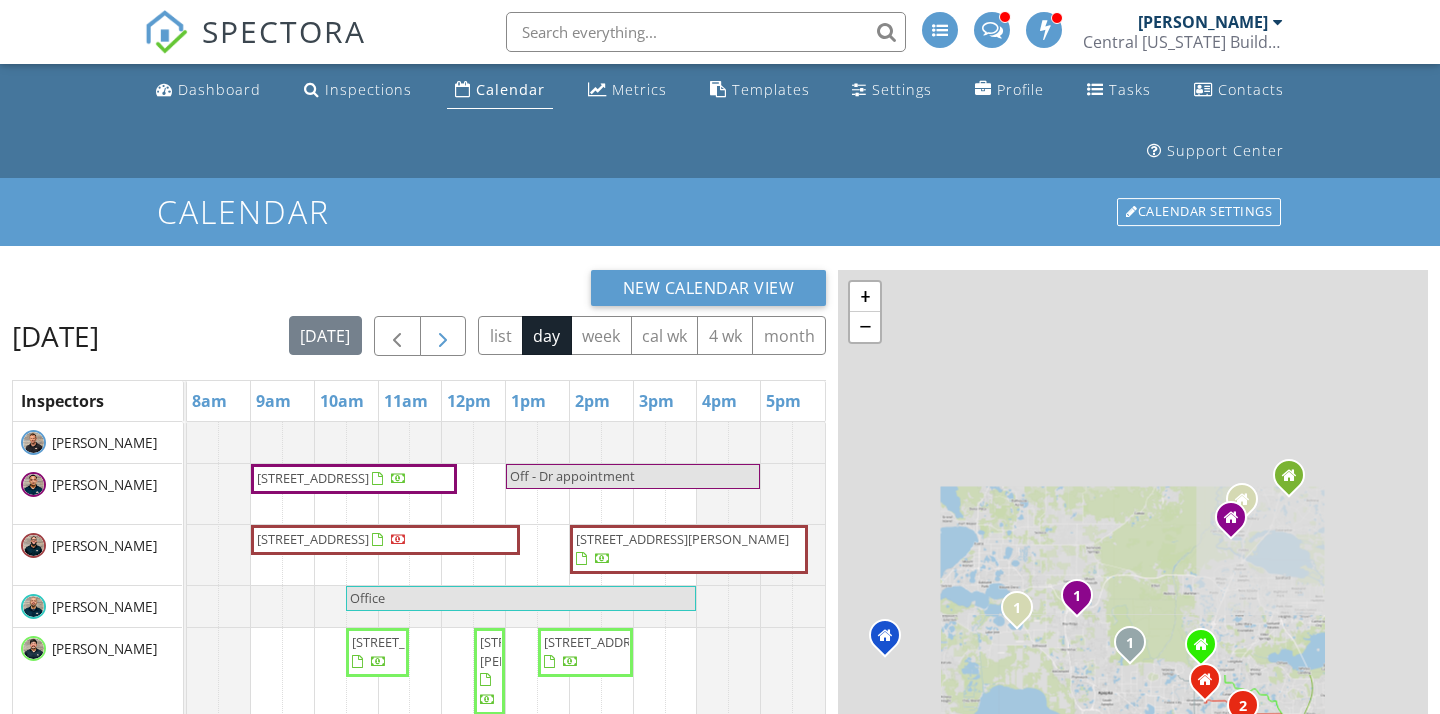 click at bounding box center [443, 336] 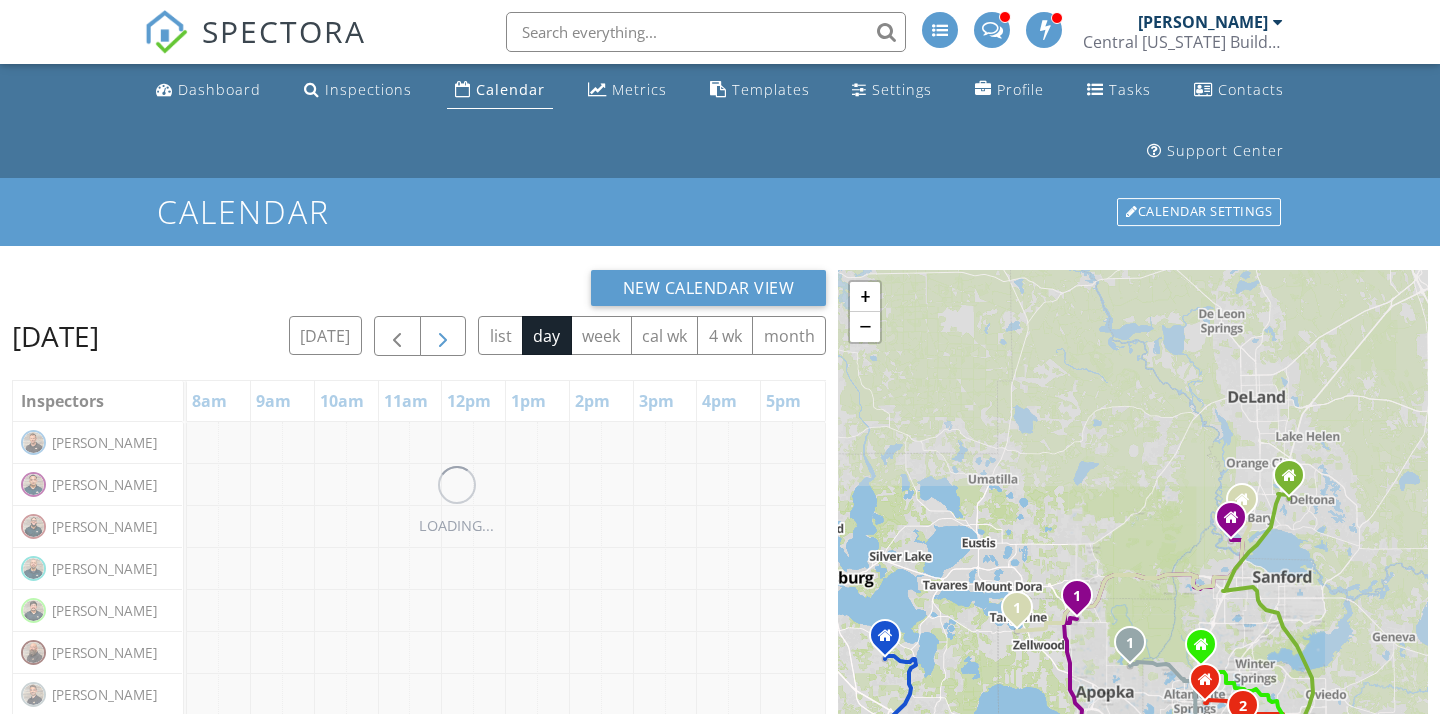 click at bounding box center [443, 337] 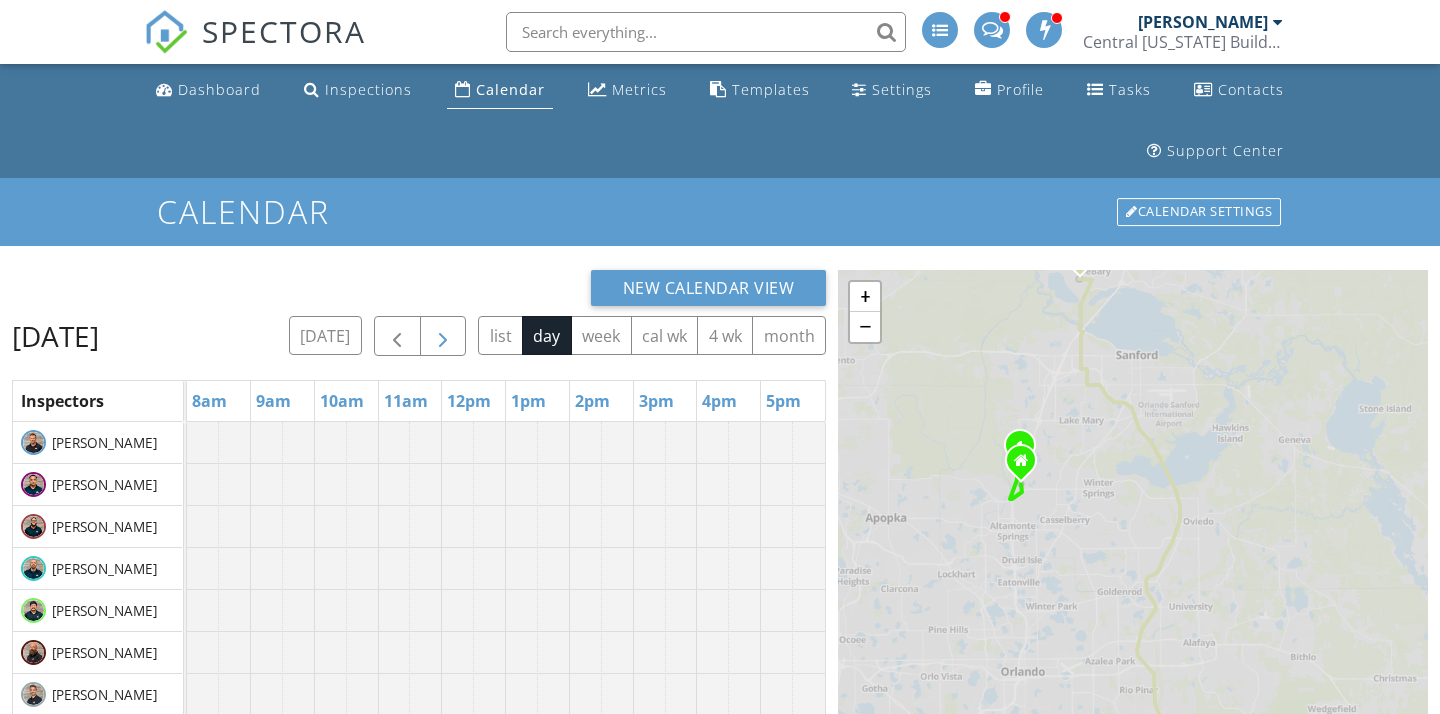 click at bounding box center (443, 336) 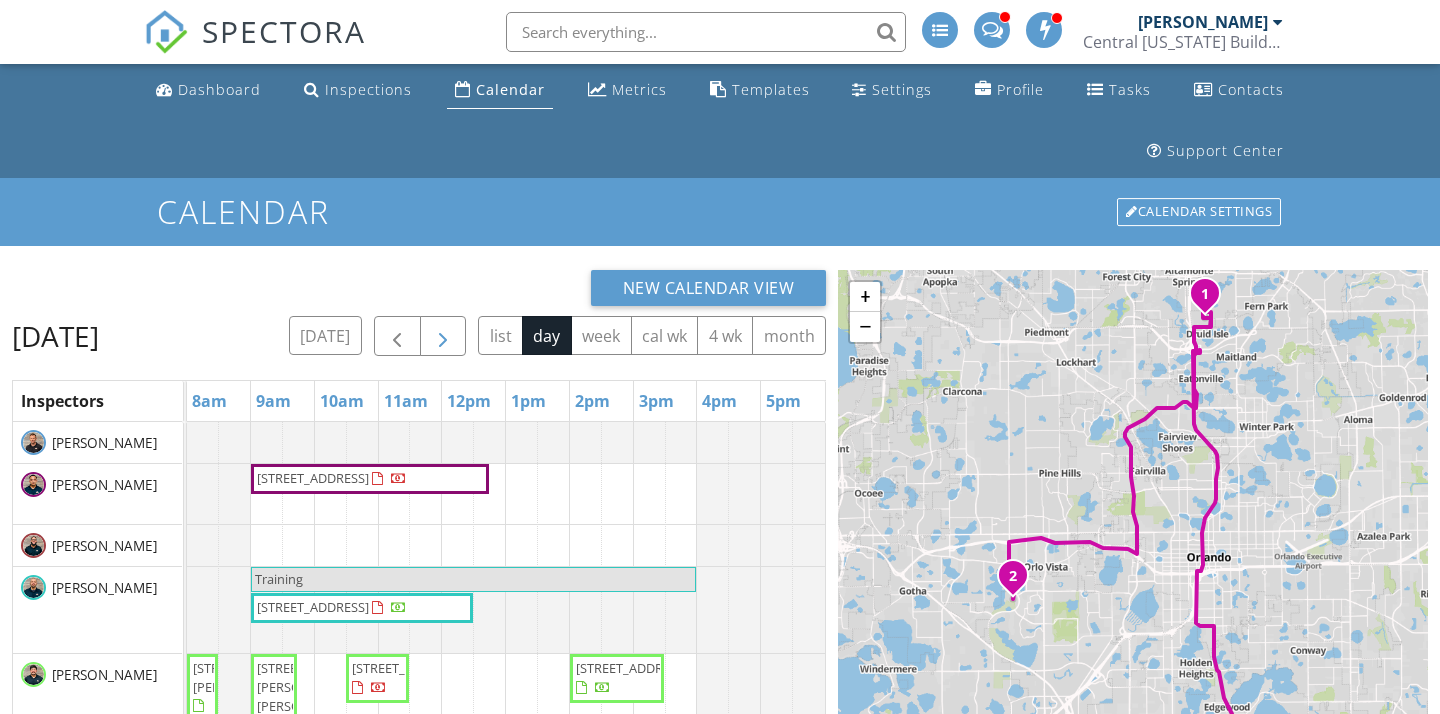 click at bounding box center (443, 336) 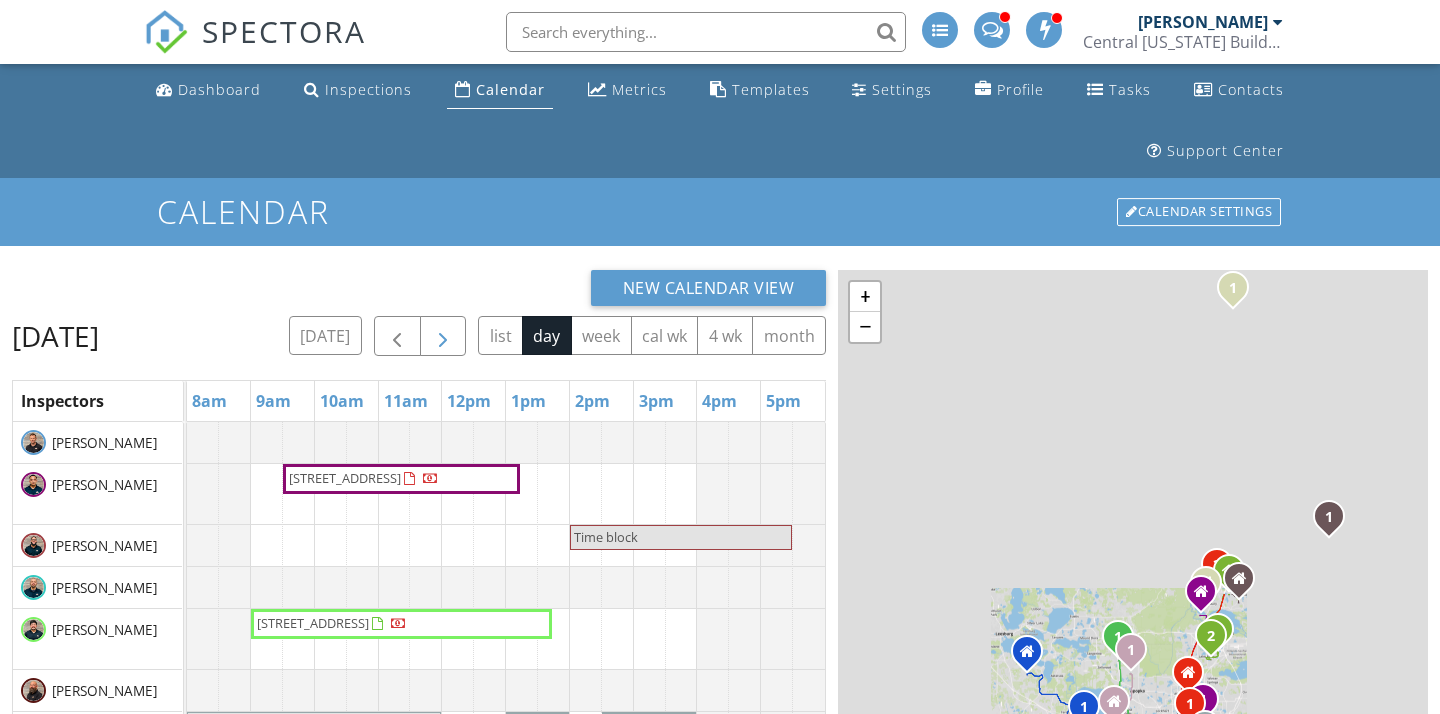 scroll, scrollTop: 40, scrollLeft: 0, axis: vertical 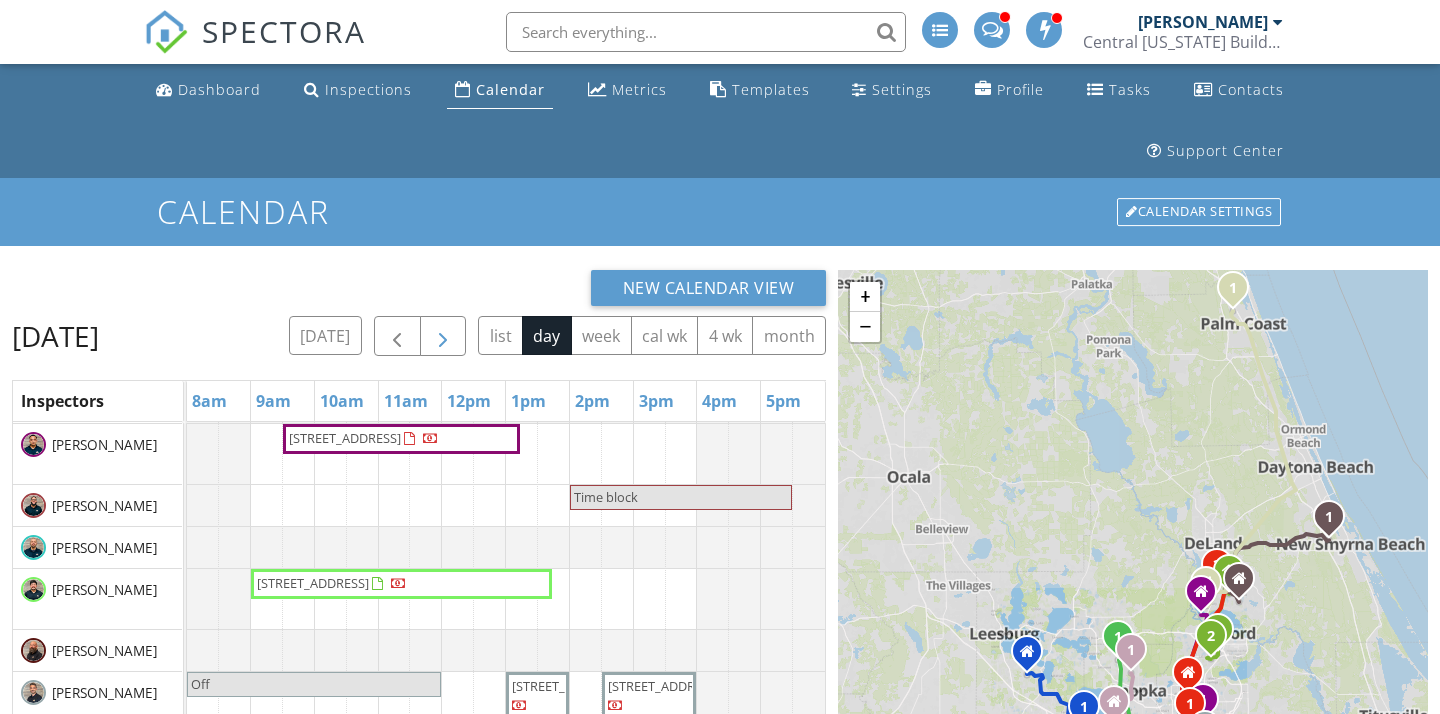 click at bounding box center [443, 337] 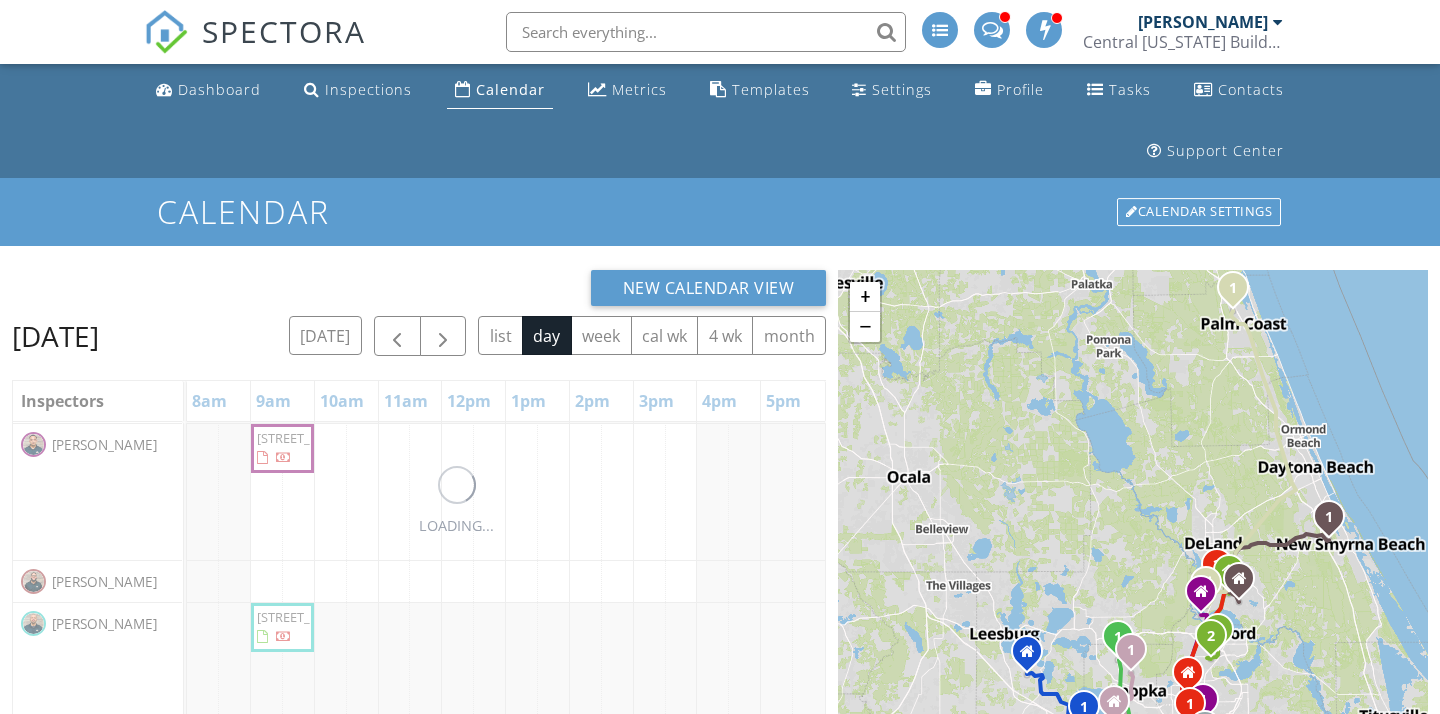 scroll, scrollTop: 53, scrollLeft: 0, axis: vertical 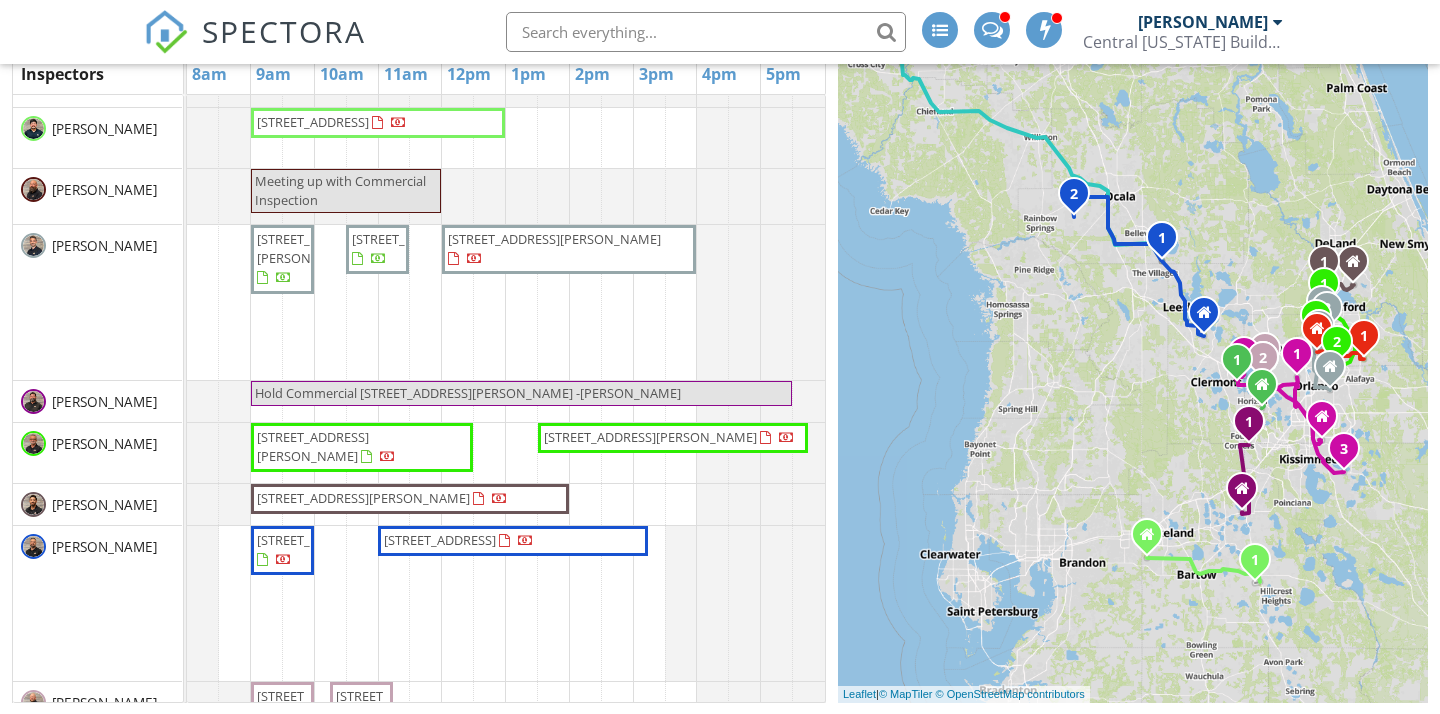 click on "[STREET_ADDRESS]" at bounding box center [440, 540] 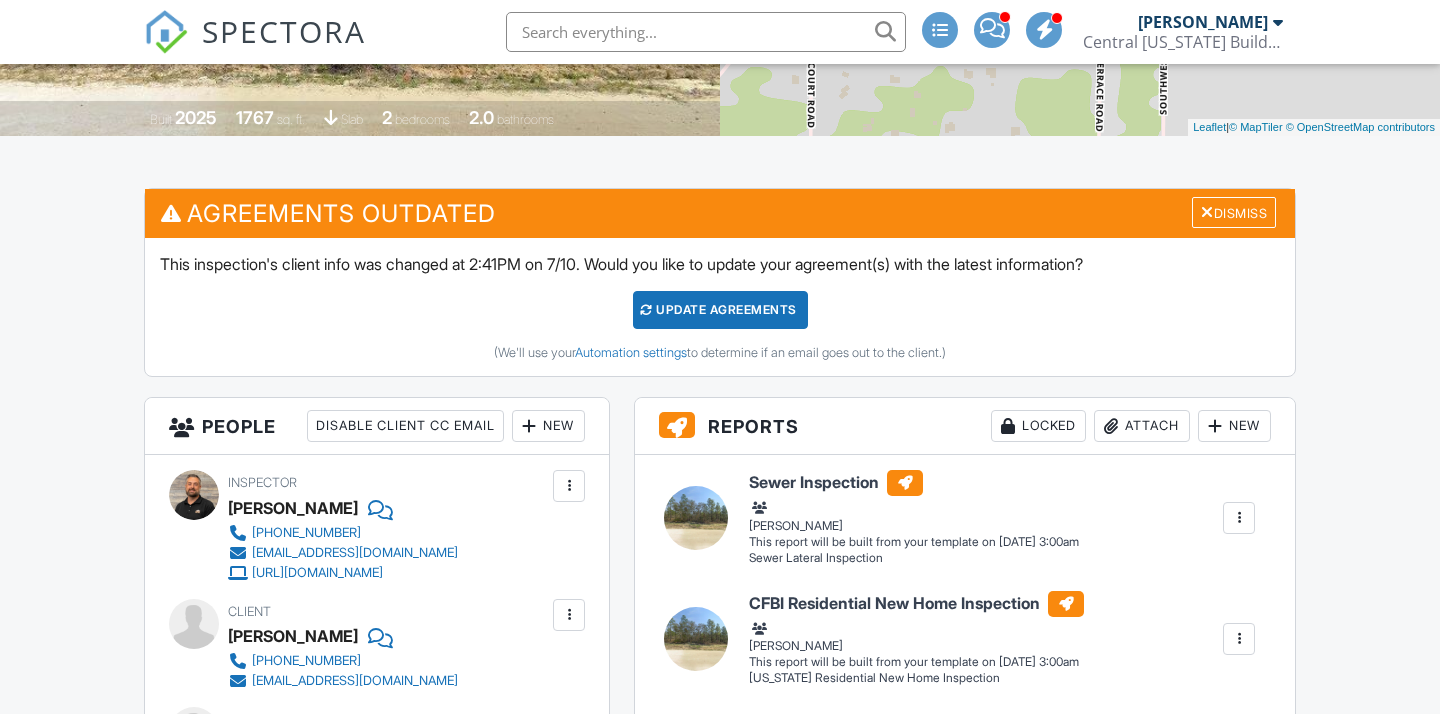 click at bounding box center (529, 426) 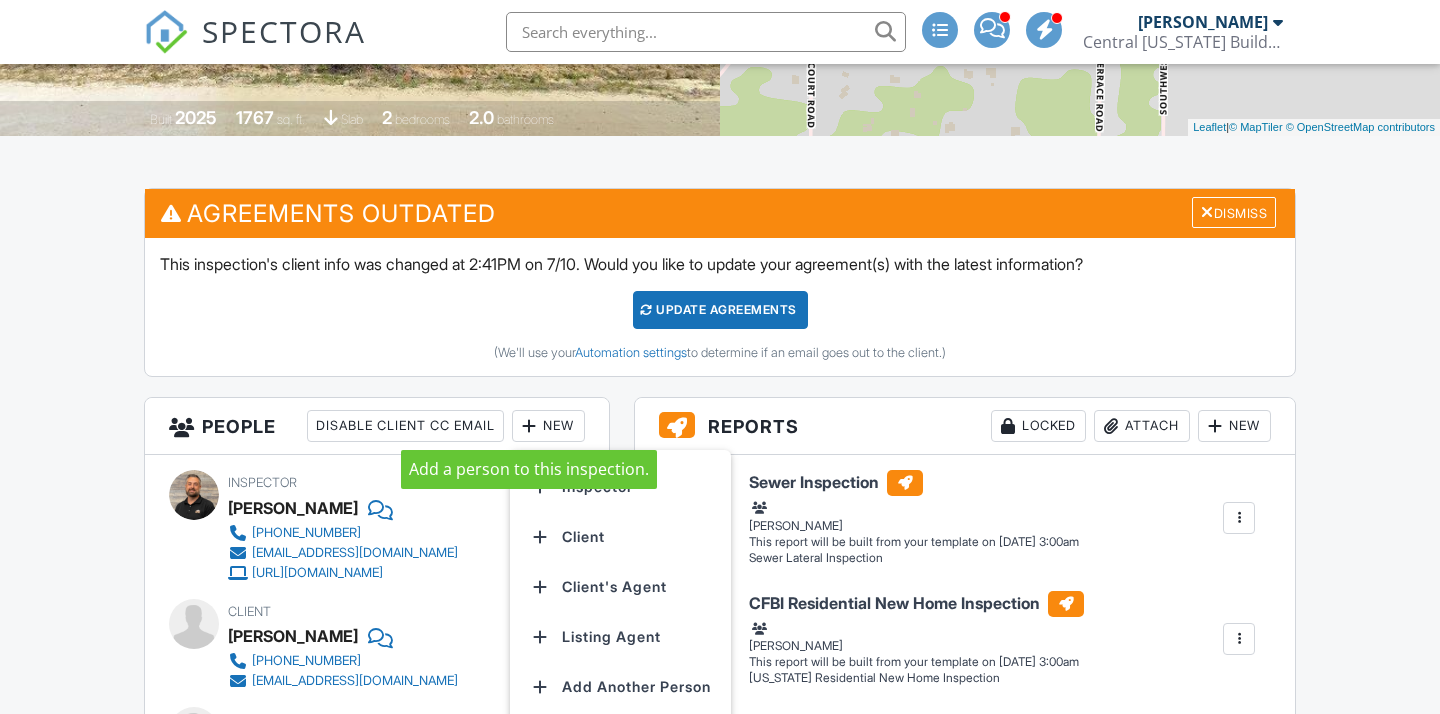 scroll, scrollTop: 0, scrollLeft: 0, axis: both 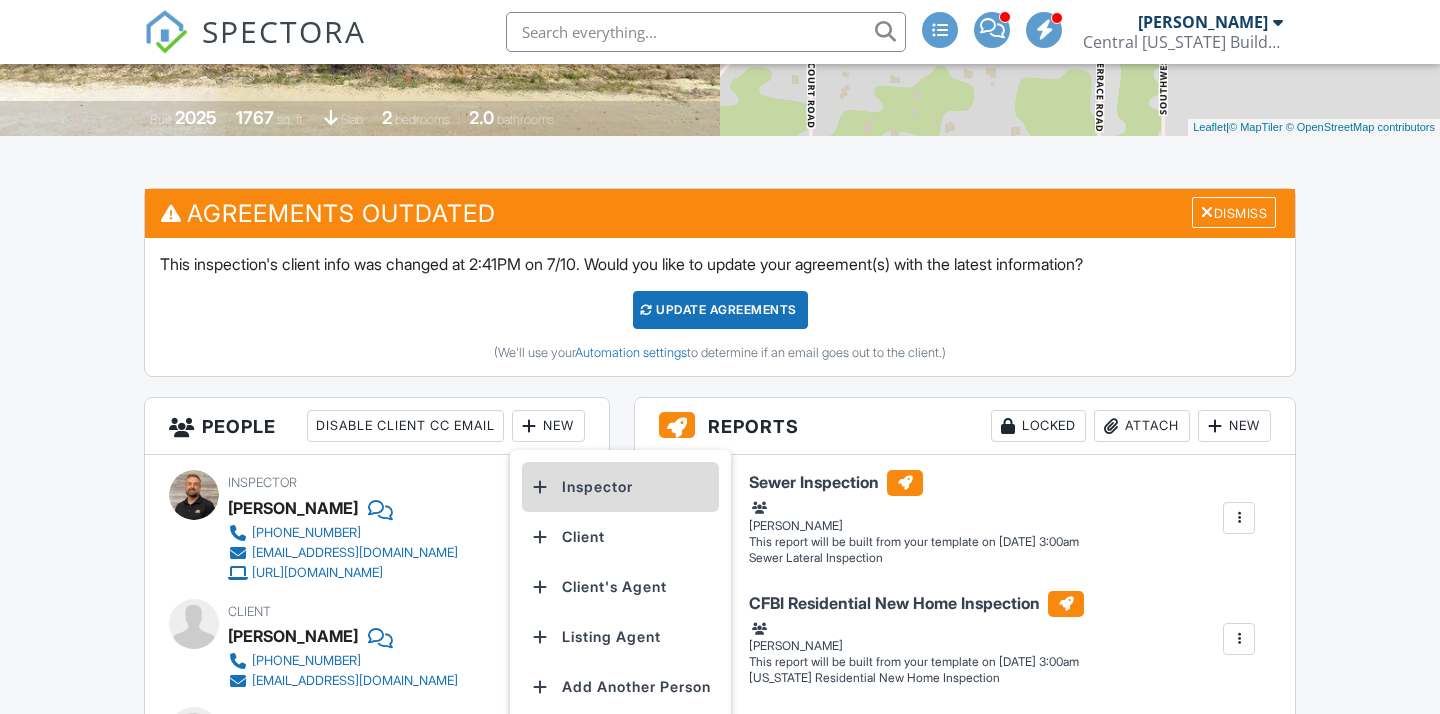 click on "Inspector" at bounding box center [620, 487] 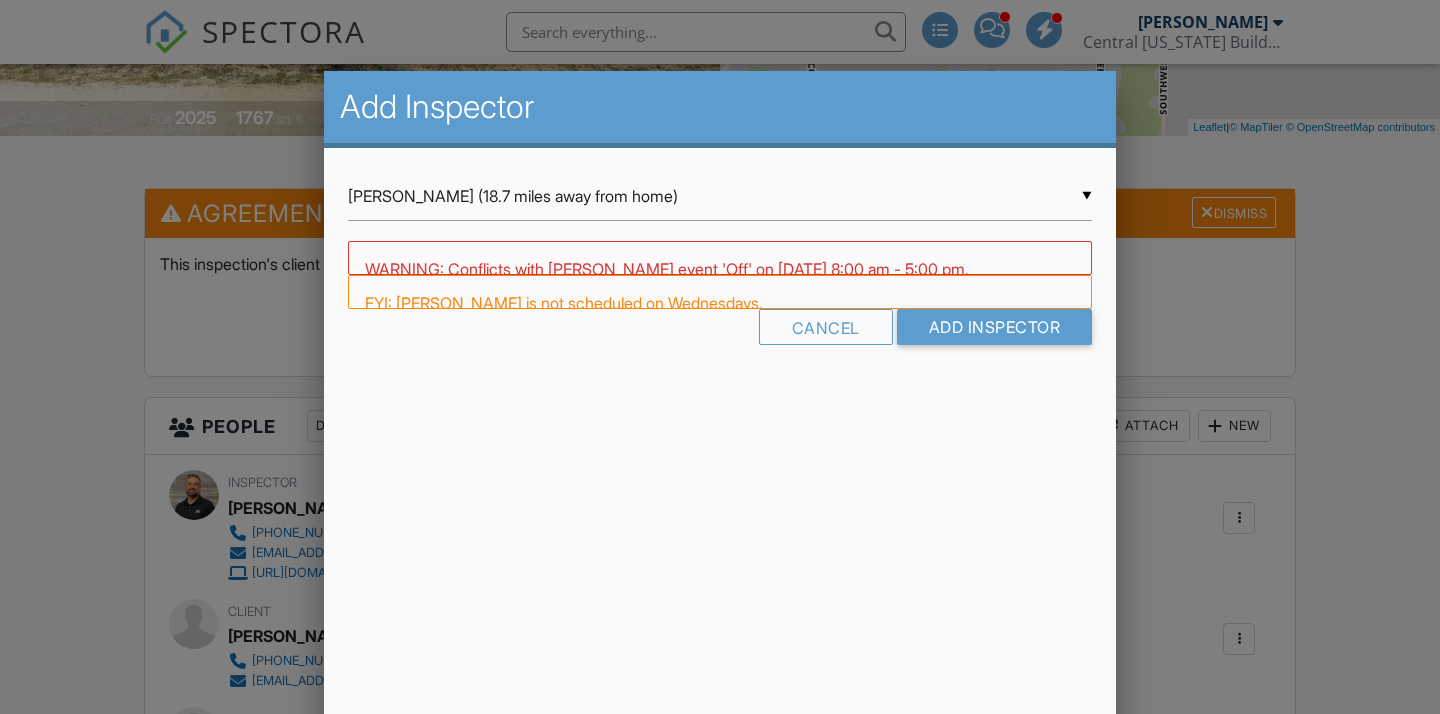 click on "▼ Austin Lopez (18.7 miles away from home) Austin Lopez (18.7 miles away from home) Miles Moore (23.1 miles away from last job) James Pence (39.6 miles away from home) Luzmarina Larez Valle de Challouf (54.8 miles away from last job) JT Edgren (58.7 miles away from home) Eric Geter (59.0 miles away from last job) Anthony Castaneda (61.0 miles away from last job) John Behm (62.1 miles away from home) Sean McKim (62.5 miles away from last job) Noah Wetzel (64.1 miles away from home) Carl Monn (65.4 miles away from last job) Christopher "Max" Thompson (65.7 miles away from home) Mariano Salas (67.7 miles away from last job) Javier Millones (69.6 miles away from home) Hamza Akileh (71.1 miles away from last job) Bryon Borchardt (71.1 miles away from last job) Lyubomir "Leo" Sapundzhiev (76.0 miles away from last job) Andrew Snook (80.6 miles away from home) Andrew Ruiz (83.6 miles away from home) Matthew Kuhl (87.5 miles away from last job) Juan Garcia (96.5 miles away from last job)" at bounding box center (720, 196) 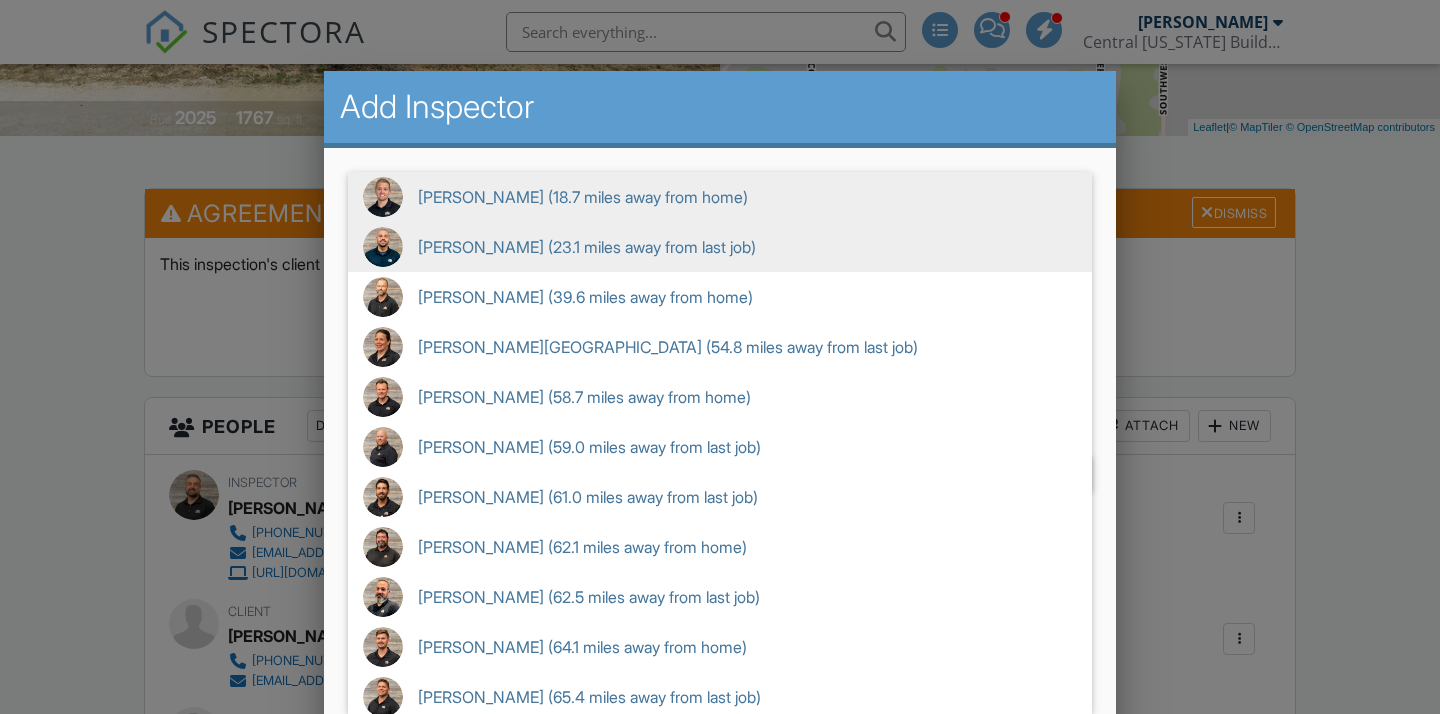 click on "Miles Moore (23.1 miles away from last job)" at bounding box center (720, 247) 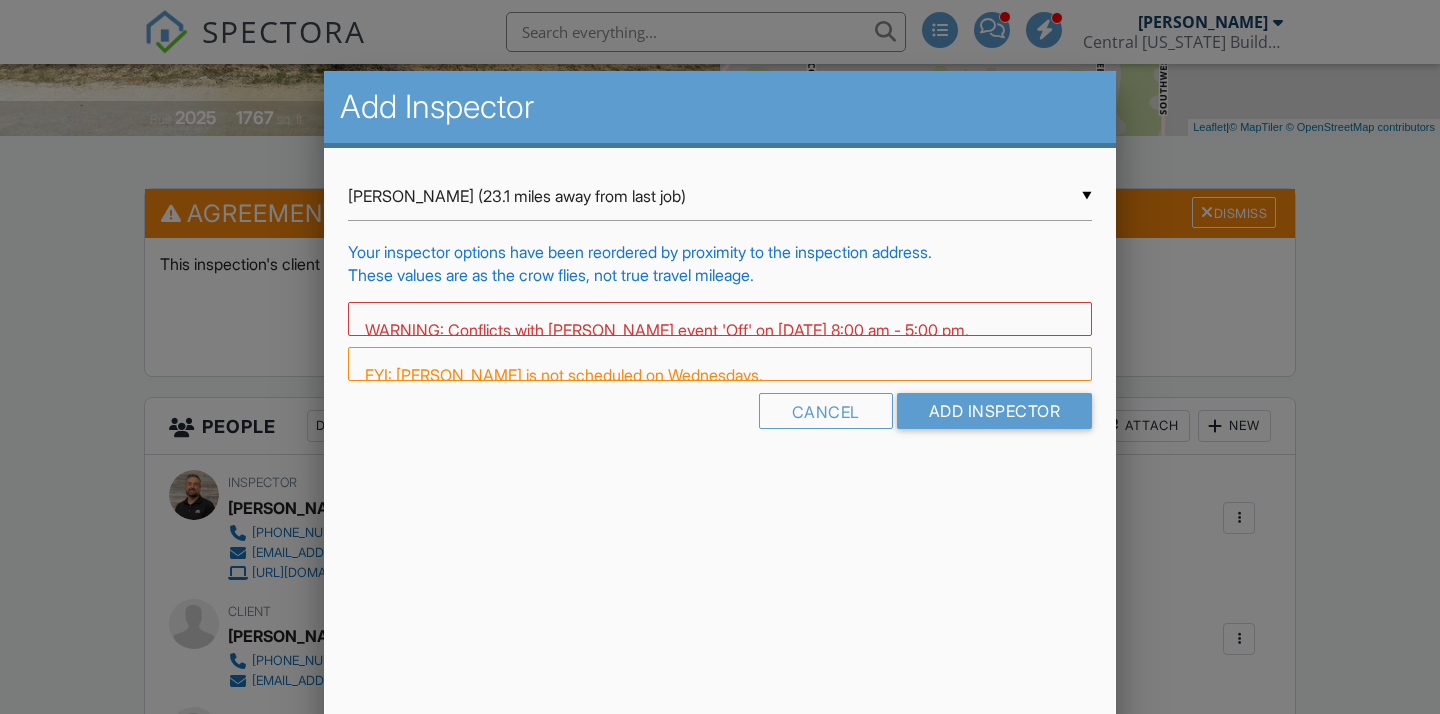 scroll, scrollTop: 0, scrollLeft: 0, axis: both 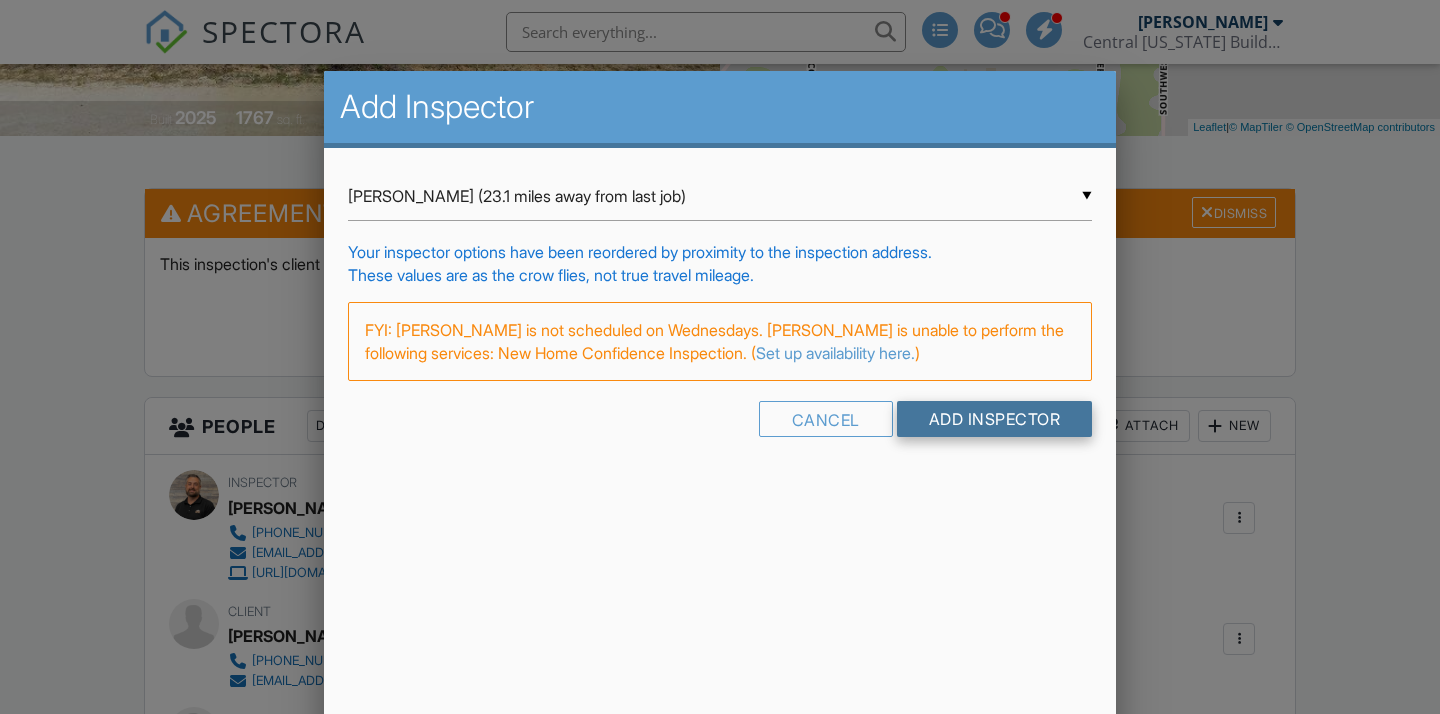 click on "Add Inspector" at bounding box center [995, 419] 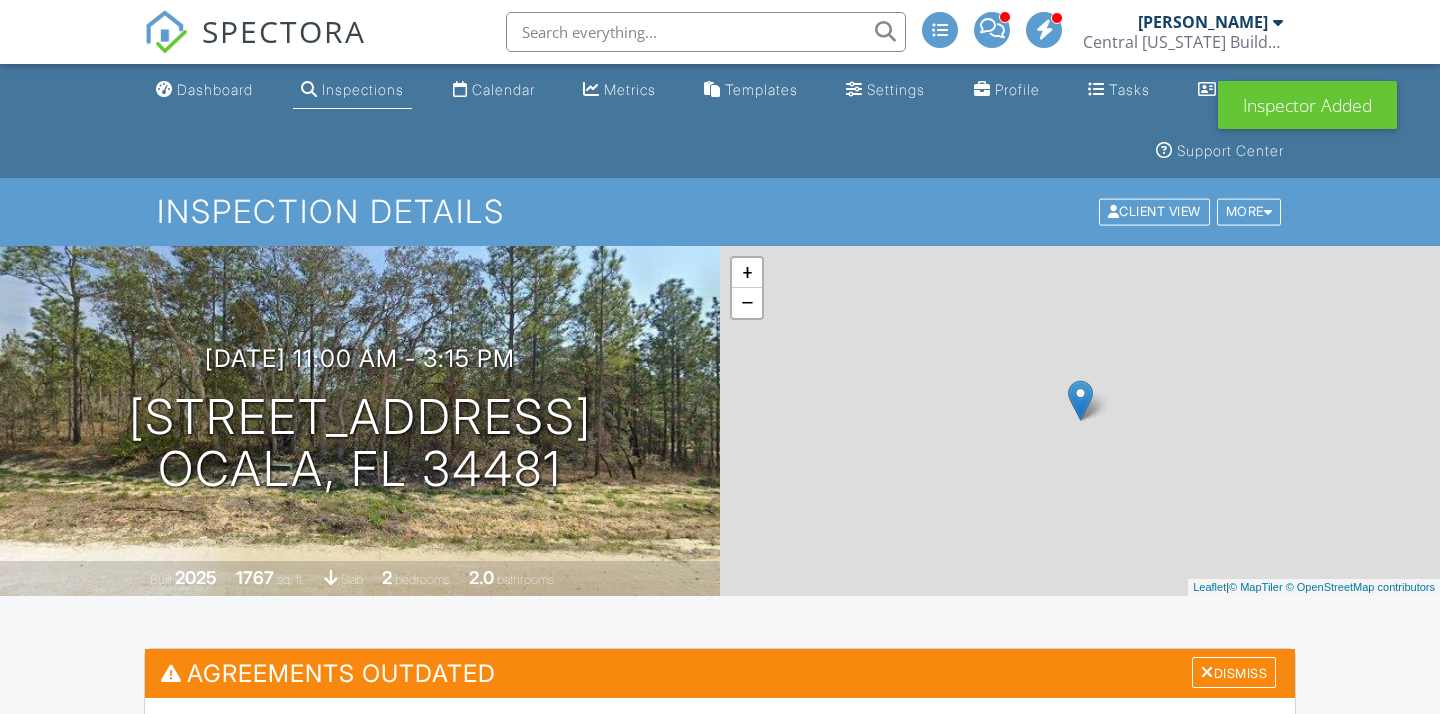 drag, startPoint x: 0, startPoint y: 0, endPoint x: 535, endPoint y: 410, distance: 674.0364 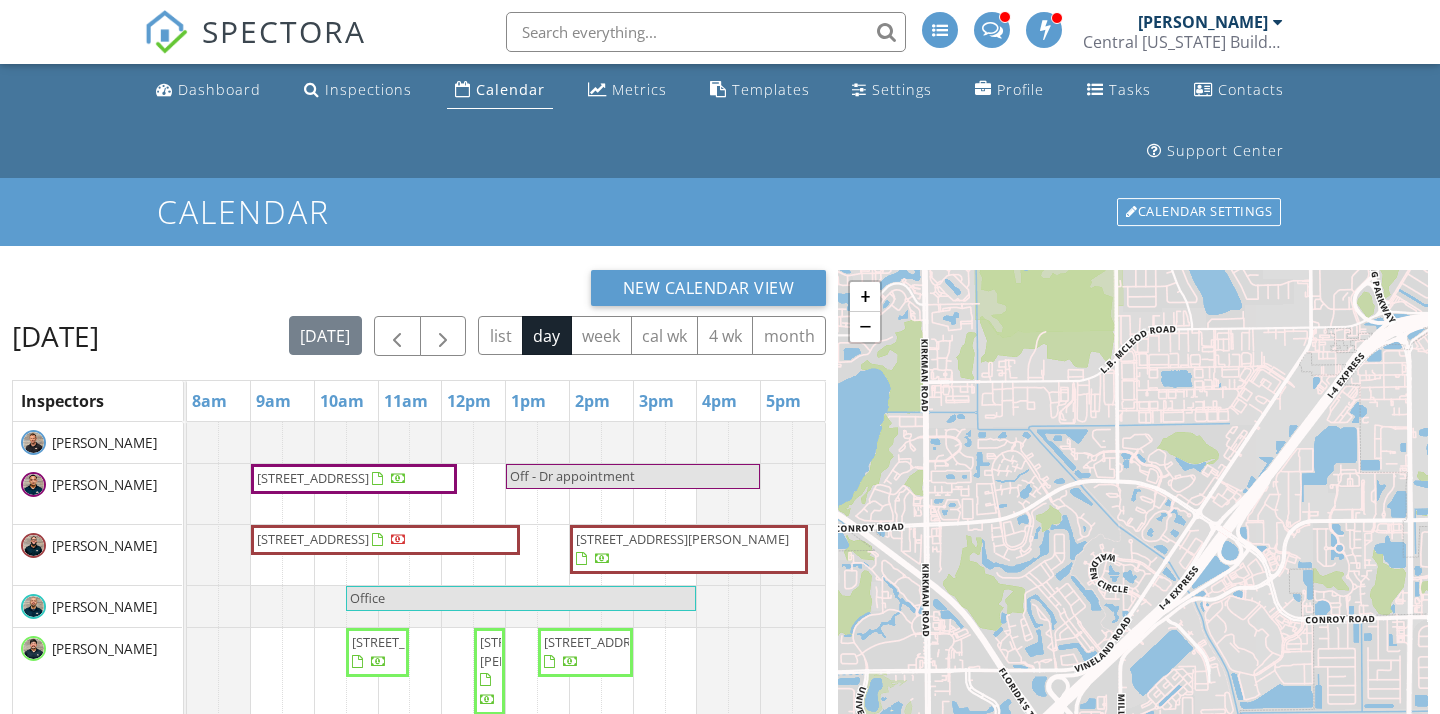 scroll, scrollTop: 0, scrollLeft: 0, axis: both 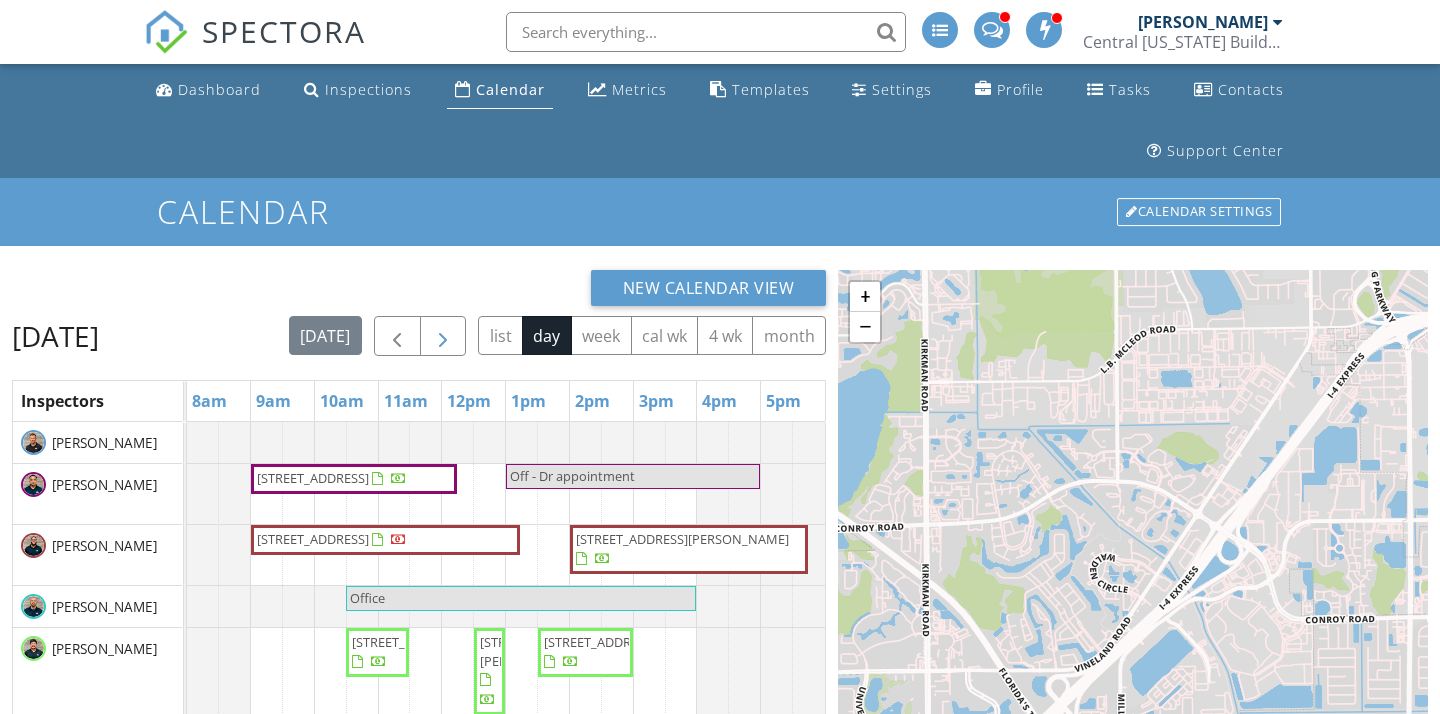 click at bounding box center [443, 337] 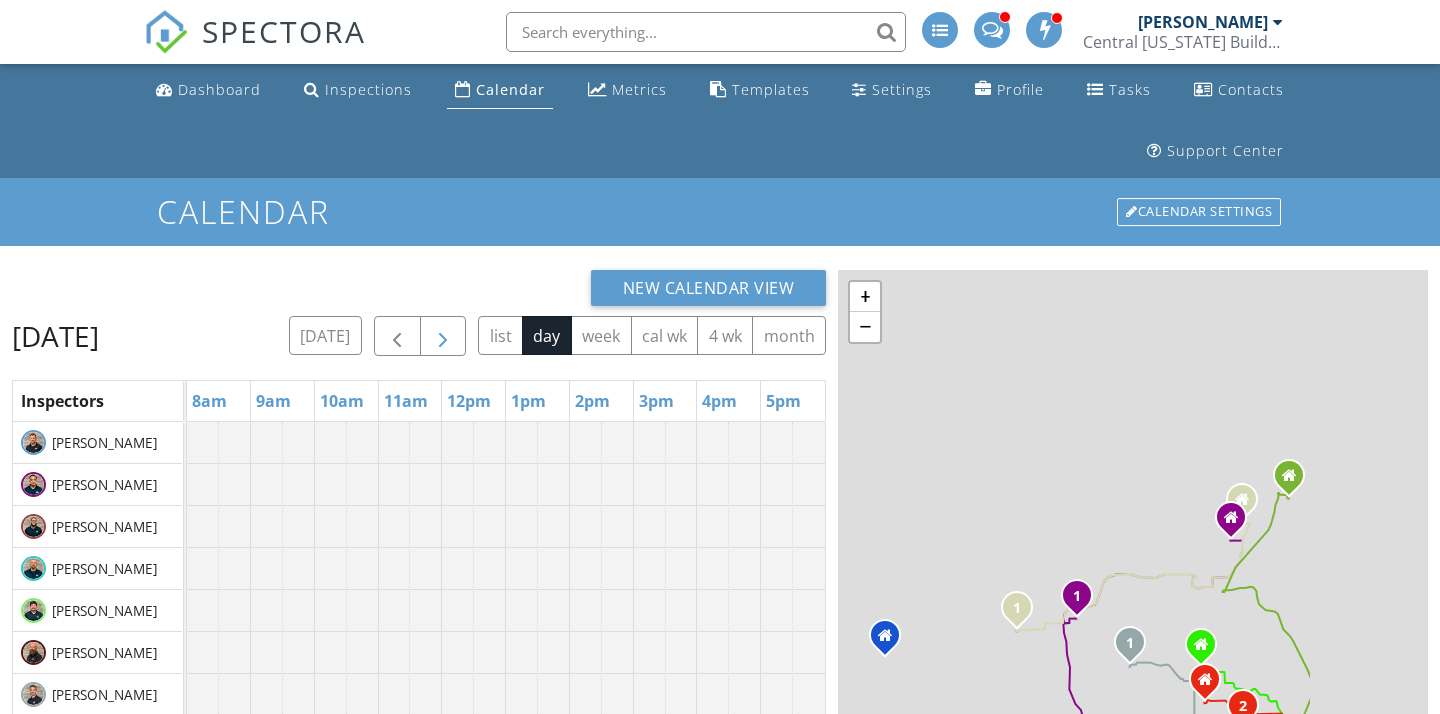 click at bounding box center (443, 337) 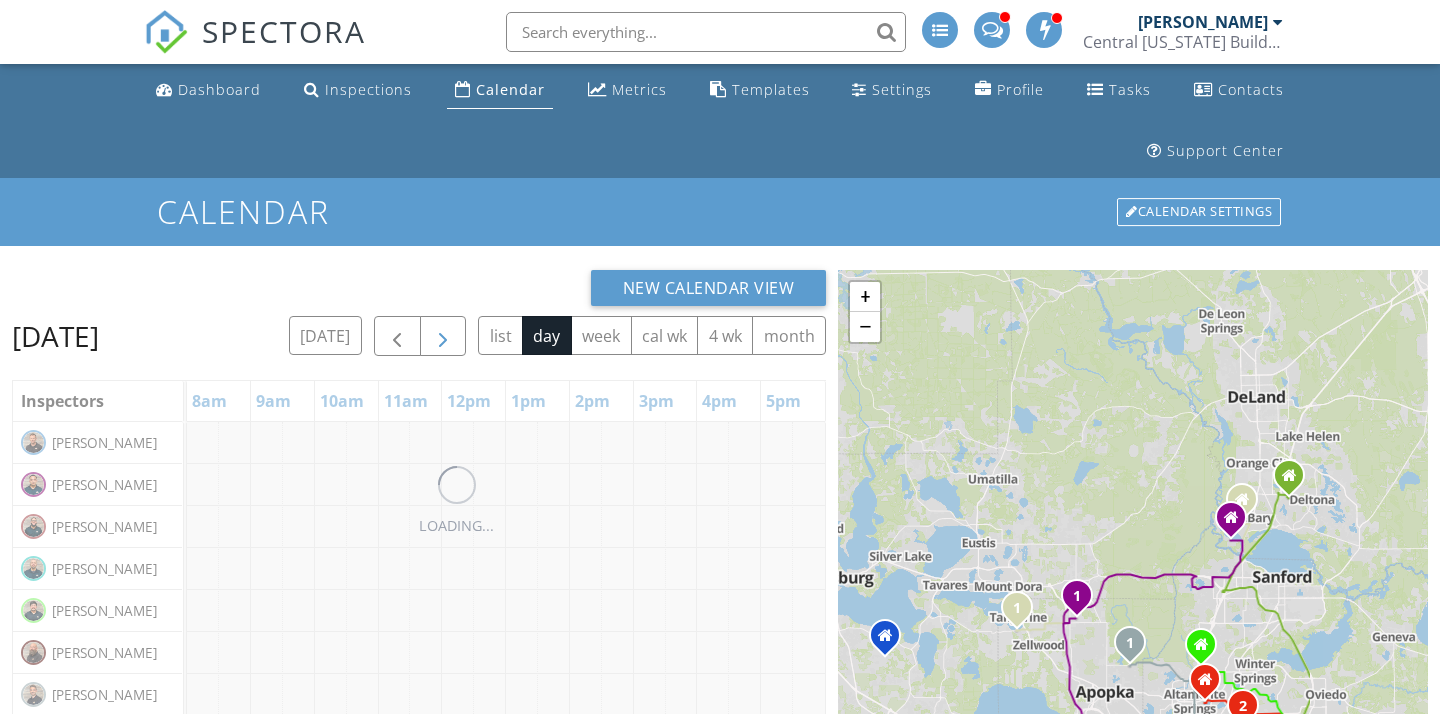 click at bounding box center (443, 337) 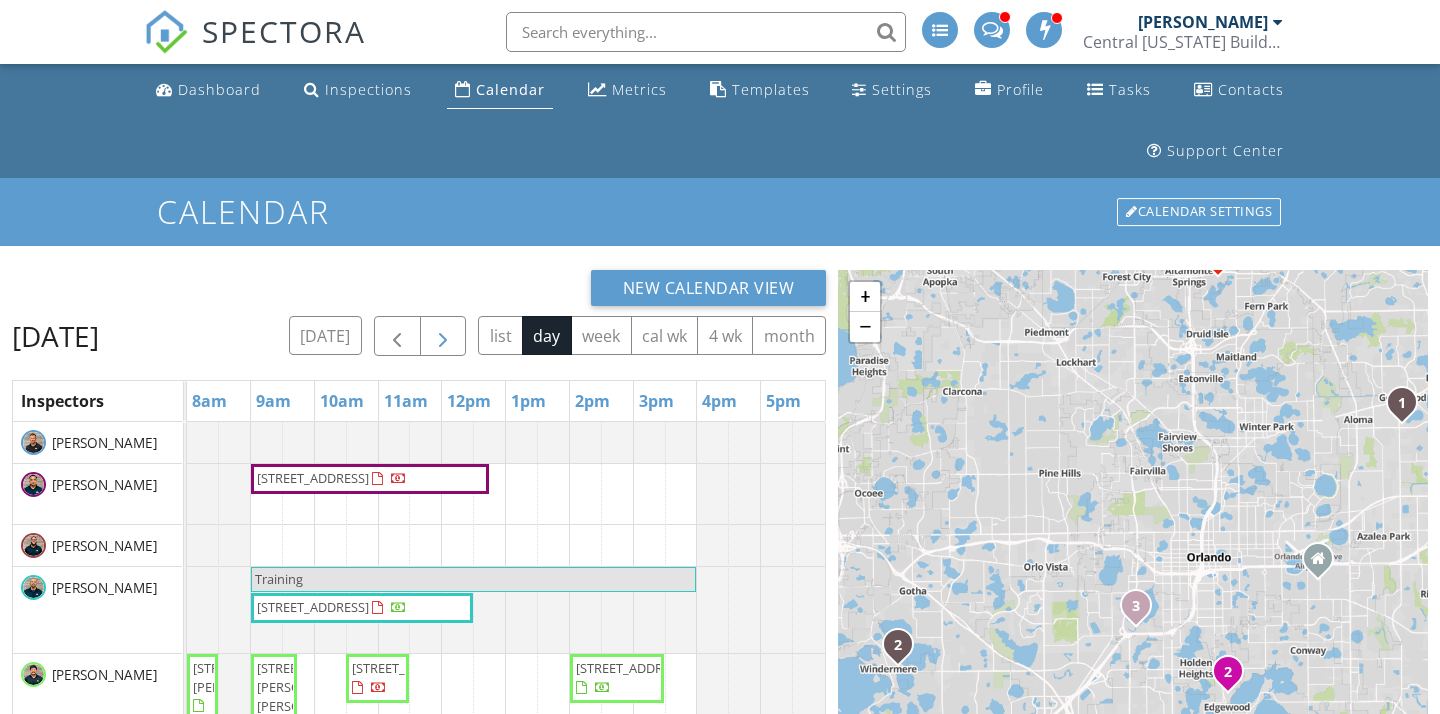 click at bounding box center (443, 337) 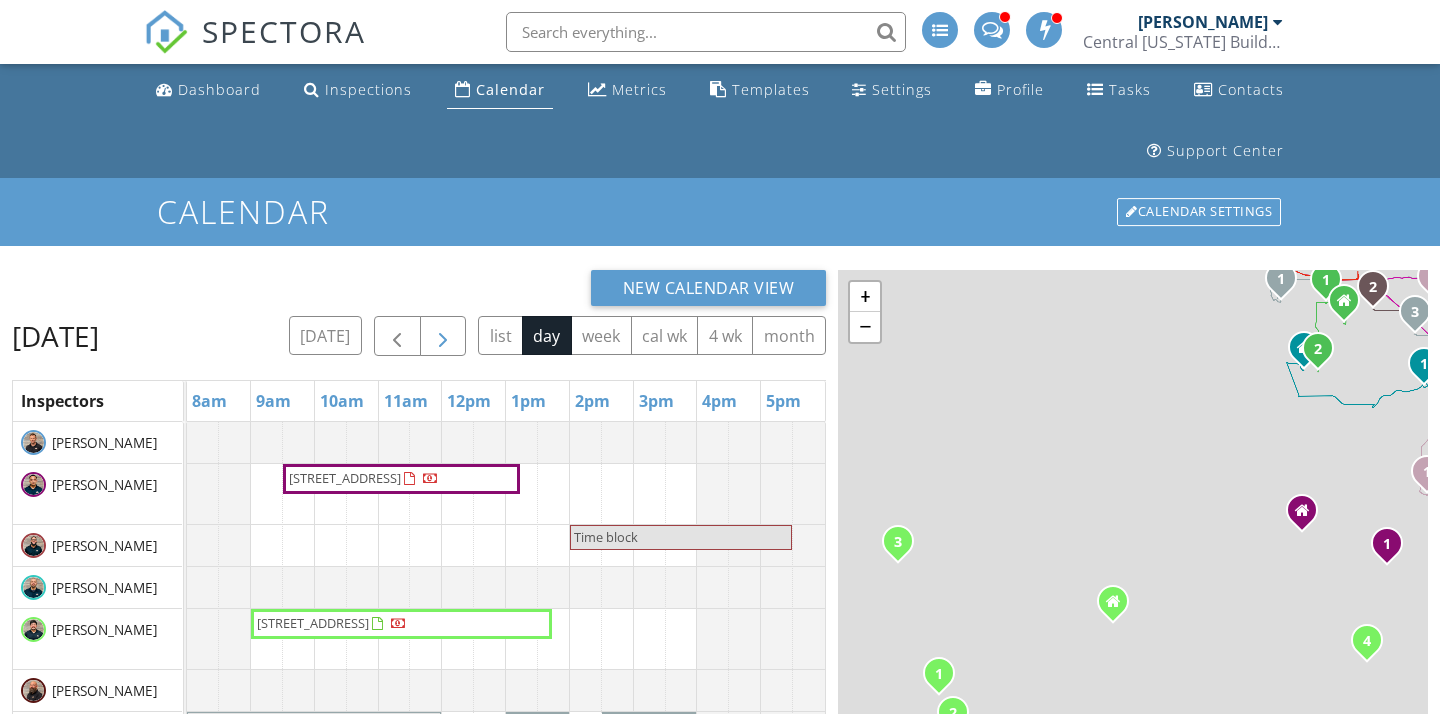 click at bounding box center [443, 337] 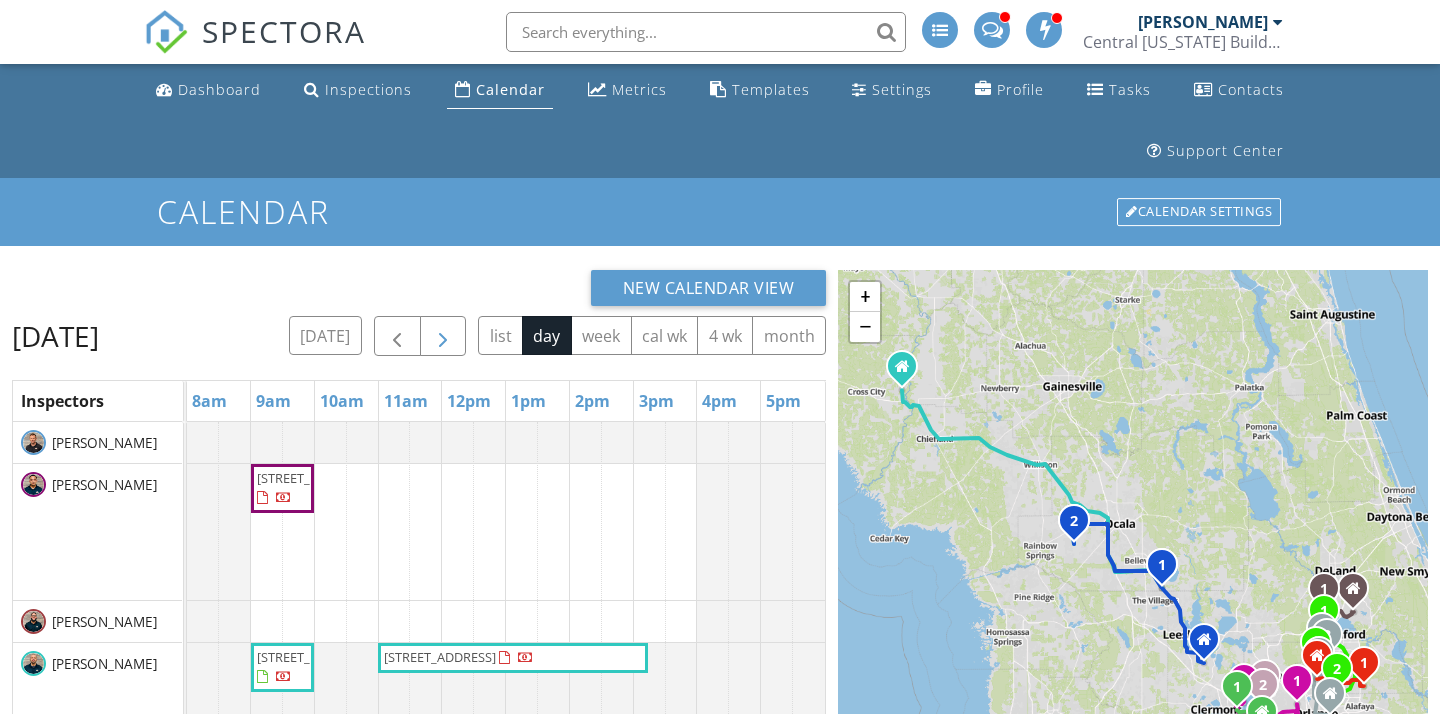 click at bounding box center [443, 337] 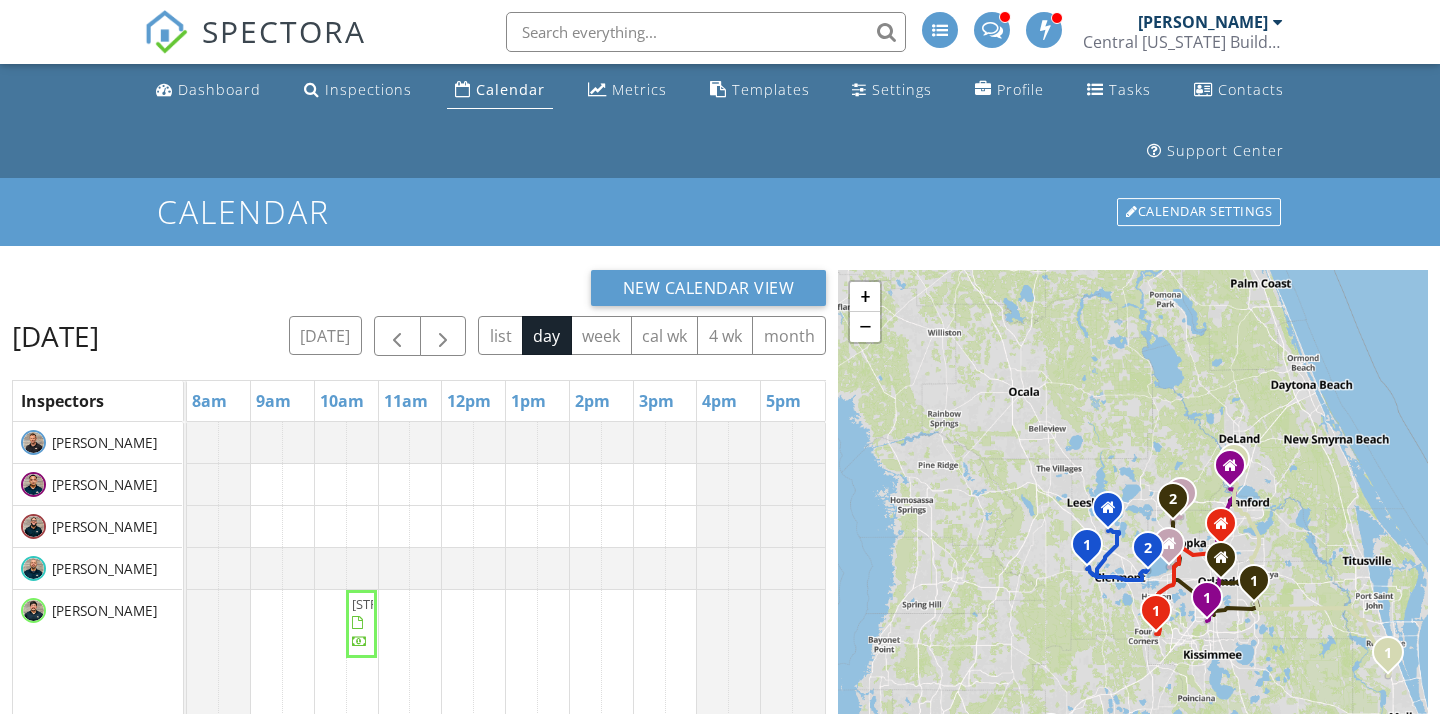 scroll, scrollTop: 6, scrollLeft: 0, axis: vertical 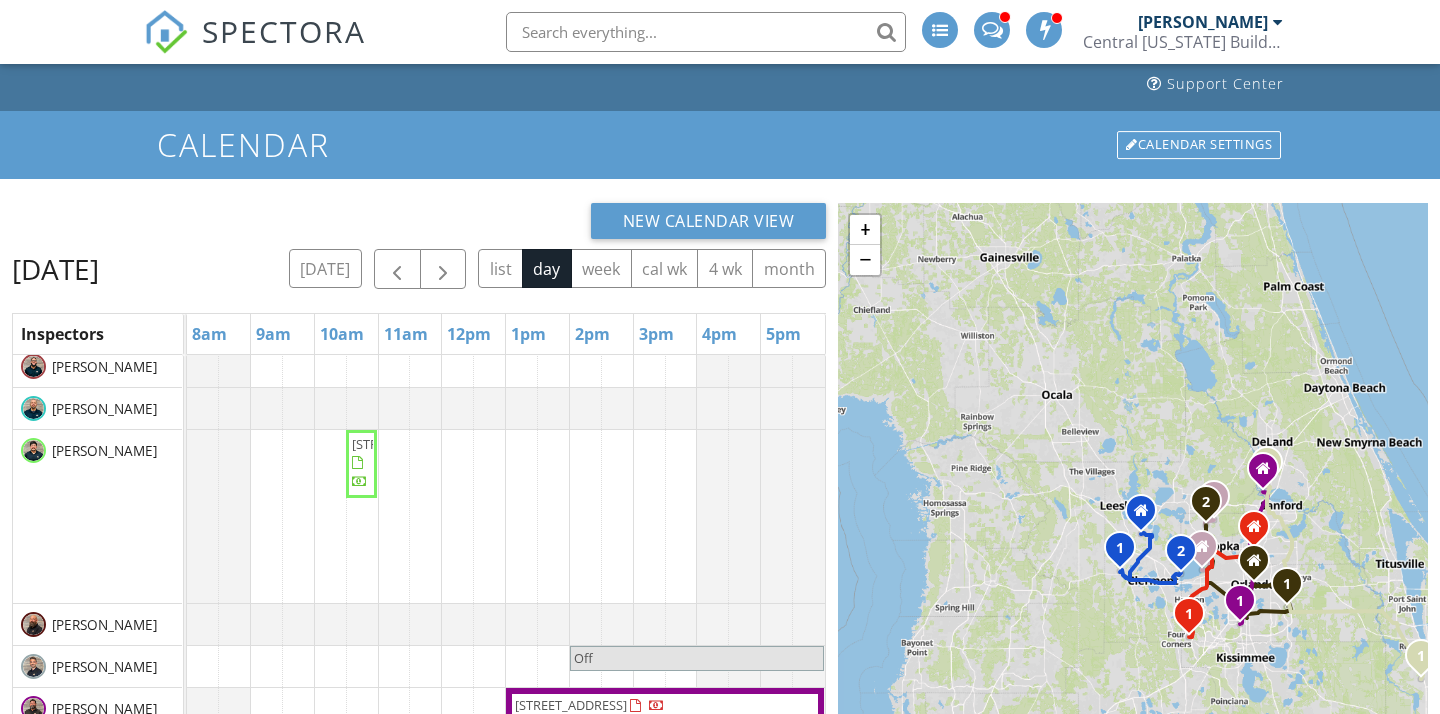 click on "1 1 1 2 1 1 2 1 1 + − I 4, I 275 96.5 km, 1 h 19 min Head south 200 m Turn right 55 m Turn right onto Ewell Road 2 km Turn right onto South County Line Road 10 km Turn left 800 m Merge right onto I 4 40 km Merge left onto I 275 40 km Take exit 19 towards Stetson University College of Law 300 m Turn right onto 22nd Avenue South 2 km Continue onto Gulfport Boulevard South (CR 138) 800 m Turn left onto Beach Boulevard South 1 km Turn right onto 31st Avenue South 45 m Turn right 25 m You have arrived at your destination, on the left 0 m FL 60, I 275 90.1 km, 1 h 19 min Head south 200 m Turn right 55 m Turn right onto Ewell Road 2 km Turn left onto South County Line Road 3 km Turn right onto FL 60 20 km Continue onto FL 60 7 km Continue straight to stay on West Brandon Boulevard (FL 60) 450 m Continue onto Adamo Drive (FL 60) 550 m Continue onto East Adamo Drive (FL 60) 3.5 km Take the ramp on the left 450 m Merge left onto Lee Roy Selmon Crosstown Expressway (FL 618 Toll) 5 km 2.5 km Merge right onto I 4 2 km" at bounding box center [1133, 583] 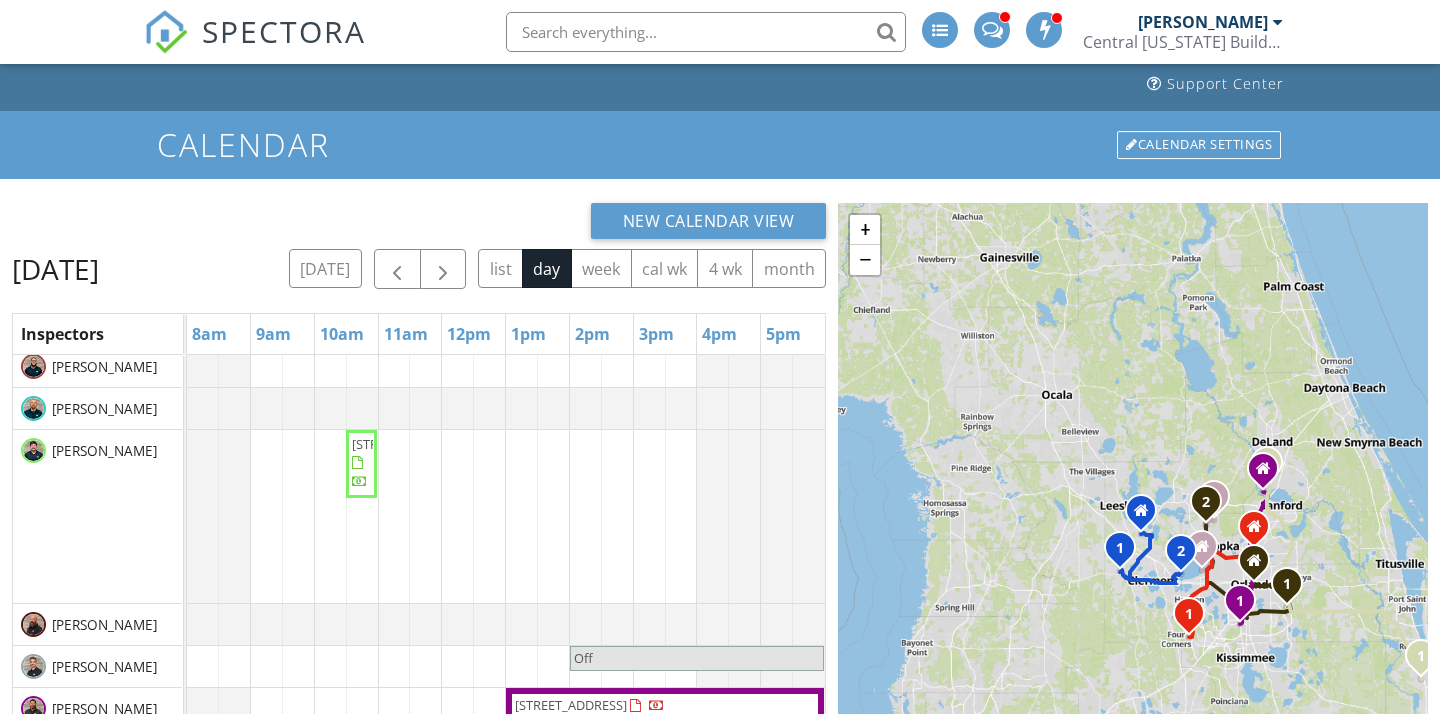 scroll, scrollTop: 95, scrollLeft: 0, axis: vertical 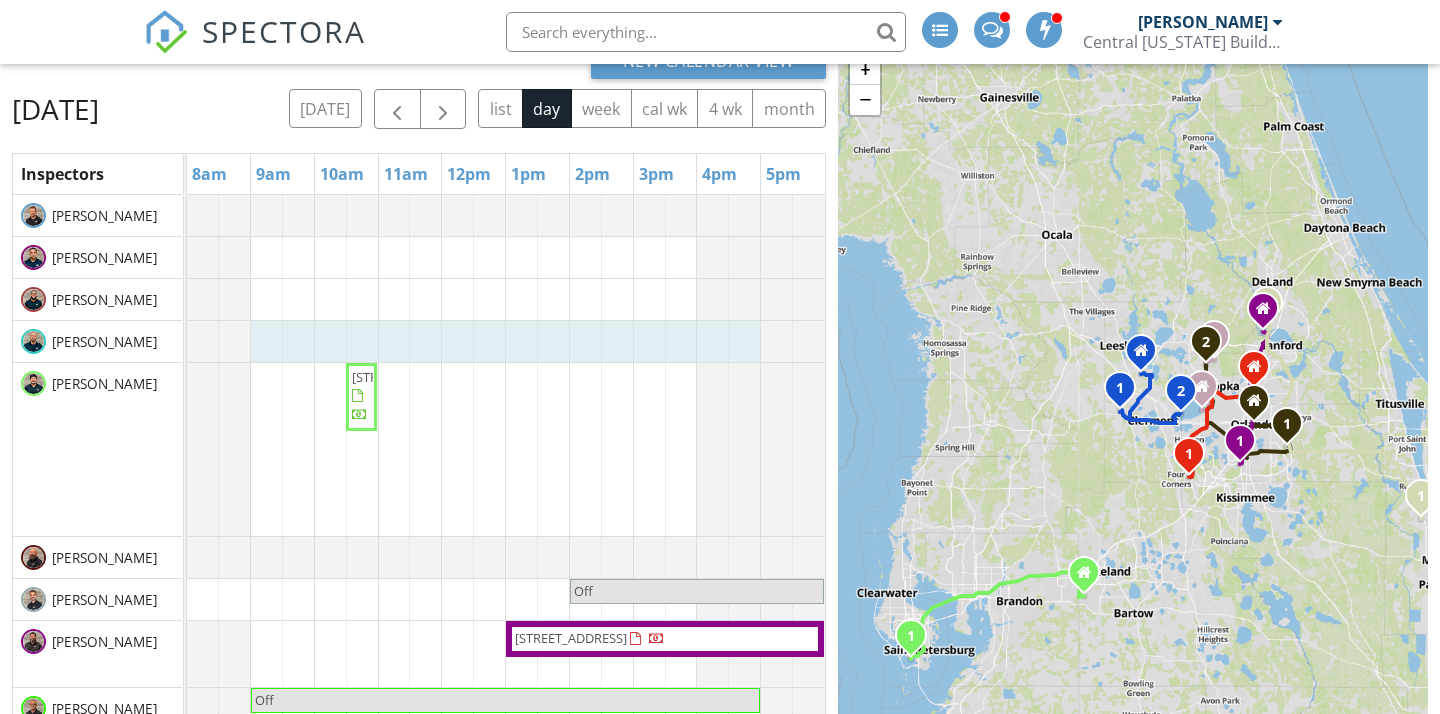 drag, startPoint x: 262, startPoint y: 386, endPoint x: 741, endPoint y: 396, distance: 479.10437 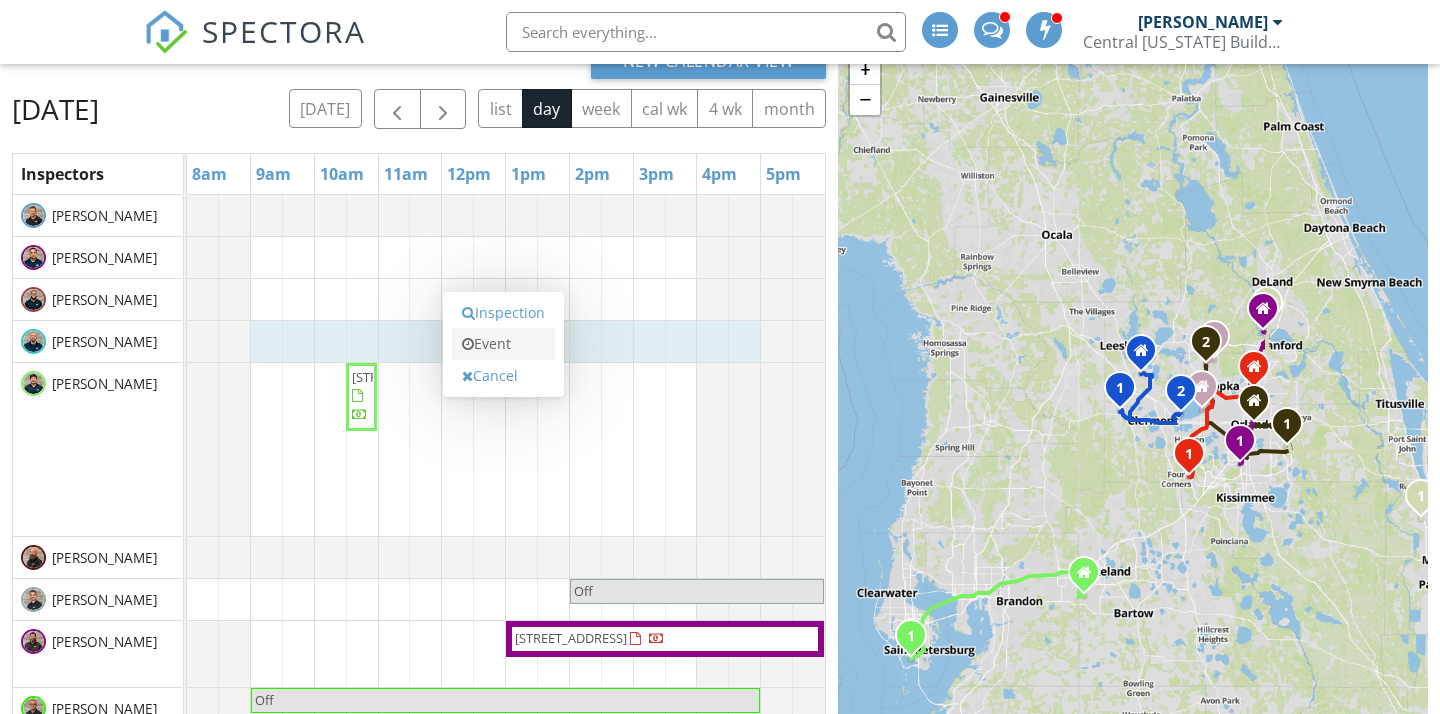click on "Event" at bounding box center (503, 344) 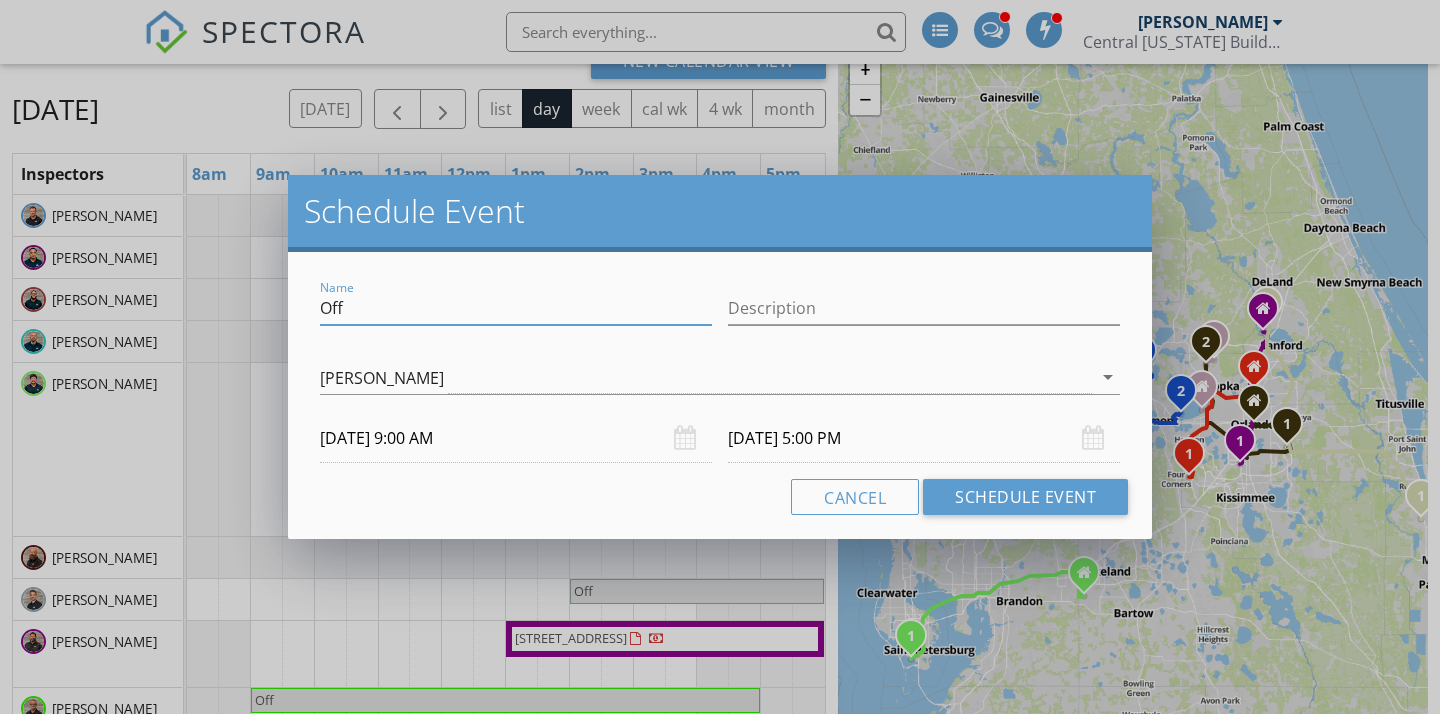 drag, startPoint x: 405, startPoint y: 308, endPoint x: 296, endPoint y: 307, distance: 109.004585 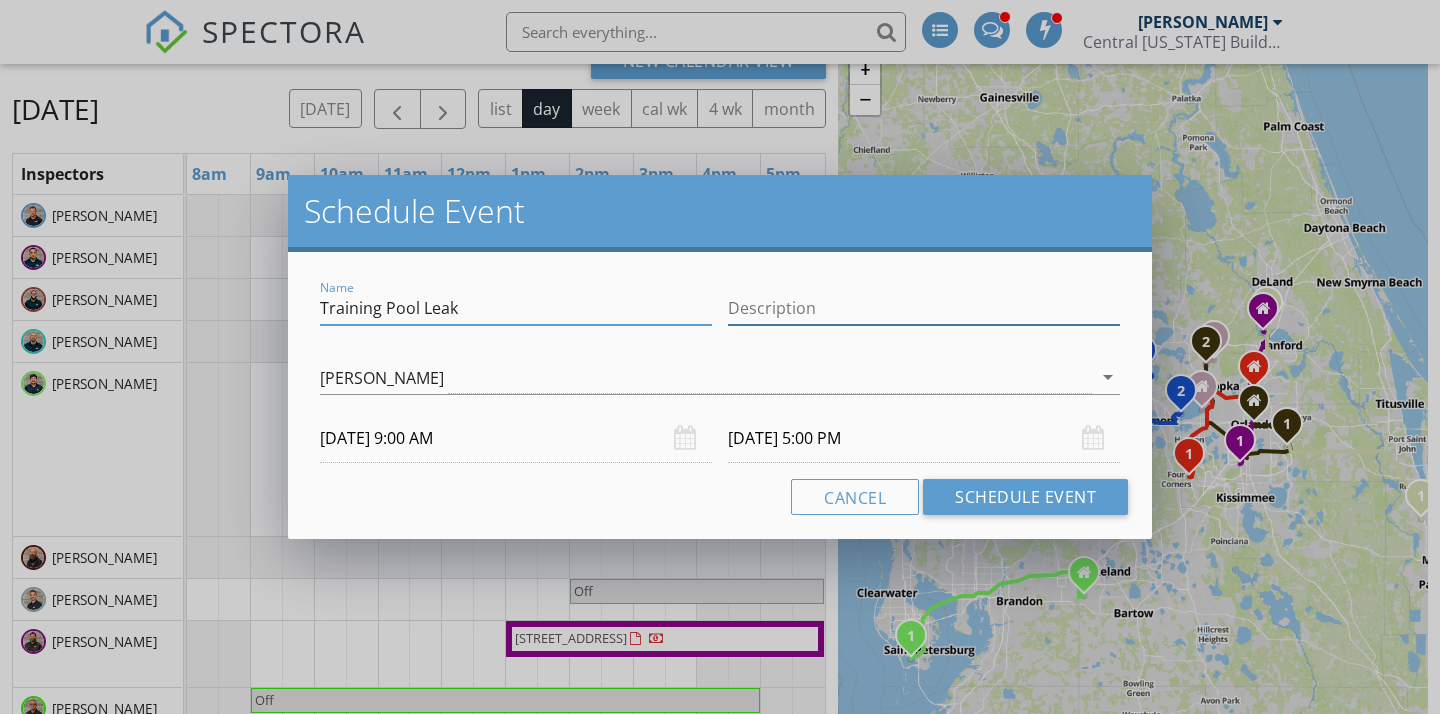 click on "Description" at bounding box center [924, 308] 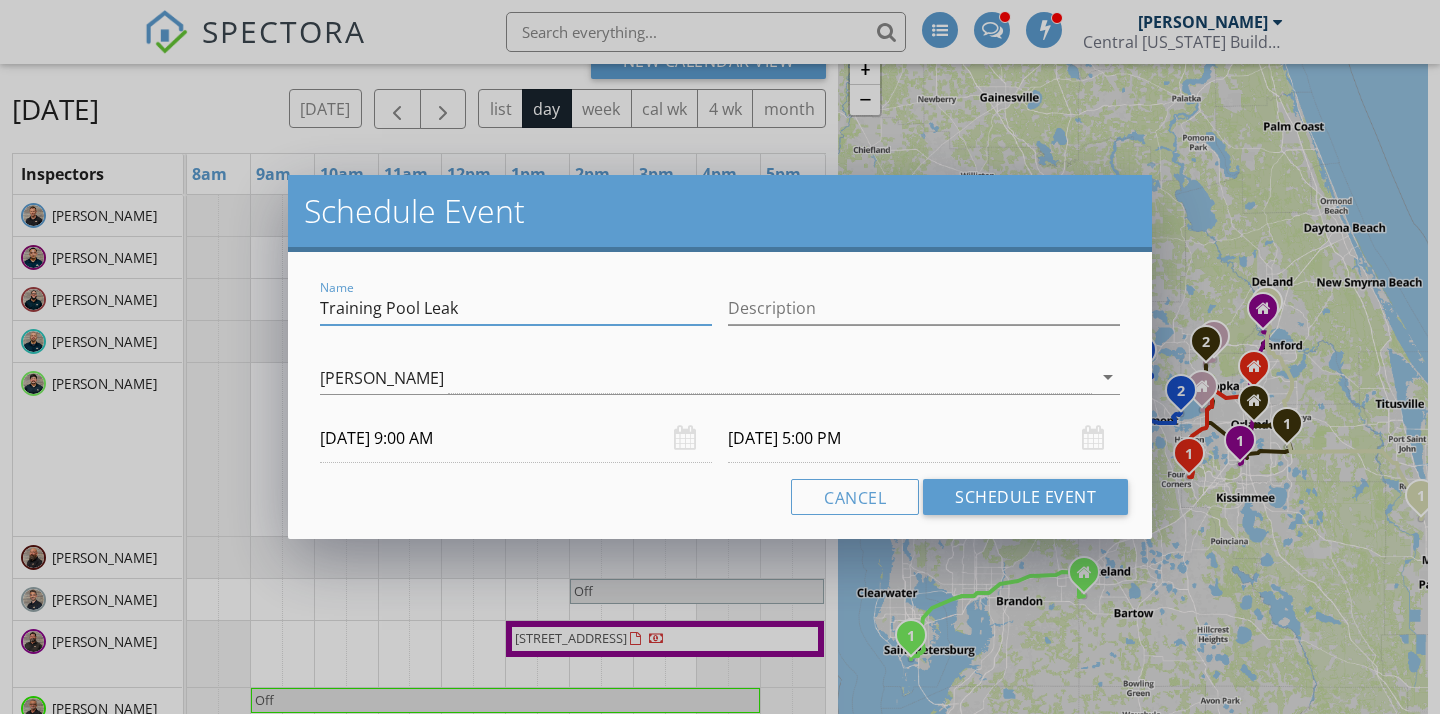 drag, startPoint x: 463, startPoint y: 306, endPoint x: 385, endPoint y: 308, distance: 78.025635 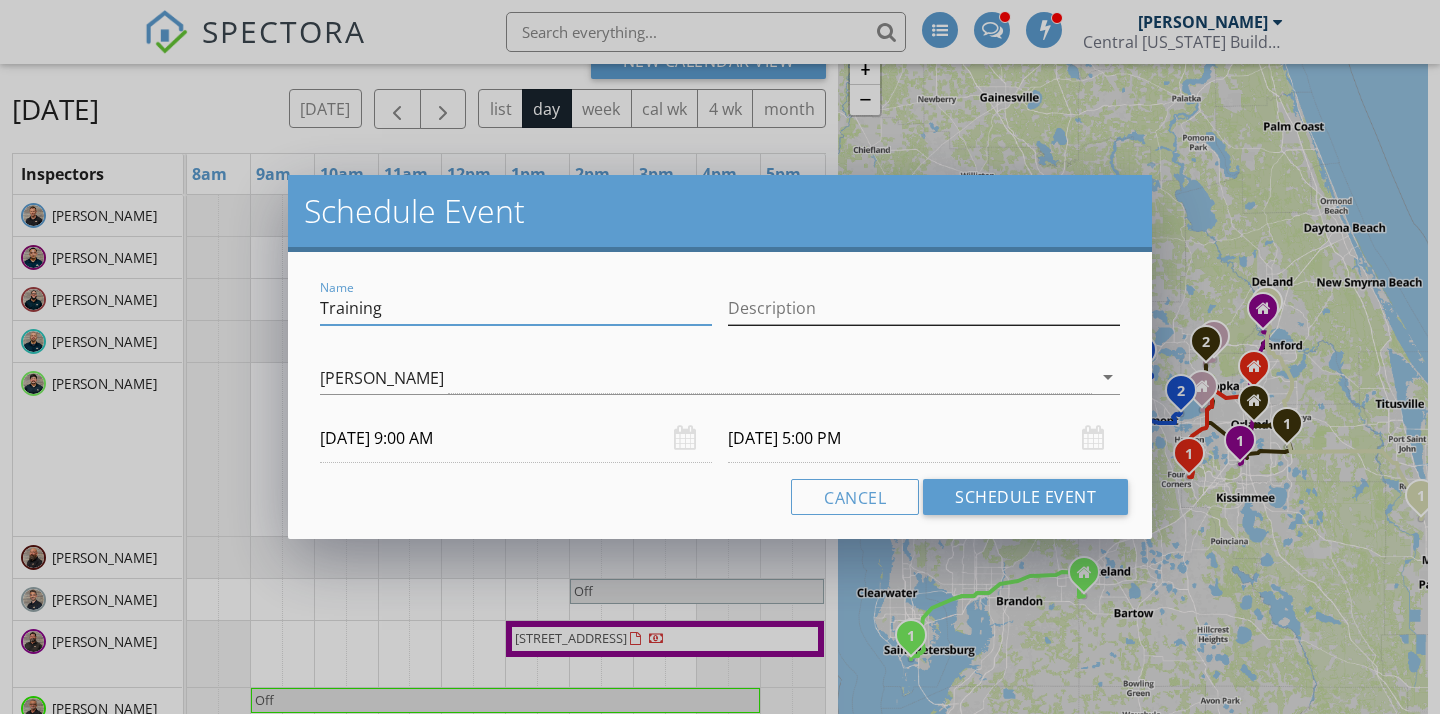 type on "Training" 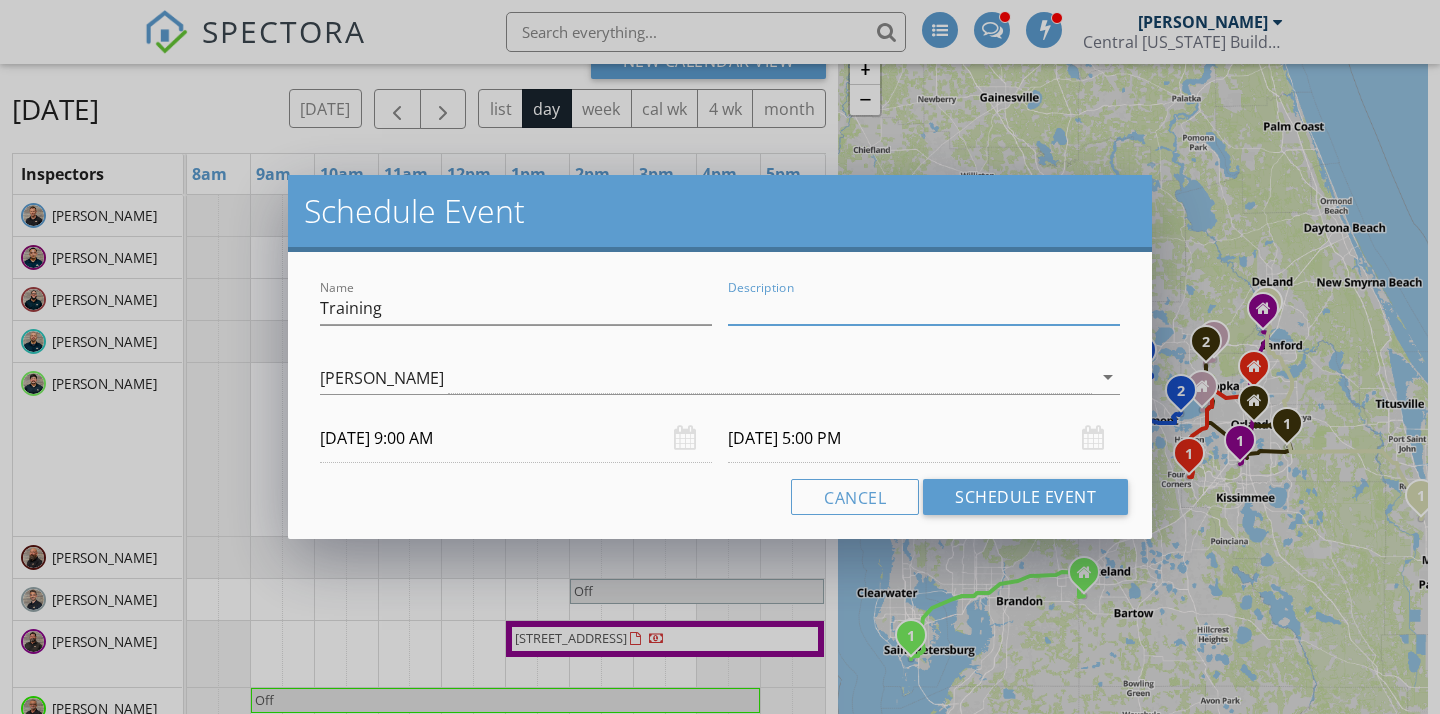 click on "Description" at bounding box center [924, 308] 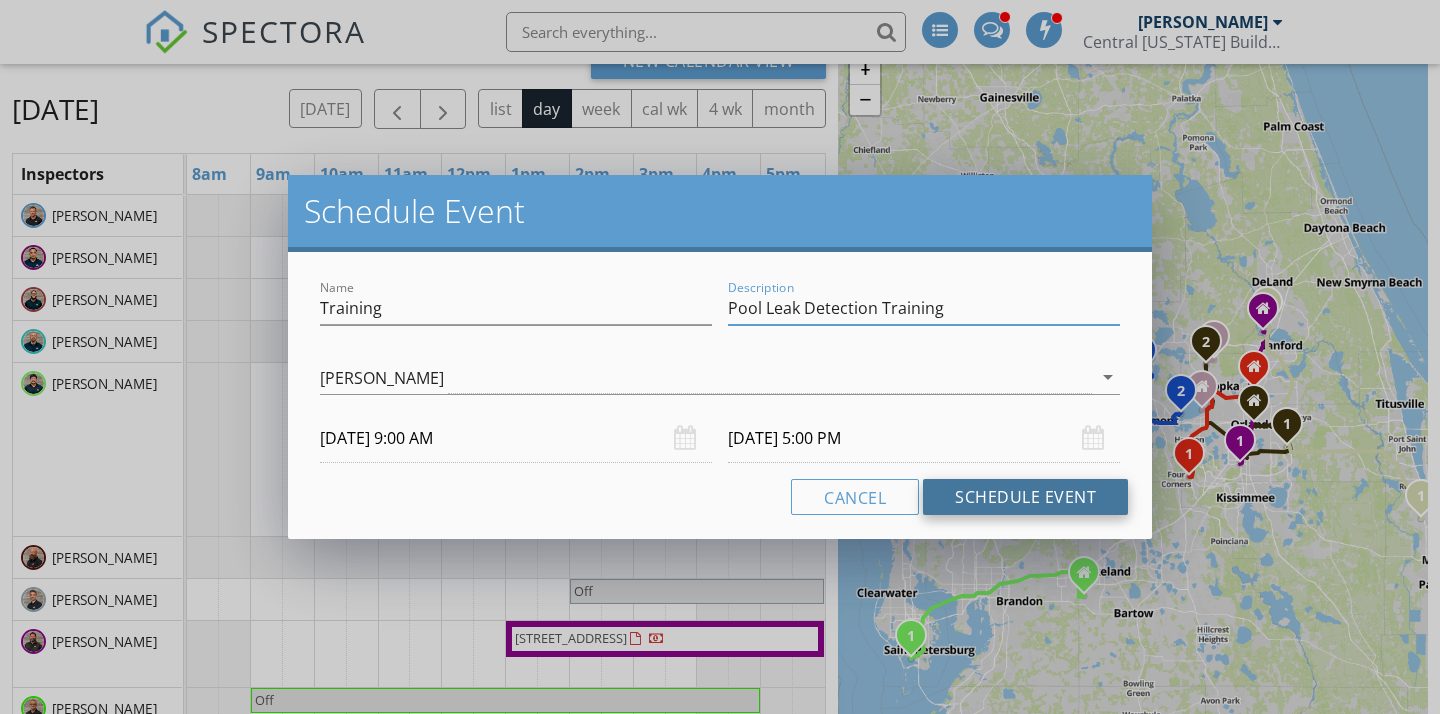 type on "Pool Leak Detection Training" 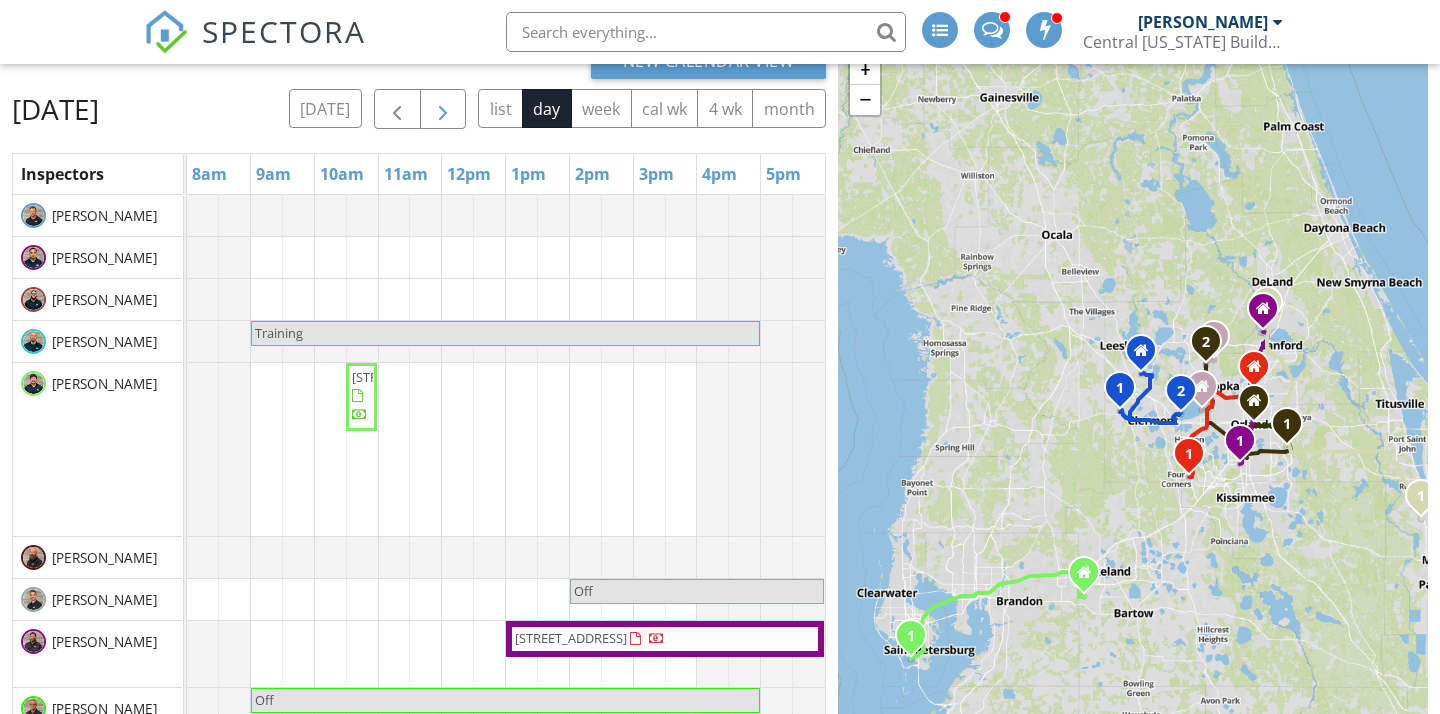 click at bounding box center [443, 110] 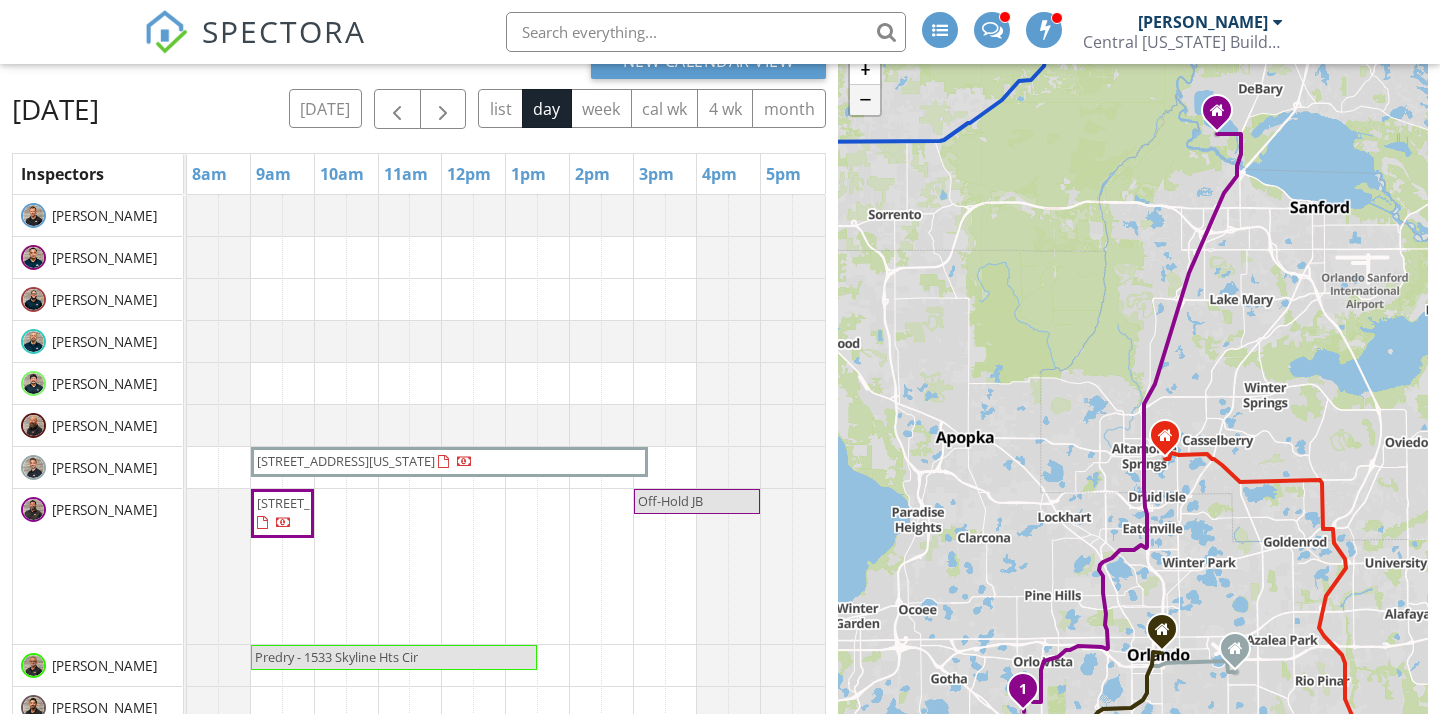 click on "−" at bounding box center (865, 100) 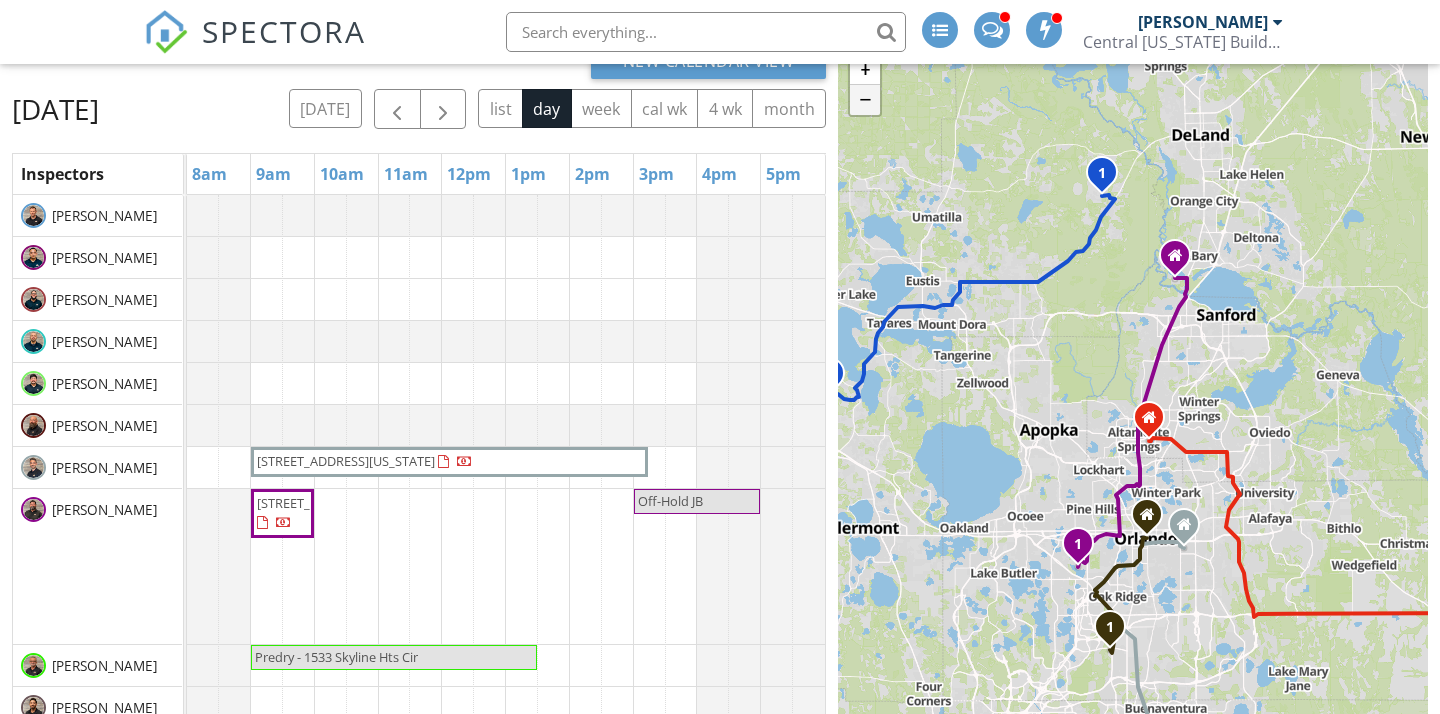 click on "−" at bounding box center (865, 100) 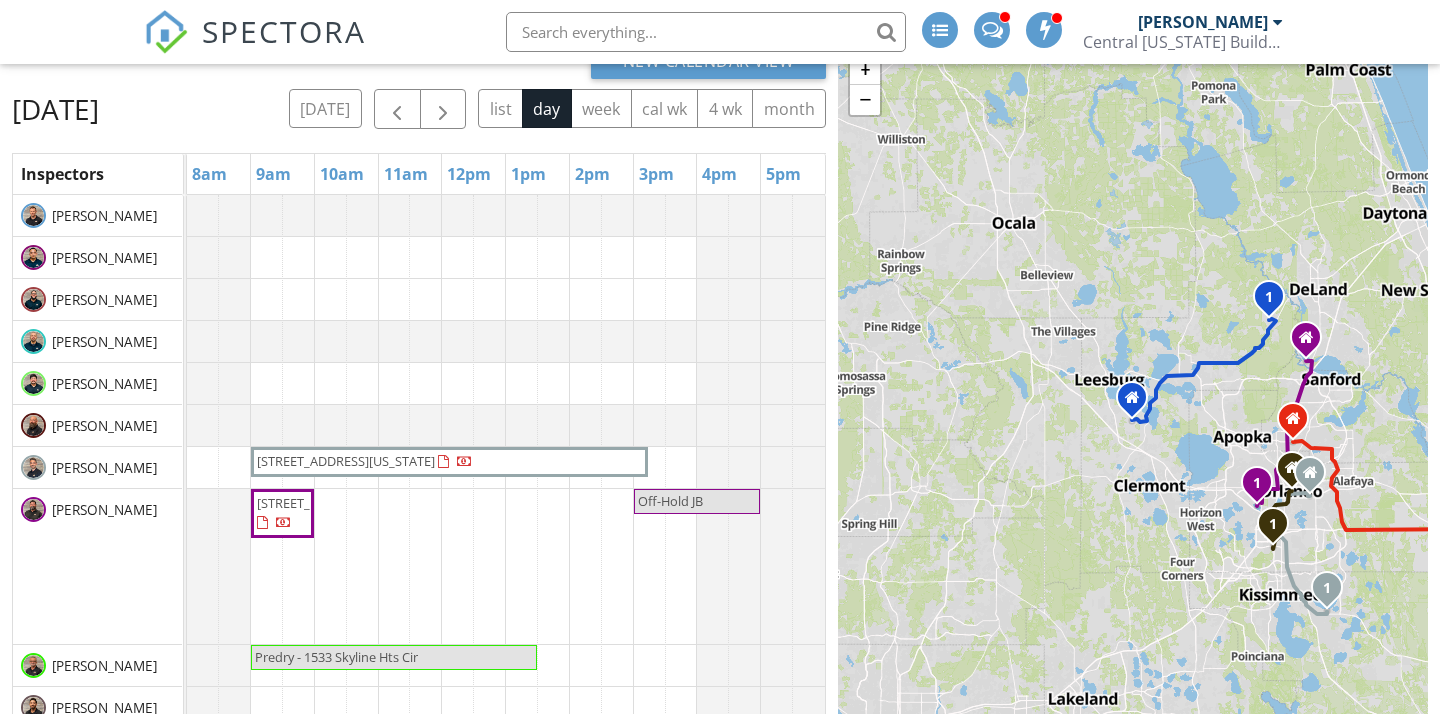 click on "1 1 1 1 1 + − I 4, Florida's Turnpike 51.6 km, 46 min Head north on Morocco Avenue 25 m Turn left onto Fontana Street 150 m Turn right onto Marscastle Avenue 25 m Turn left onto Fontana Street 350 m Turn right onto Conway Road (FL 15) 600 m Take the ramp 600 m Merge left onto East-West Expressway (FL 408 Toll) 3.5 km Take exit 10A towards I 4: Tampa 50 m Continue towards I 4: Tampa 250 m Keep left towards I 4 West: Tampa 1.5 km Merge left onto I 4 8 km Take exit 77 towards Miami 1 km Continue straight 200 m Keep left towards Florida's Turnpike South 600 m Continue straight 250 m Merge left onto Florida's Turnpike 25 km Take the ramp towards US 192: Kissimmee 900 m Turn left onto Bronson Highway (US 192) 5.5 km Continue onto 13th Street (US 192) 3 km Take the ramp on the left 30 m Turn left onto Florida Avenue 100 m Turn right onto 12th Street 100 m Turn left onto Ohio Avenue 700 m Turn left onto 5th Street 30 m You have arrived at your destination, on the right 0 m 45.6 km, 47 min 100 m 80 m 700 m 2 km" at bounding box center (1133, 423) 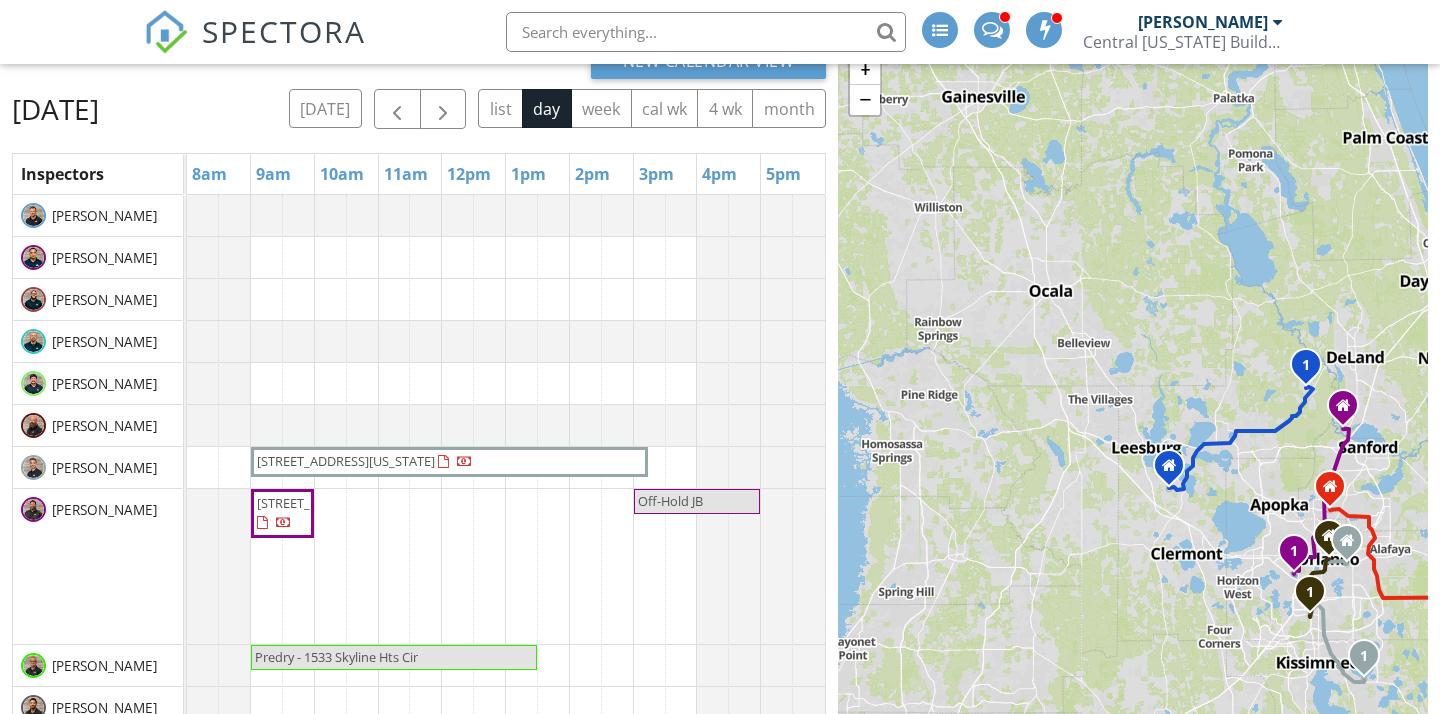 click on "1 1 1 1 1 + − I 4, Florida's Turnpike 51.6 km, 46 min Head north on Morocco Avenue 25 m Turn left onto Fontana Street 150 m Turn right onto Marscastle Avenue 25 m Turn left onto Fontana Street 350 m Turn right onto Conway Road (FL 15) 600 m Take the ramp 600 m Merge left onto East-West Expressway (FL 408 Toll) 3.5 km Take exit 10A towards I 4: Tampa 50 m Continue towards I 4: Tampa 250 m Keep left towards I 4 West: Tampa 1.5 km Merge left onto I 4 8 km Take exit 77 towards Miami 1 km Continue straight 200 m Keep left towards Florida's Turnpike South 600 m Continue straight 250 m Merge left onto Florida's Turnpike 25 km Take the ramp towards US 192: Kissimmee 900 m Turn left onto Bronson Highway (US 192) 5.5 km Continue onto 13th Street (US 192) 3 km Take the ramp on the left 30 m Turn left onto Florida Avenue 100 m Turn right onto 12th Street 100 m Turn left onto Ohio Avenue 700 m Turn left onto 5th Street 30 m You have arrived at your destination, on the right 0 m 45.6 km, 47 min 100 m 80 m 700 m 2 km" at bounding box center [1133, 423] 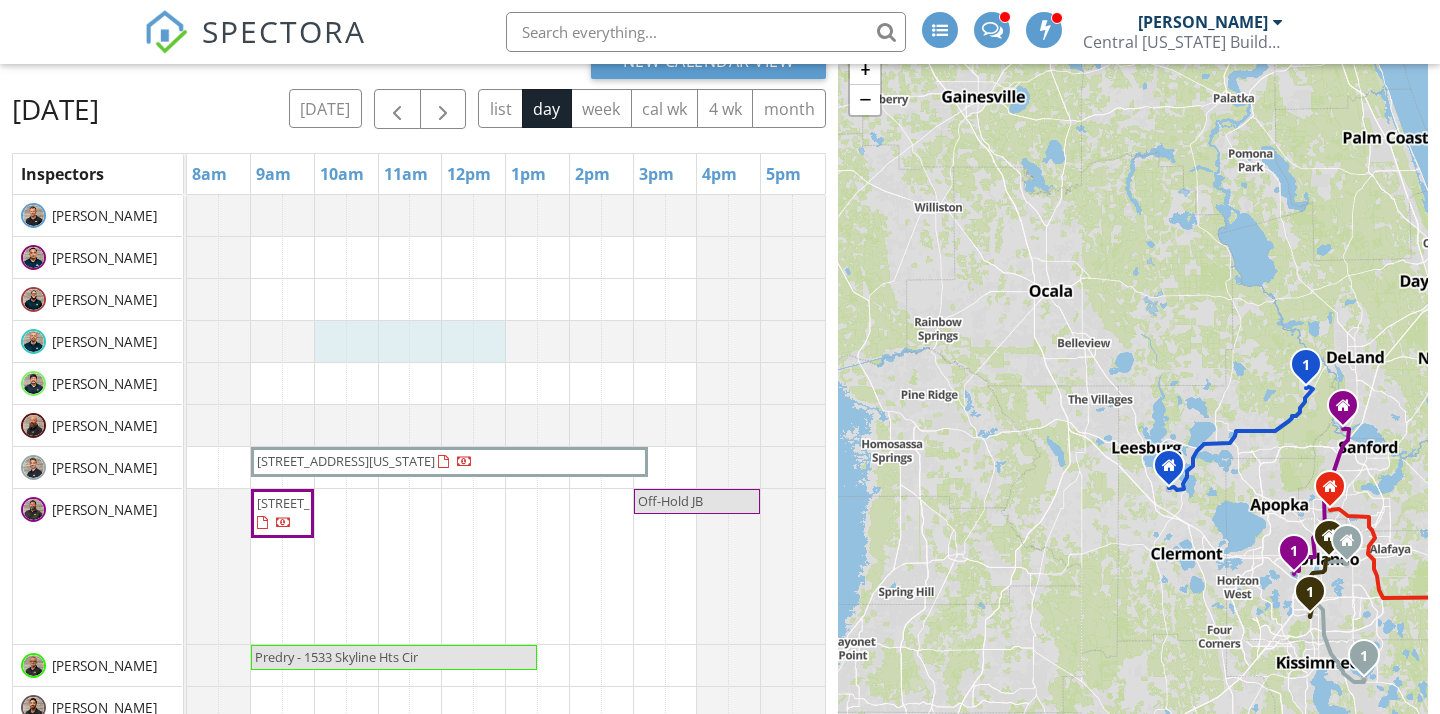drag, startPoint x: 327, startPoint y: 339, endPoint x: 496, endPoint y: 343, distance: 169.04733 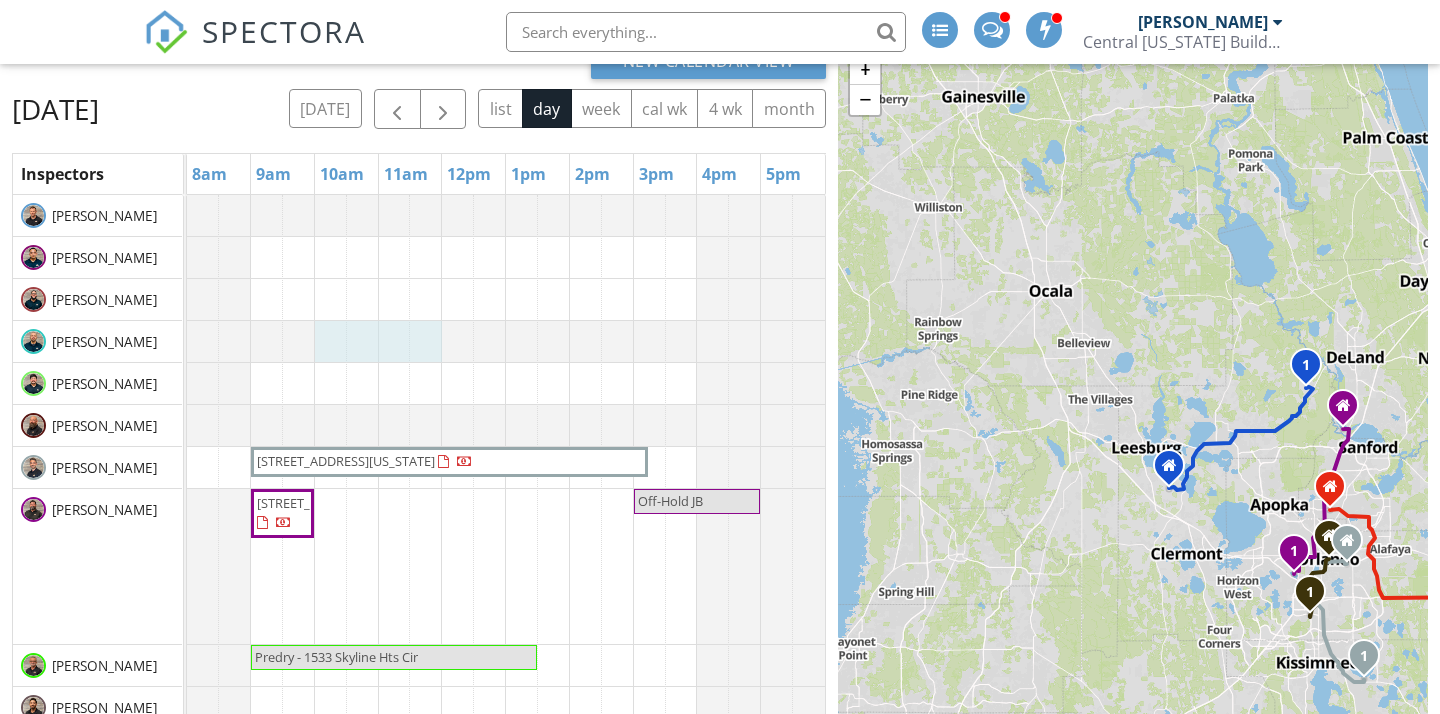 drag, startPoint x: 334, startPoint y: 347, endPoint x: 430, endPoint y: 336, distance: 96.62815 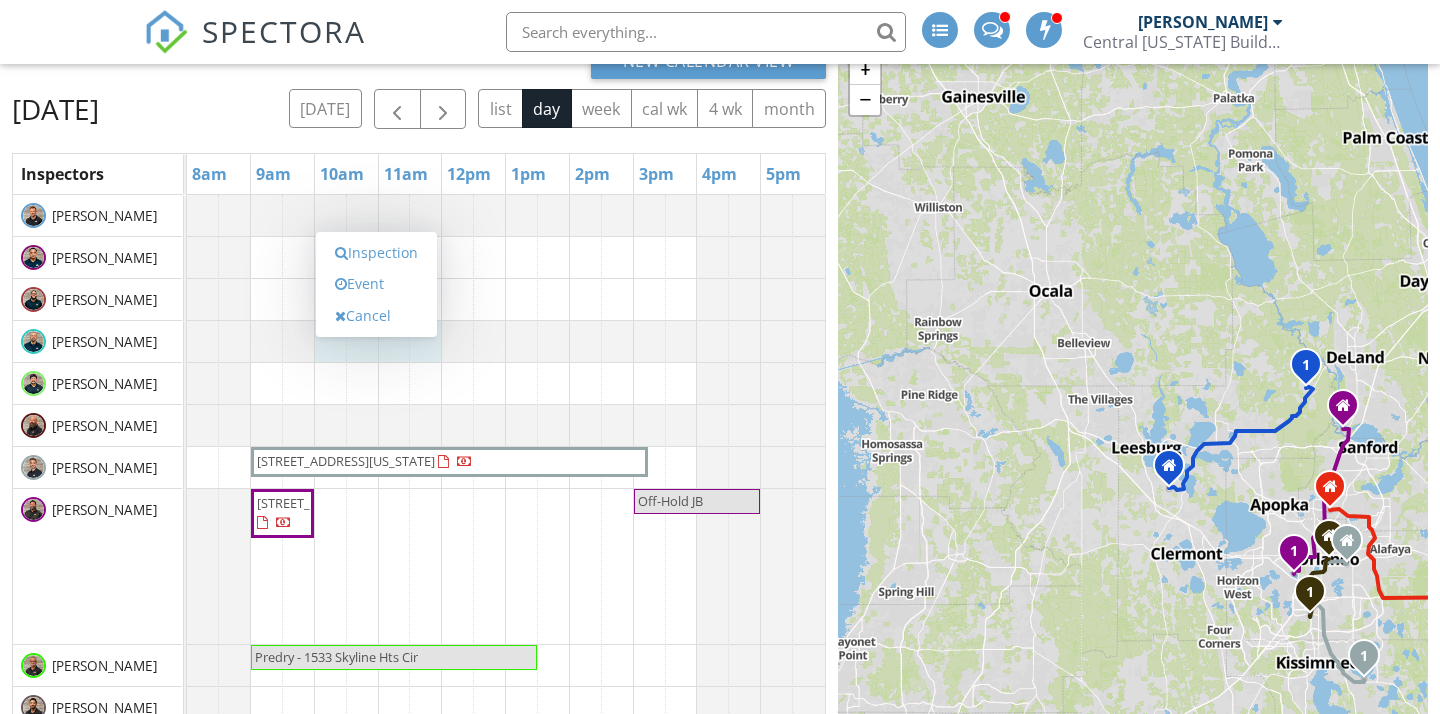 scroll, scrollTop: 205, scrollLeft: 0, axis: vertical 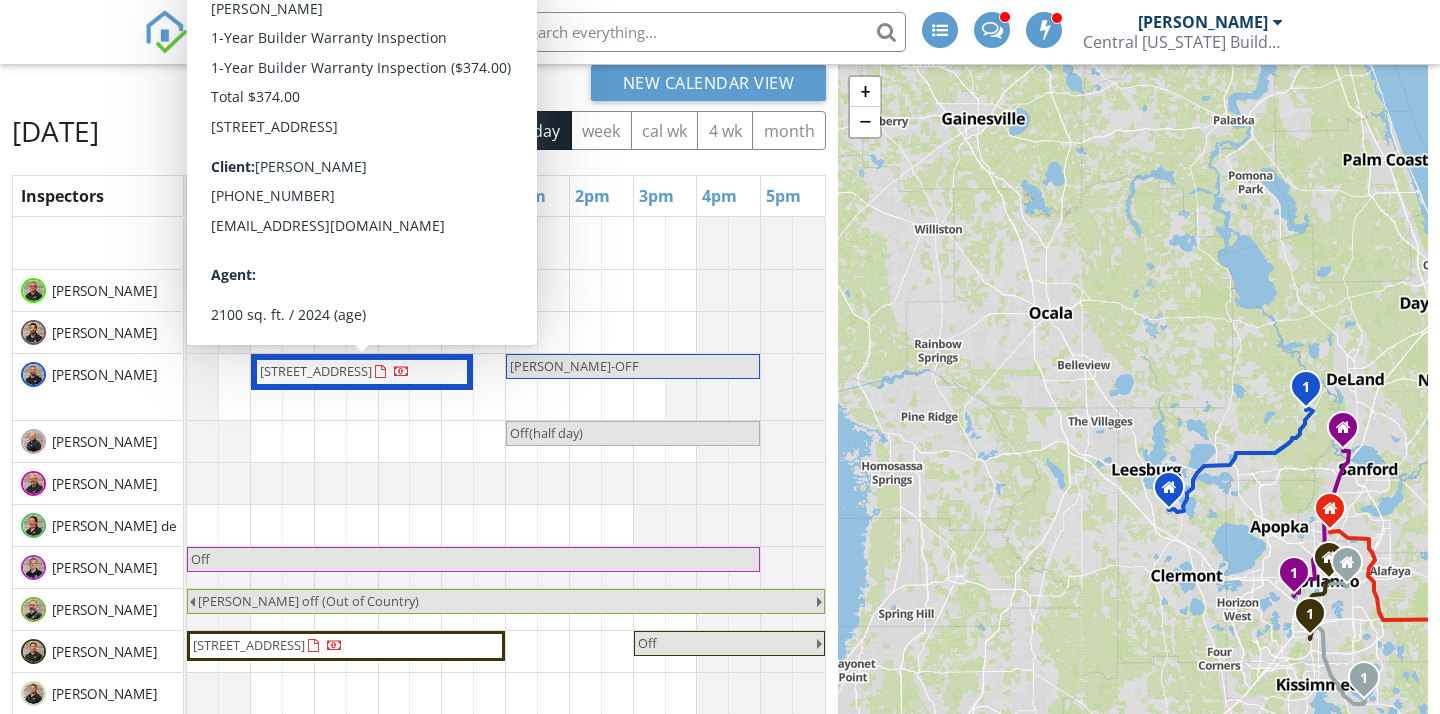 click on "[STREET_ADDRESS]" at bounding box center (316, 371) 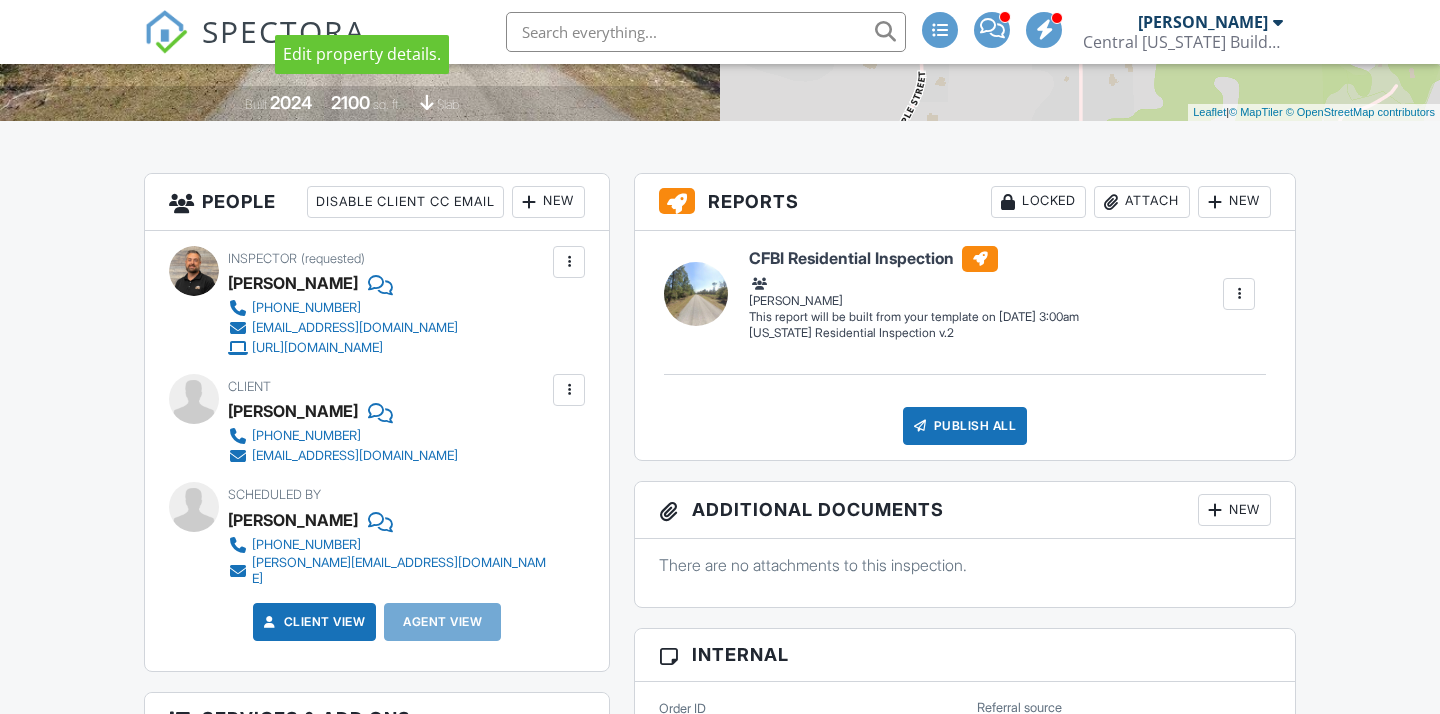 scroll, scrollTop: 475, scrollLeft: 0, axis: vertical 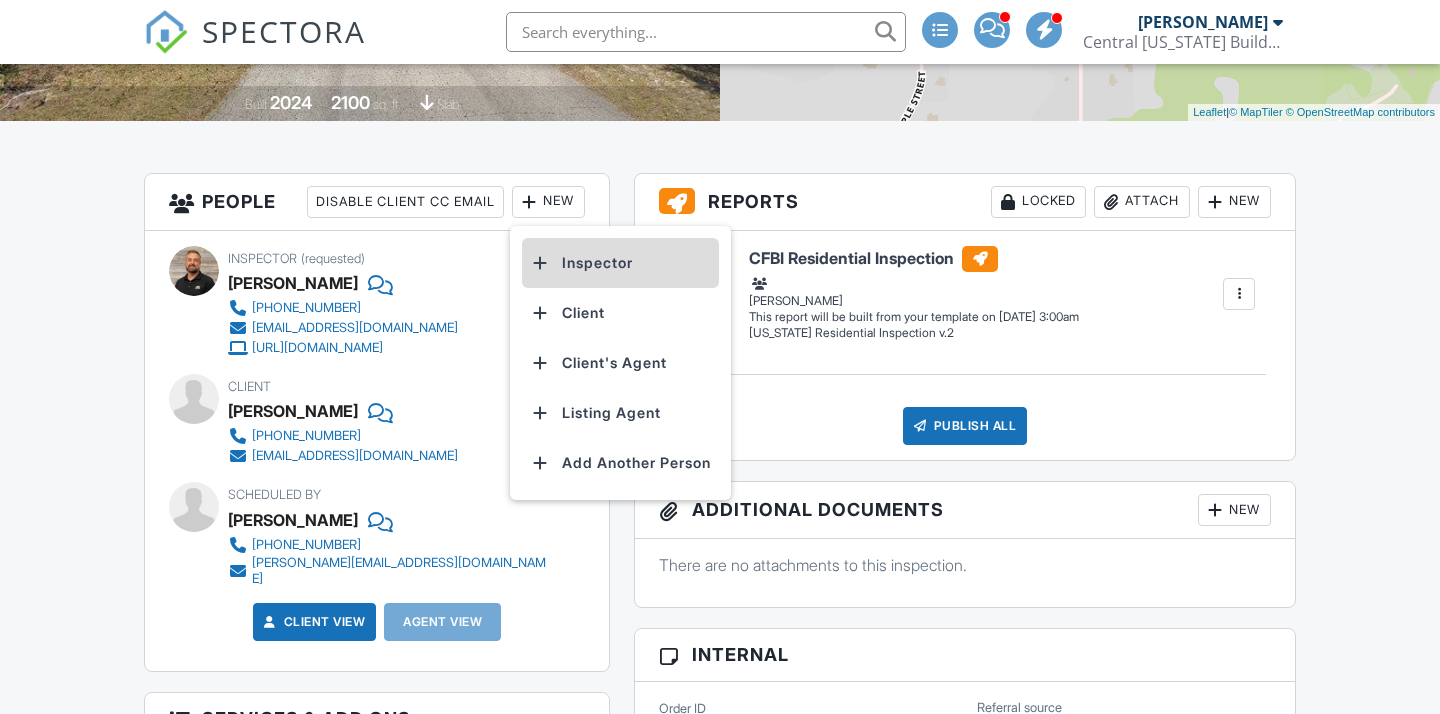 click on "Inspector" at bounding box center (620, 263) 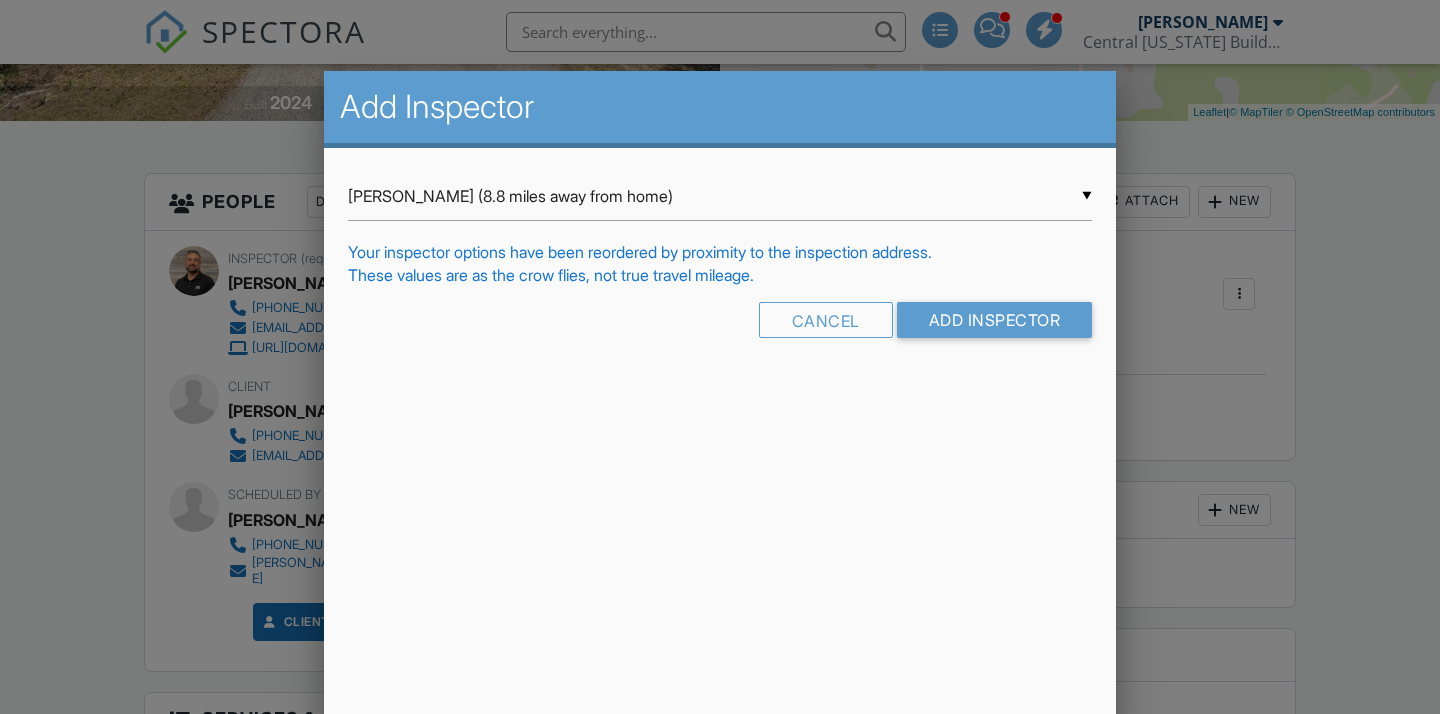 click on "Carl Monn (8.8 miles away from home)" at bounding box center (720, 196) 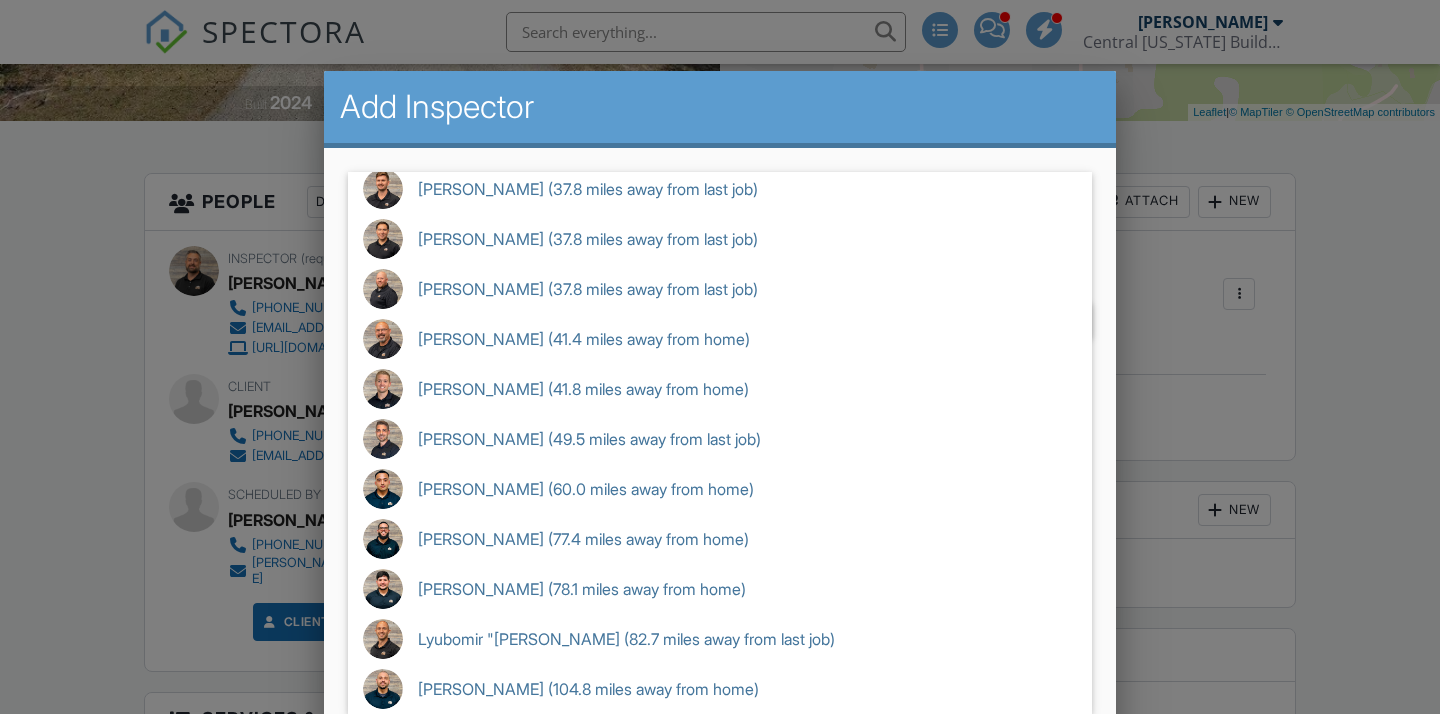scroll, scrollTop: 508, scrollLeft: 0, axis: vertical 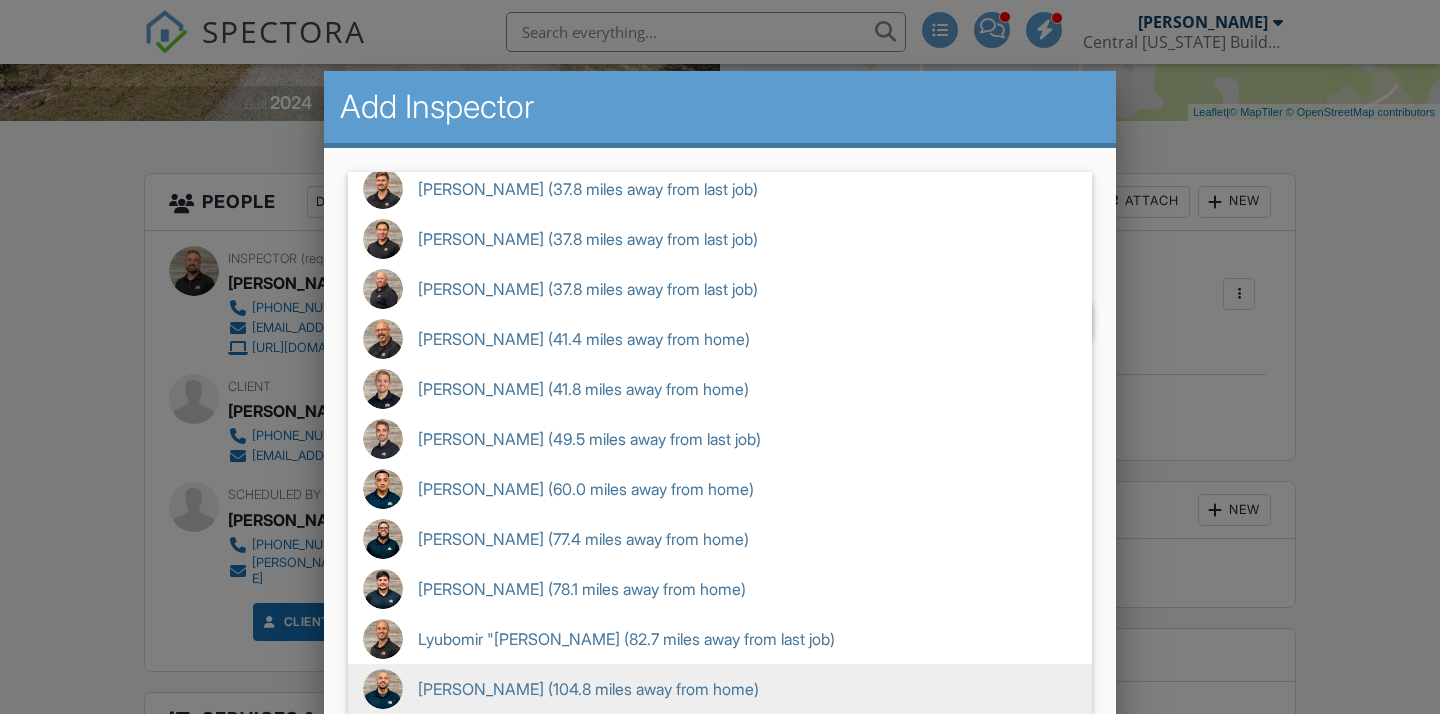 click on "Miles Moore (104.8 miles away from home)" at bounding box center [720, 689] 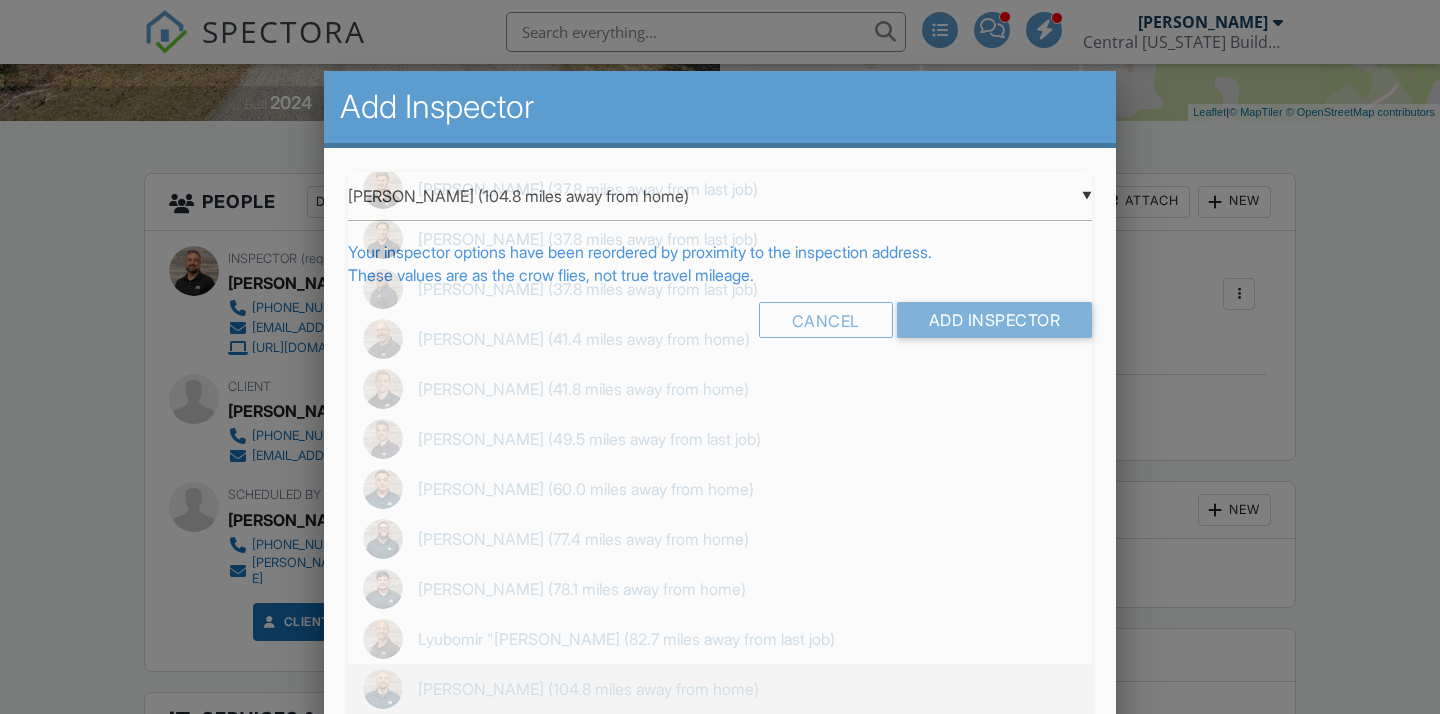 scroll, scrollTop: 0, scrollLeft: 0, axis: both 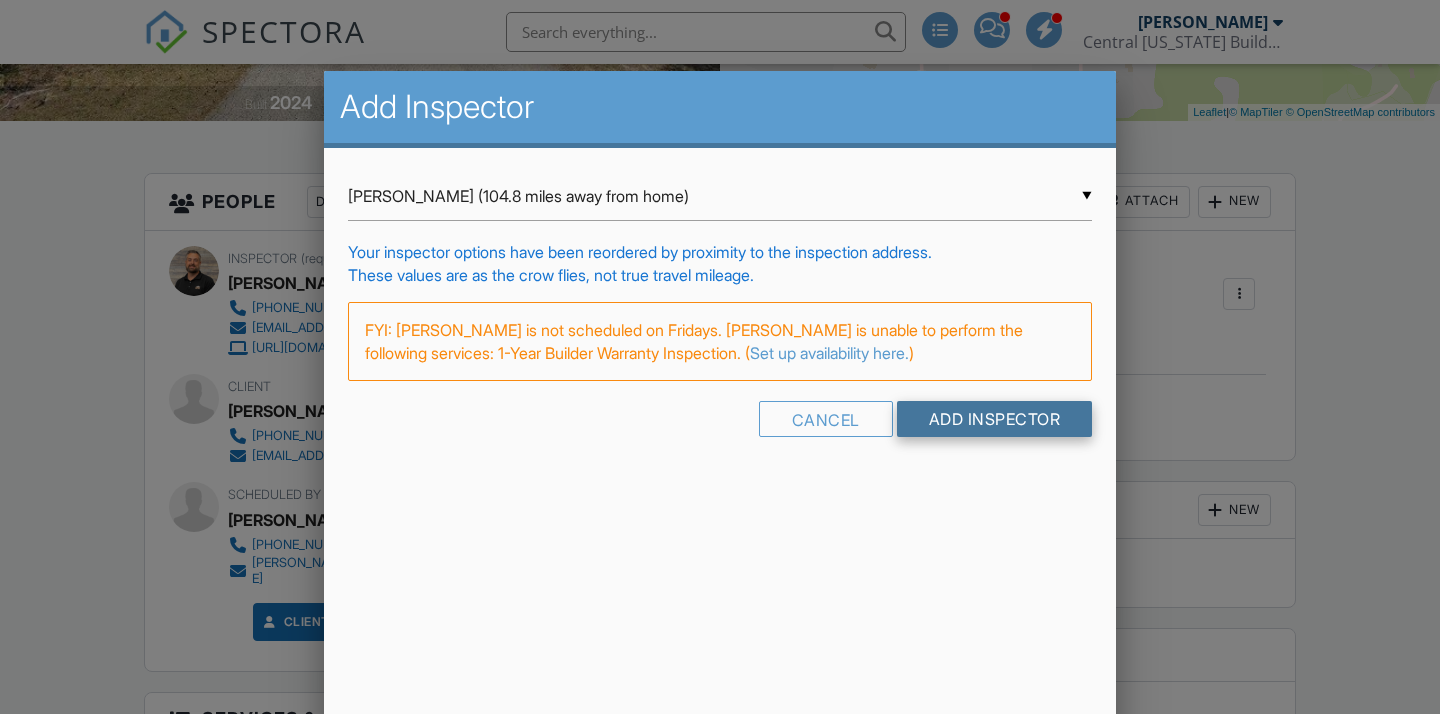 click on "Add Inspector" at bounding box center (995, 419) 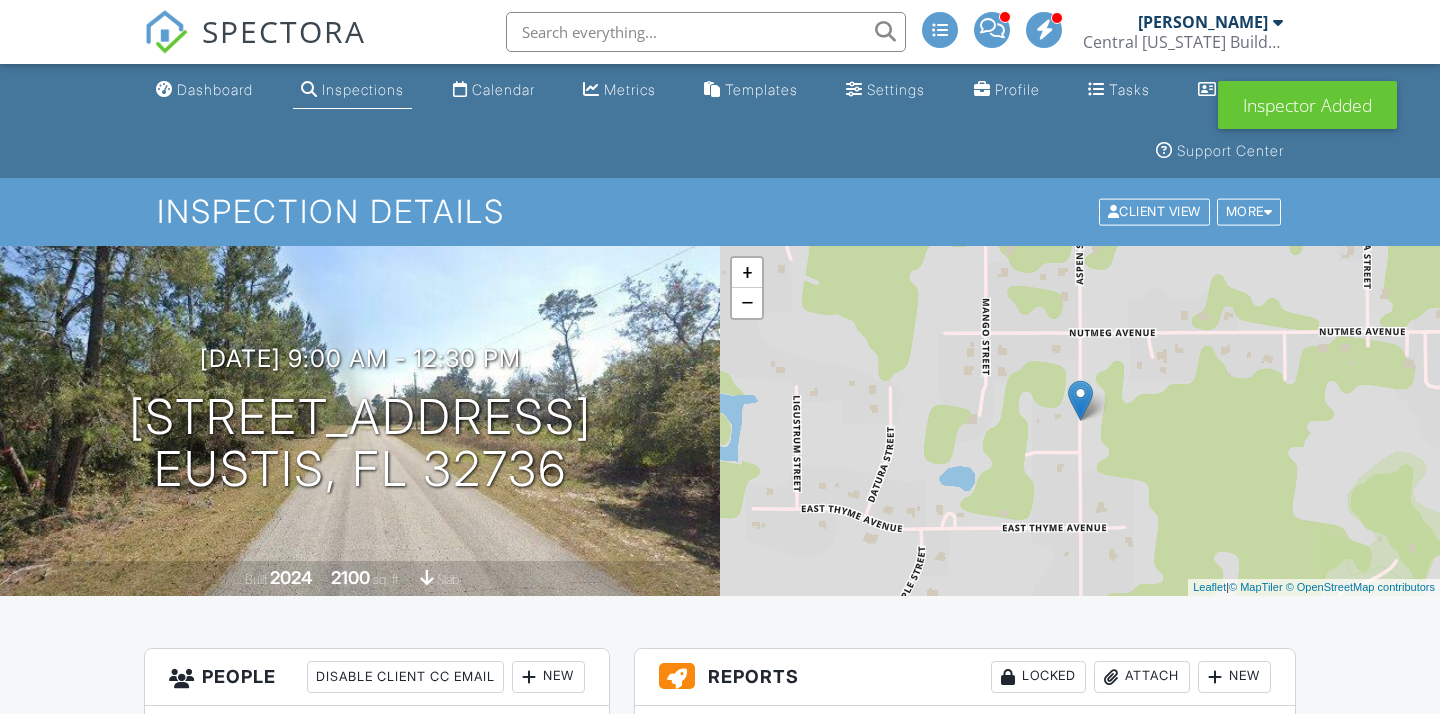 scroll, scrollTop: 0, scrollLeft: 0, axis: both 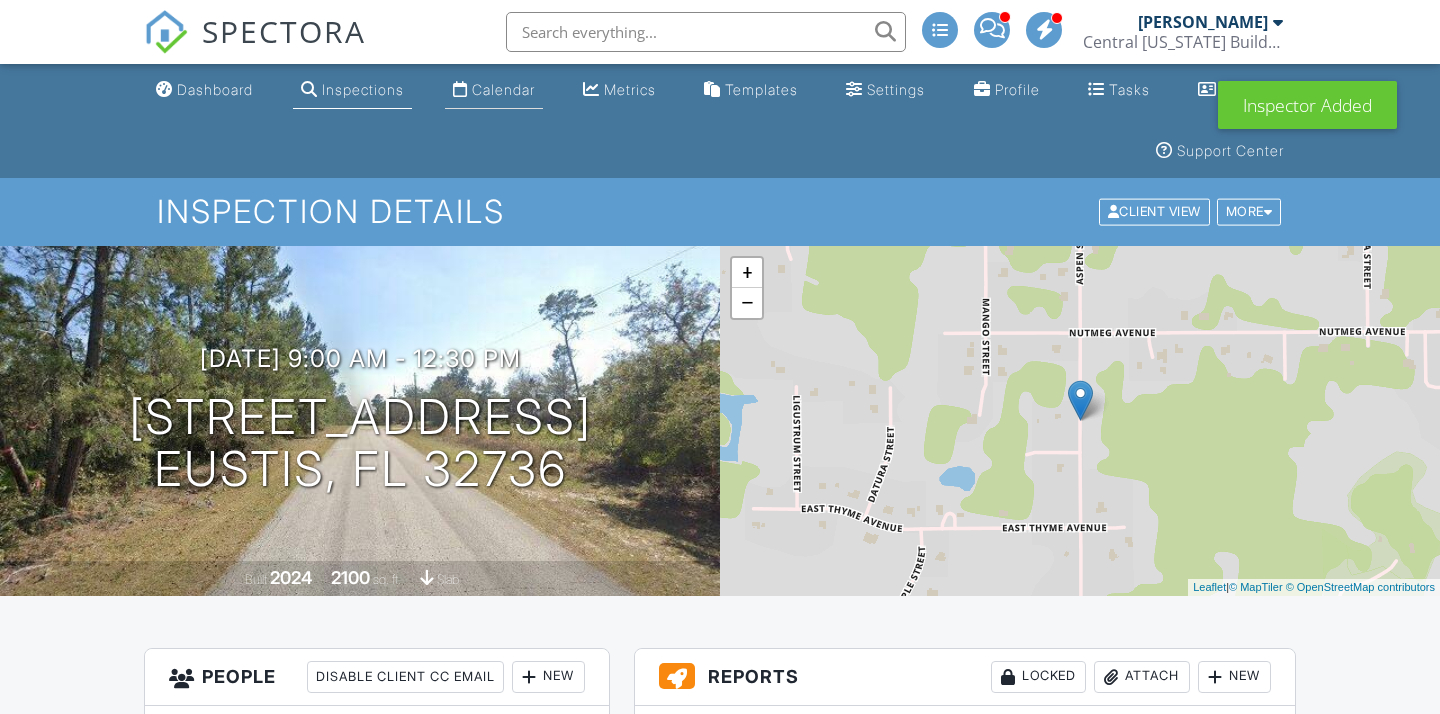 click on "Calendar" at bounding box center (503, 89) 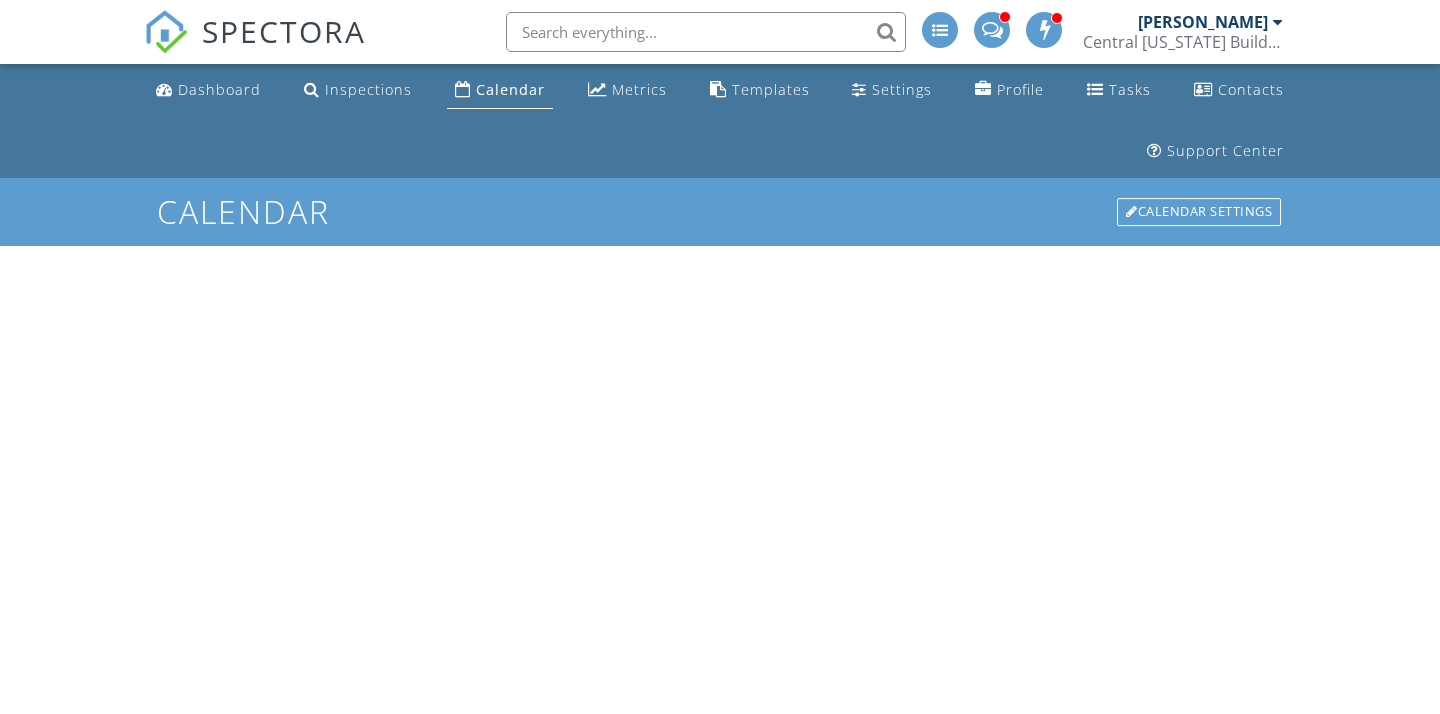 scroll, scrollTop: 0, scrollLeft: 0, axis: both 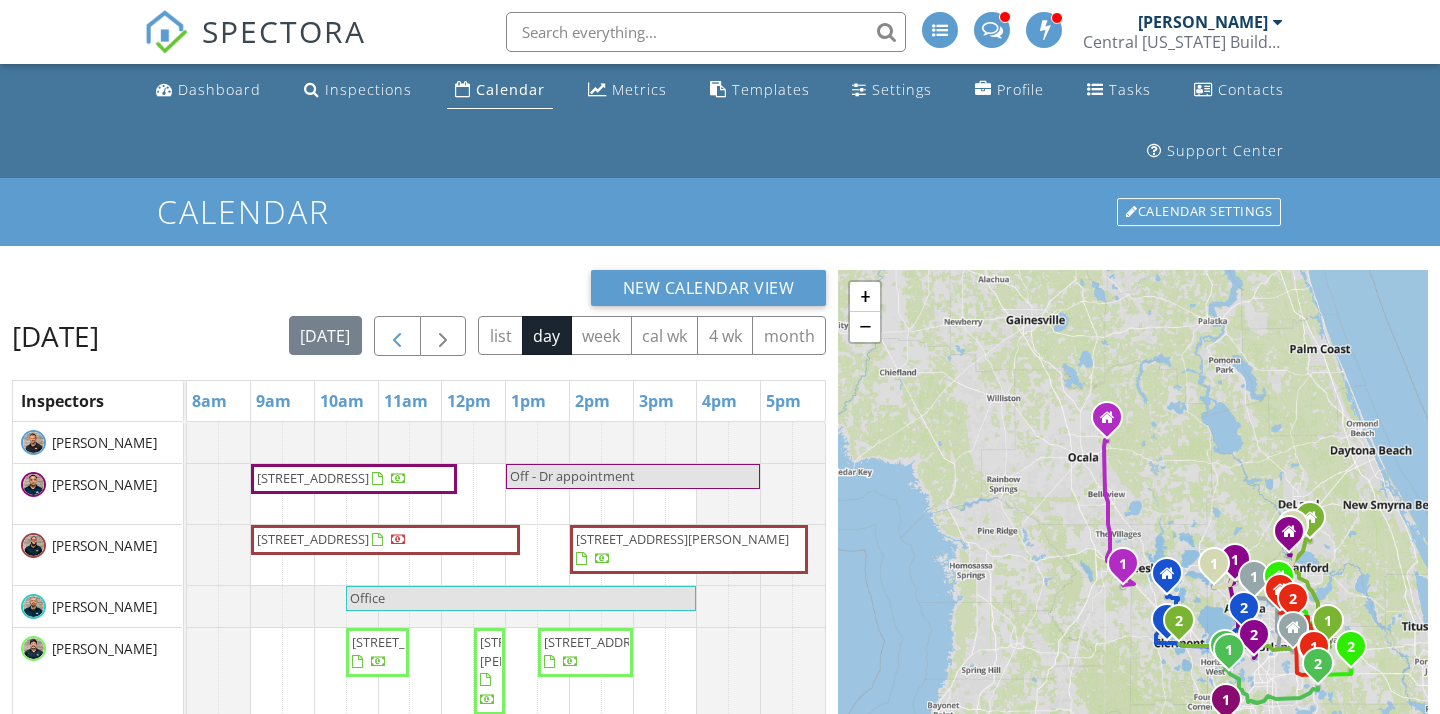click at bounding box center [397, 336] 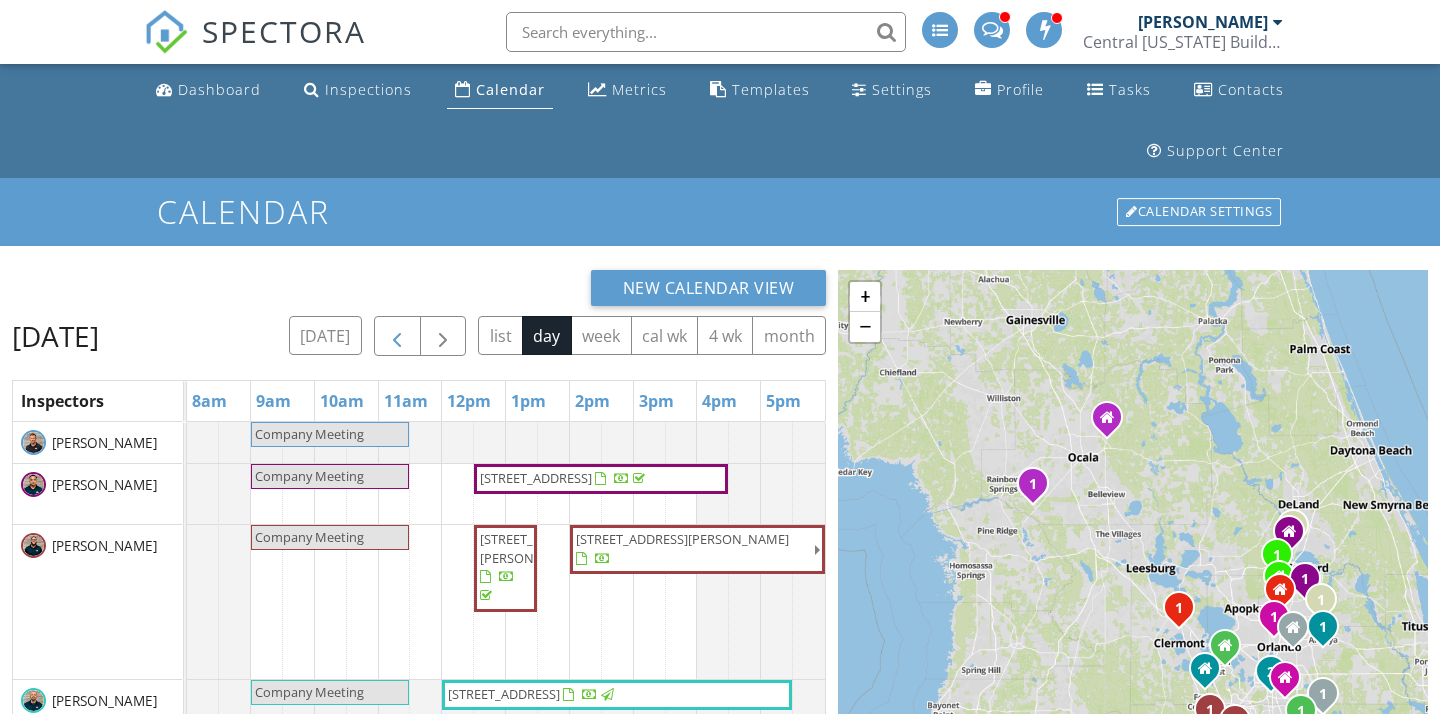 click at bounding box center [397, 337] 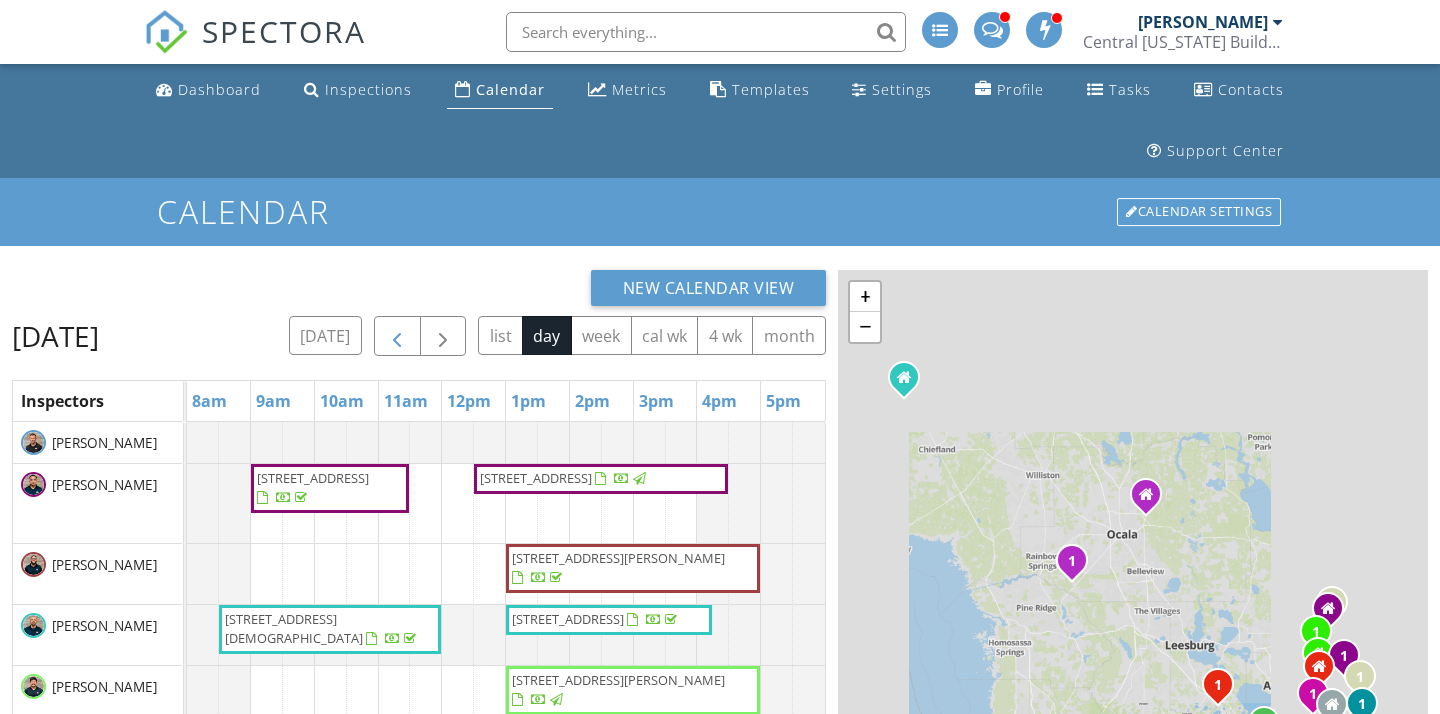 click at bounding box center [397, 337] 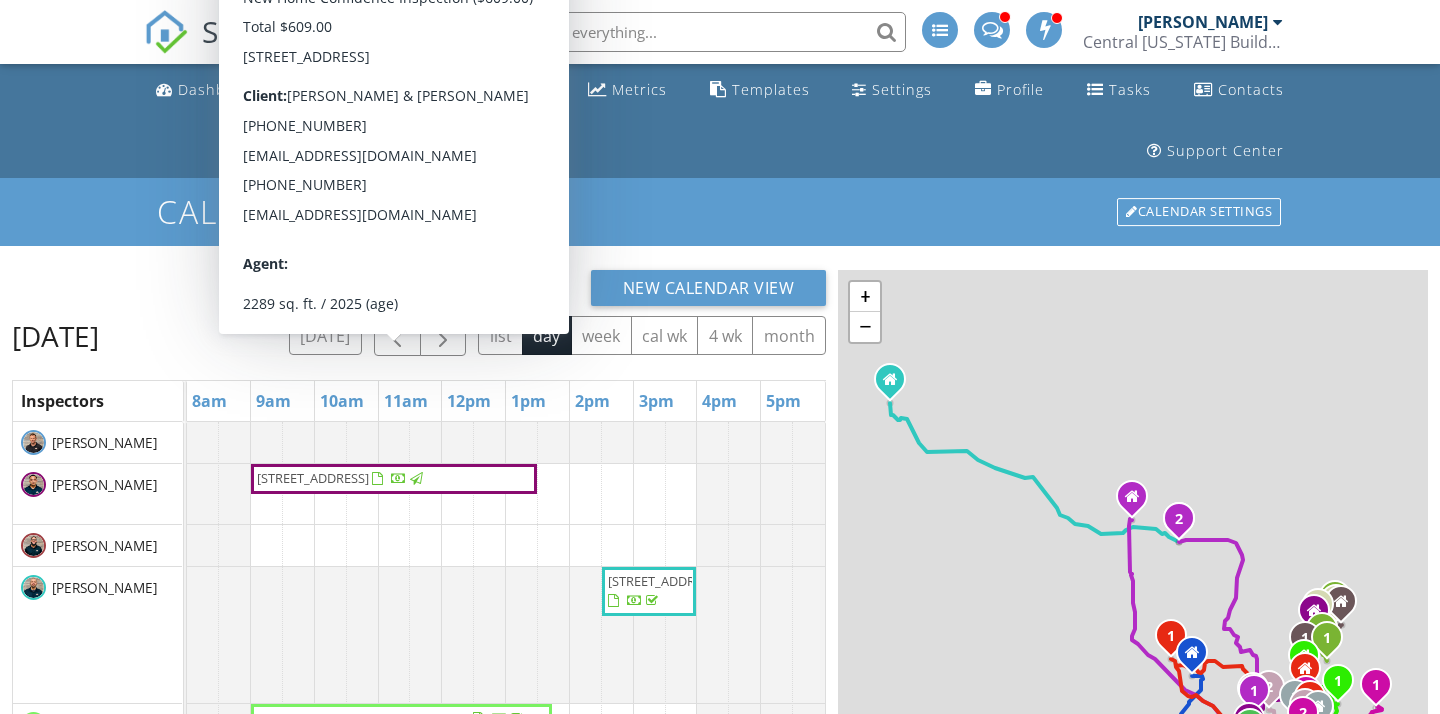 scroll, scrollTop: 121, scrollLeft: 0, axis: vertical 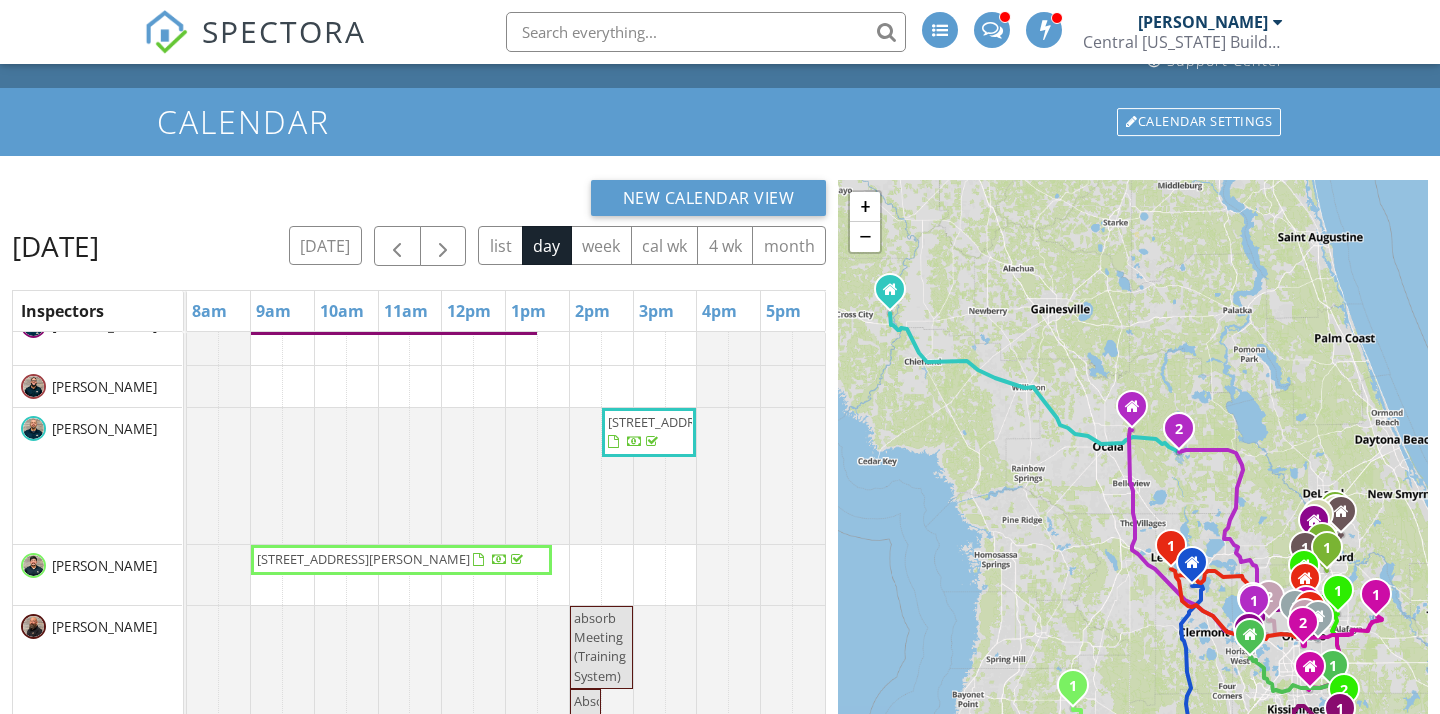 click on "New Calendar View       Tuesday, July 8, 2025 today list day week cal wk 4 wk month Inspectors 8am 9am 10am 11am 12pm 1pm 2pm 3pm 4pm 5pm JT Edgren Mariano Salas Andrew Ruiz Miles Moore Juan Garcia Andrew Snook Hamza Akileh John Behm Bryon Borchardt Anthony Castaneda Jason Dorman Eric Geter Matthew Kuhl Luzmarina Larez Valle de Challouf Austin Lopez Sean McKim Javier Millones Carl Monn Lyubomir "Leo" Sapundzhiev Christopher "Max" Thompson Noah Wetzel James Pence
5118 Twin Lakes Blvd, St. Cloud 34772
1961 SE 172th Terrace , Silver Springs 34488
32589 Greenwood Loop , Wesley Chapel 33545" at bounding box center [720, 554] 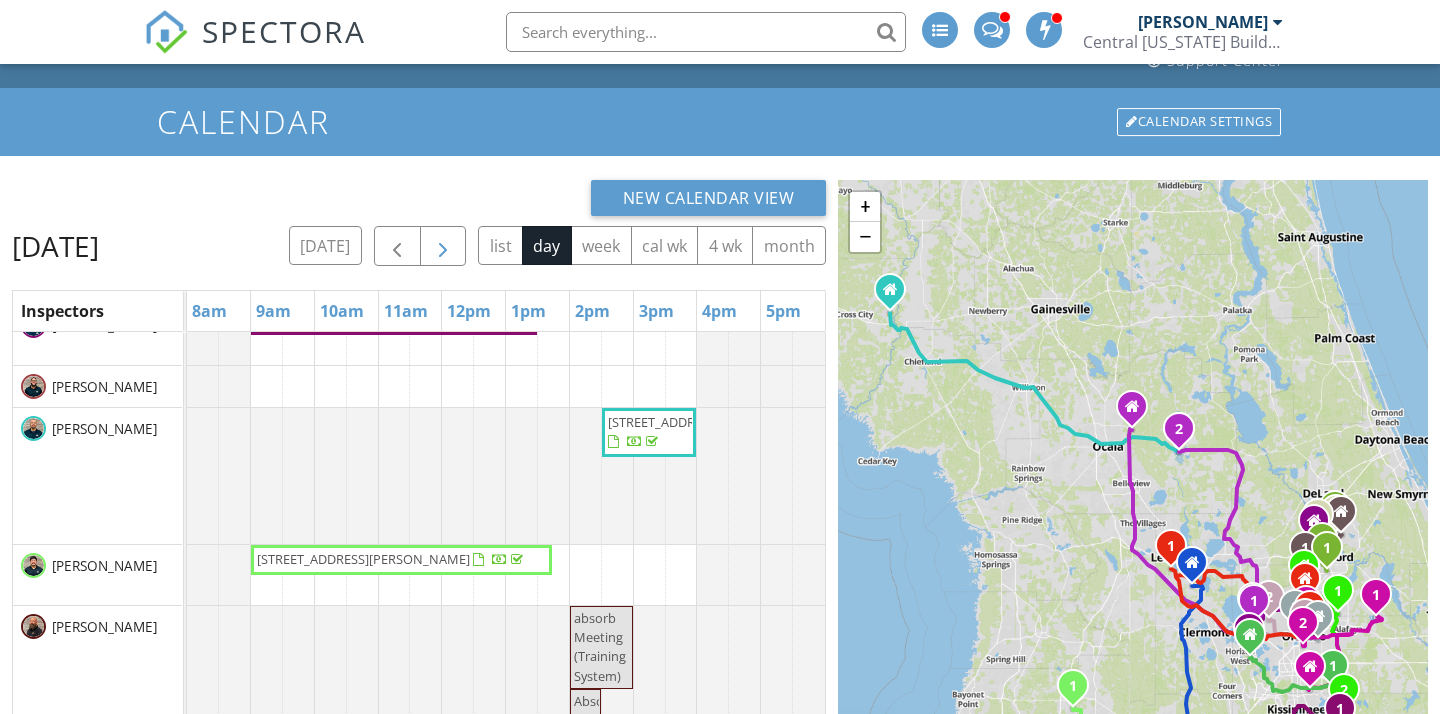 click at bounding box center (443, 247) 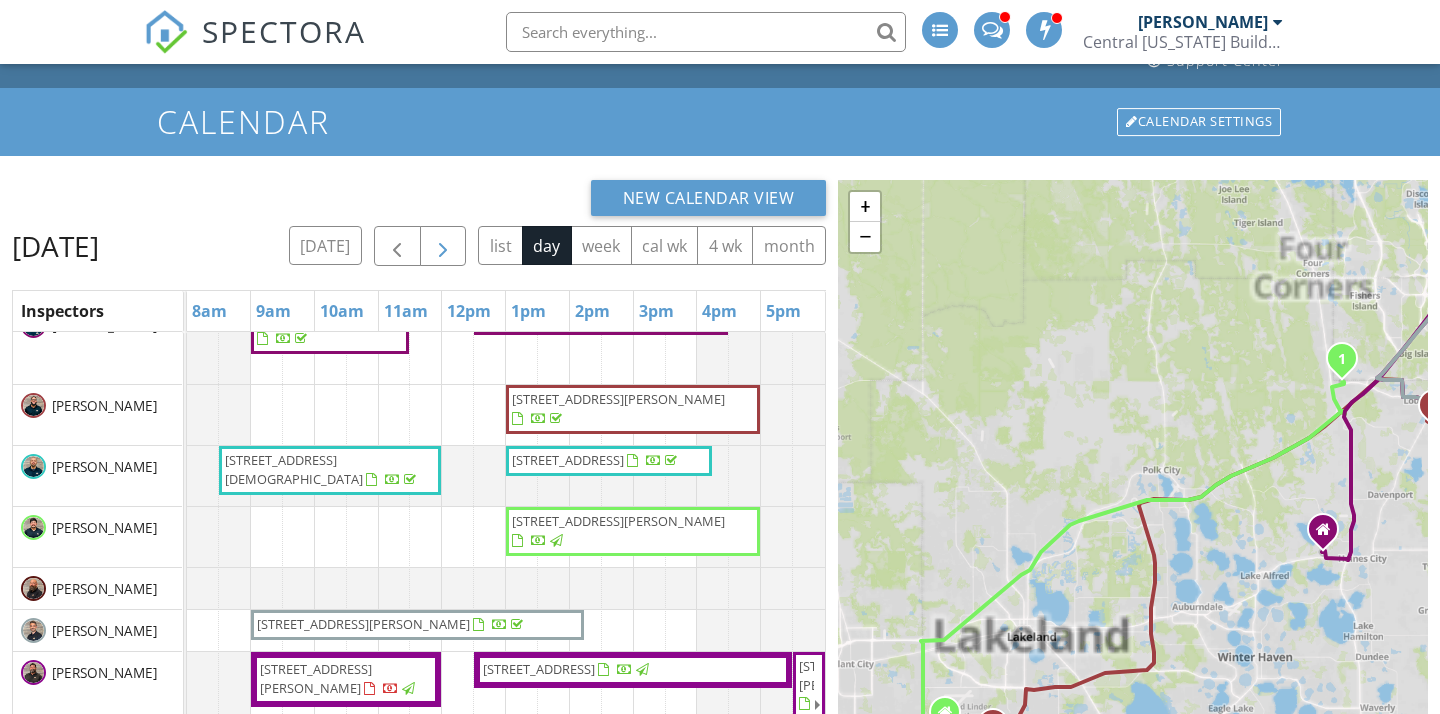 click at bounding box center [443, 247] 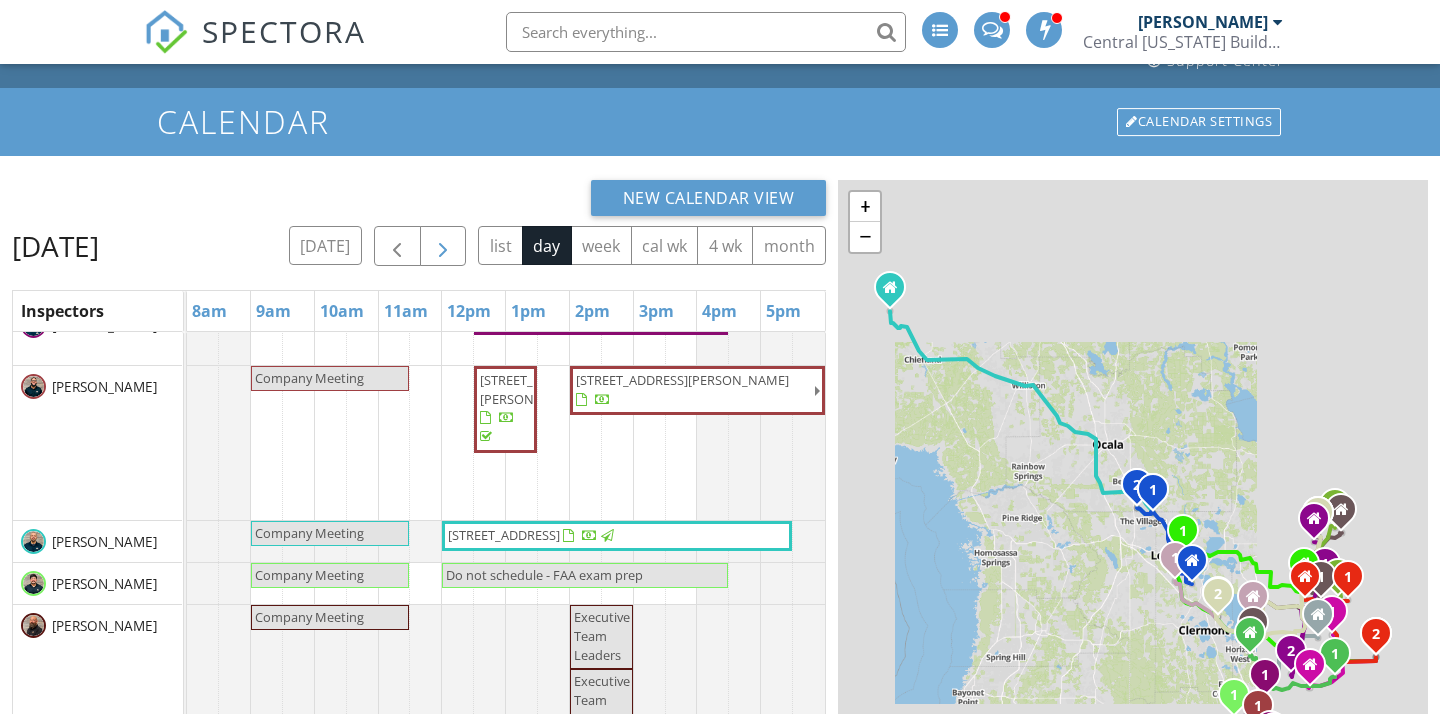 click at bounding box center (443, 247) 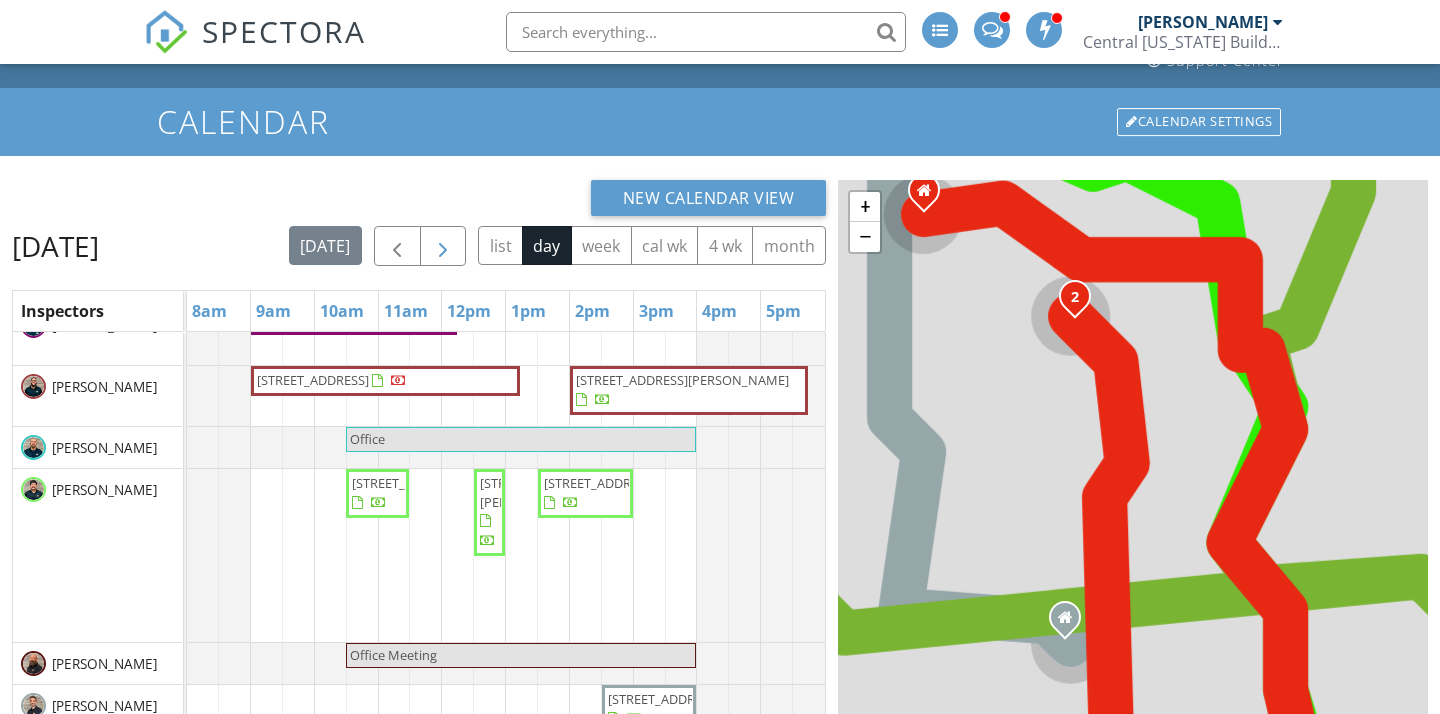 click at bounding box center (443, 247) 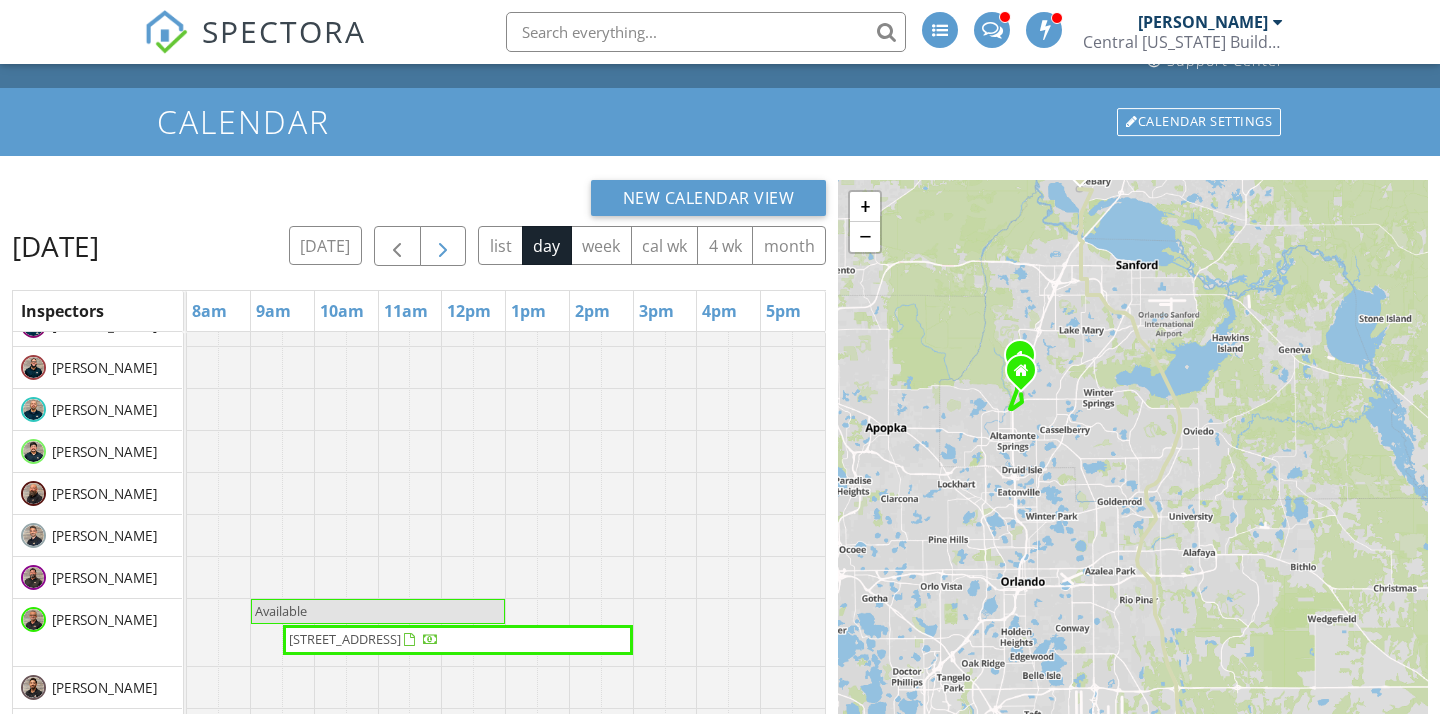 click at bounding box center (443, 247) 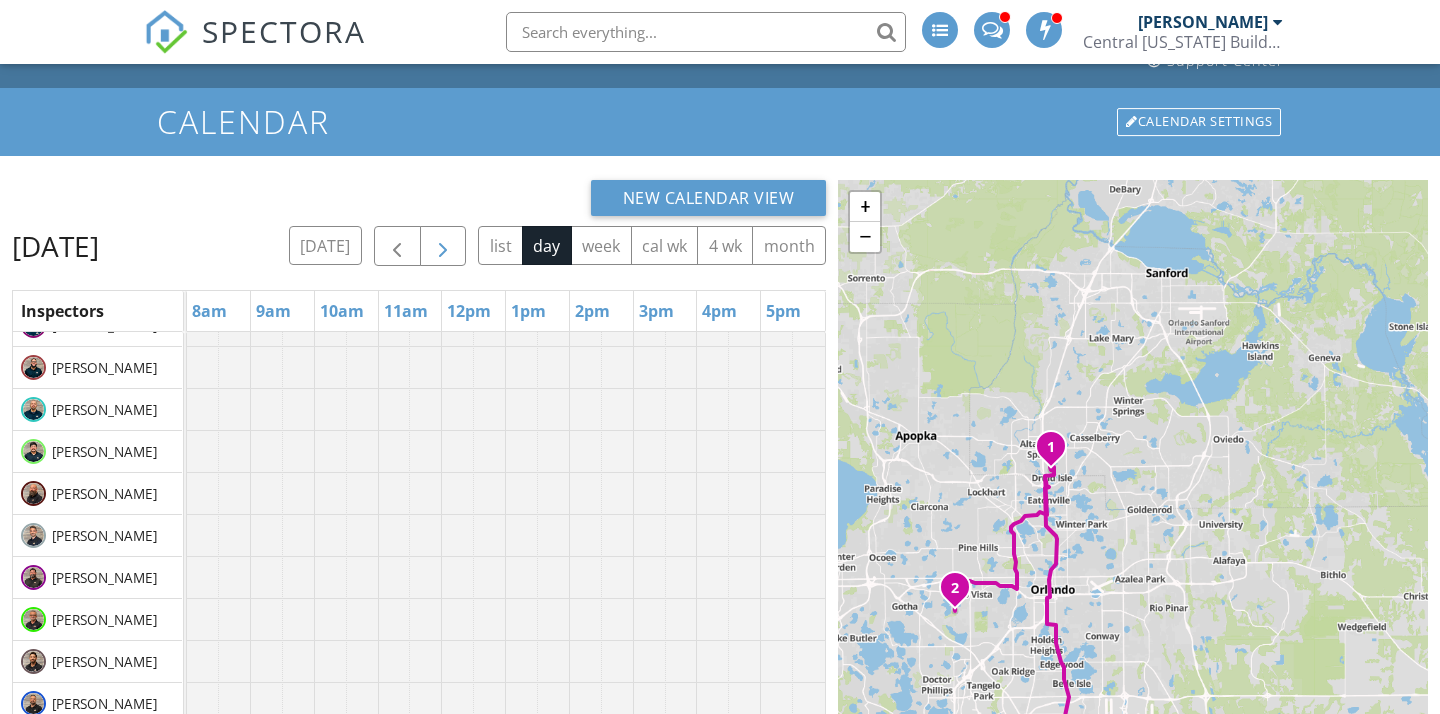 click at bounding box center (443, 247) 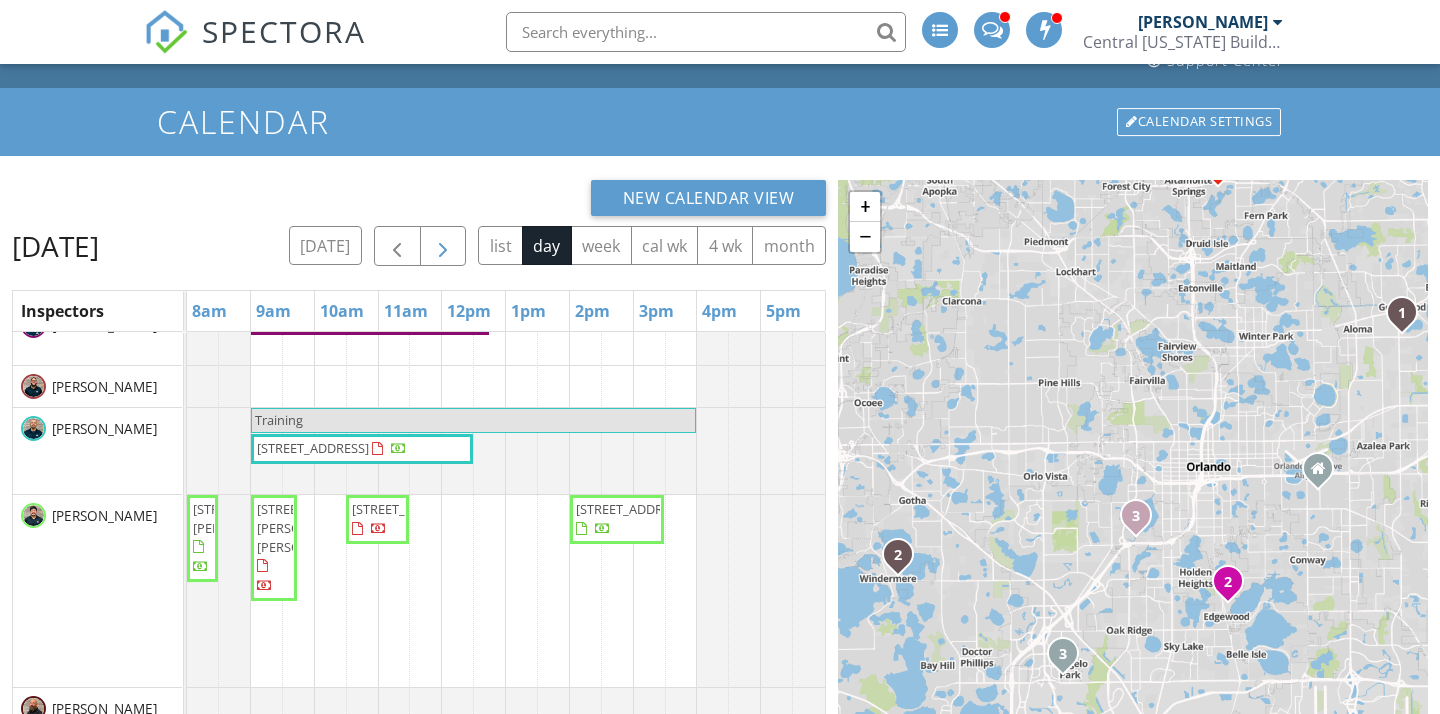 click at bounding box center [443, 247] 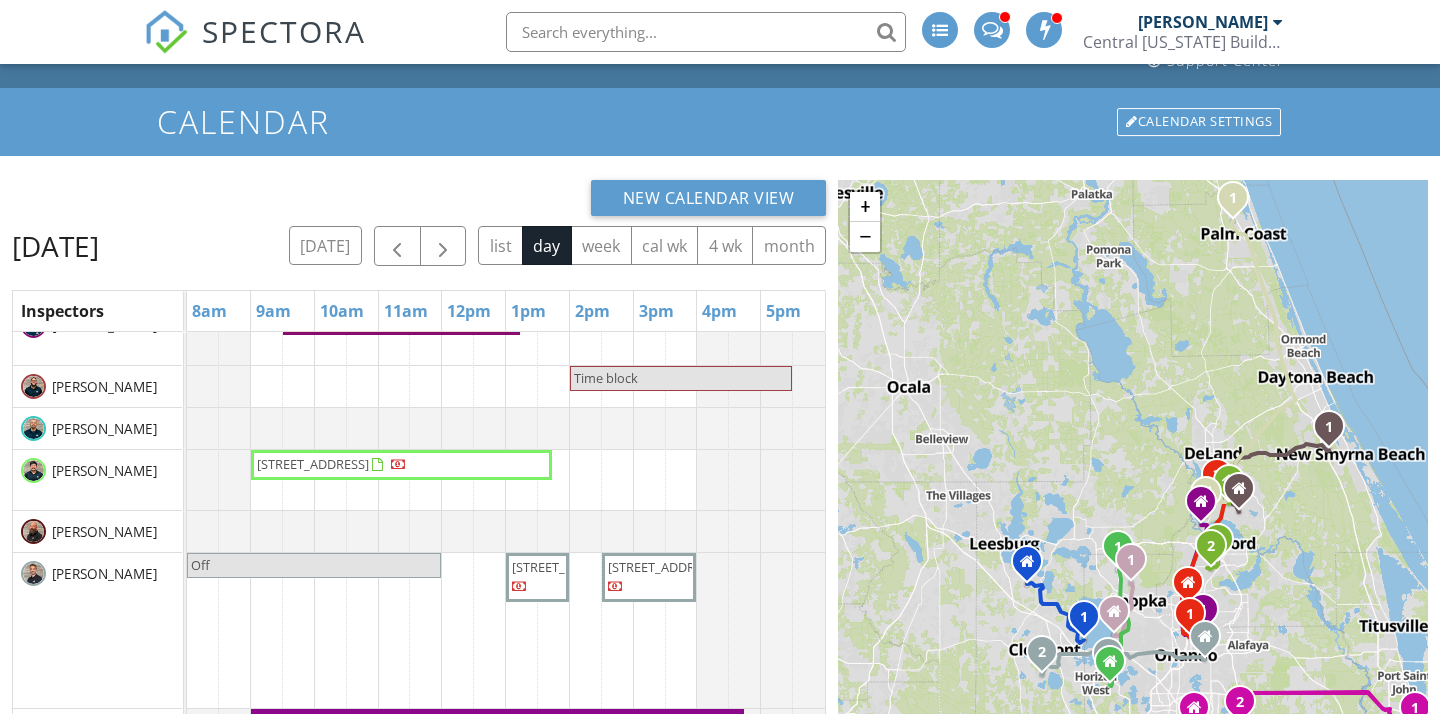 scroll, scrollTop: 176, scrollLeft: 0, axis: vertical 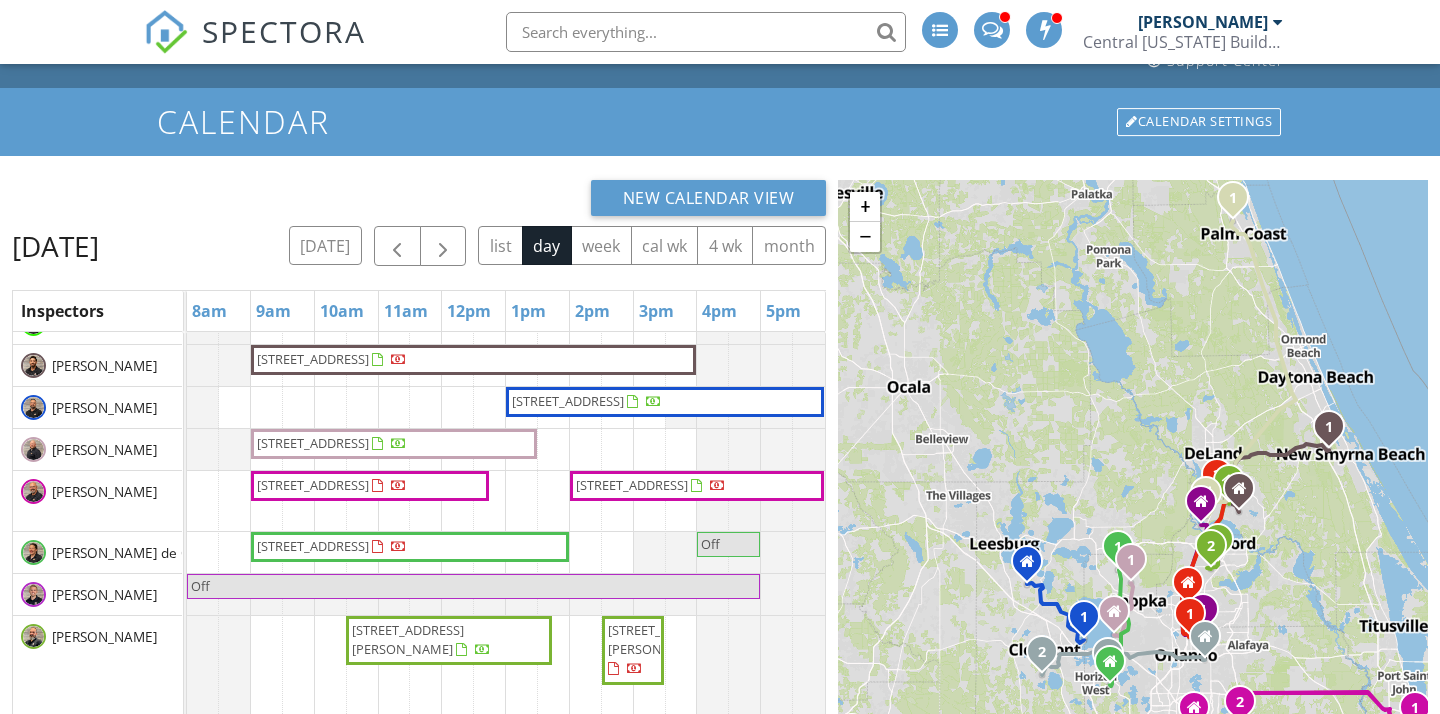 click on "16828 Vinci Way , Montverde 34756" at bounding box center (568, 401) 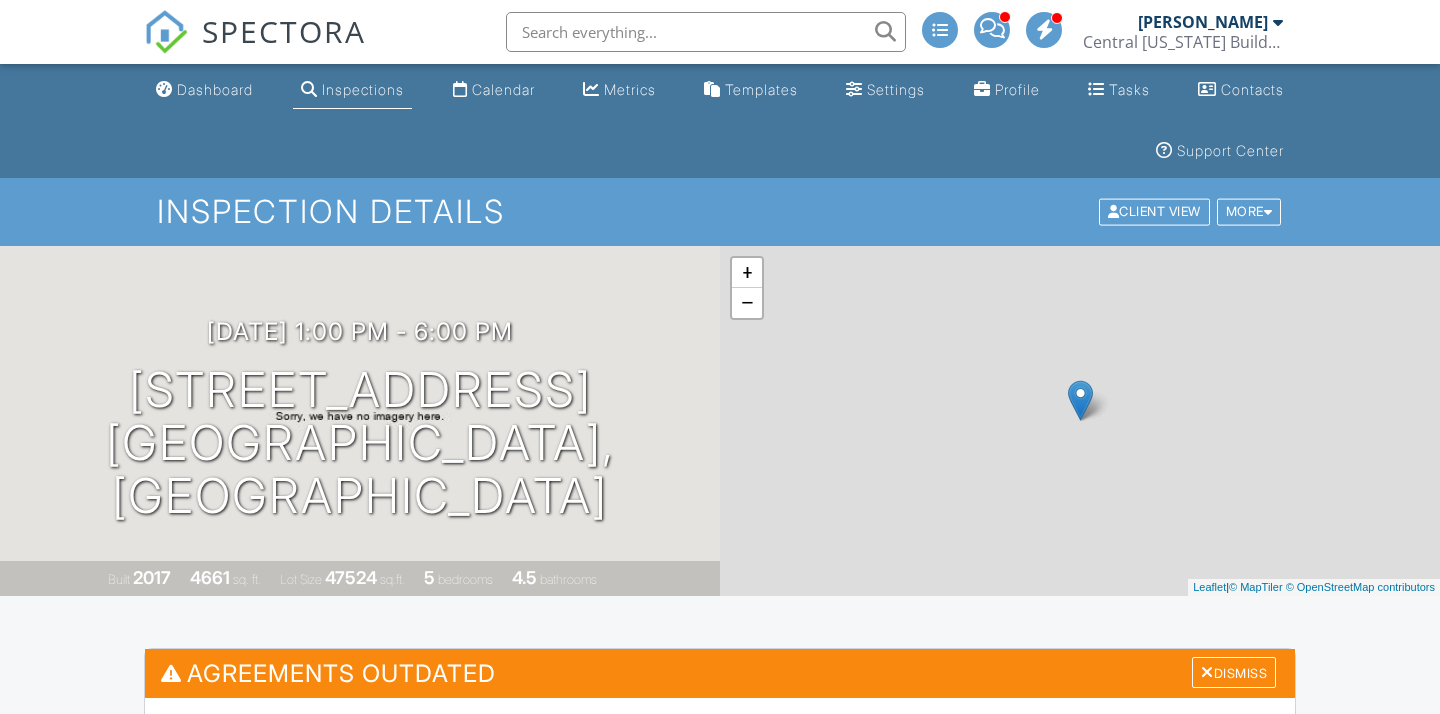 click at bounding box center (529, 886) 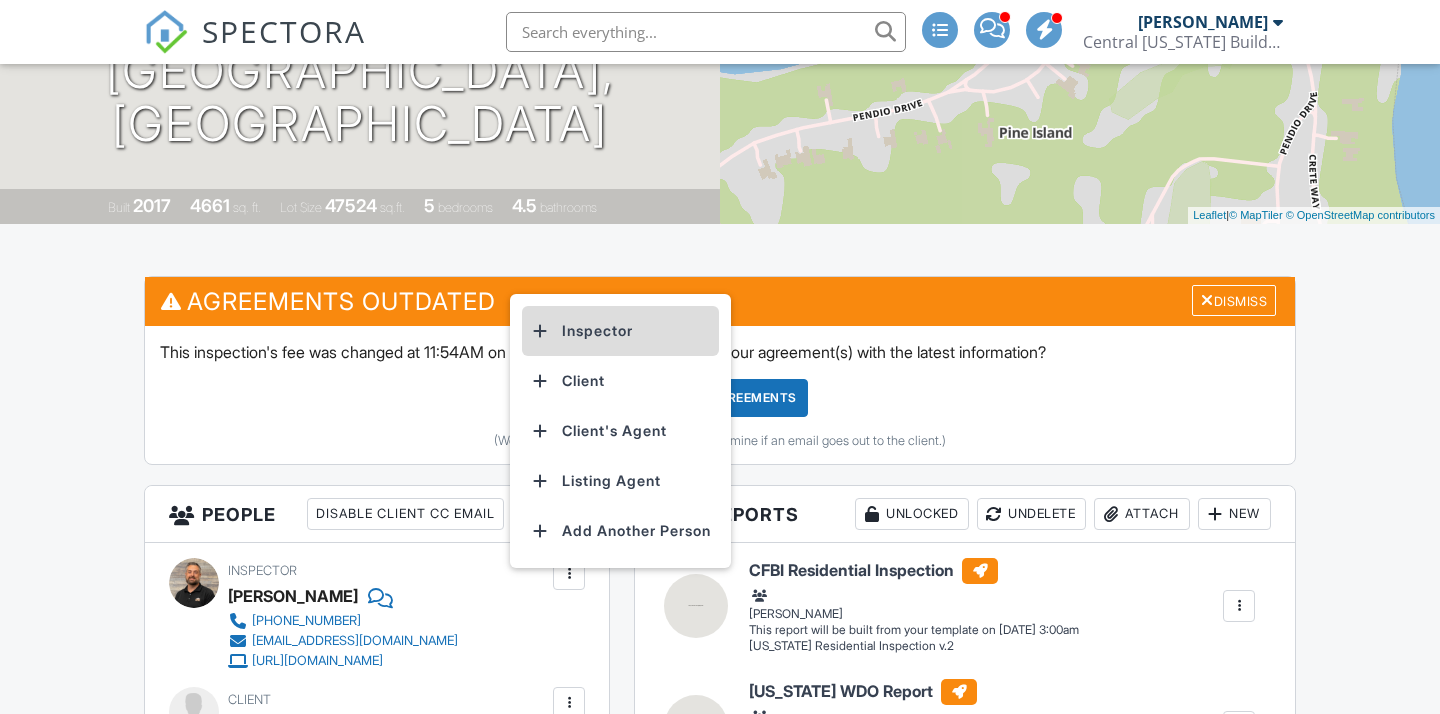 click on "Inspector" at bounding box center [620, 331] 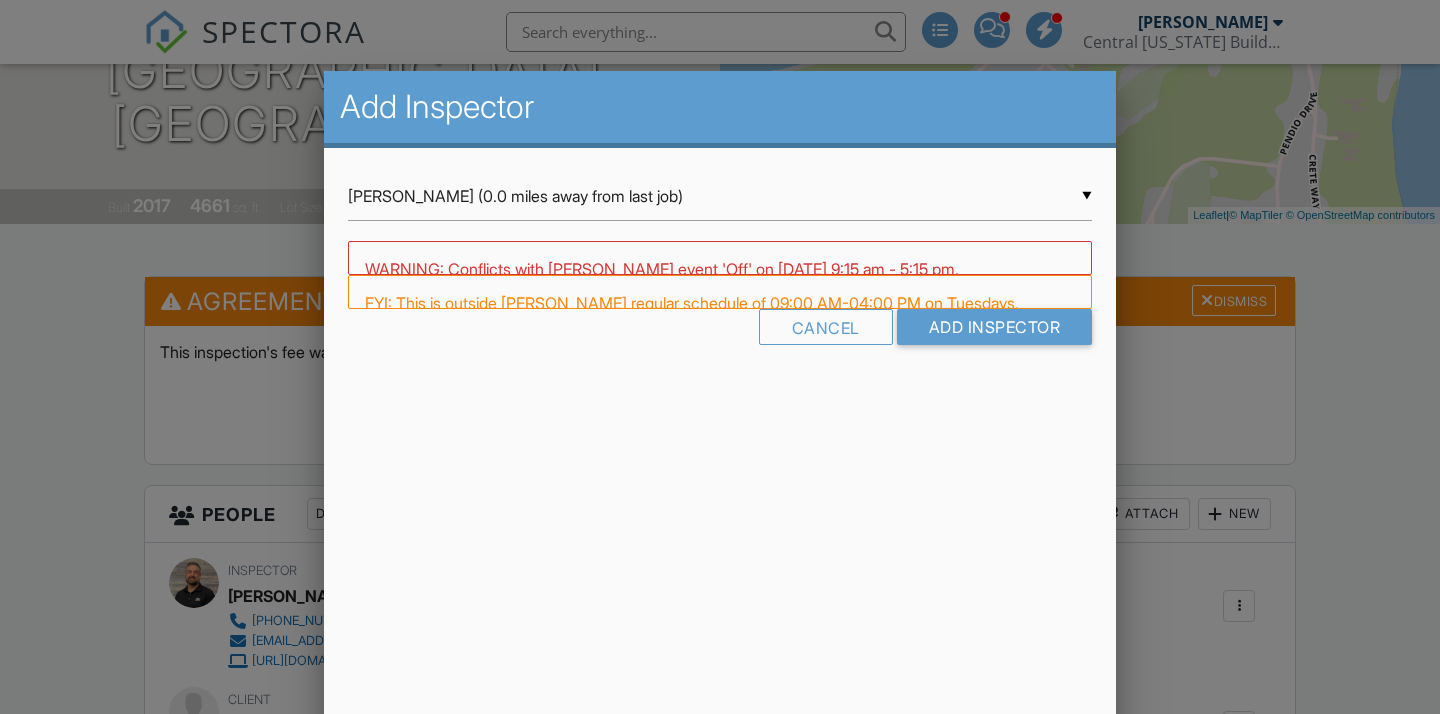 click on "▼ [PERSON_NAME] (0.0 miles away from last job) [PERSON_NAME] (0.0 miles away from last job) [PERSON_NAME] (4.3 miles away from home) [PERSON_NAME] (9.2 miles away from last job) [PERSON_NAME][GEOGRAPHIC_DATA] (13.0 miles away from last job) [PERSON_NAME] (13.1 miles away from home) [PERSON_NAME] (15.3 miles away from home) [PERSON_NAME] (17.3 miles away from home) [PERSON_NAME] (20.0 miles away from last job) [PERSON_NAME] (24.2 miles away from last job) [PERSON_NAME] "[PERSON_NAME] (25.3 miles away from home) [PERSON_NAME] (29.6 miles away from last job) [PERSON_NAME] (29.7 miles away from last job) [PERSON_NAME] (29.7 miles away from last job) [PERSON_NAME] (30.2 miles away from home) Lyubomir "[PERSON_NAME]" [PERSON_NAME] (32.4 miles away from last job) [PERSON_NAME] (37.9 miles away from last job) [PERSON_NAME] (43.1 miles away from last job) [PERSON_NAME] (48.3 miles away from home) [PERSON_NAME] (51.6 miles away from last job) [PERSON_NAME] (73.8 miles away from last job) [PERSON_NAME] (108.8 miles away from home)" at bounding box center [720, 196] 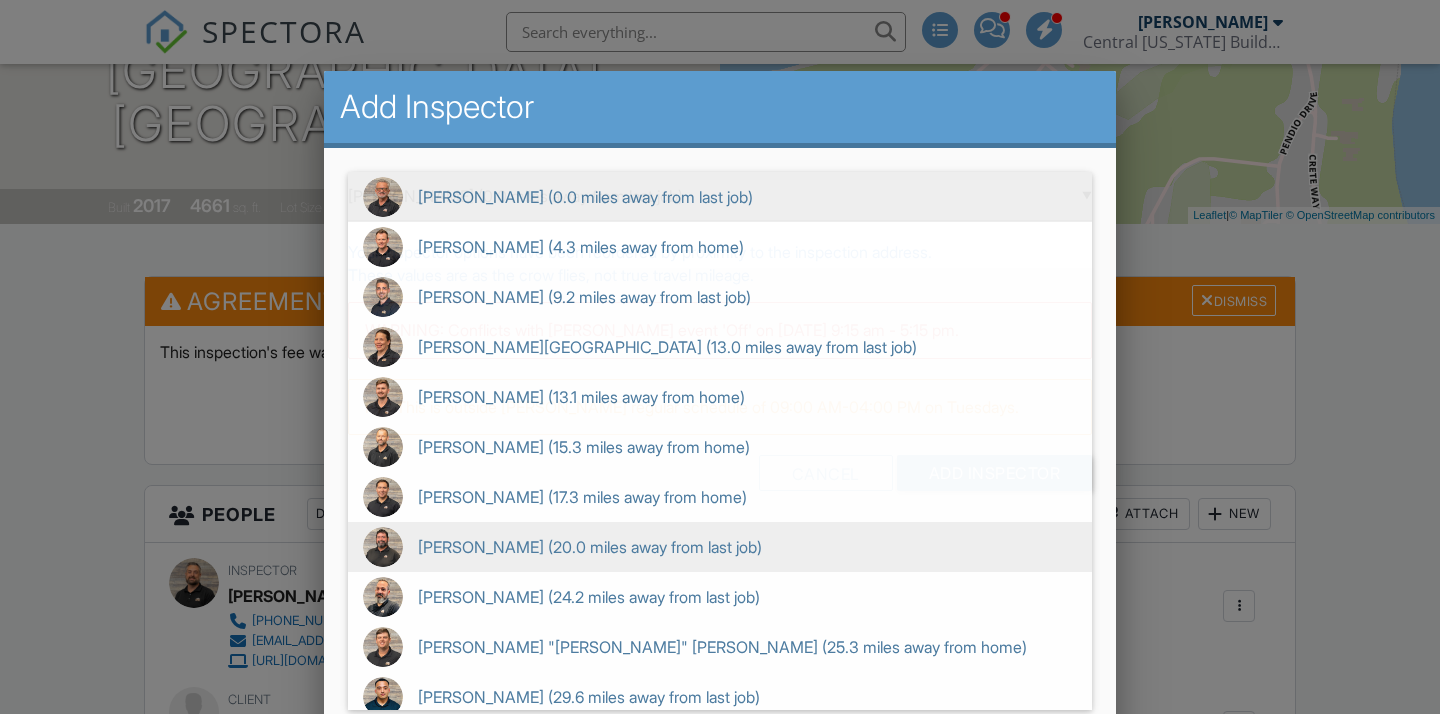 scroll, scrollTop: 0, scrollLeft: 0, axis: both 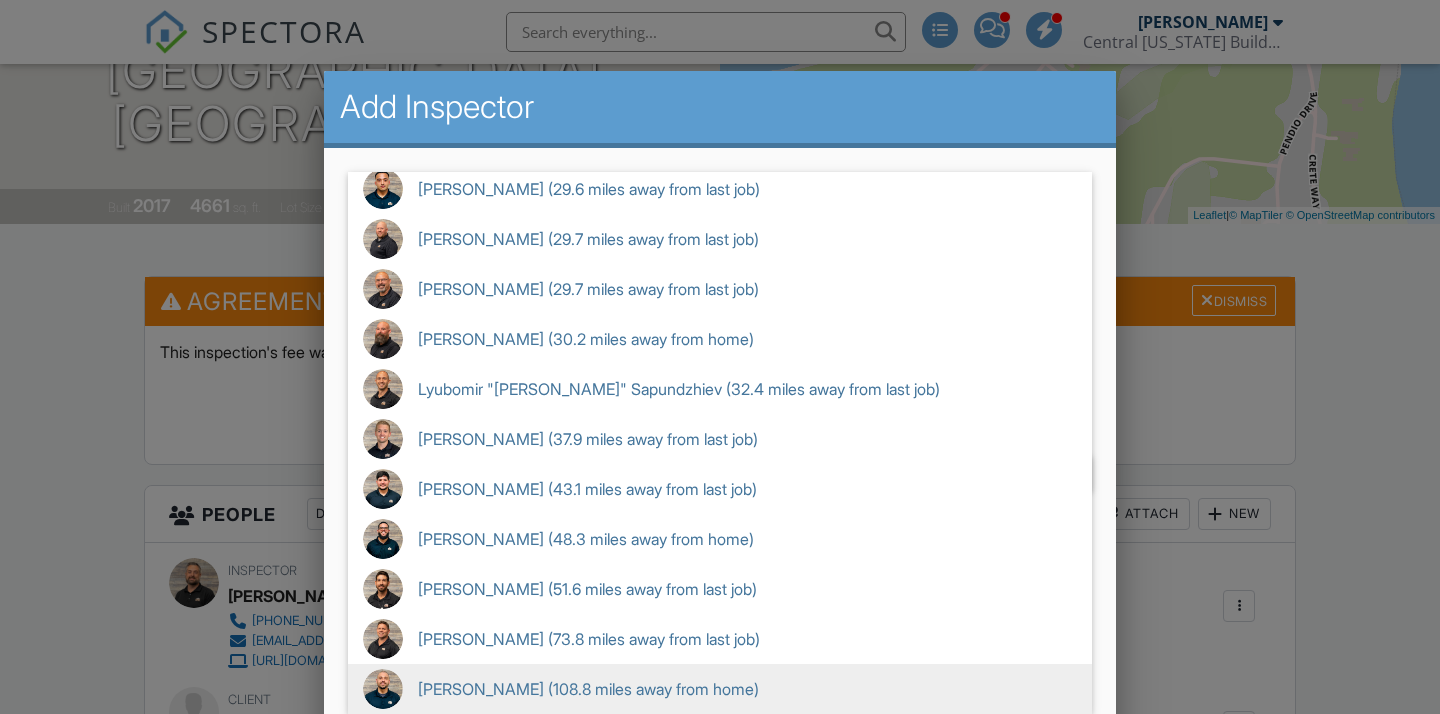 click on "[PERSON_NAME] (108.8 miles away from home)" at bounding box center [720, 689] 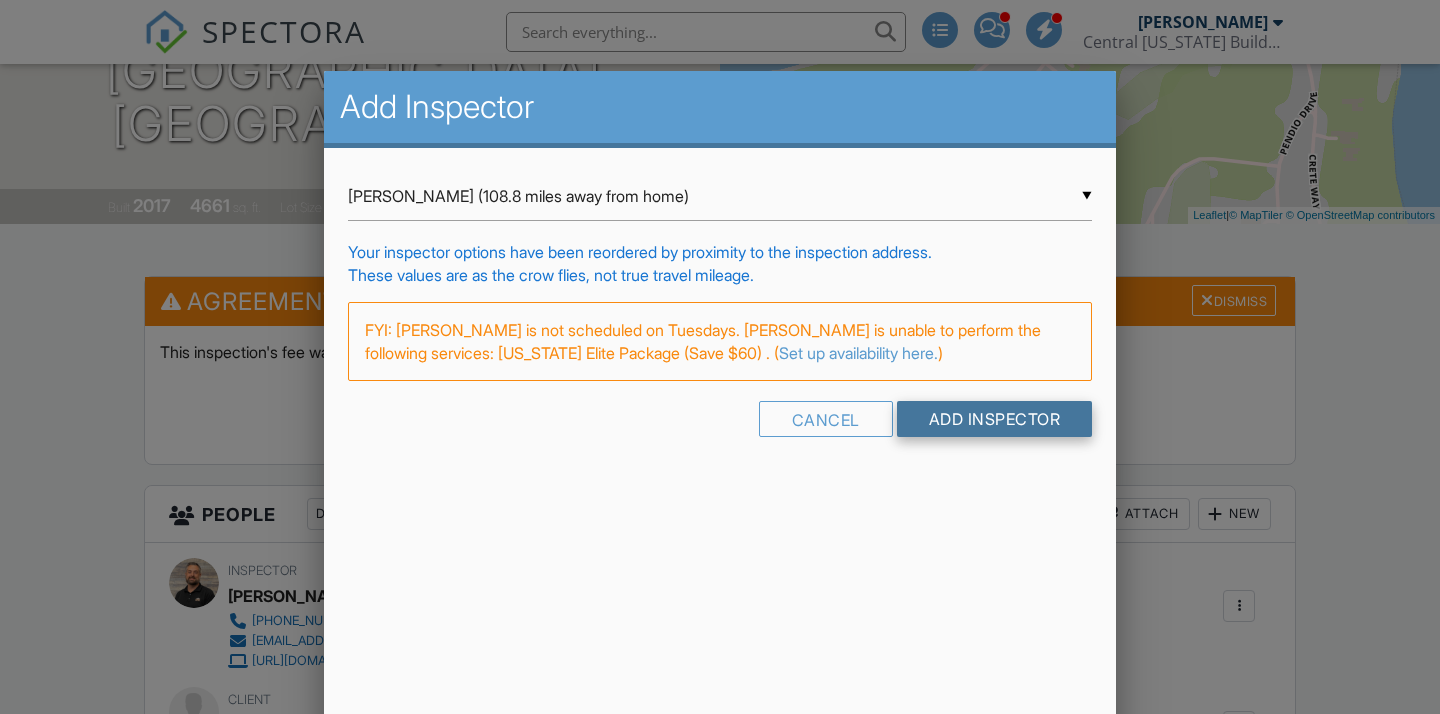 click on "Add Inspector" at bounding box center (995, 419) 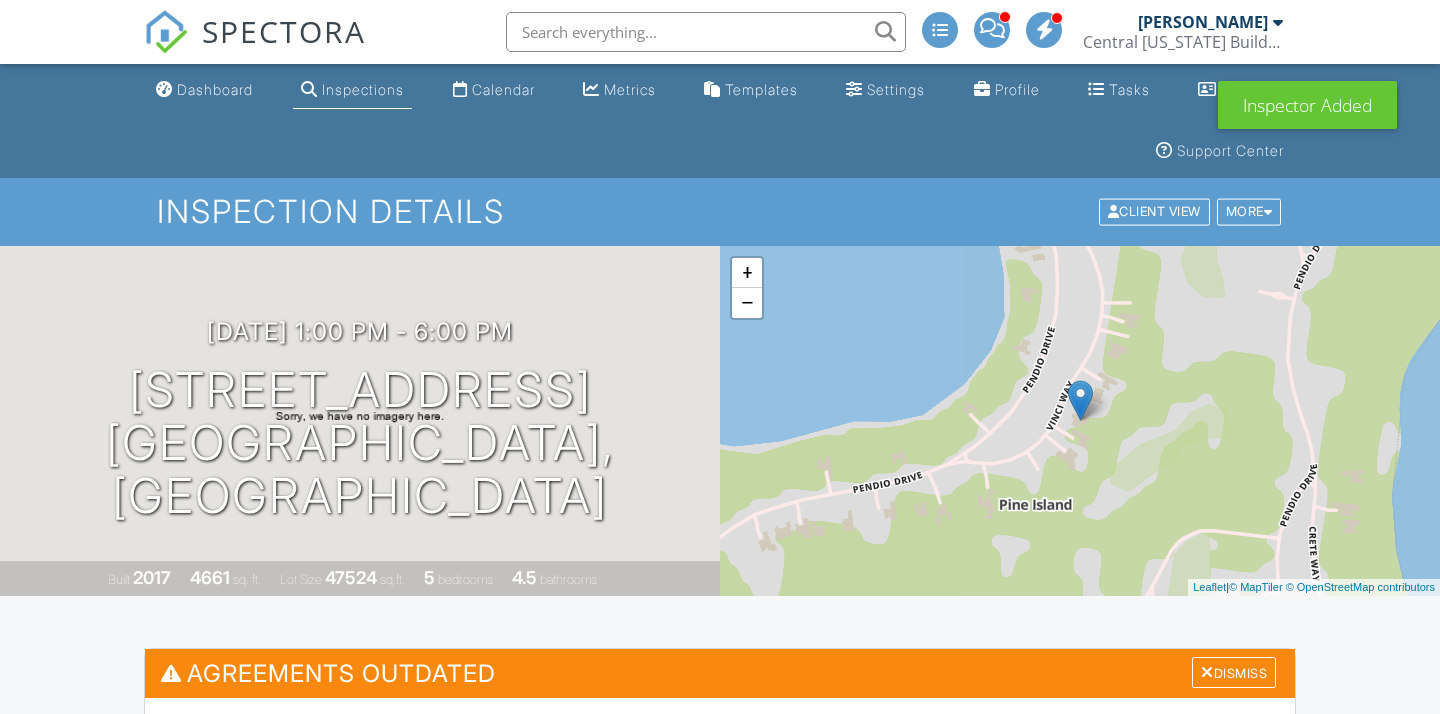 scroll, scrollTop: 0, scrollLeft: 0, axis: both 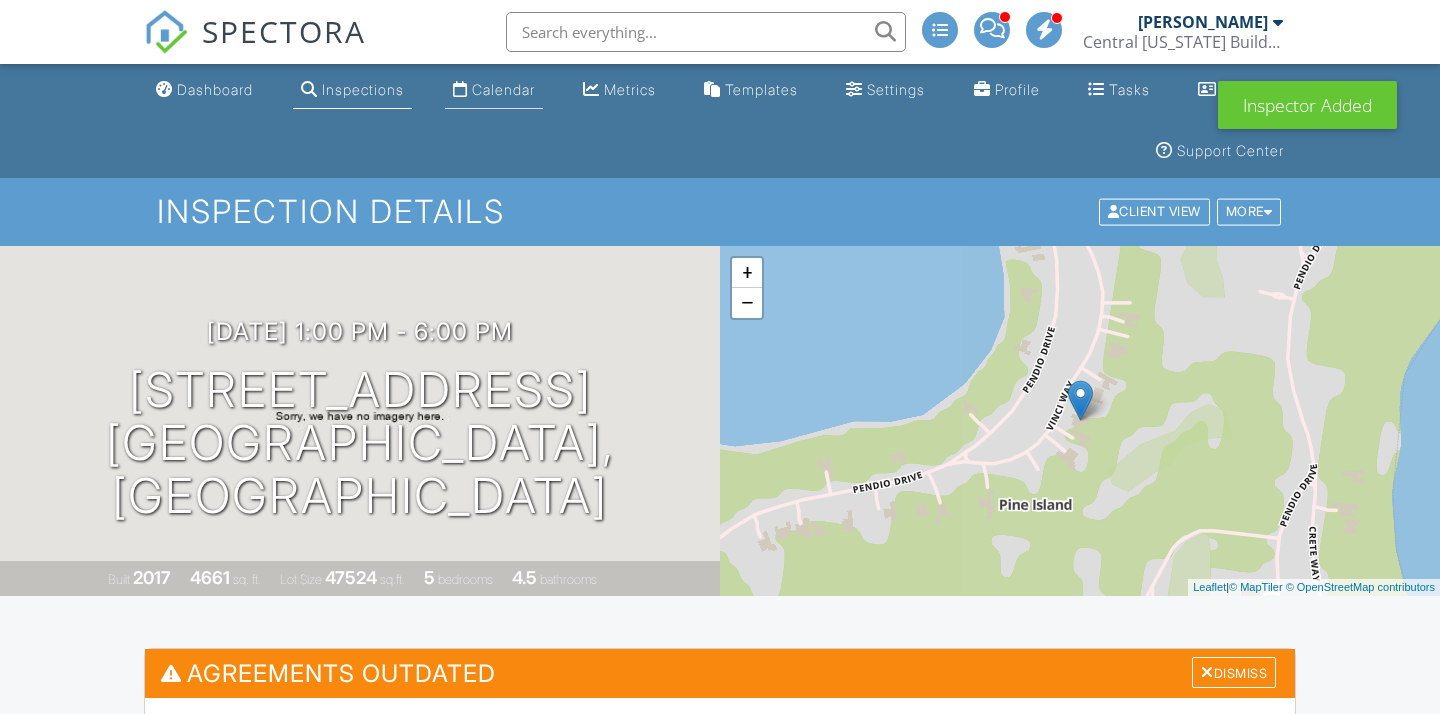 click on "Calendar" at bounding box center [503, 89] 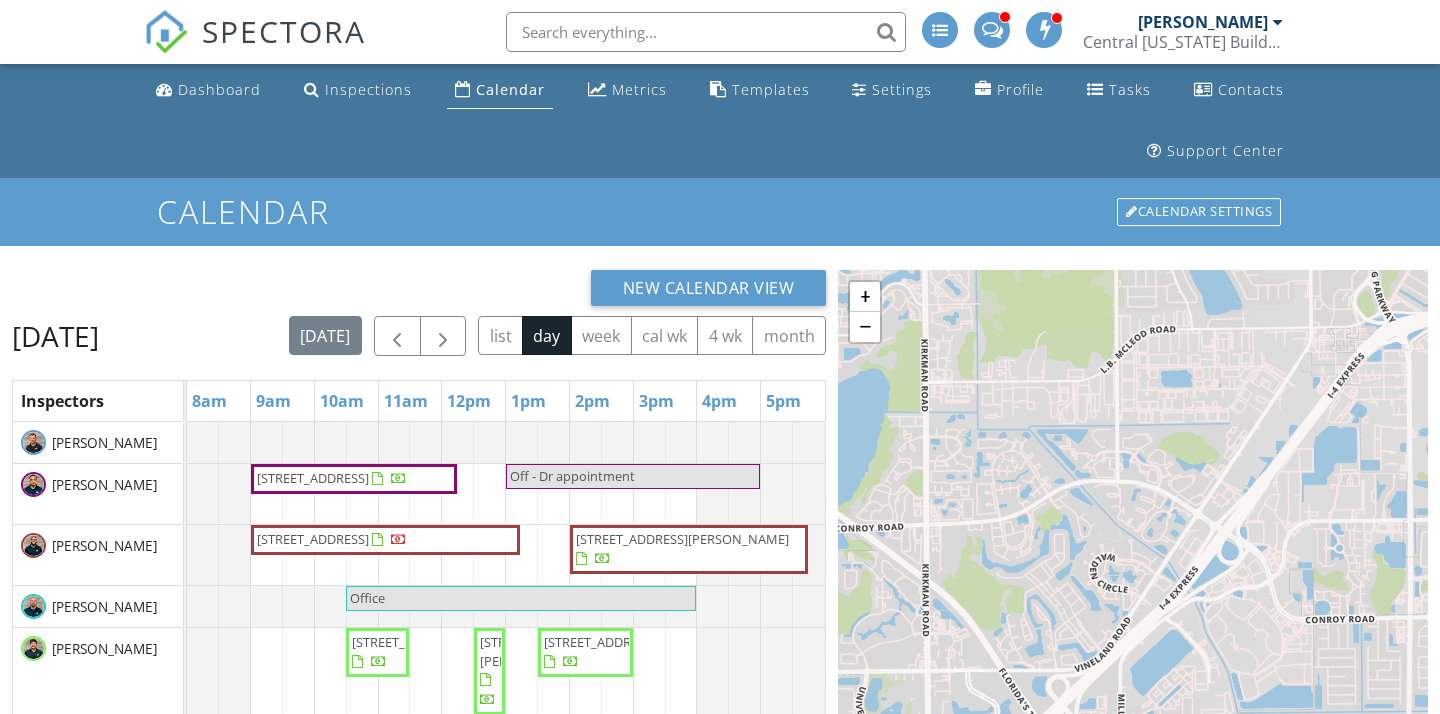 scroll, scrollTop: 0, scrollLeft: 0, axis: both 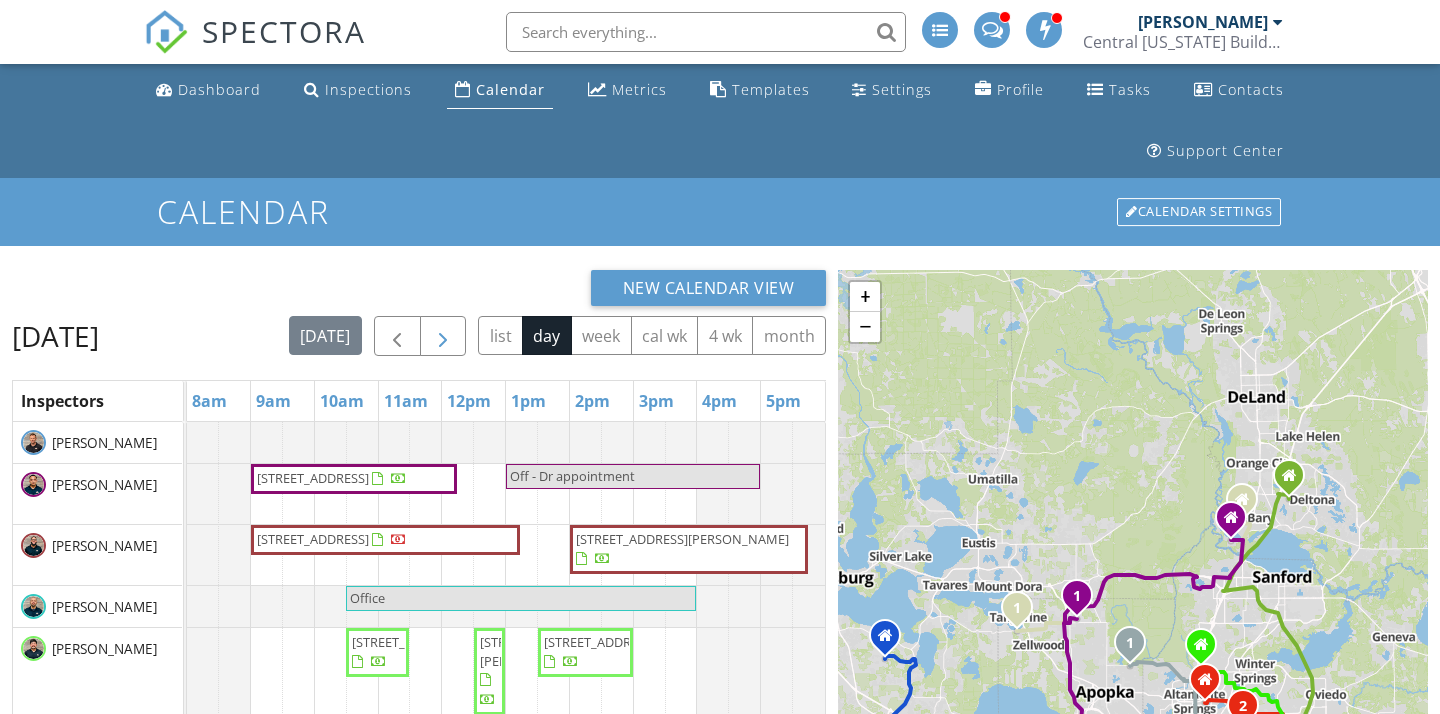 click at bounding box center (443, 337) 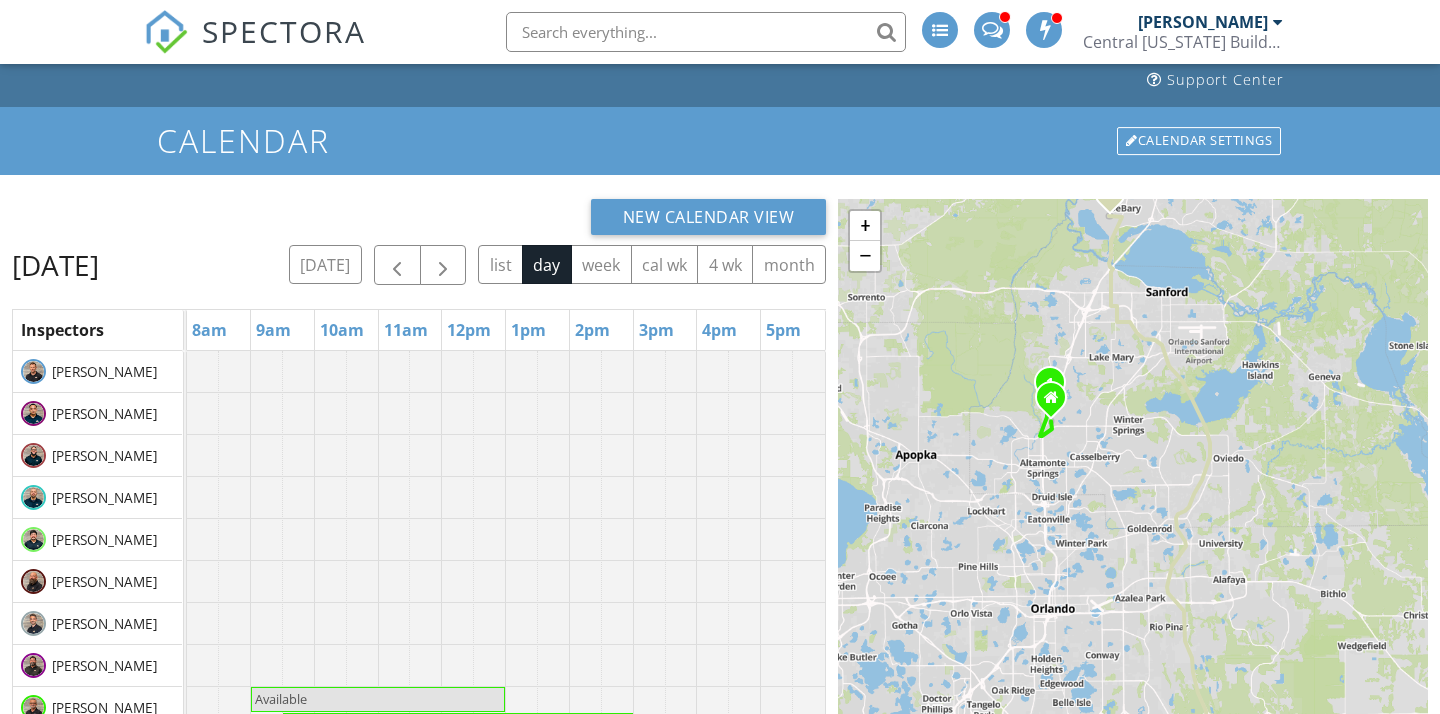 scroll, scrollTop: 135, scrollLeft: 0, axis: vertical 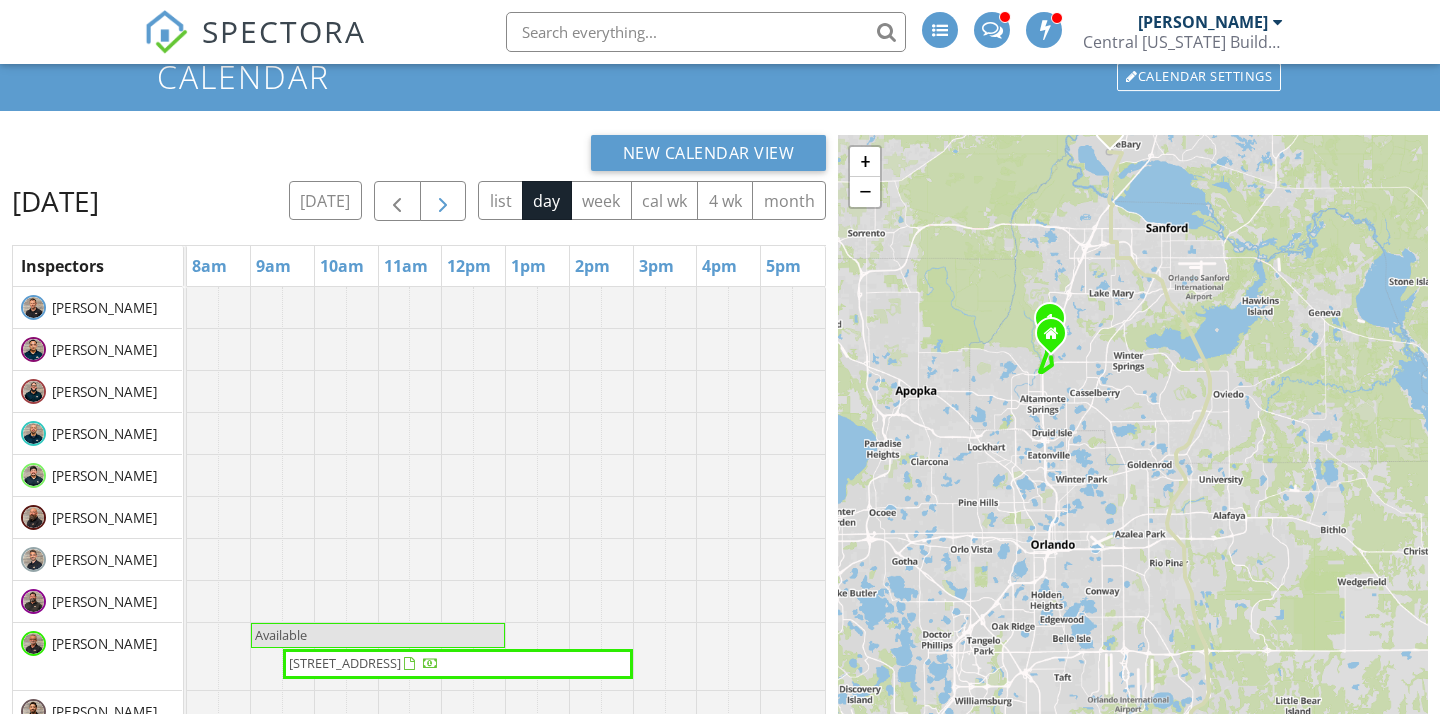 click at bounding box center [443, 202] 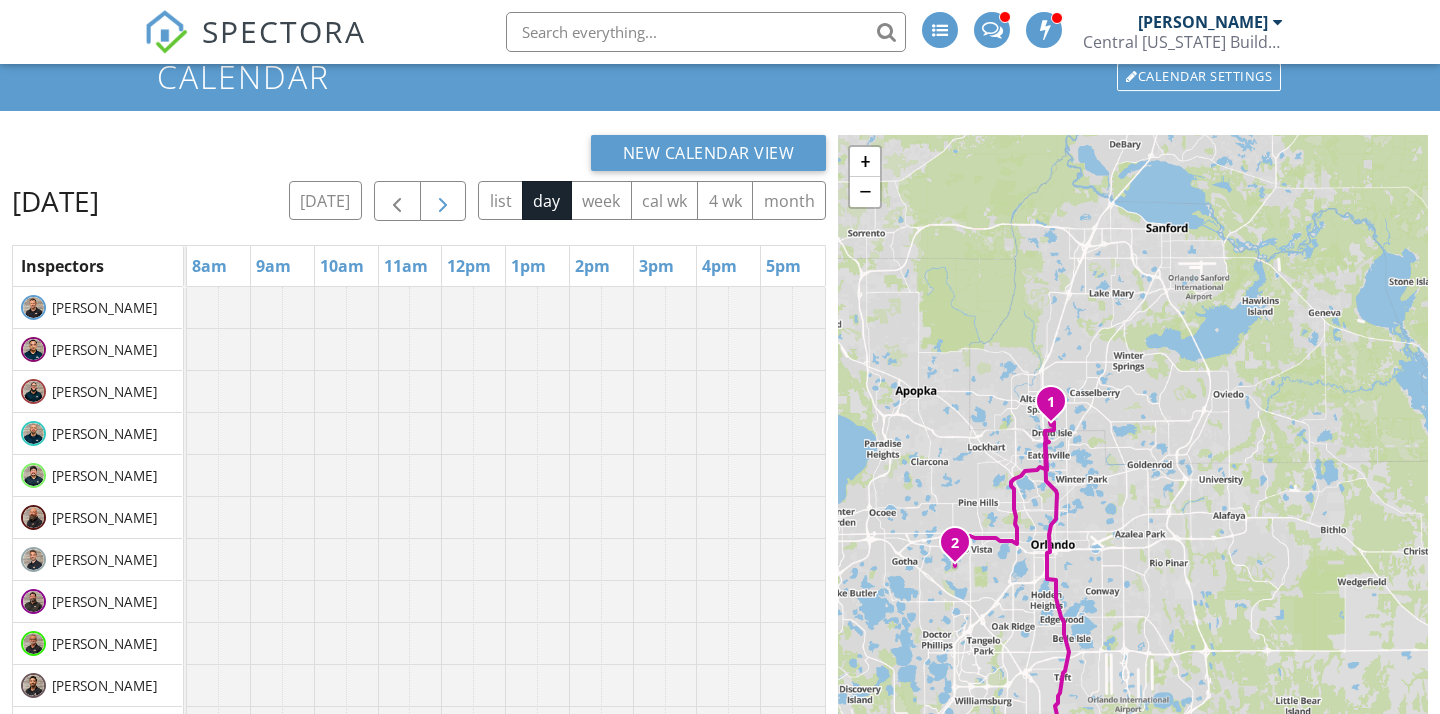 click at bounding box center (443, 202) 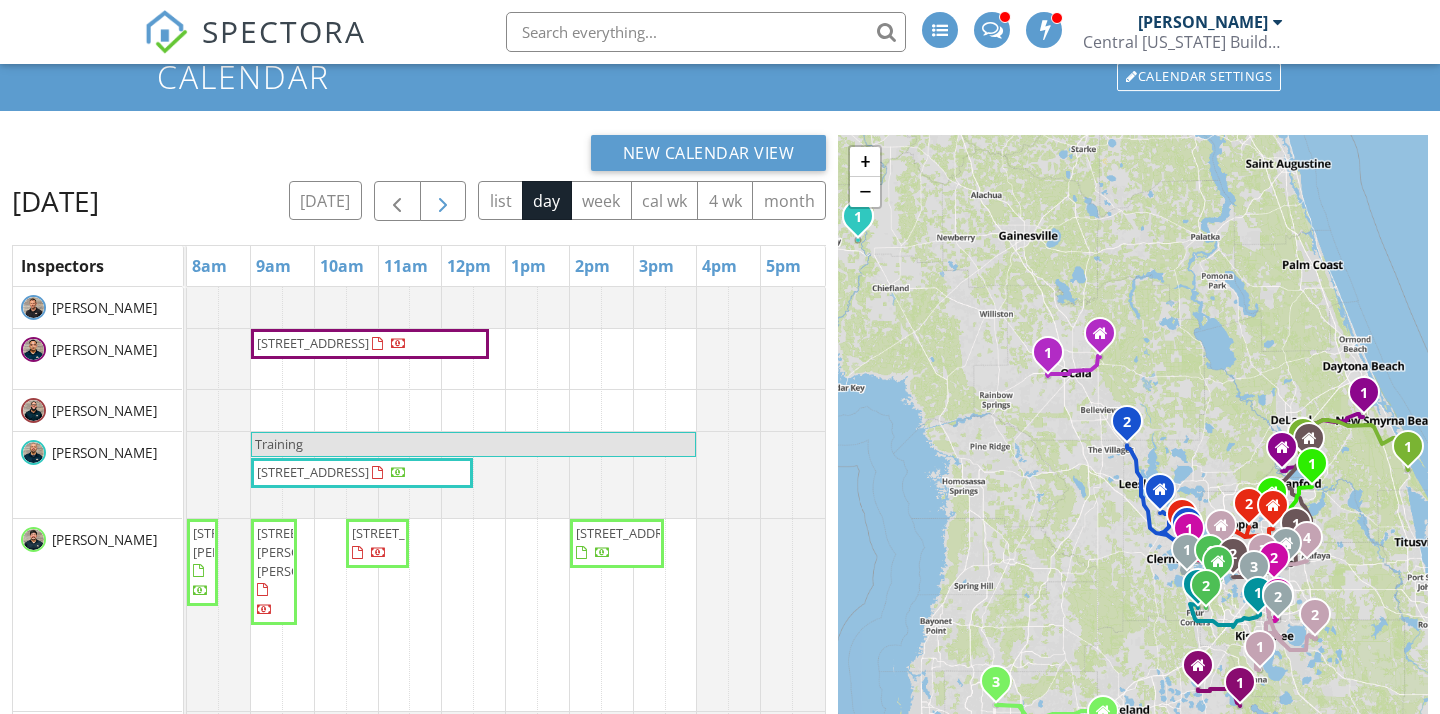 scroll, scrollTop: 20, scrollLeft: 0, axis: vertical 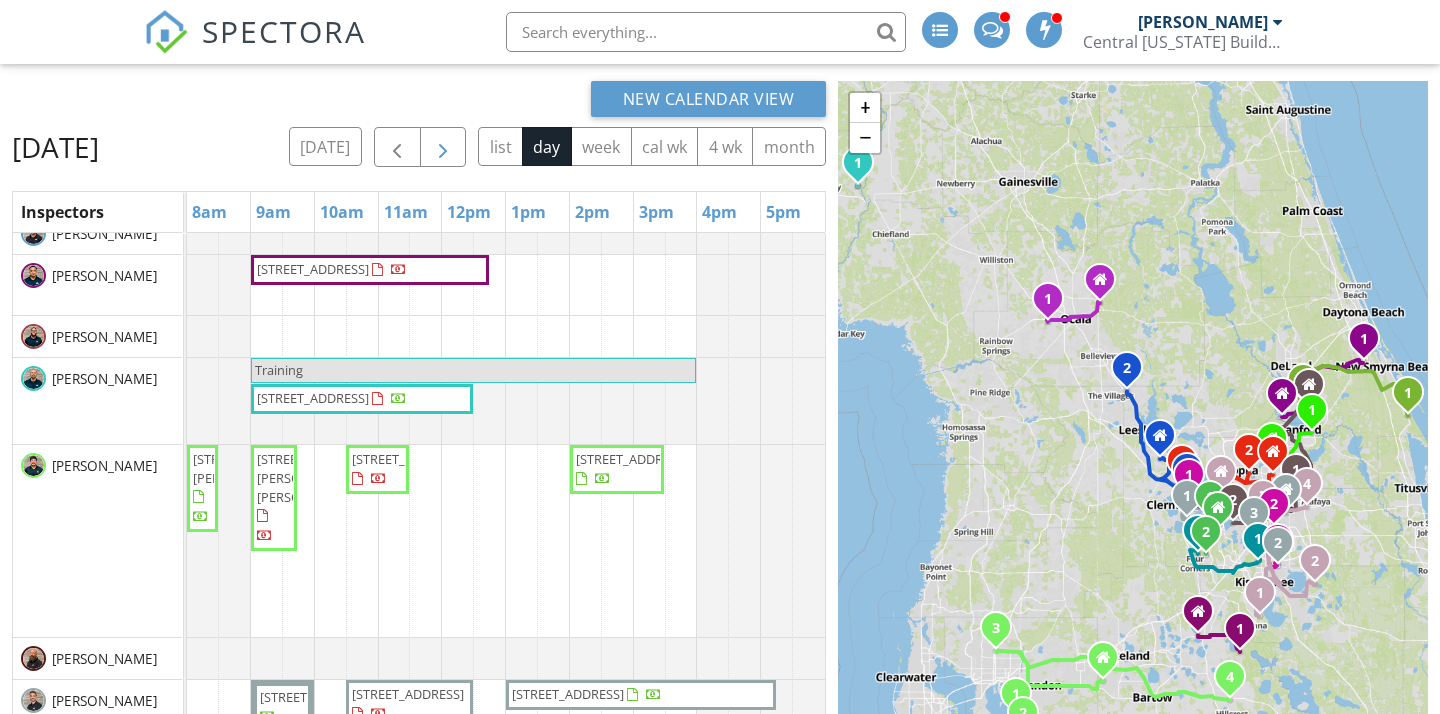 click at bounding box center [443, 147] 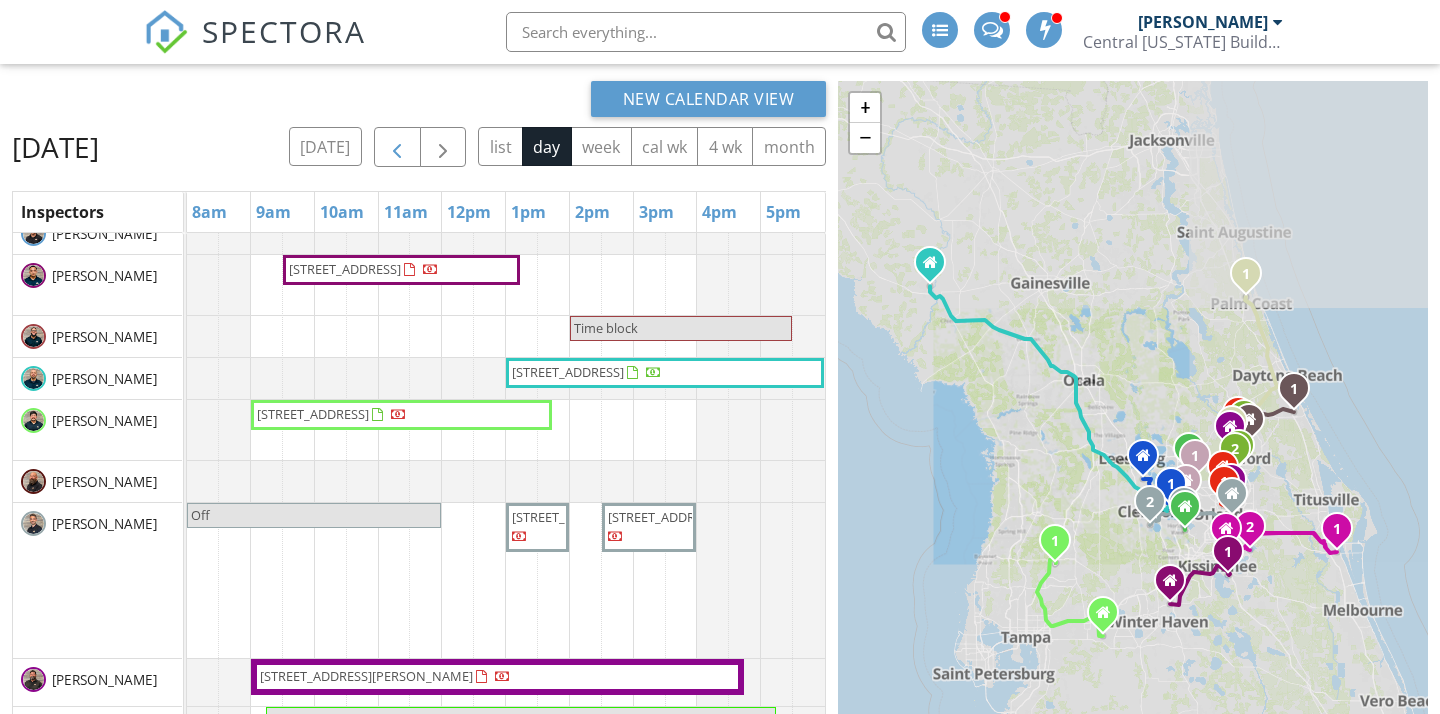 click at bounding box center (397, 148) 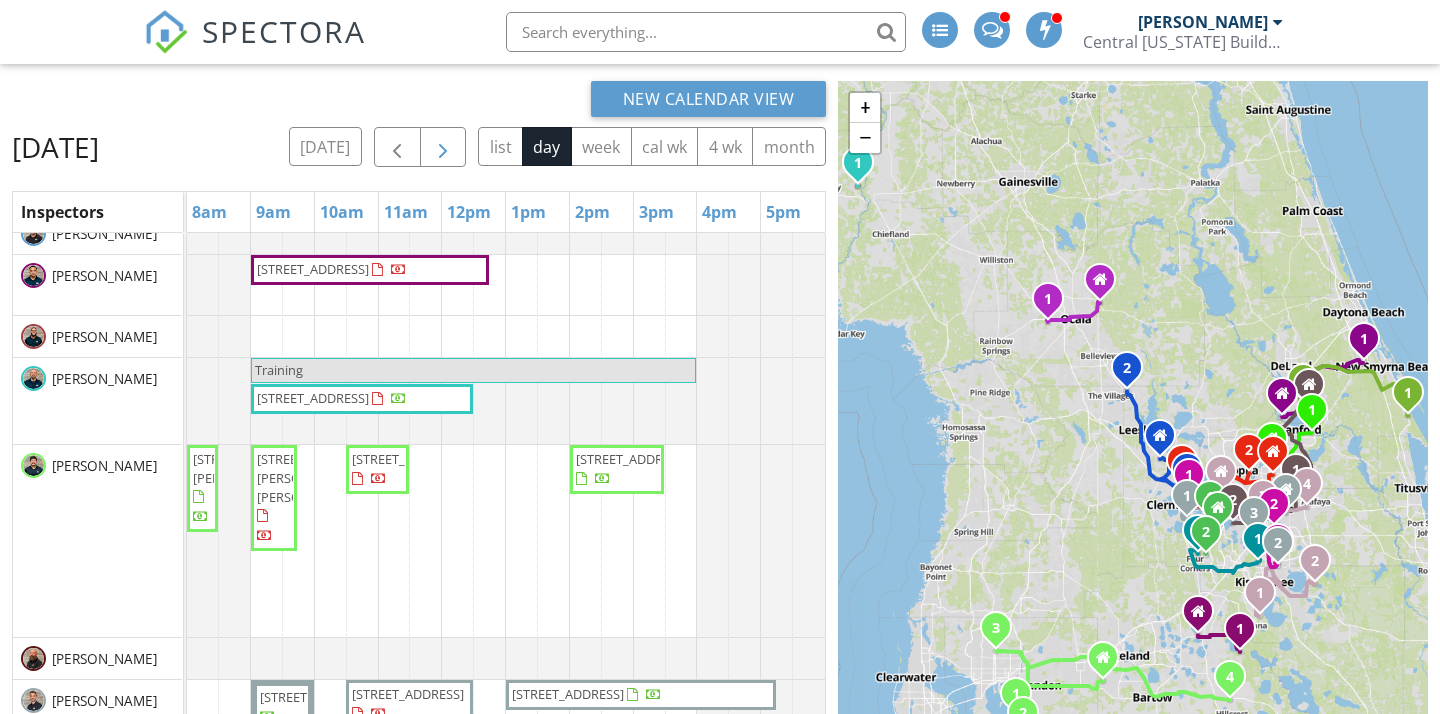 click at bounding box center (443, 148) 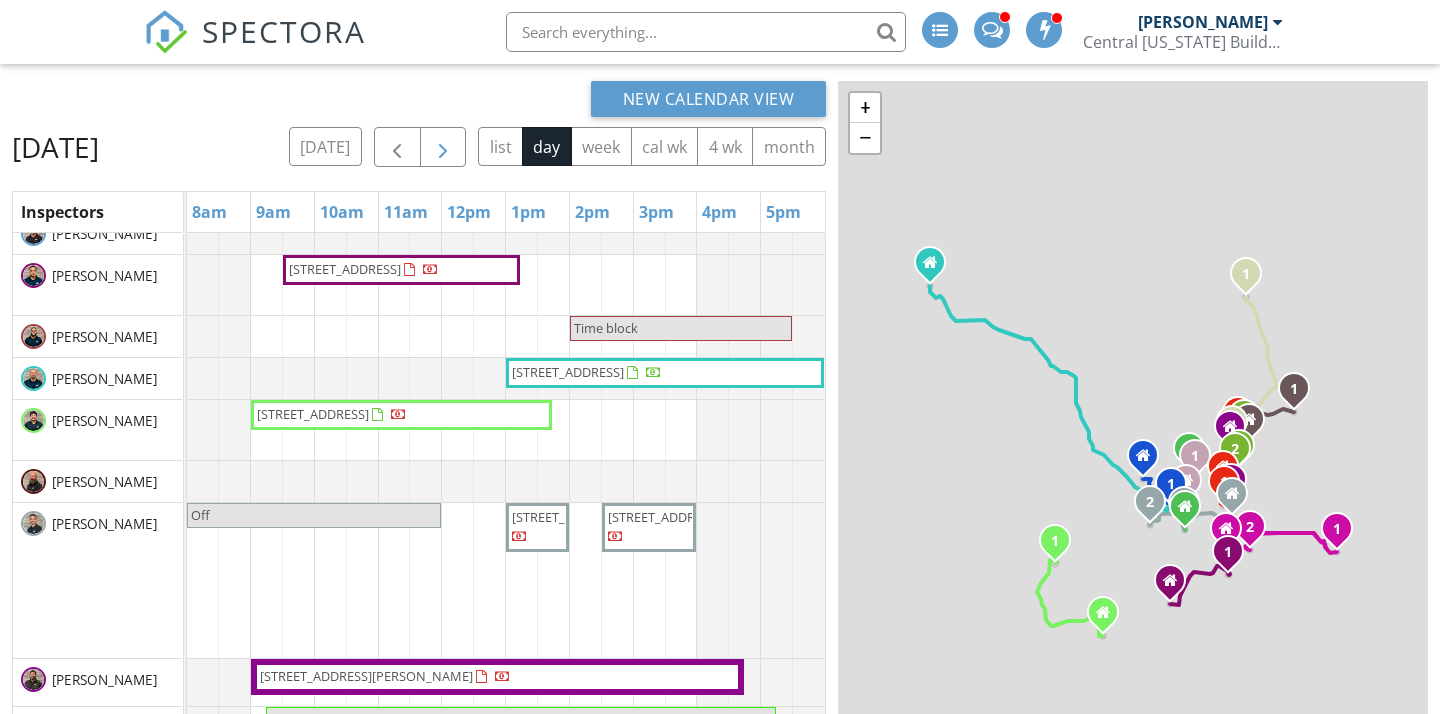 click at bounding box center [443, 148] 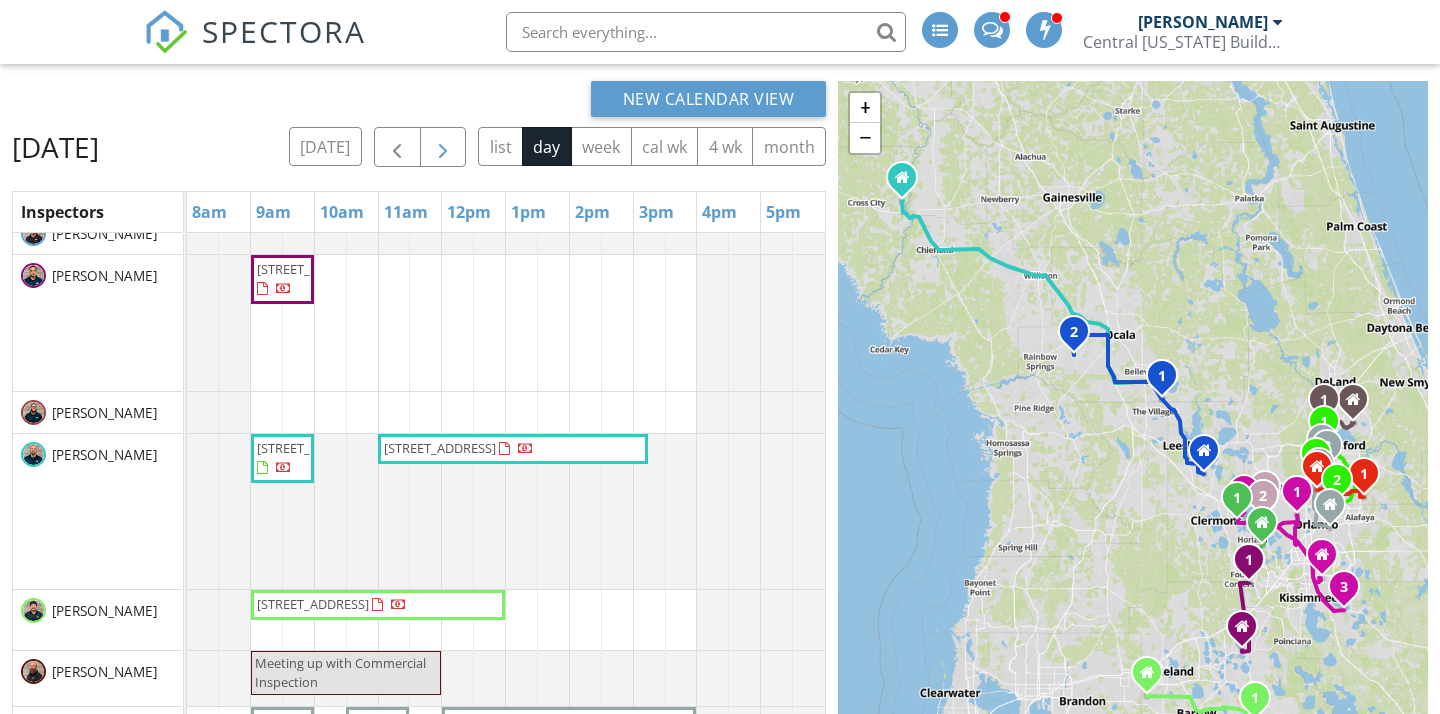 click at bounding box center [443, 147] 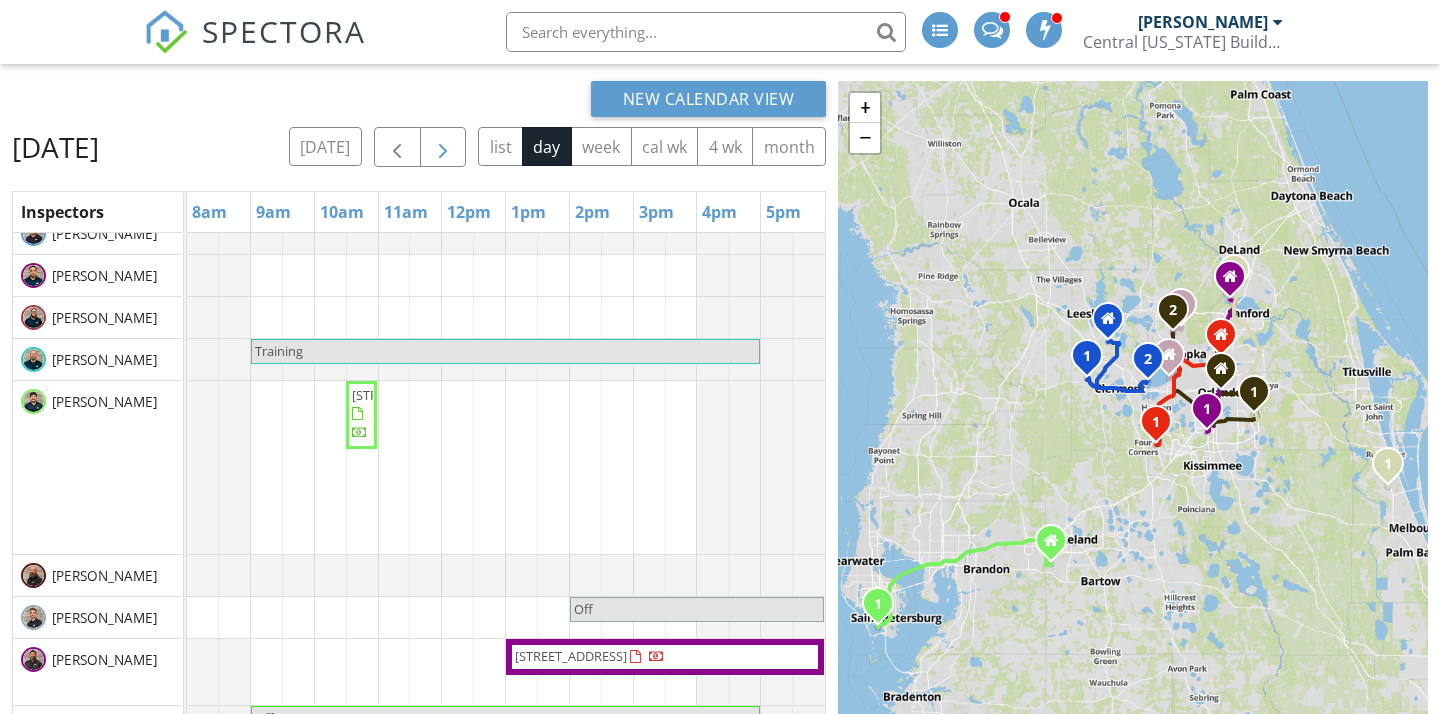 click at bounding box center [443, 148] 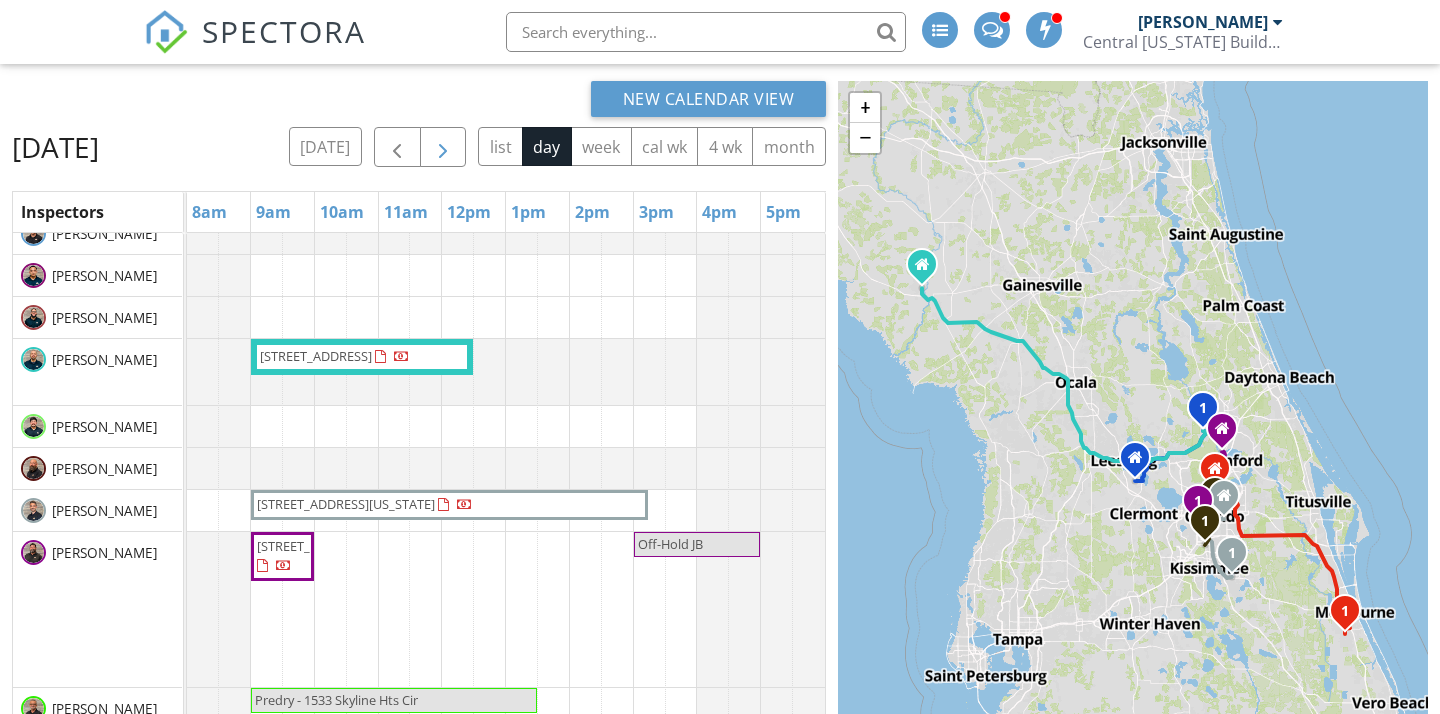 click at bounding box center [443, 148] 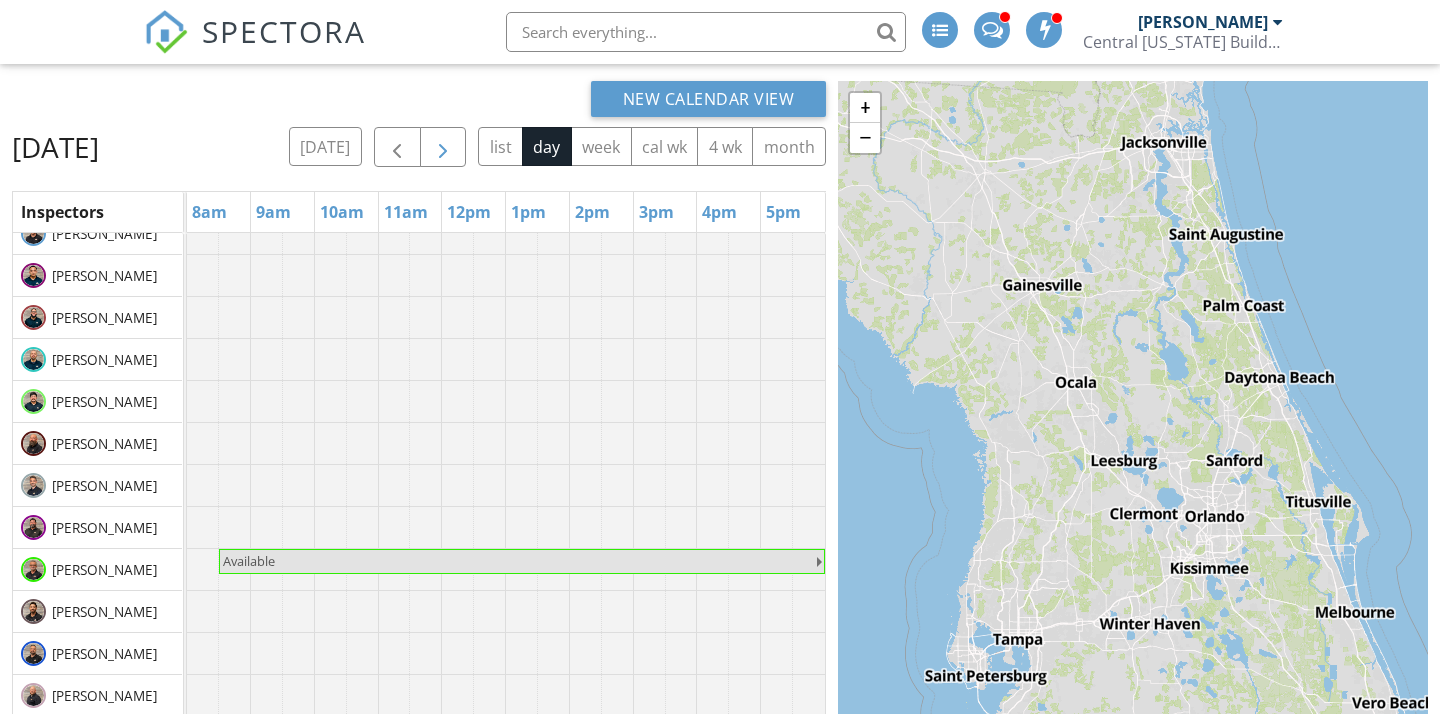 click at bounding box center (443, 148) 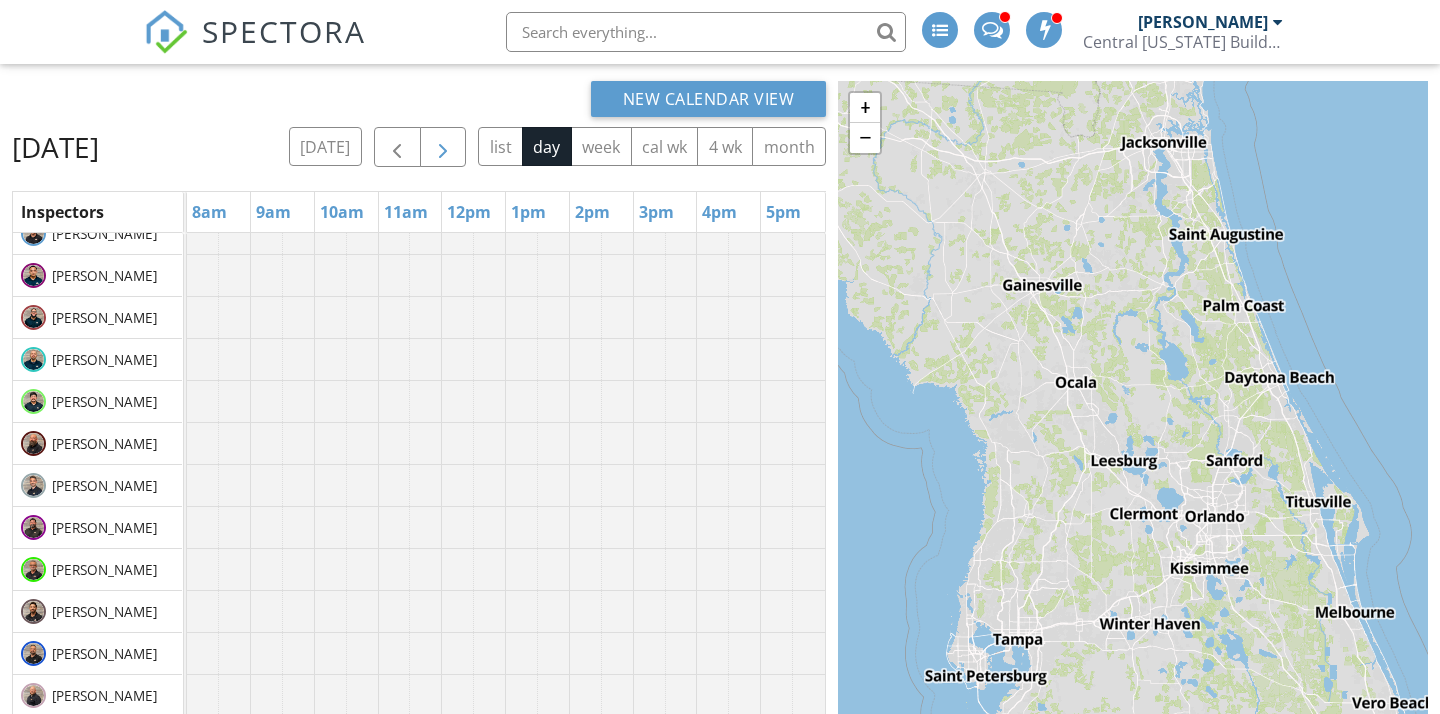 click at bounding box center (443, 148) 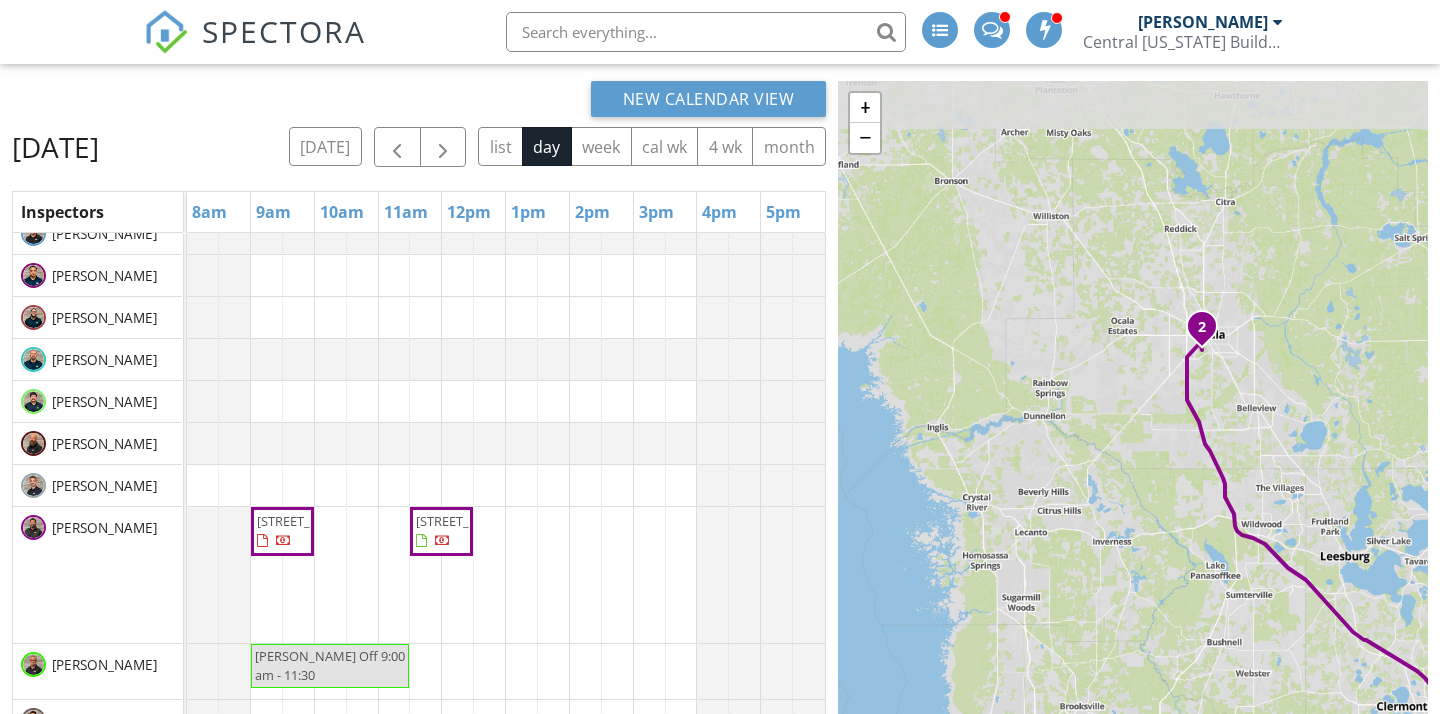 click on "1 2 1 1 2 + − I 4, John Young Parkway, Florida's Turnpike, I 75 169.0 km, 2 h 19 min Head east on Fort Florida Road 1.5 km Turn right onto Charles Richard Beall Boulevard (US 17) 1.5 km Continue onto C.R. Beall Boulevard (US 17) 900 m Take the ramp on the right 800 m Merge left onto I 4 25 km Take exit 88 towards FL 423: Lee Road 550 m Make a sharp right onto Lee Road (FL 423) 10 km Turn right onto Old Winter Garden Road (CR 526) 4.5 km Turn left onto Kirkman Road (FL 435) 2.5 km Turn right onto Metrowest Boulevard 1 km Turn left onto Robert Trent Jones Drive 800 m Turn right onto Time Square Avenue 150 m Turn right 40 m Turn left onto Parkchester Square Boulevard 35 m Turn right onto Benson Village Way 200 m You have arrived at your 1st destination, on the left 0 m Head southwest on Benson Village Way 25 m Turn right onto Soho Street 30 m Turn right onto Time Square Avenue 250 m Turn right onto Parkchester Square Boulevard 9 m Turn left onto Time Square Avenue 40 m 150 m 800 m 550 m 3.5 km 700 m 3 km 0 m" at bounding box center (1133, 461) 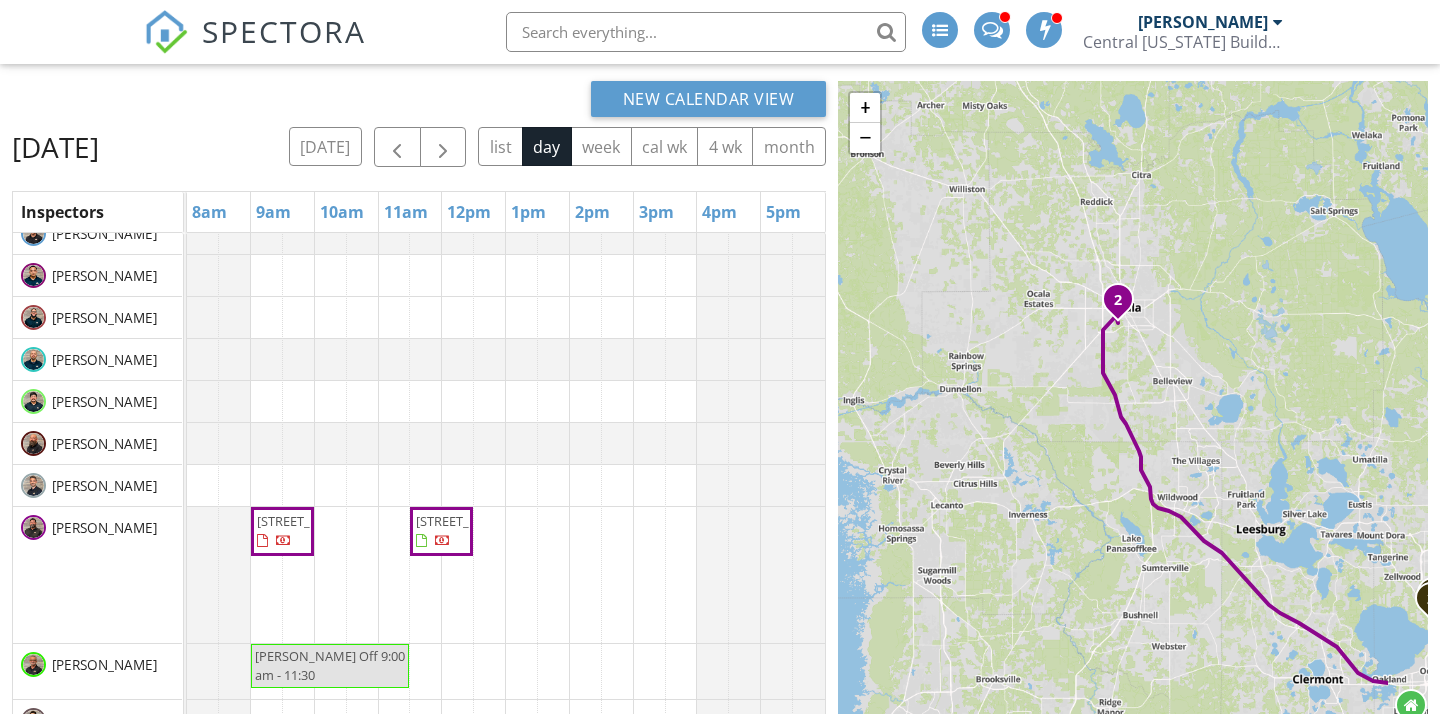 click on "1 2 1 1 2 + − I 4, John Young Parkway, Florida's Turnpike, I 75 169.0 km, 2 h 19 min Head east on Fort Florida Road 1.5 km Turn right onto Charles Richard Beall Boulevard (US 17) 1.5 km Continue onto C.R. Beall Boulevard (US 17) 900 m Take the ramp on the right 800 m Merge left onto I 4 25 km Take exit 88 towards FL 423: Lee Road 550 m Make a sharp right onto Lee Road (FL 423) 10 km Turn right onto Old Winter Garden Road (CR 526) 4.5 km Turn left onto Kirkman Road (FL 435) 2.5 km Turn right onto Metrowest Boulevard 1 km Turn left onto Robert Trent Jones Drive 800 m Turn right onto Time Square Avenue 150 m Turn right 40 m Turn left onto Parkchester Square Boulevard 35 m Turn right onto Benson Village Way 200 m You have arrived at your 1st destination, on the left 0 m Head southwest on Benson Village Way 25 m Turn right onto Soho Street 30 m Turn right onto Time Square Avenue 250 m Turn right onto Parkchester Square Boulevard 9 m Turn left onto Time Square Avenue 40 m 150 m 800 m 550 m 3.5 km 700 m 3 km 0 m" at bounding box center [1133, 461] 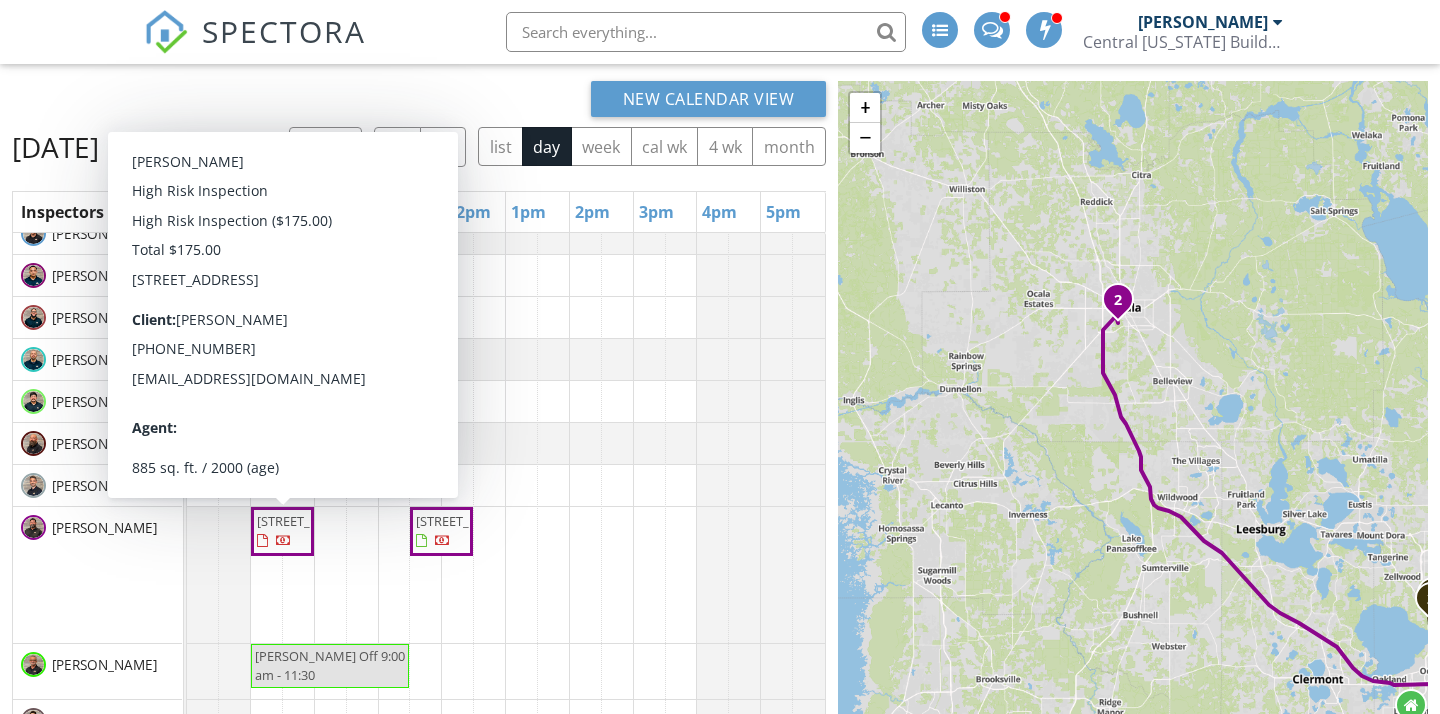click on "3433 Soho St 103, Orlando 32835" at bounding box center (282, 531) 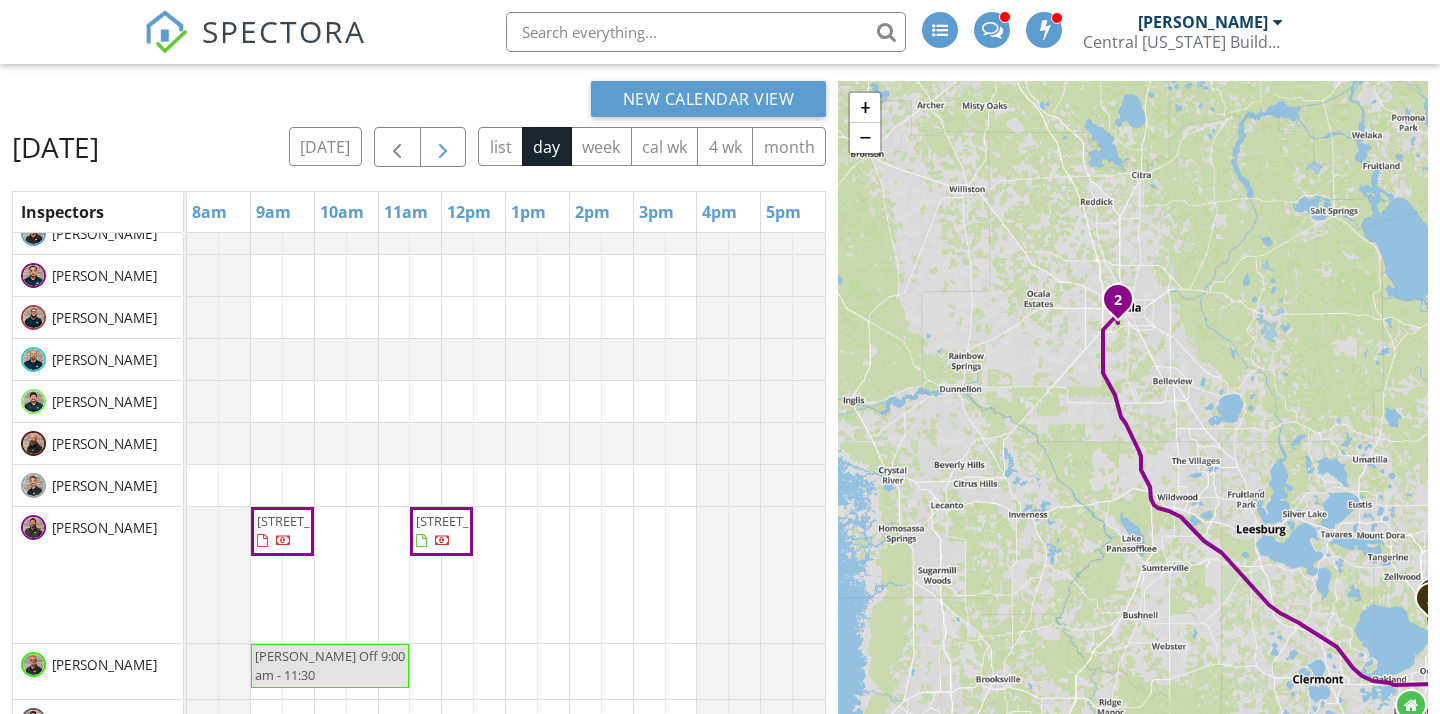 click at bounding box center [443, 148] 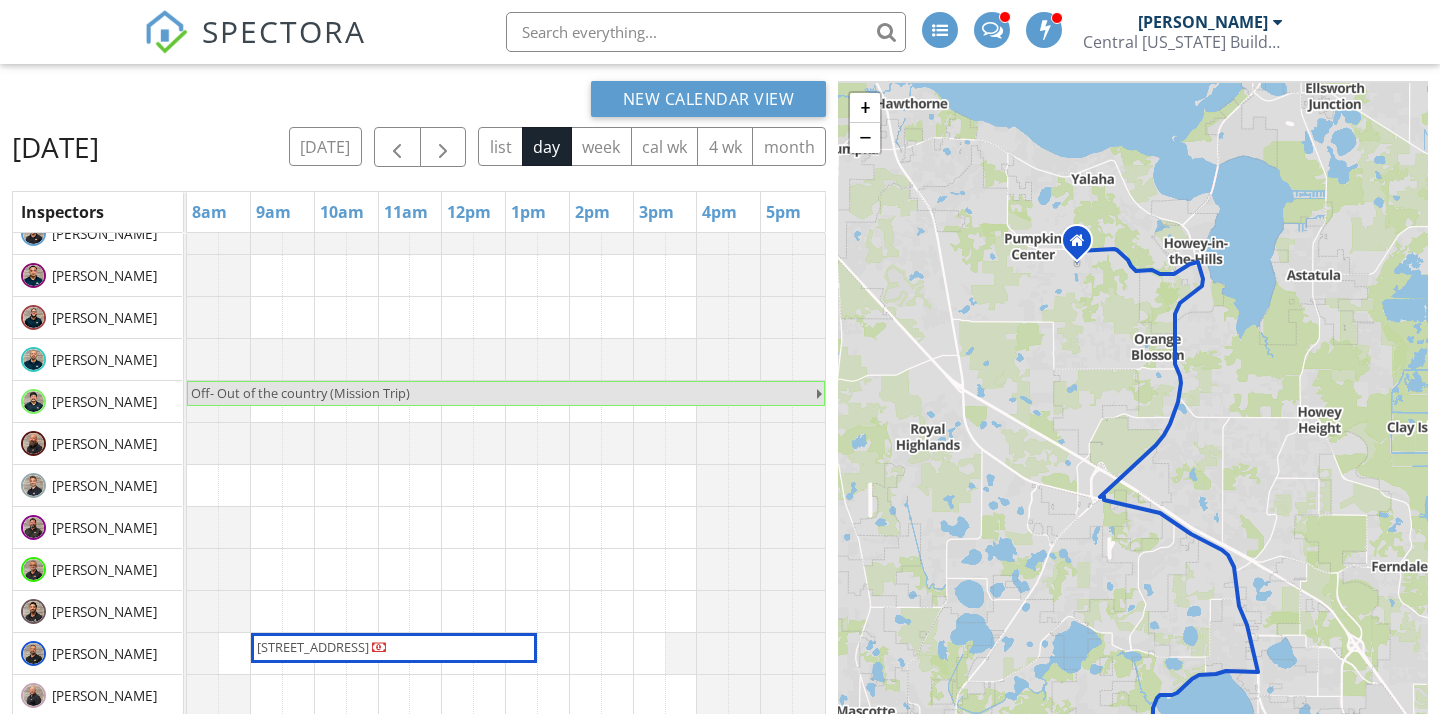 click on "1 + − Number 2 Road, FL 19 31.5 km, 34 min Head east on Sergeant pepper Drive 40 m Turn left 350 m Turn right onto Number 2 Road 3.5 km Continue onto West Central Avenue 800 m Turn right onto Palm Avenue (FL 19) 9 km Take the ramp on the left 200 m Keep left at the fork 80 m Turn left onto US 27 9 km Turn right onto Lake Minneola Shores (CR 561) 4.5 km Turn left onto Lake Minneola Shores (CR 561) 1 km Enter the traffic circle and take the 1st exit 35 m Exit the traffic circle 35 m Continue onto Lake Minneola Shores (CR 561) 700 m Continue onto 12th Street (CR 561) 2 km You have arrived at your destination, on the right 0 m FL 19, FL 50 33.9 km, 35 min Head east on Sergeant pepper Drive 40 m Turn left 350 m Turn right onto Number 2 Road 3.5 km Continue onto West Central Avenue 800 m Turn right onto Palm Avenue (FL 19) 20 km Turn left onto Orange Street (FL 50) 8 km Turn right onto 12th Street (CR 561) 800 m You have arrived at your destination, on the right 0 m Leaflet  |  © MapTiler" at bounding box center (1133, 461) 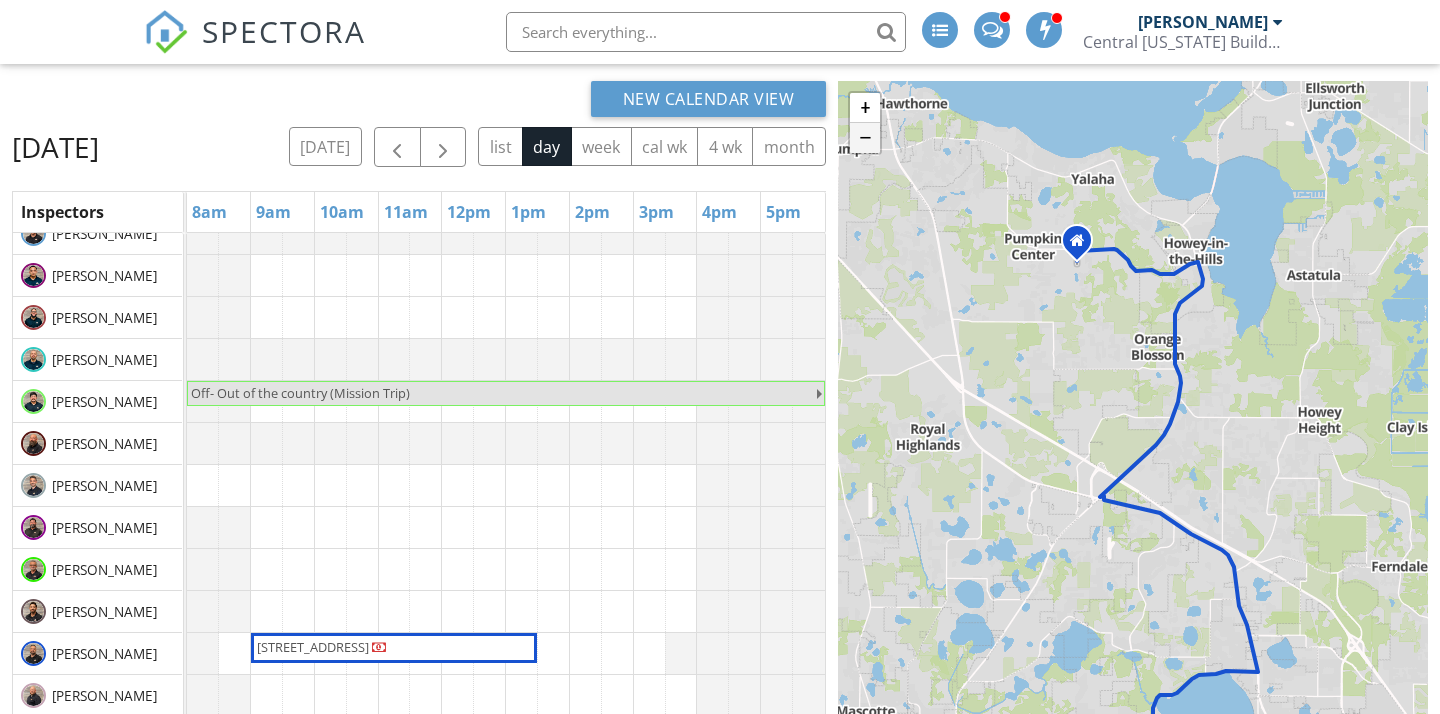 click on "−" at bounding box center (865, 138) 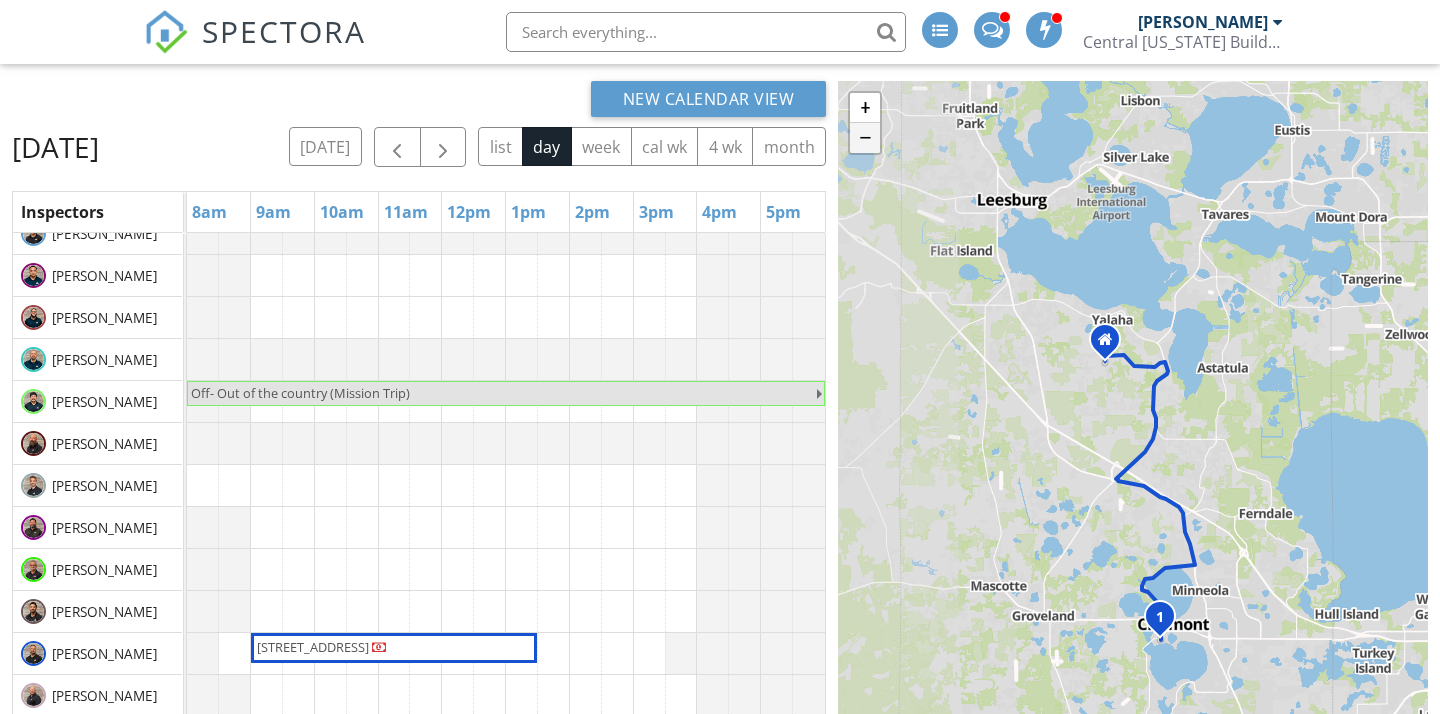 click on "−" at bounding box center [865, 138] 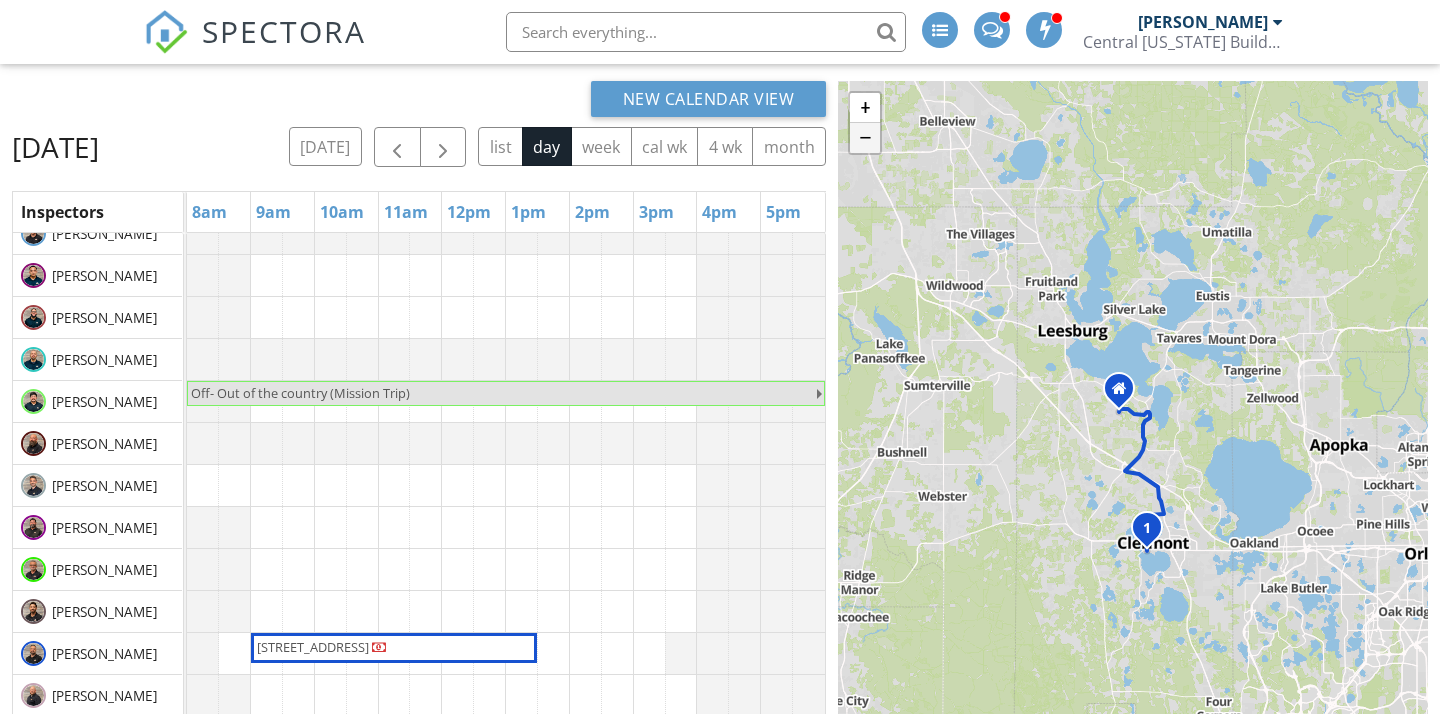 click on "−" at bounding box center [865, 138] 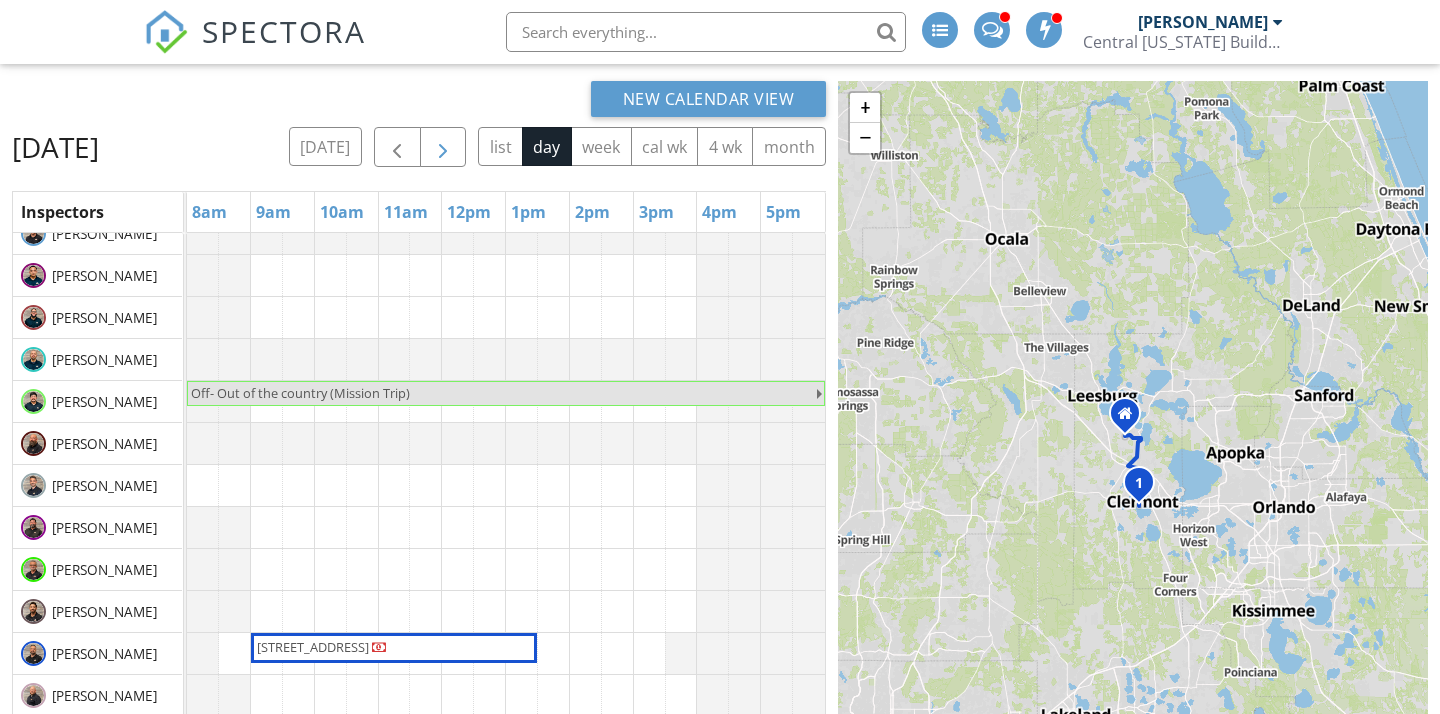 click at bounding box center [443, 148] 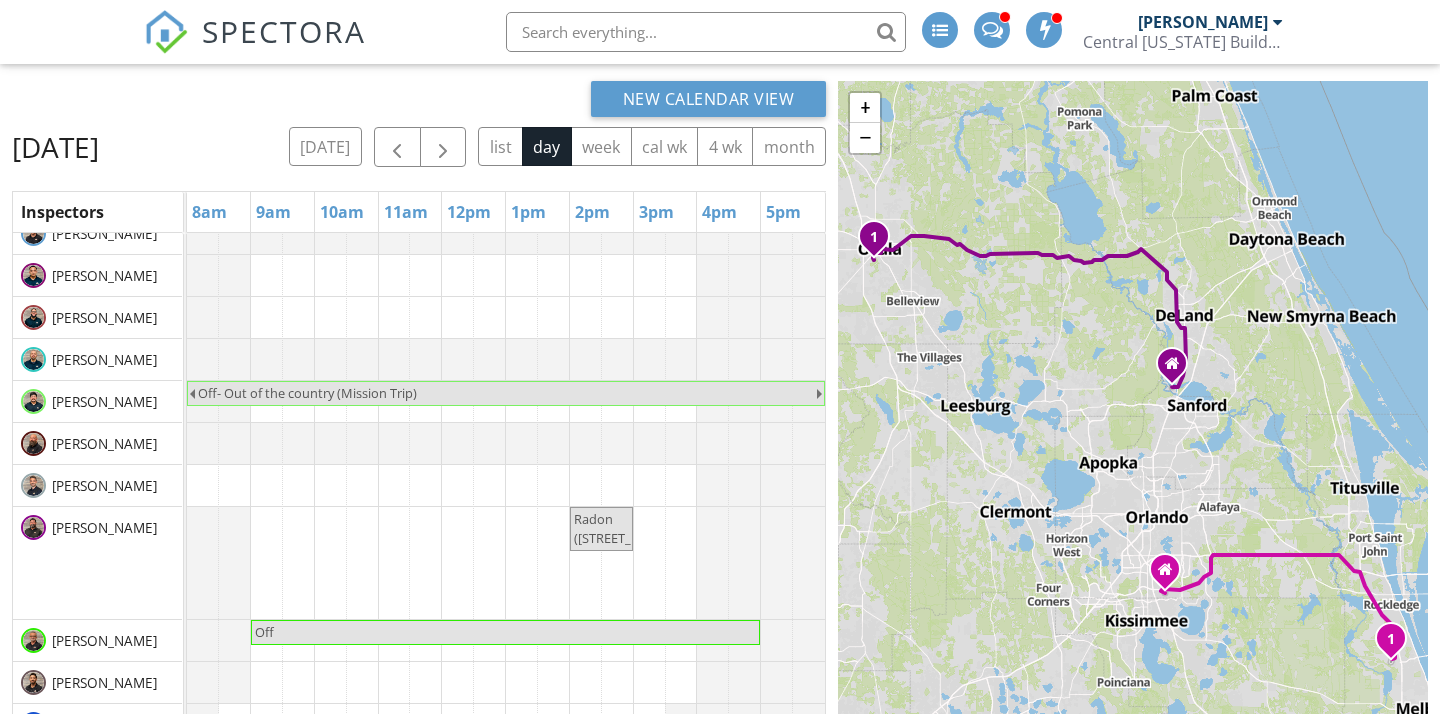 scroll, scrollTop: 313, scrollLeft: 0, axis: vertical 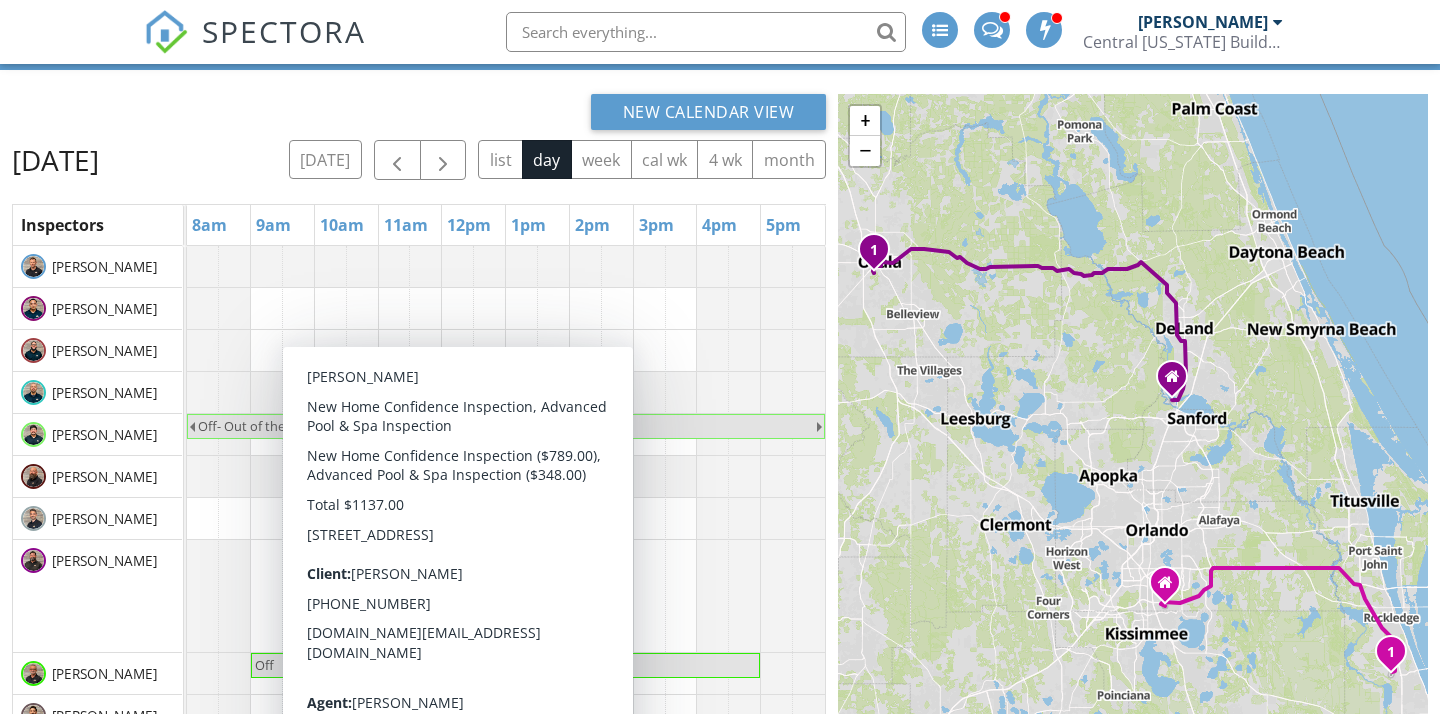 click on "[PERSON_NAME]" at bounding box center [97, 434] 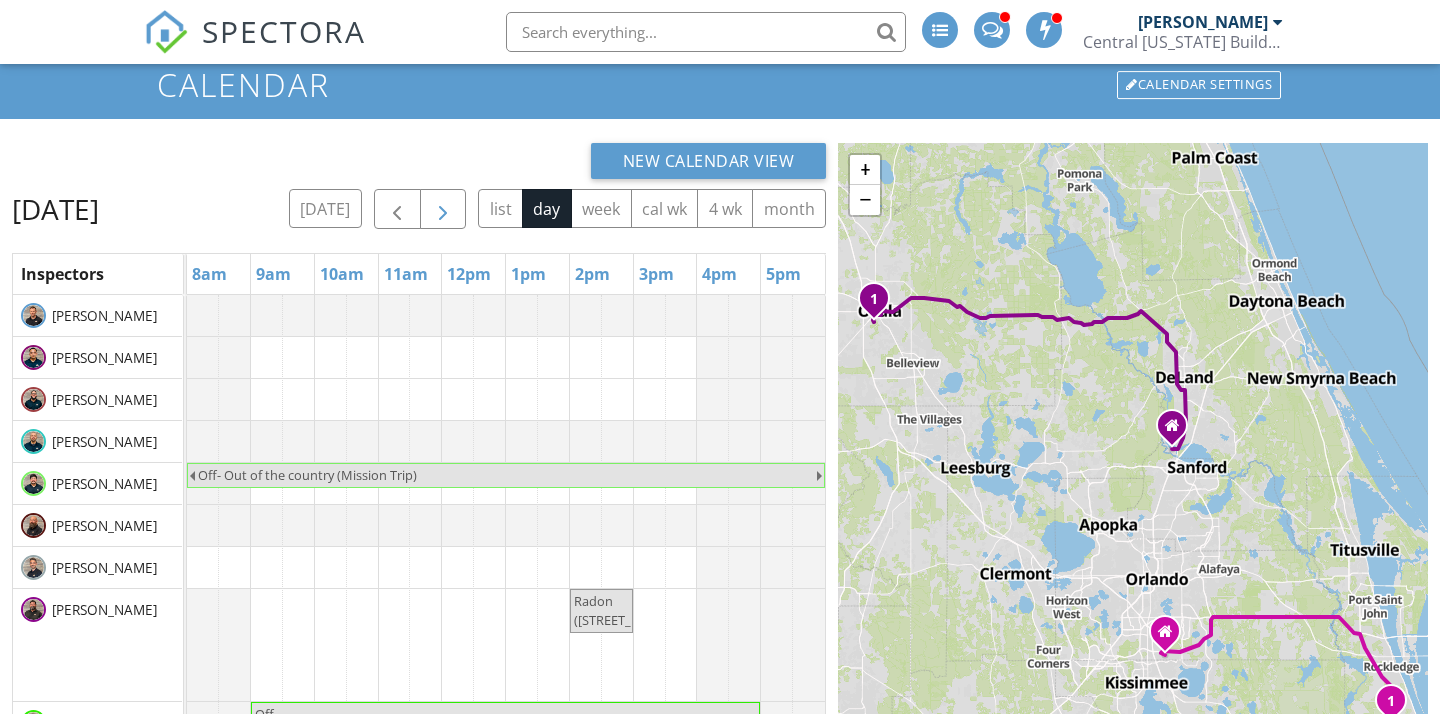 click at bounding box center [443, 210] 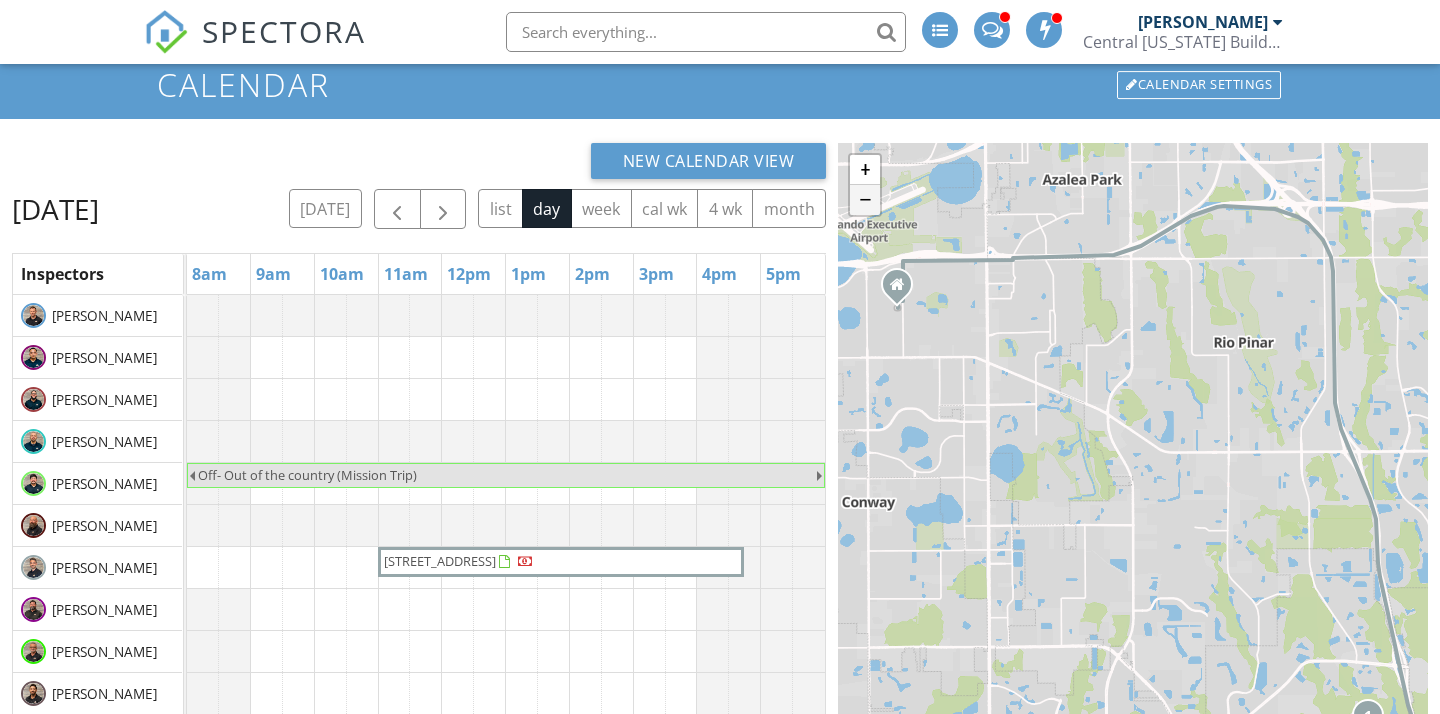 click on "−" at bounding box center [865, 200] 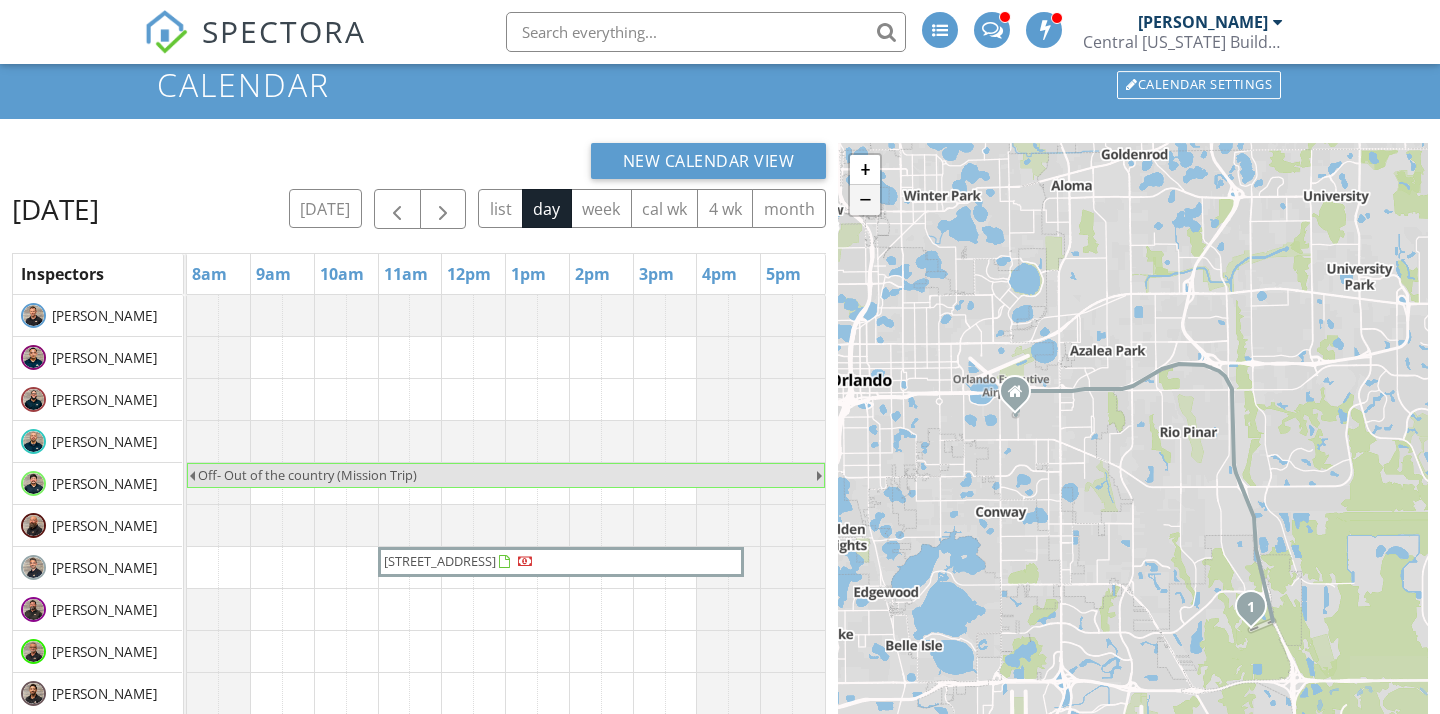 click on "−" at bounding box center [865, 200] 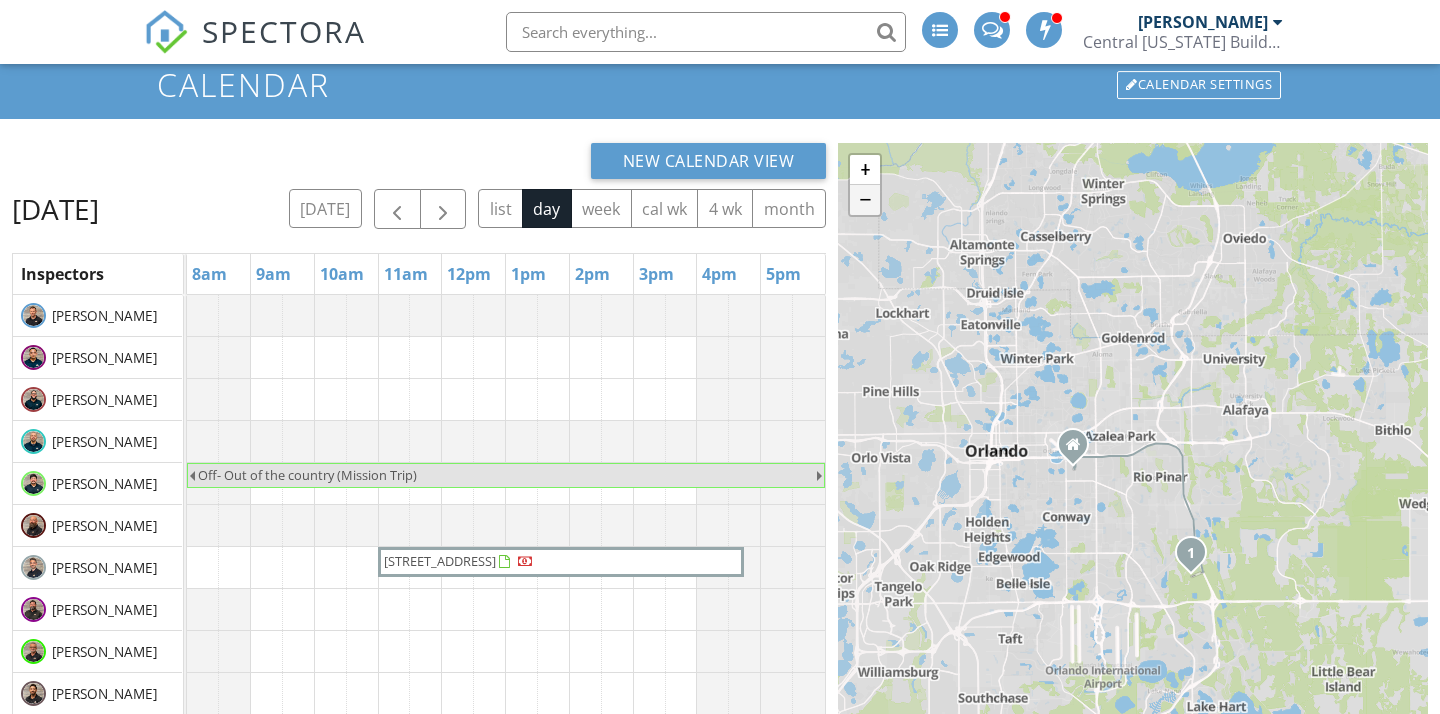 click on "−" at bounding box center (865, 200) 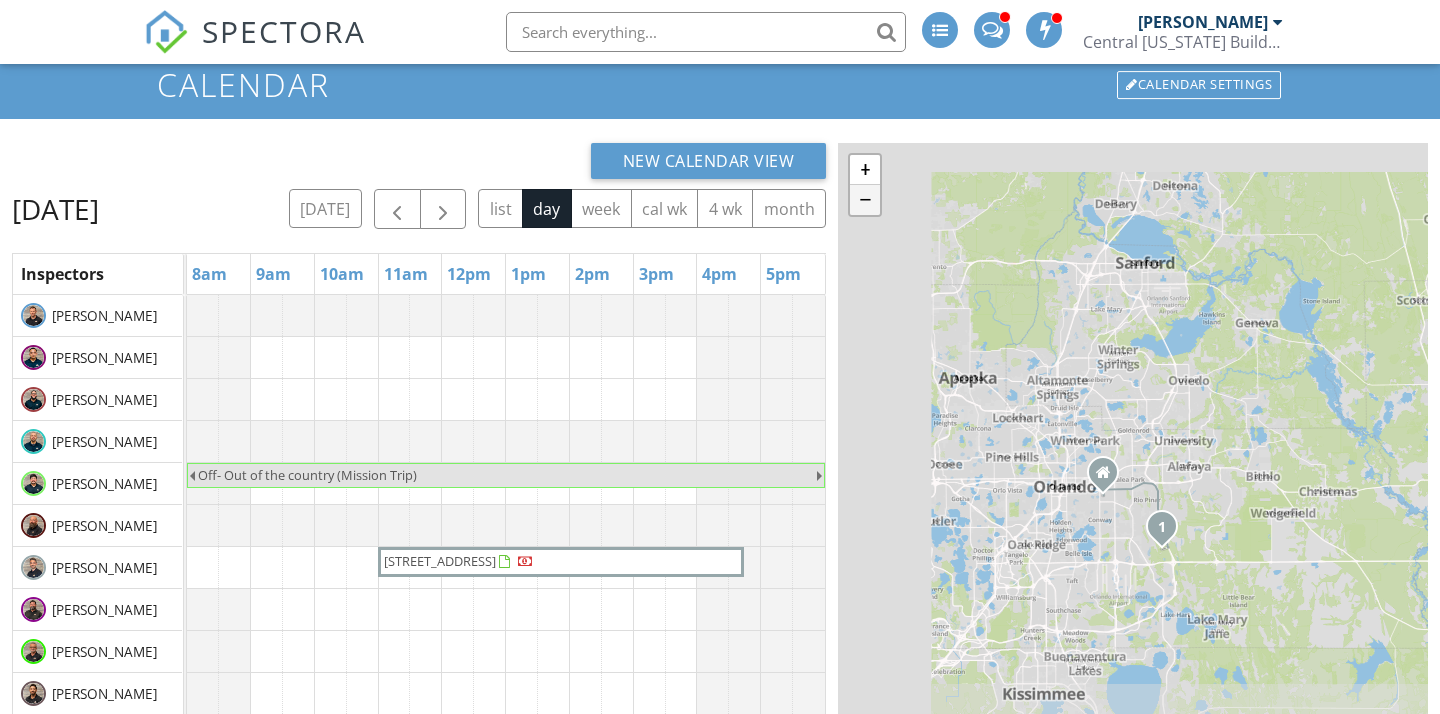 click on "−" at bounding box center [865, 200] 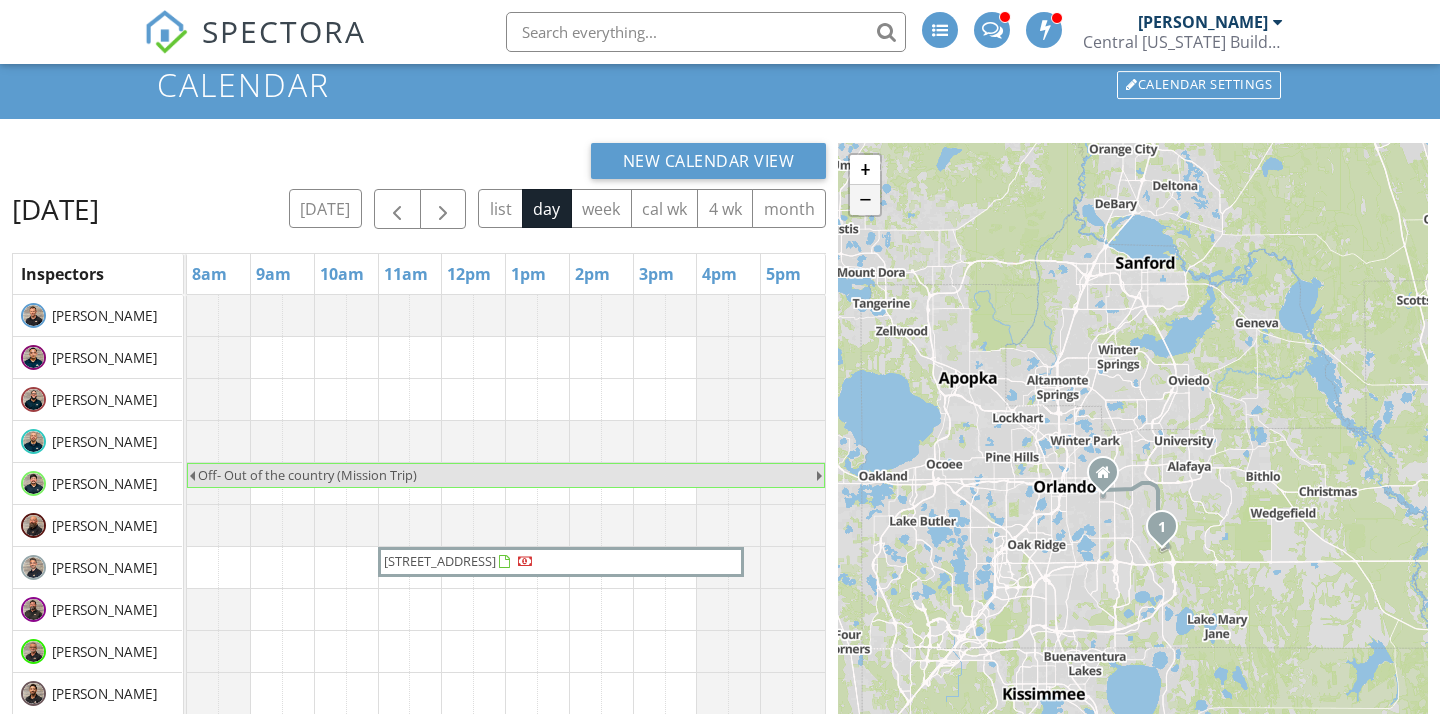 click on "−" at bounding box center (865, 200) 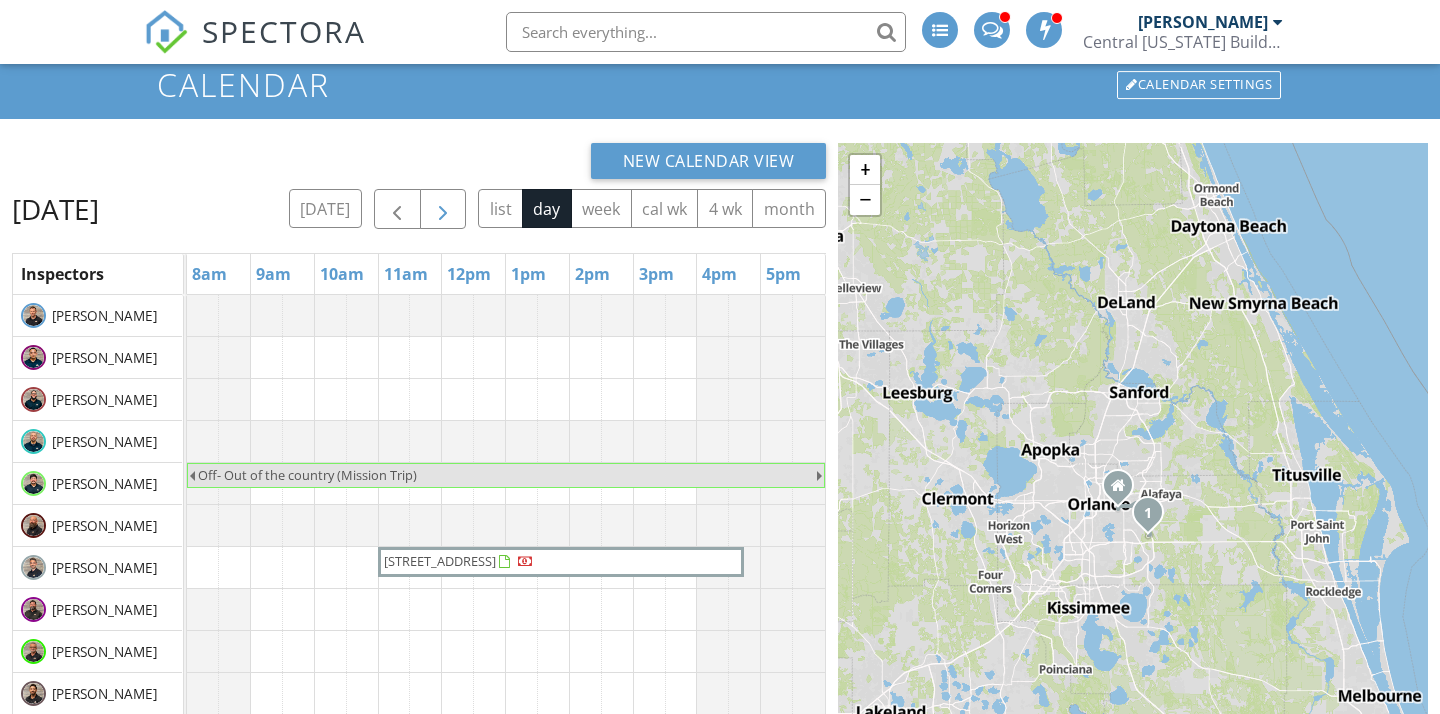 click at bounding box center (443, 210) 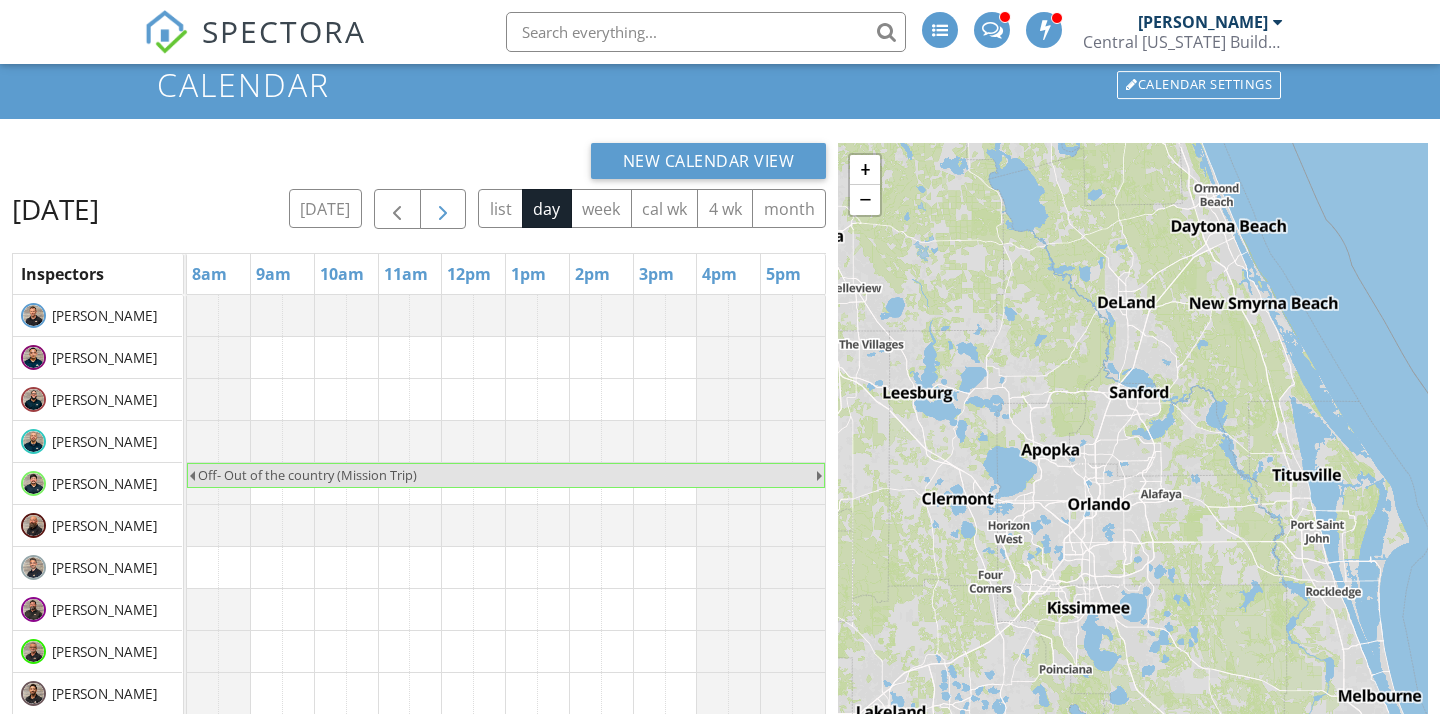 click at bounding box center (443, 209) 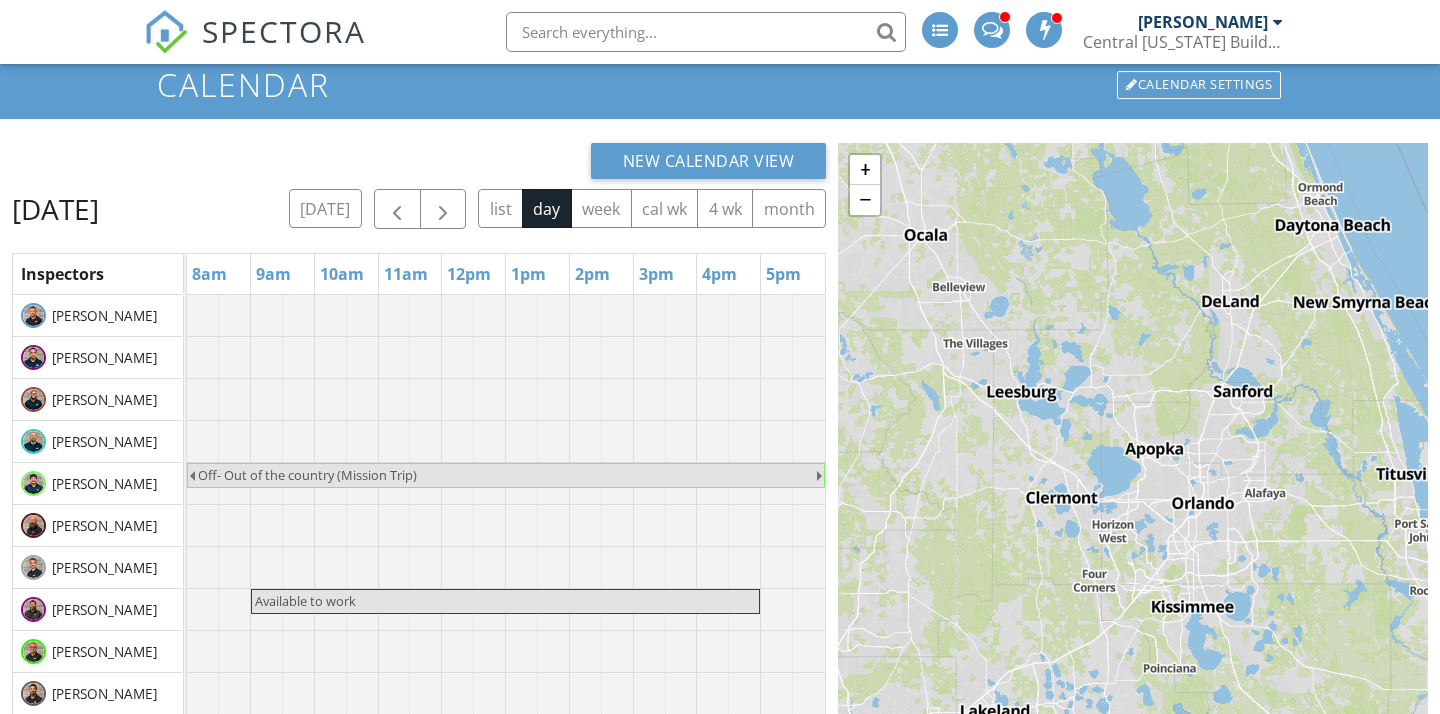 click on "+ − Leaflet  |  © MapTiler   © OpenStreetMap contributors" at bounding box center (1133, 523) 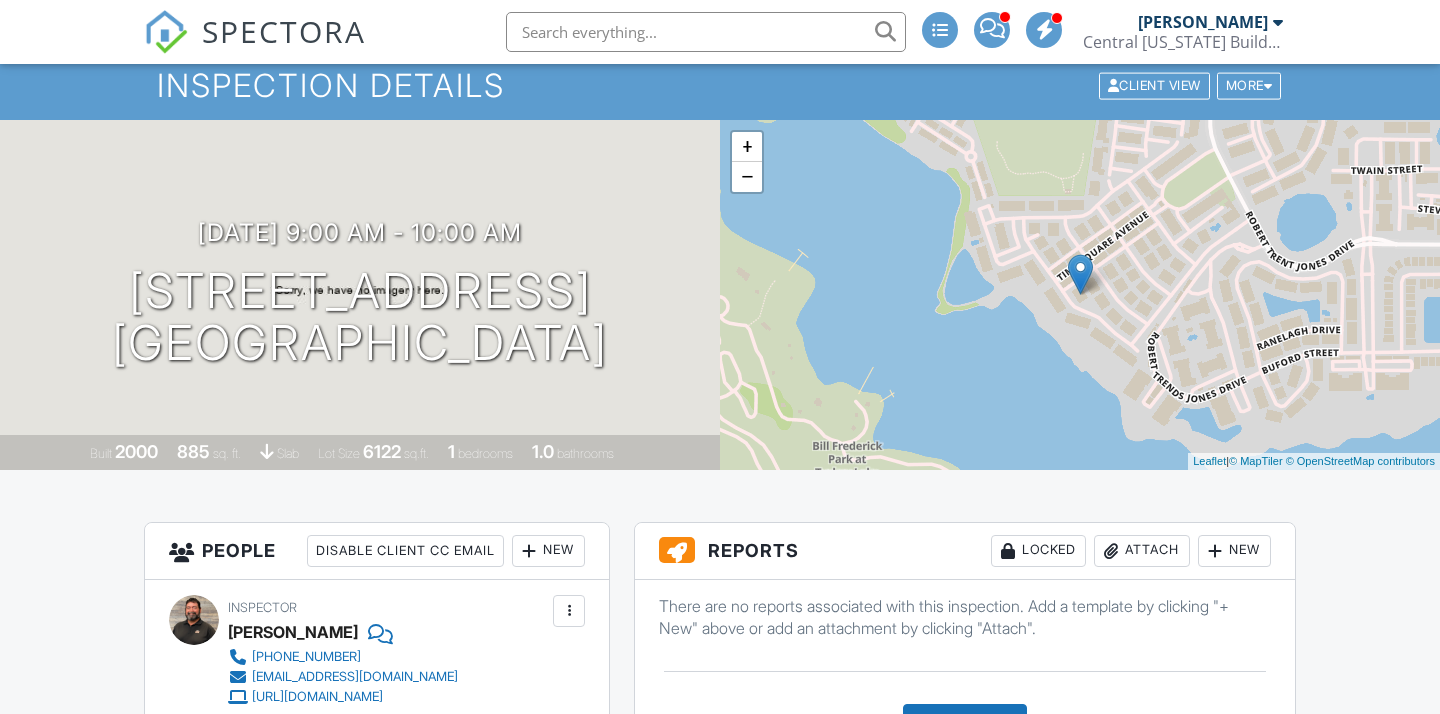 scroll, scrollTop: 126, scrollLeft: 0, axis: vertical 